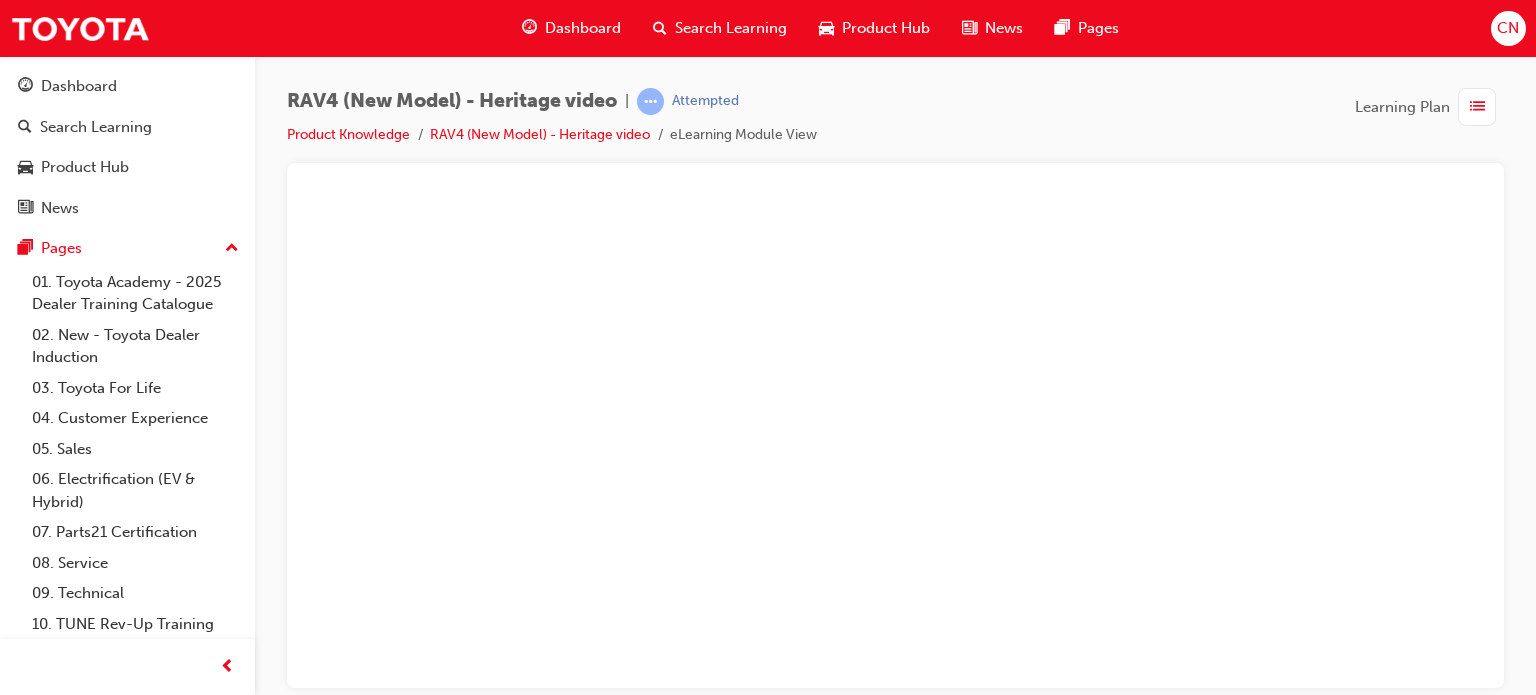 scroll, scrollTop: 0, scrollLeft: 0, axis: both 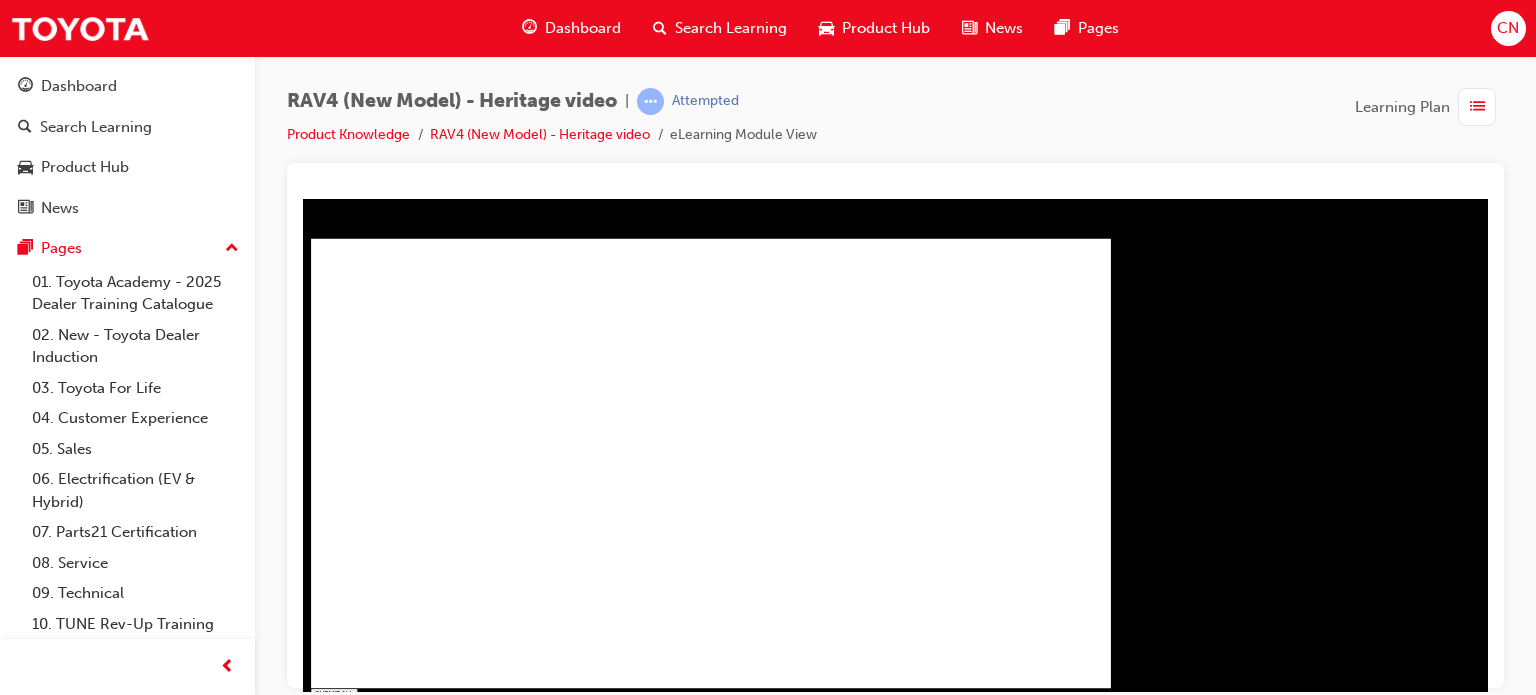type on "1" 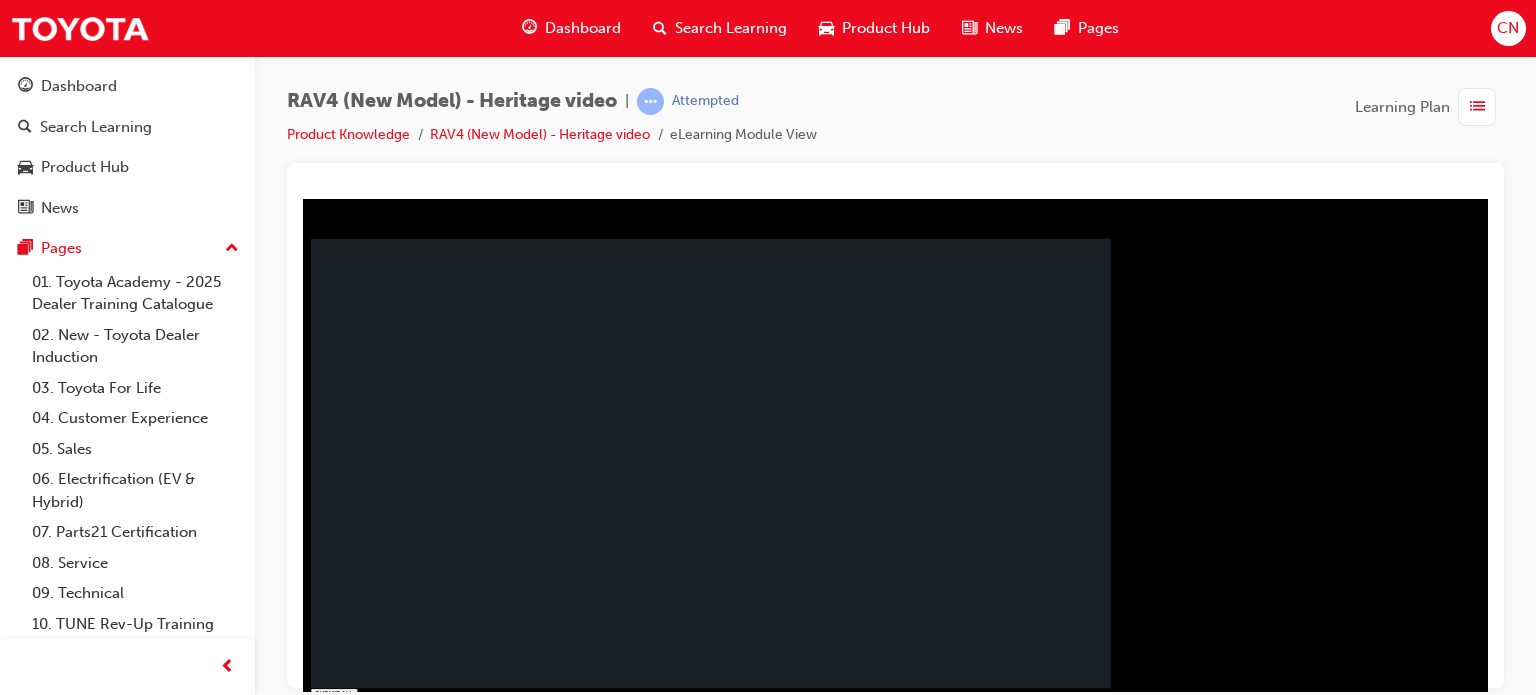 click 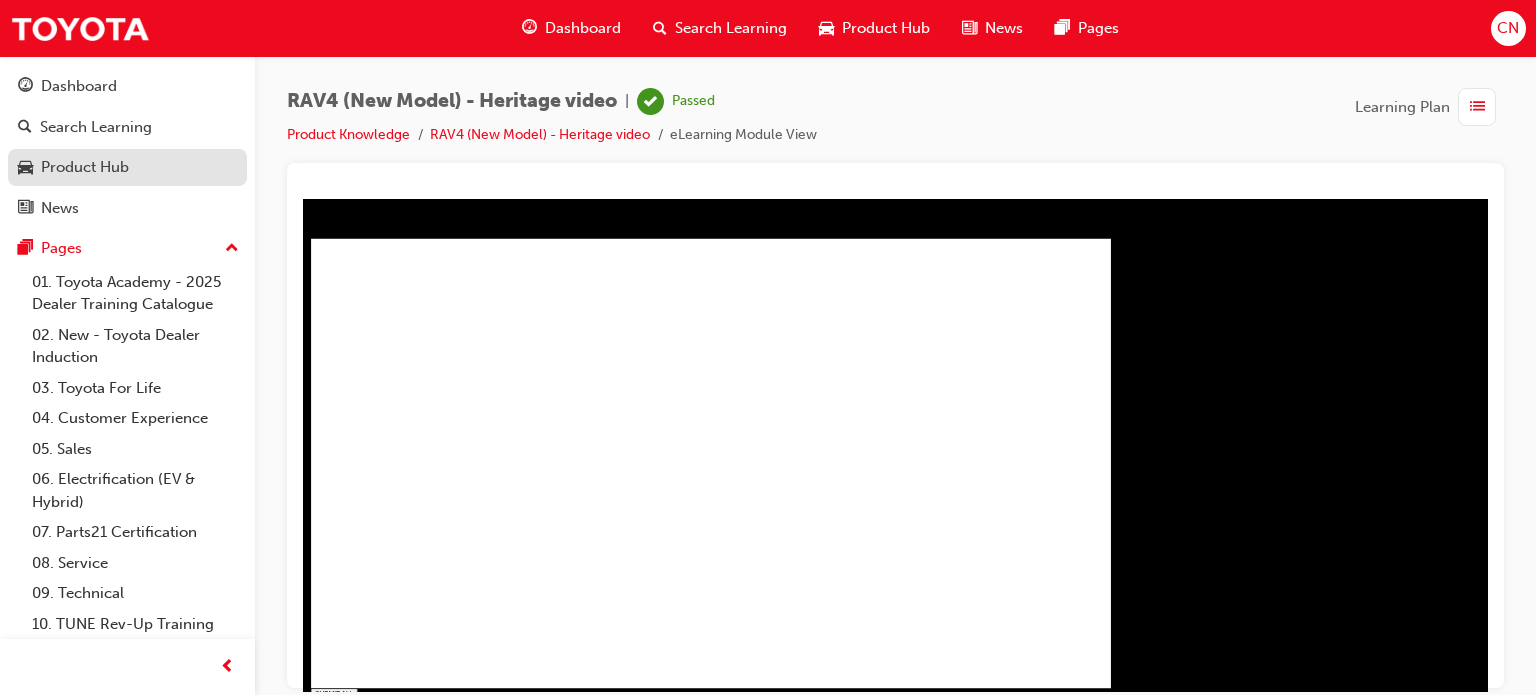click on "Product Hub" at bounding box center [85, 167] 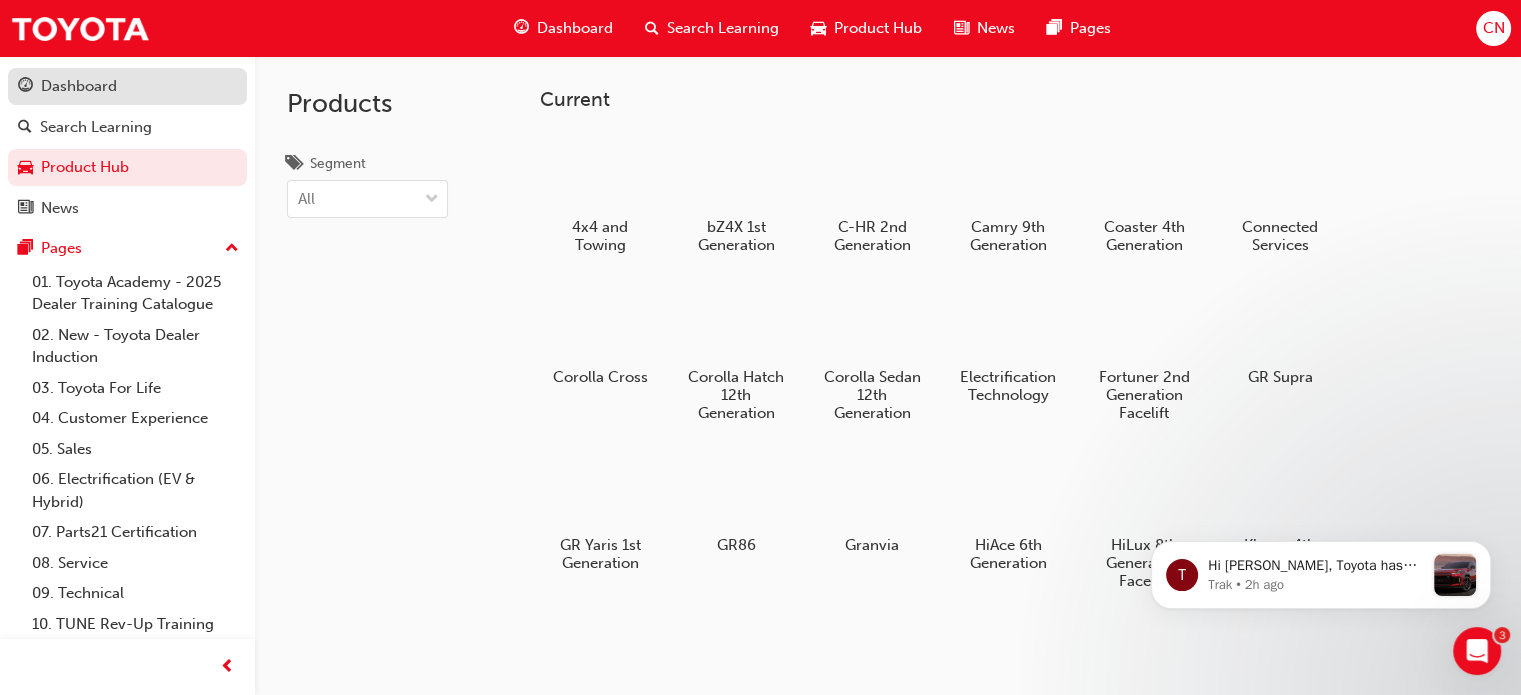 click on "Dashboard" at bounding box center (127, 86) 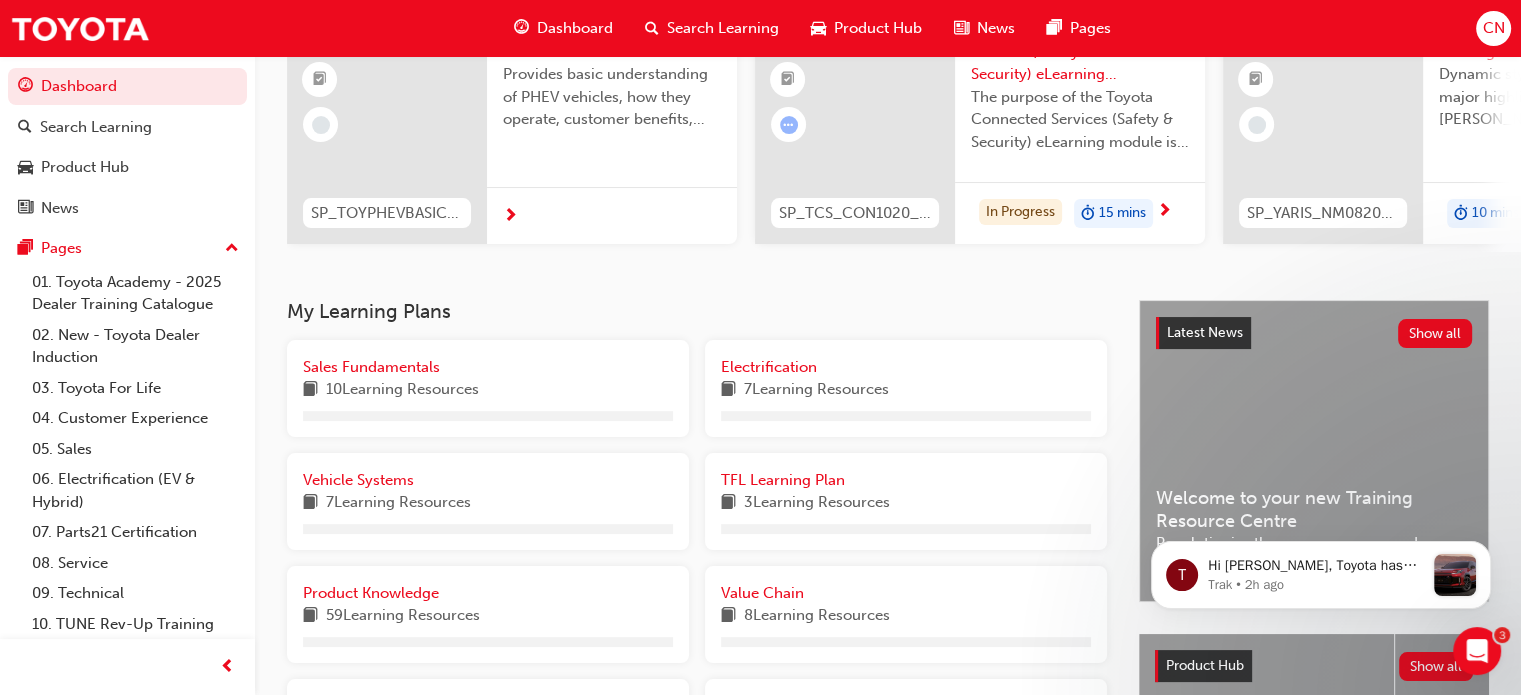 scroll, scrollTop: 400, scrollLeft: 0, axis: vertical 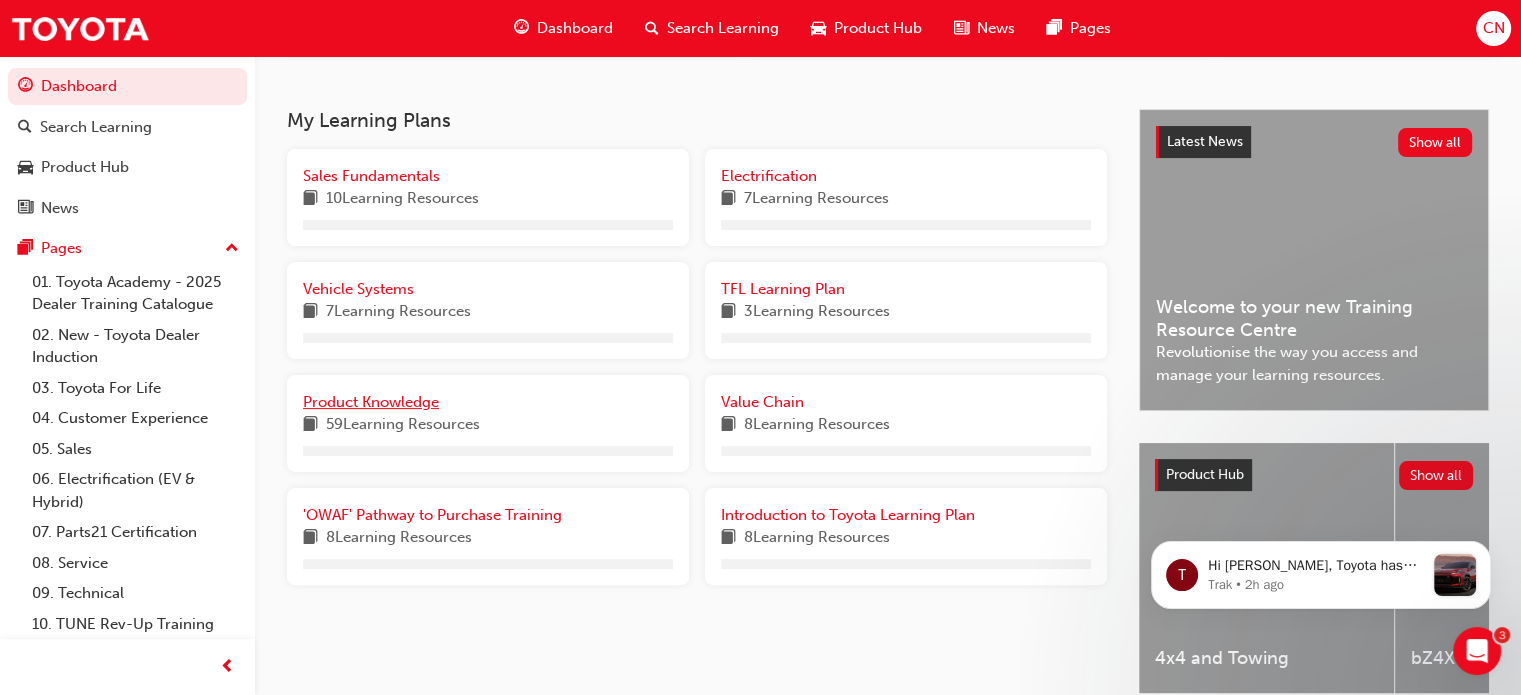 click on "Product Knowledge" at bounding box center (371, 402) 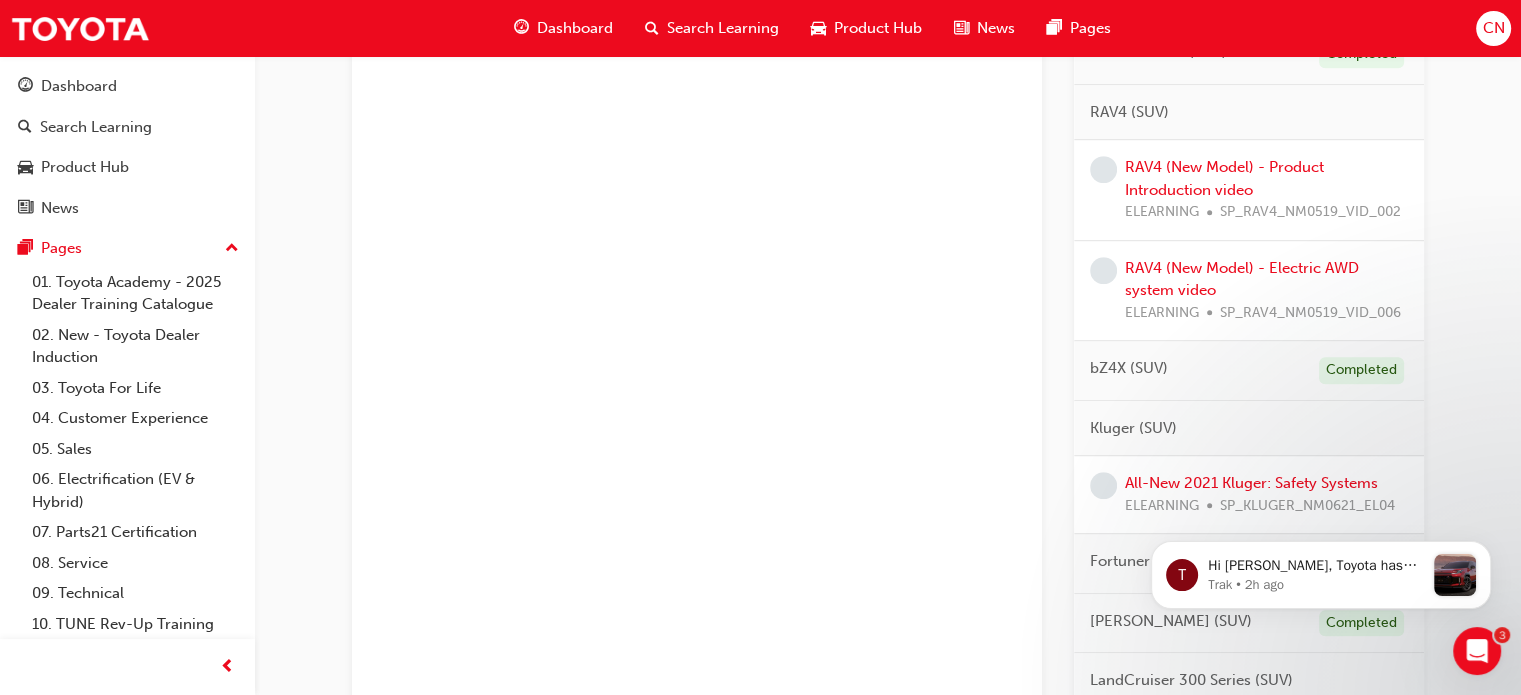 scroll, scrollTop: 1000, scrollLeft: 0, axis: vertical 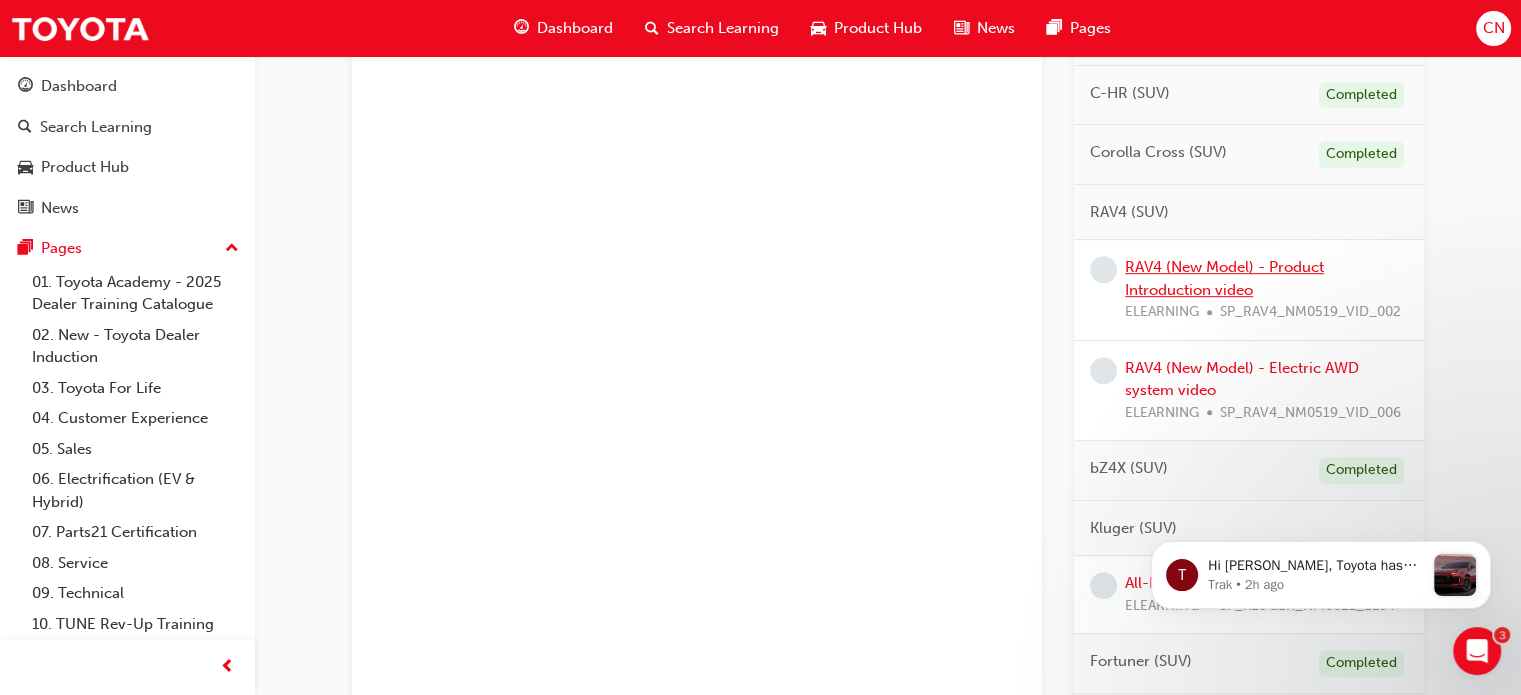 click on "RAV4 (New Model) - Product Introduction video" at bounding box center [1224, 278] 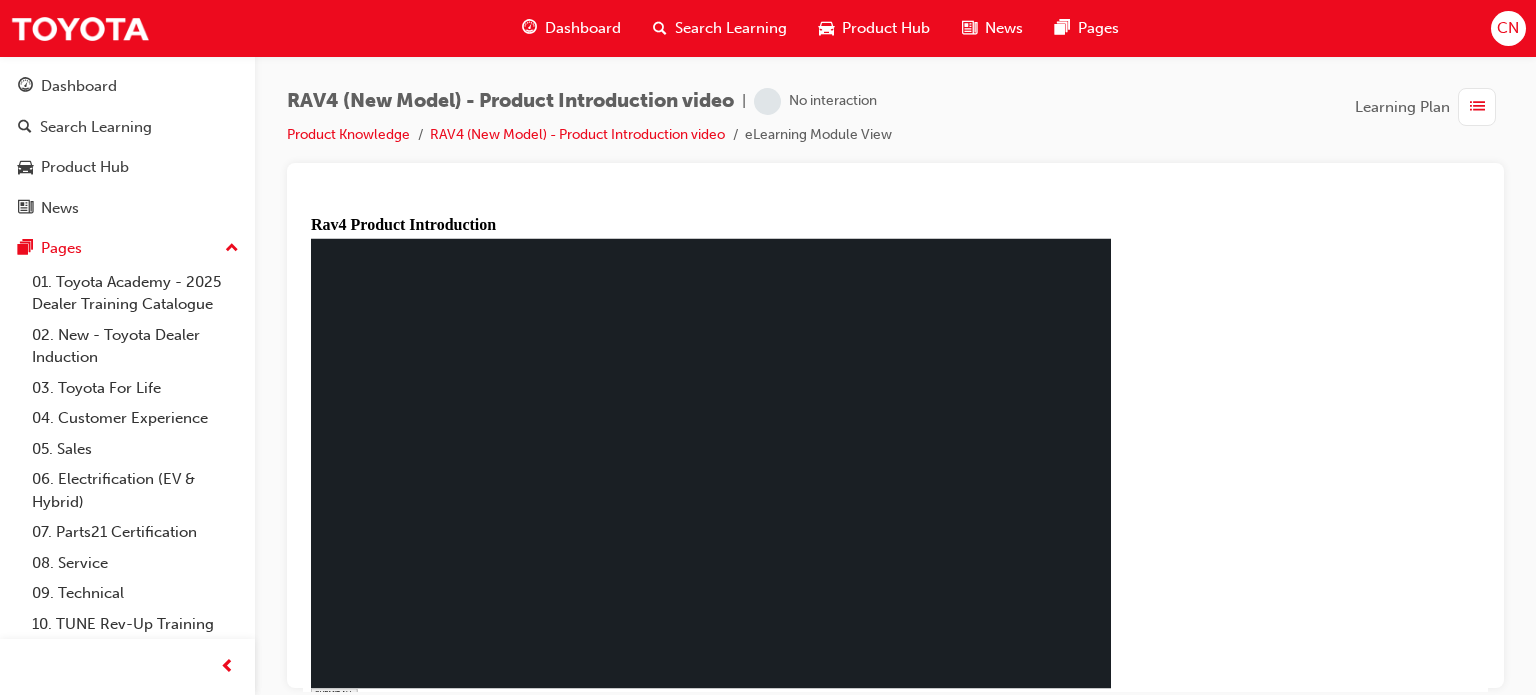 scroll, scrollTop: 0, scrollLeft: 0, axis: both 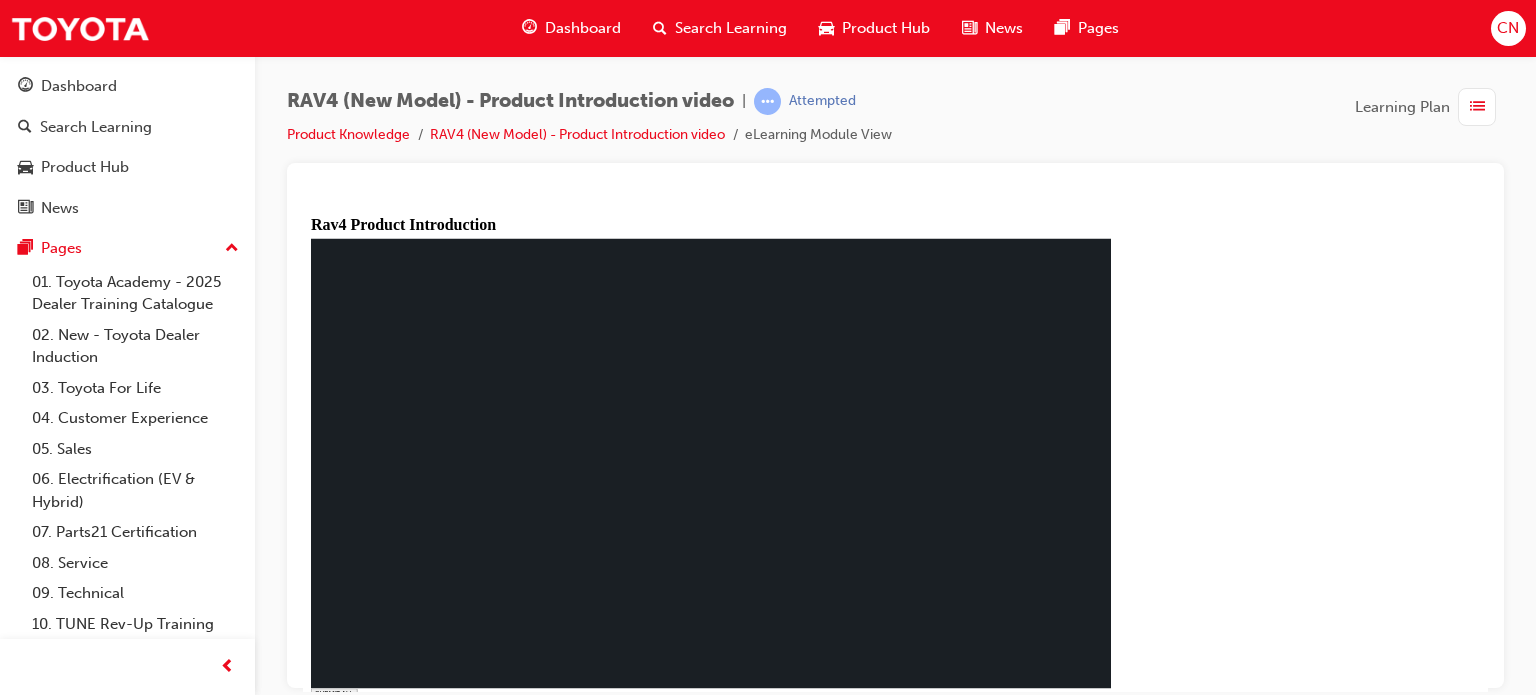 click at bounding box center (365, 727) 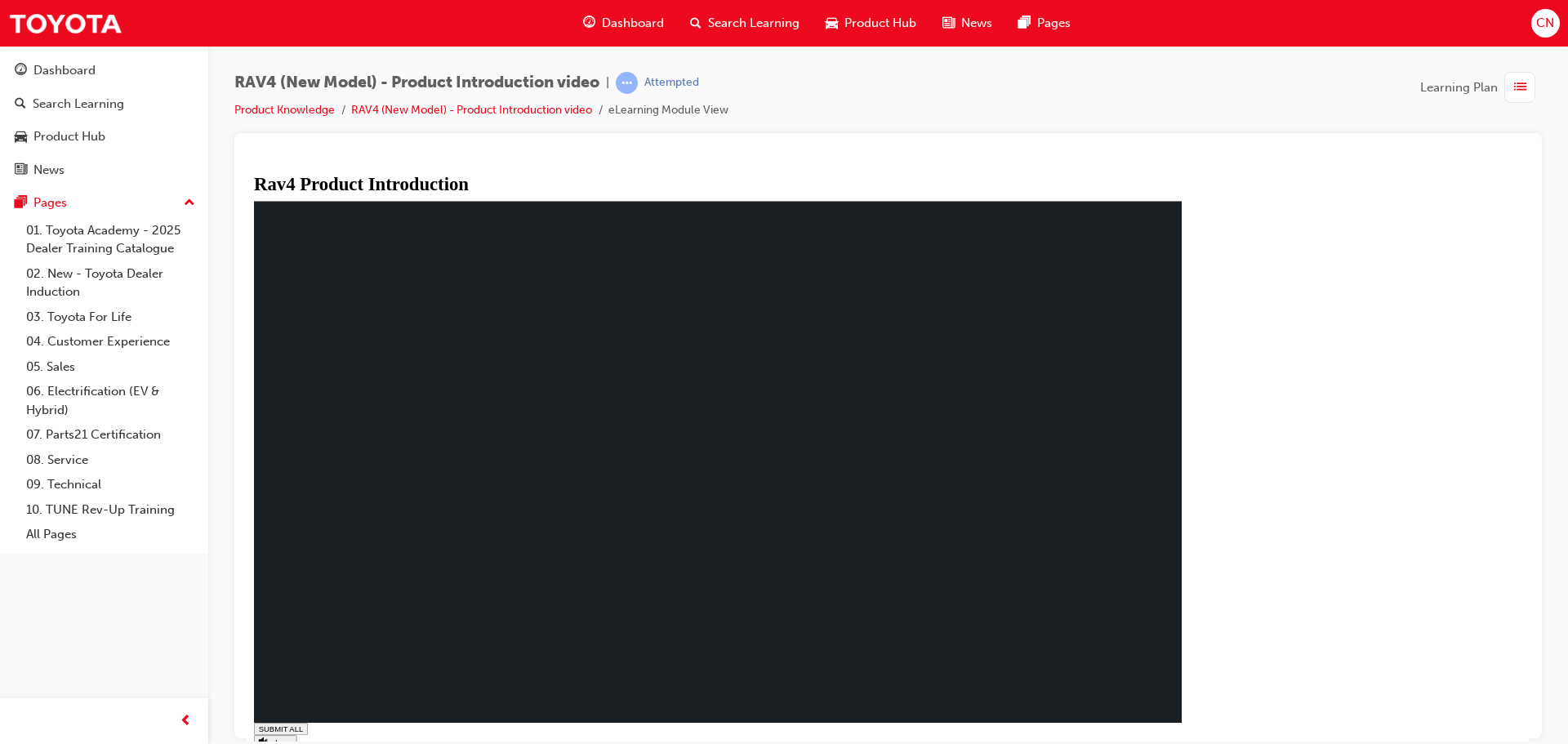 click on "NEXT" at bounding box center (303, 807) 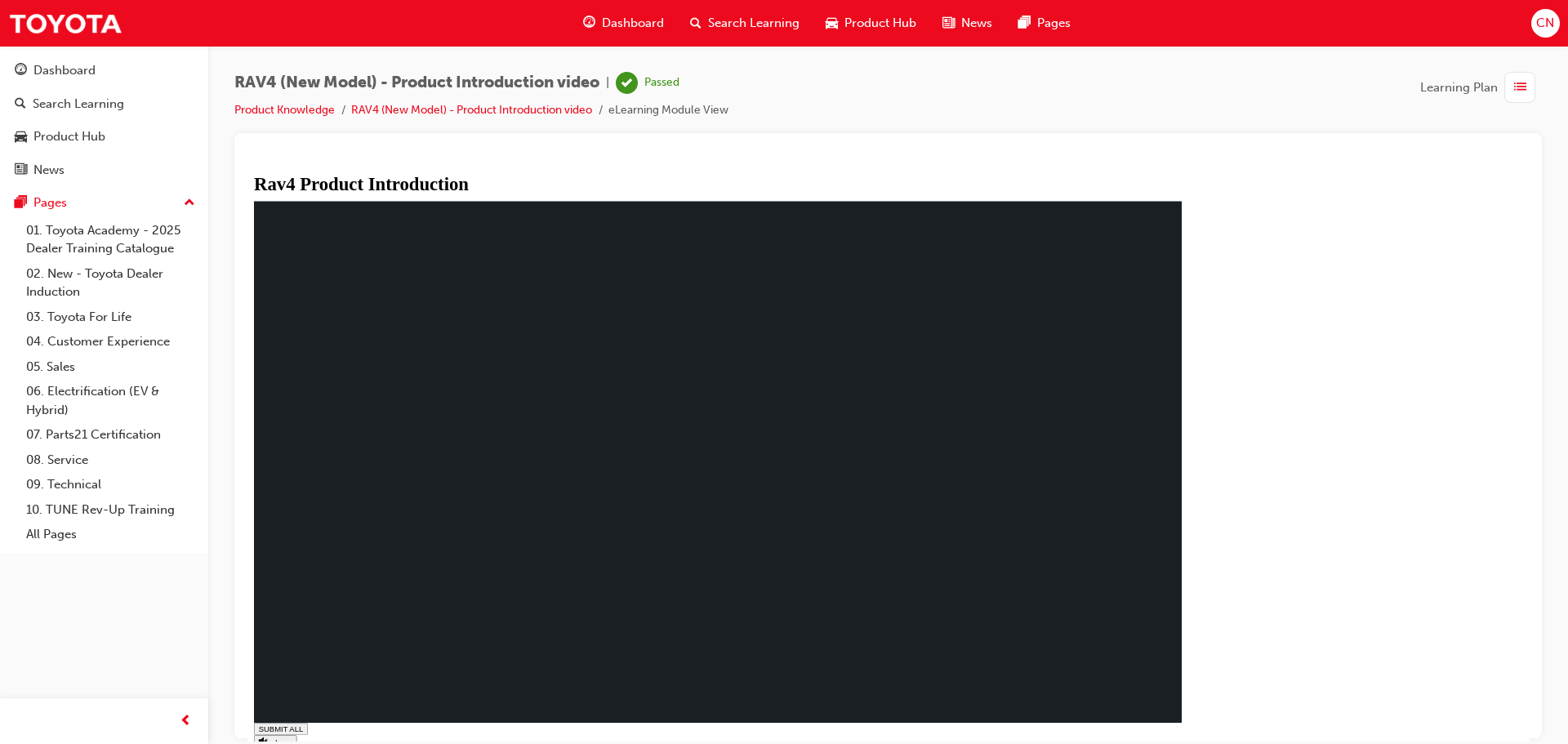 click on "NEXT" at bounding box center (303, 767) 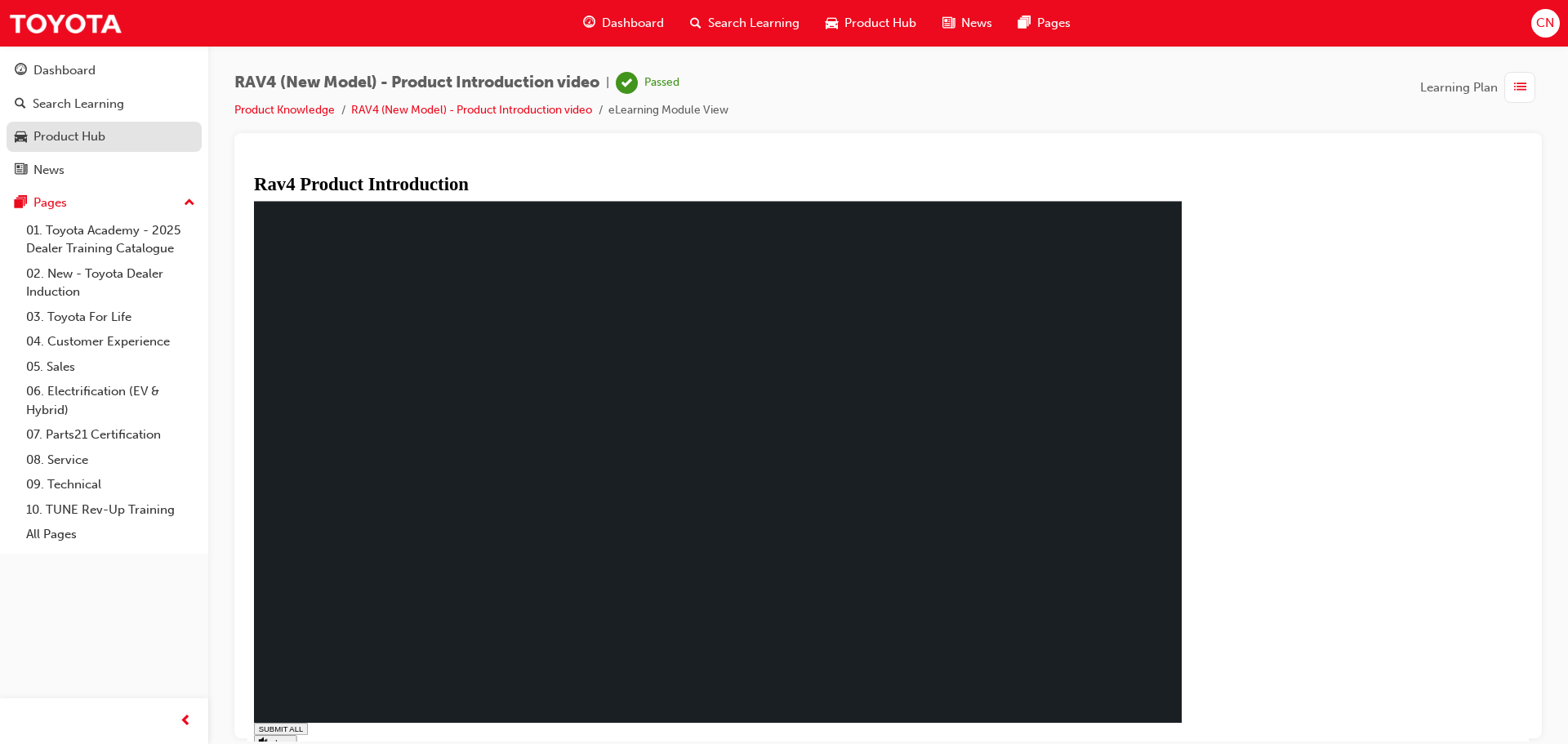 click on "Product Hub" at bounding box center (104, 136) 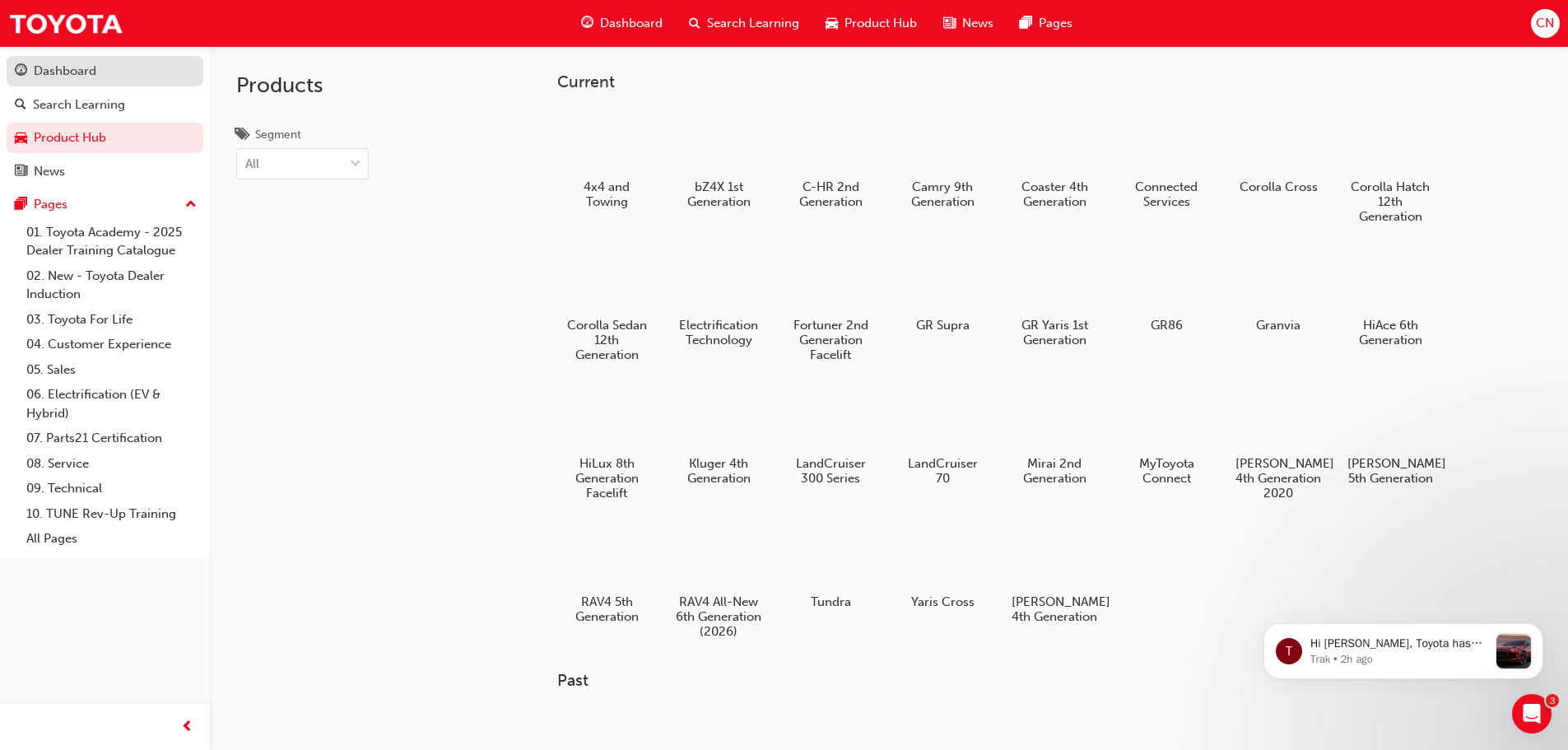 click on "Dashboard" at bounding box center (105, 71) 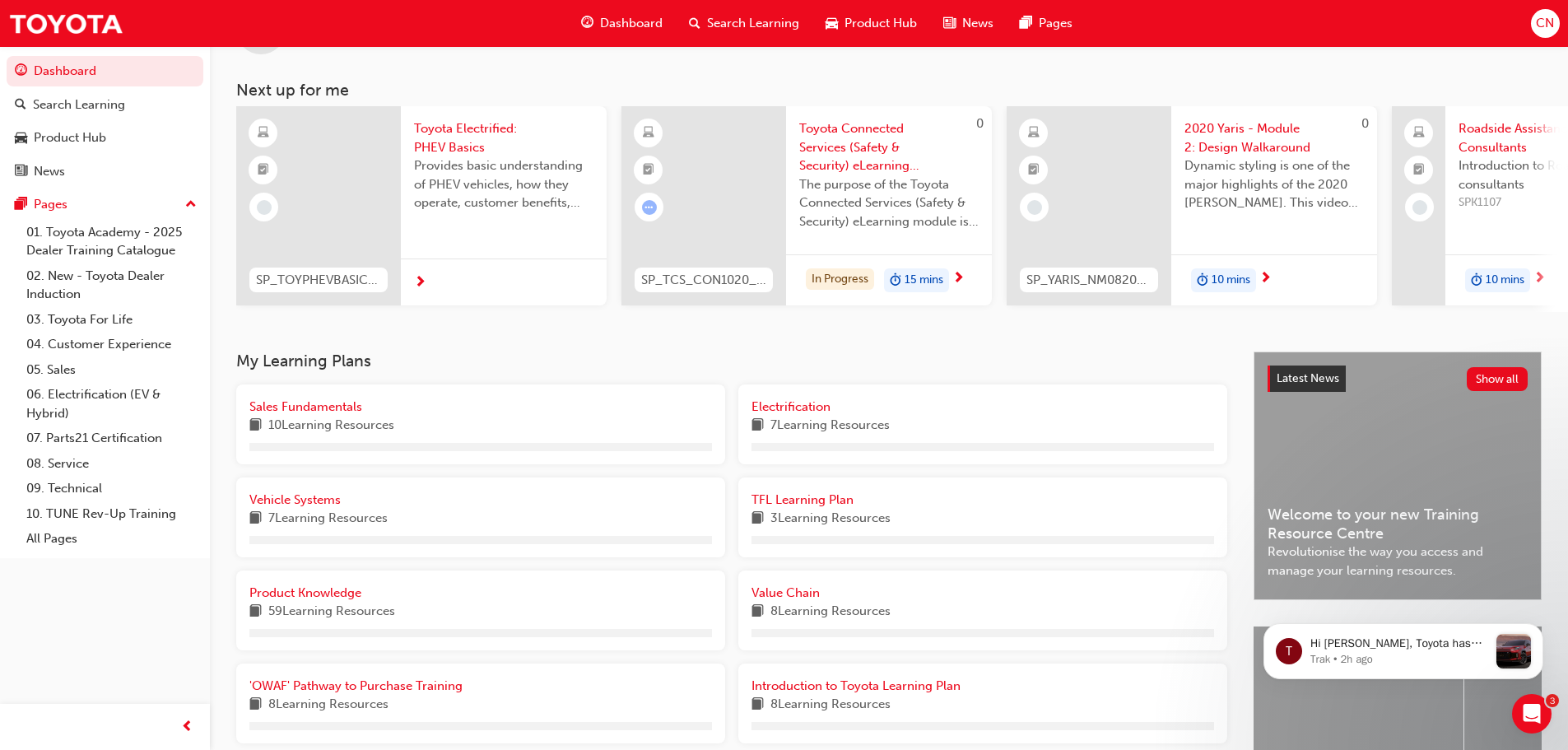 scroll, scrollTop: 165, scrollLeft: 0, axis: vertical 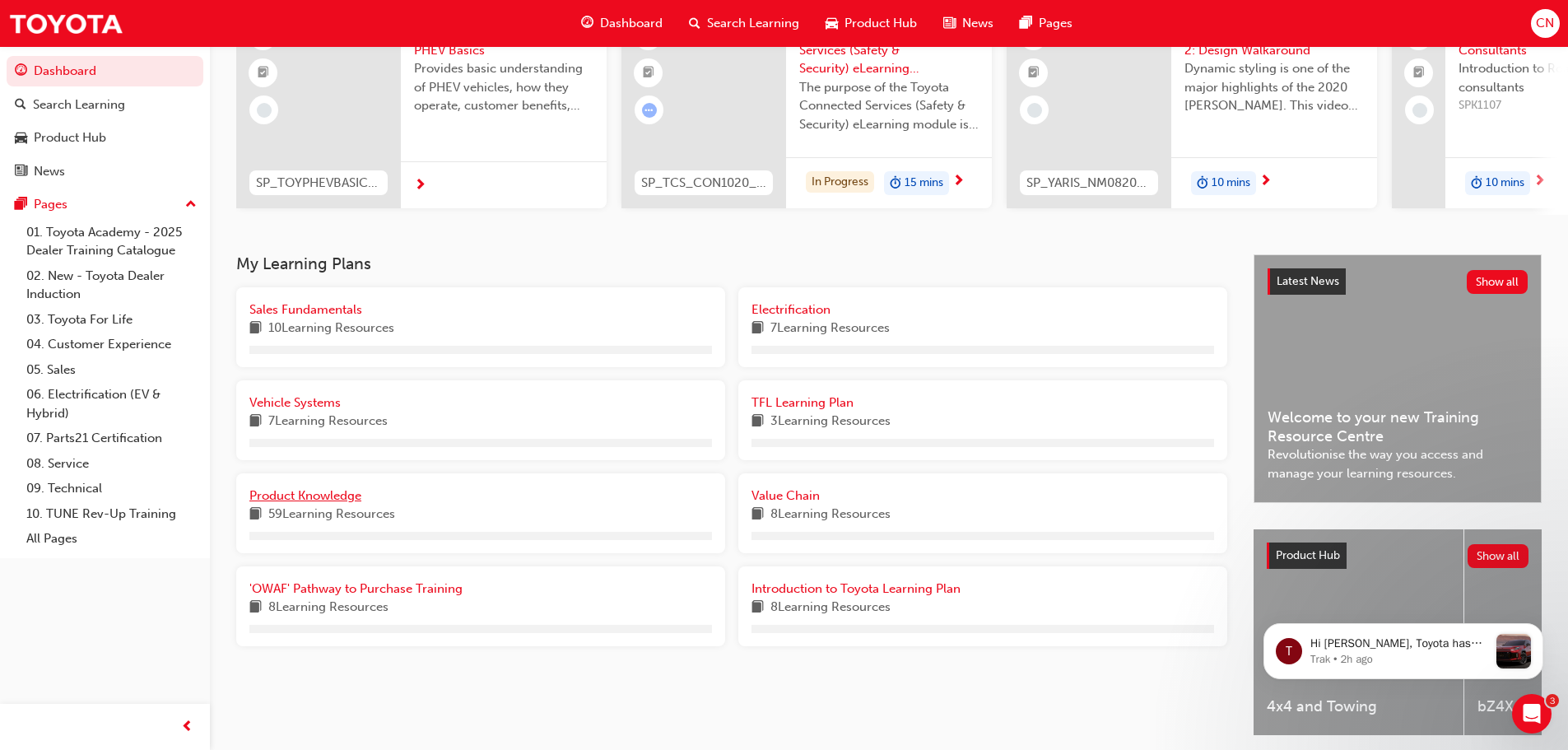 click on "Product Knowledge" at bounding box center [305, 496] 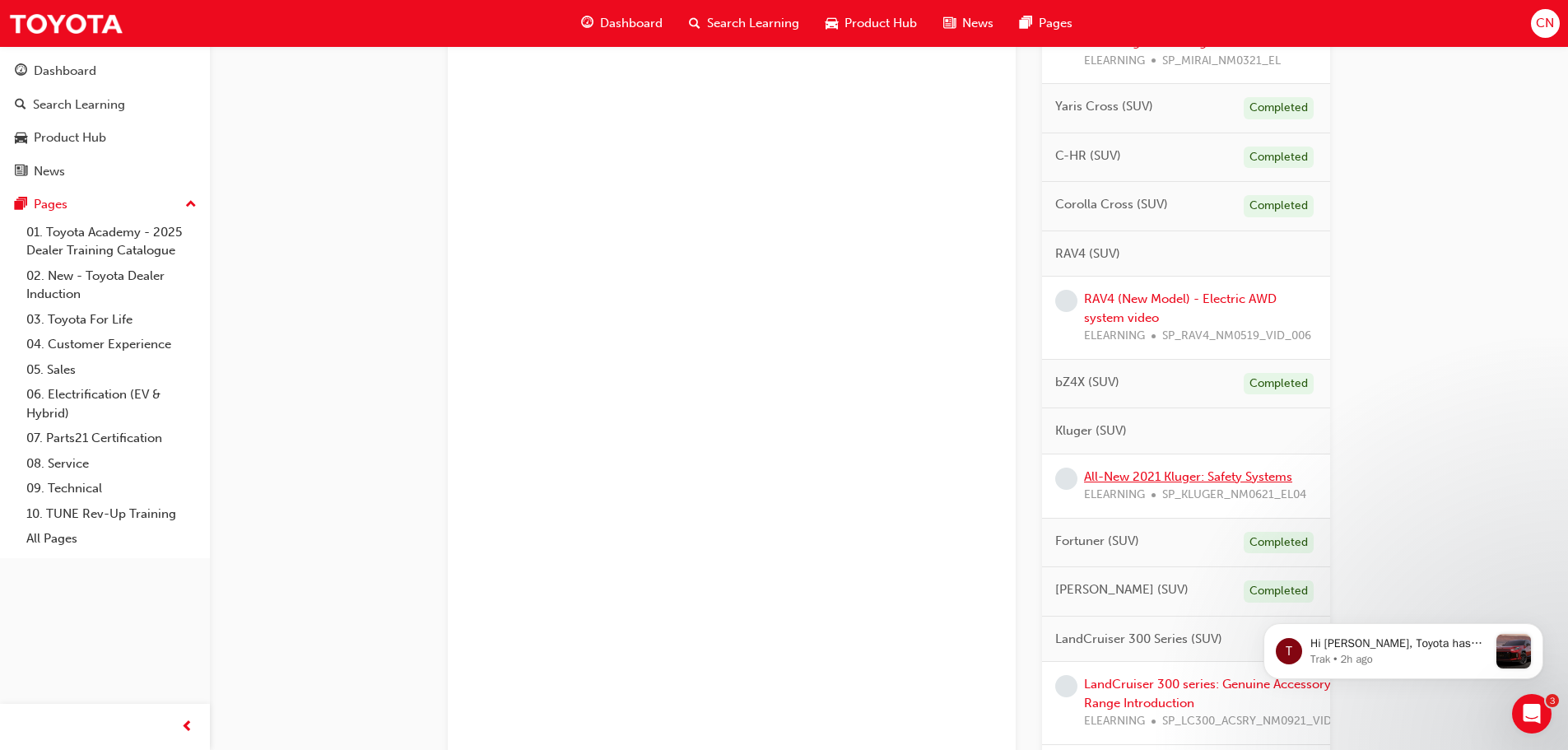 scroll, scrollTop: 741, scrollLeft: 0, axis: vertical 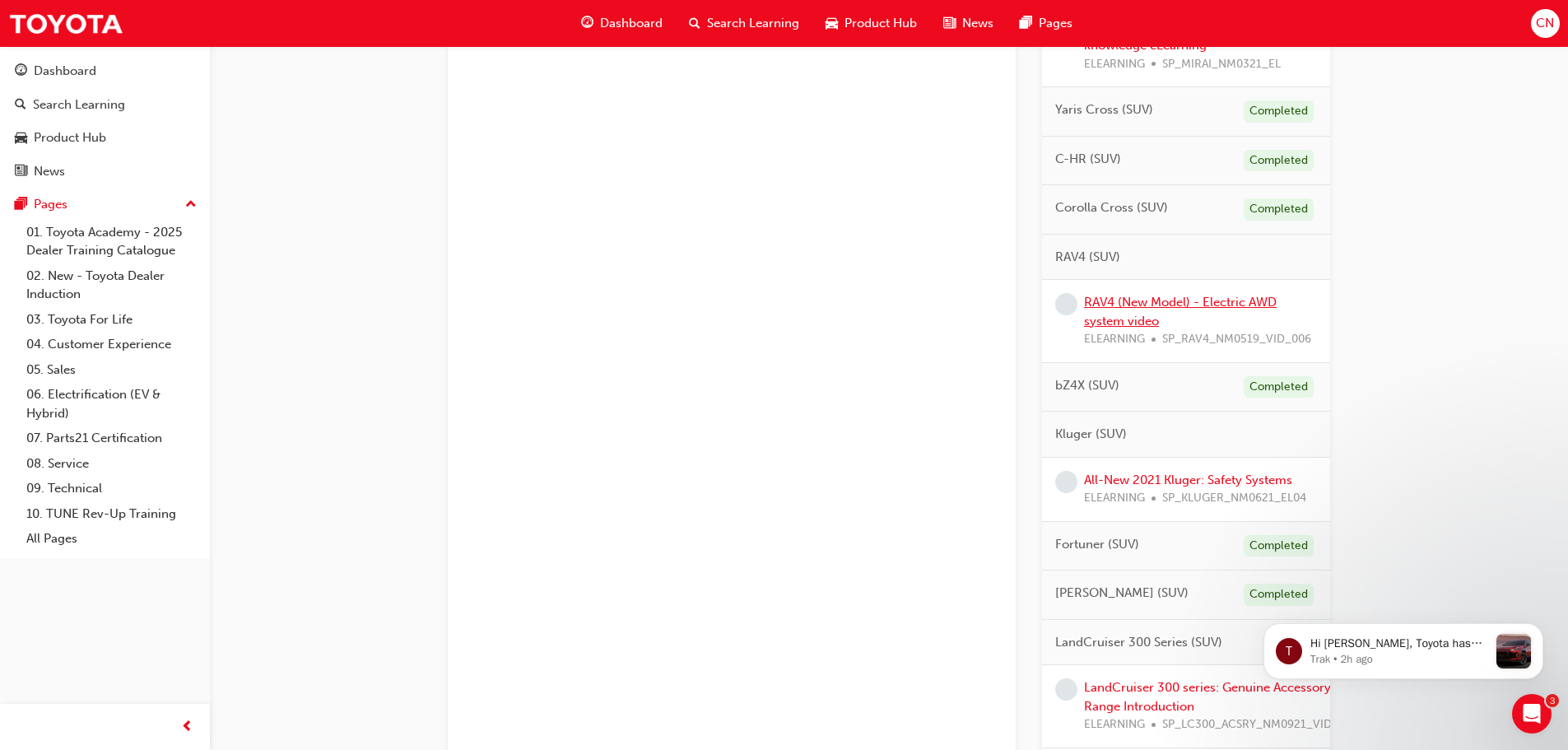 click on "RAV4 (New Model) - Electric AWD system video" at bounding box center (1180, 311) 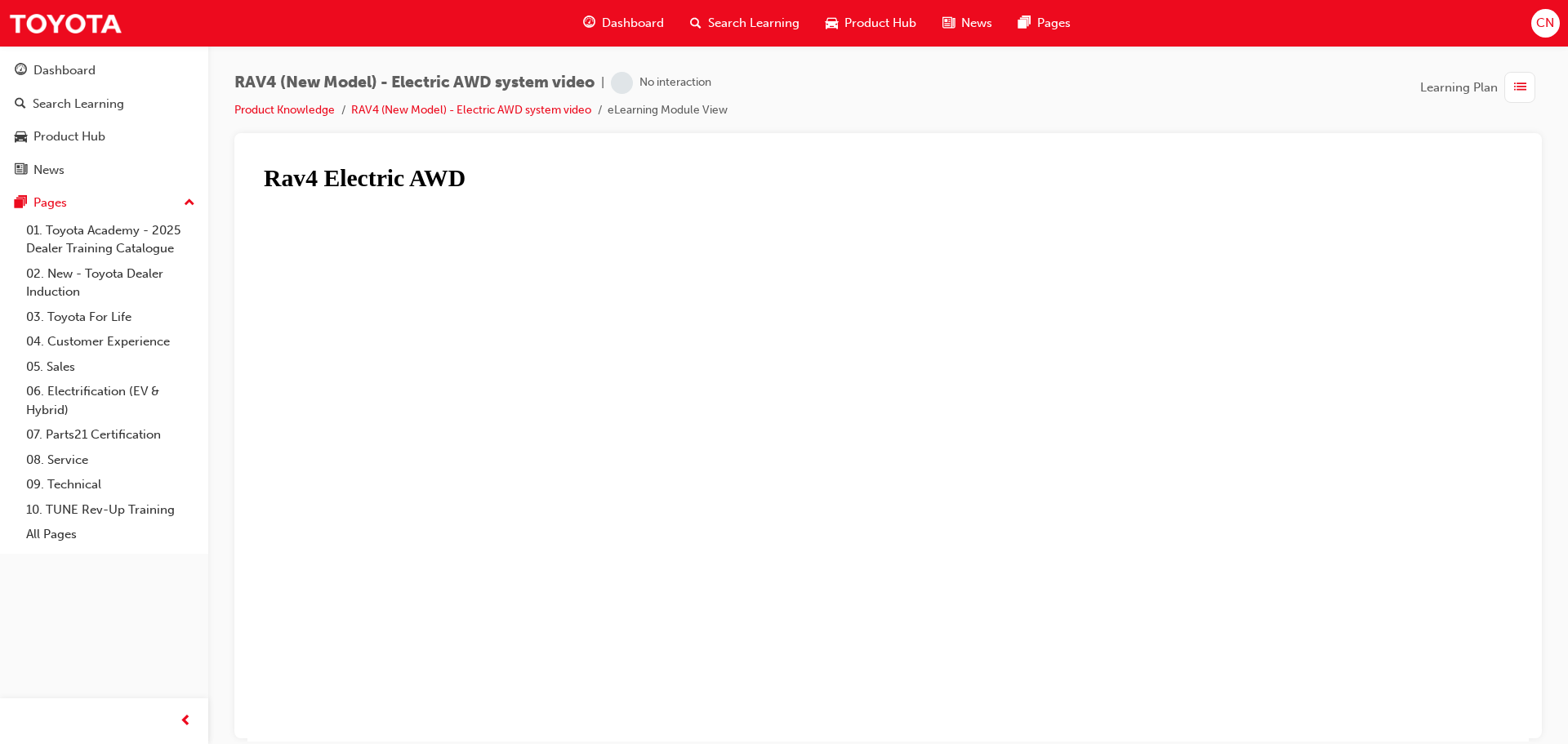 scroll, scrollTop: 0, scrollLeft: 0, axis: both 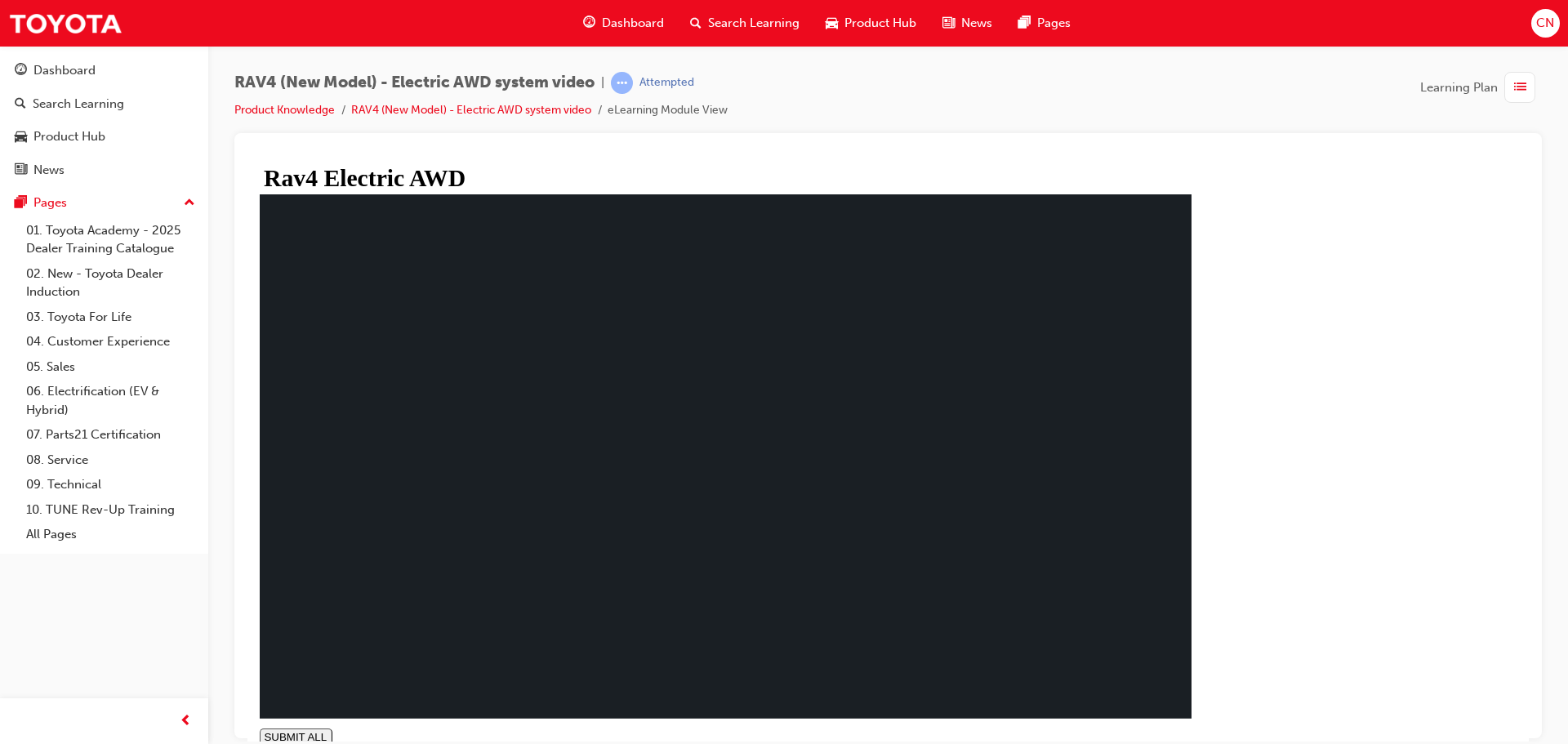 click on "NEXT" at bounding box center (328, 770) 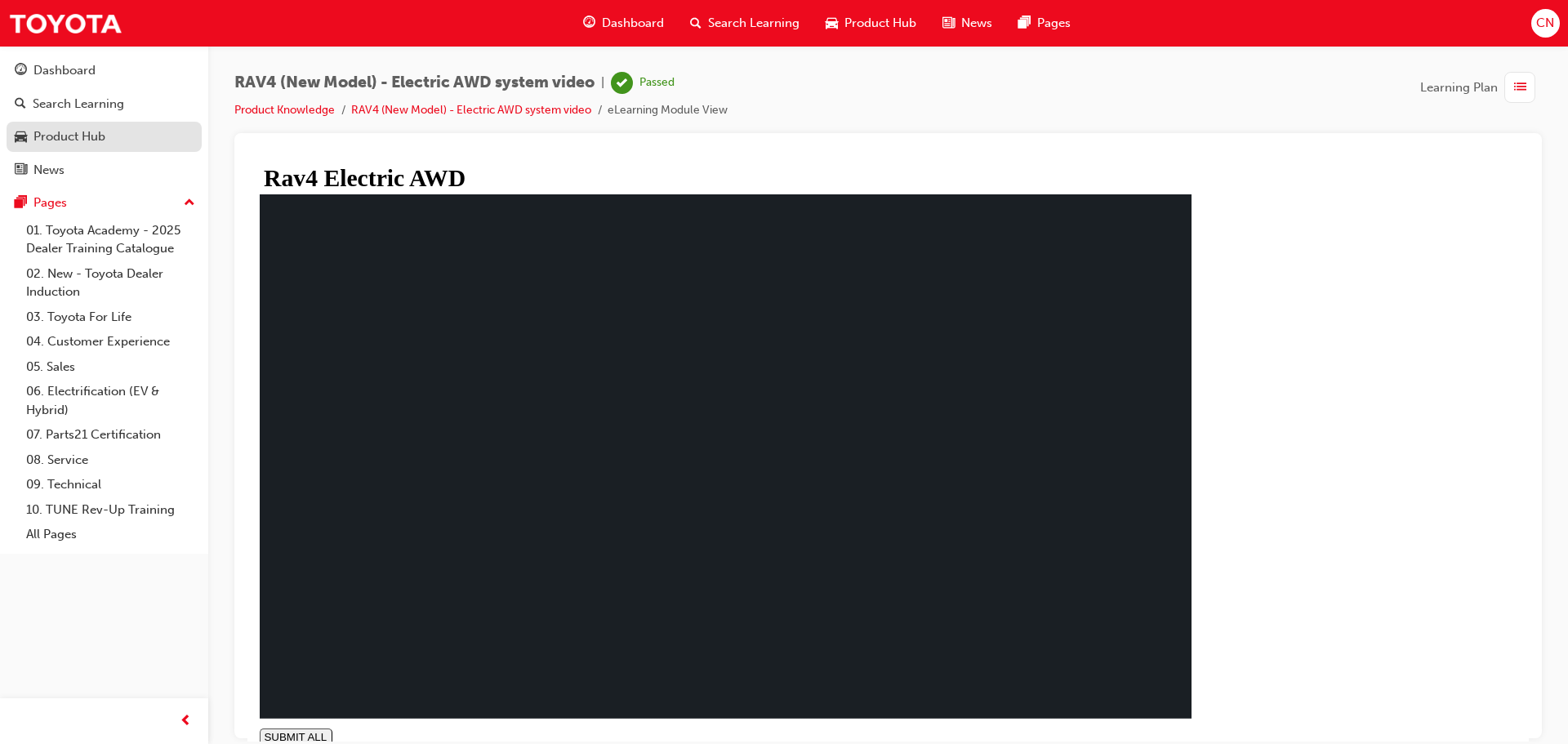 click on "Product Hub" at bounding box center (104, 136) 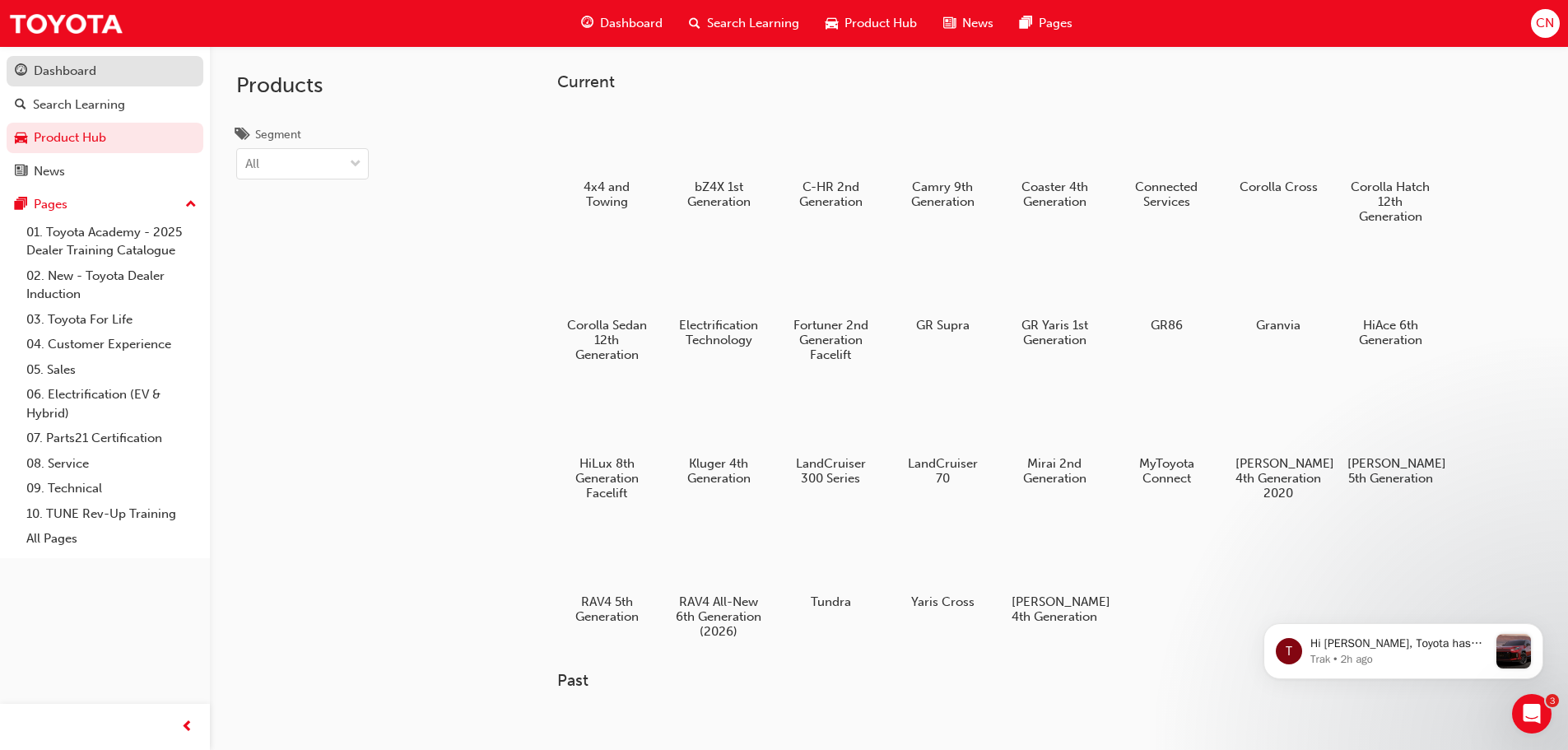 click on "Dashboard" at bounding box center (105, 71) 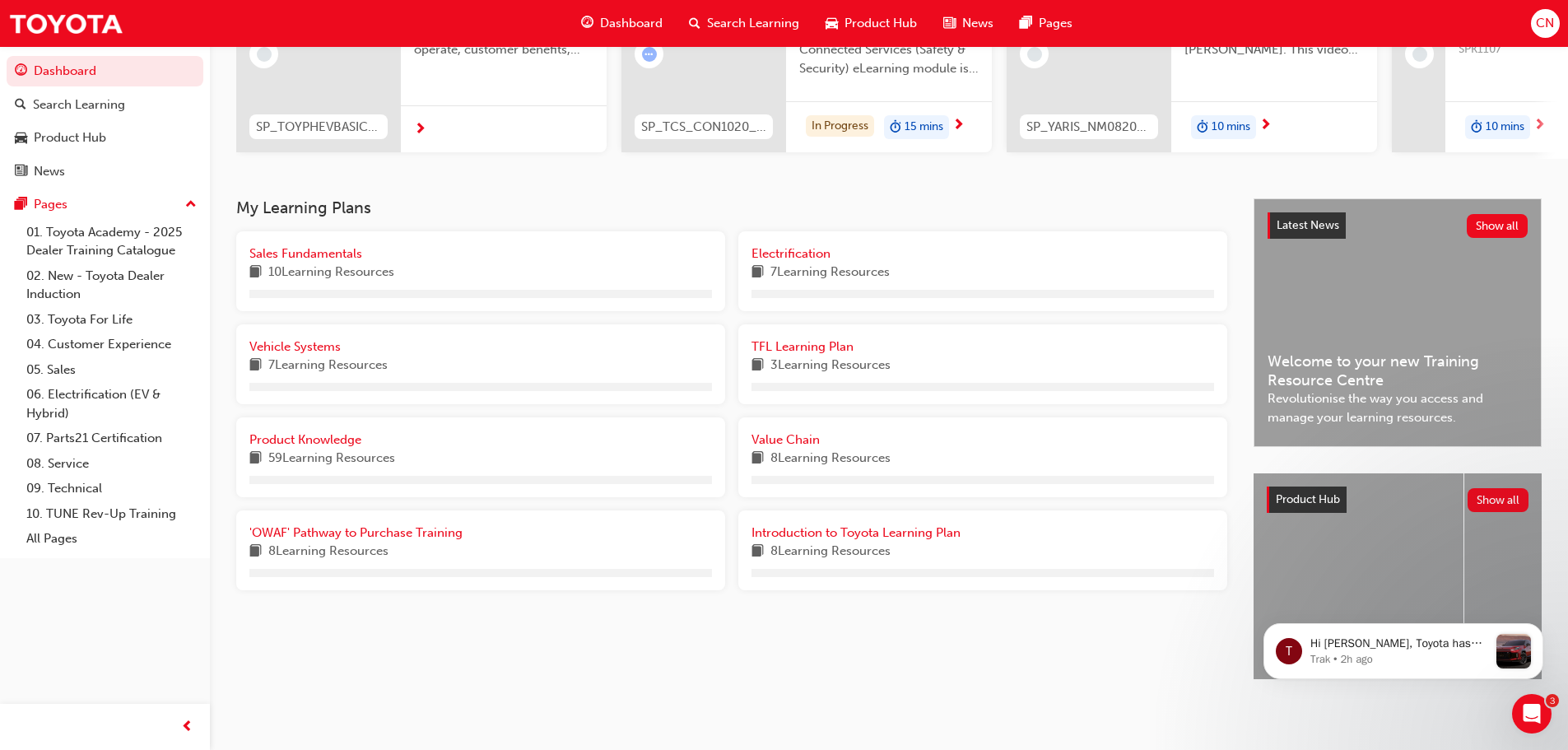 scroll, scrollTop: 234, scrollLeft: 0, axis: vertical 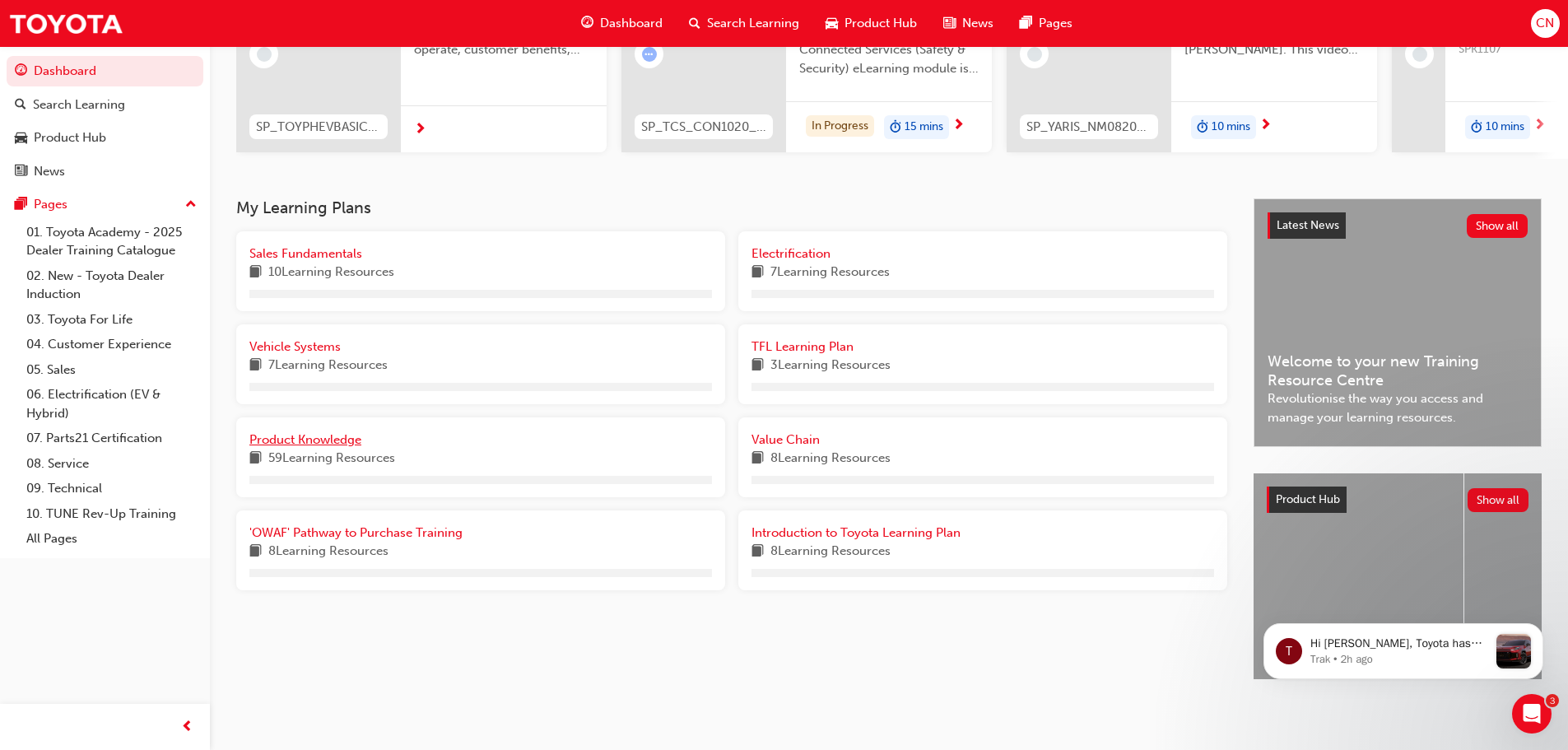 click on "Product Knowledge" at bounding box center (305, 440) 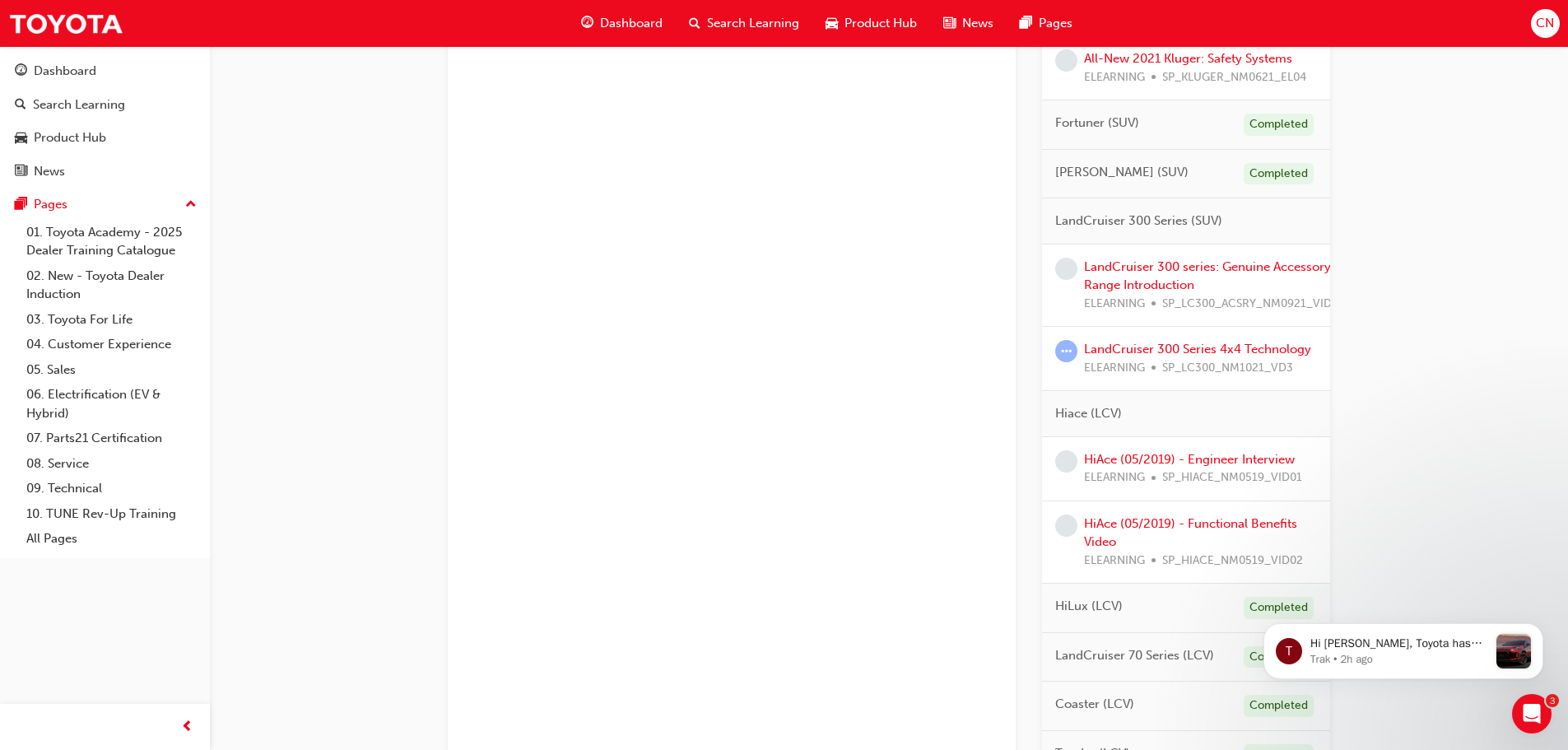 scroll, scrollTop: 972, scrollLeft: 0, axis: vertical 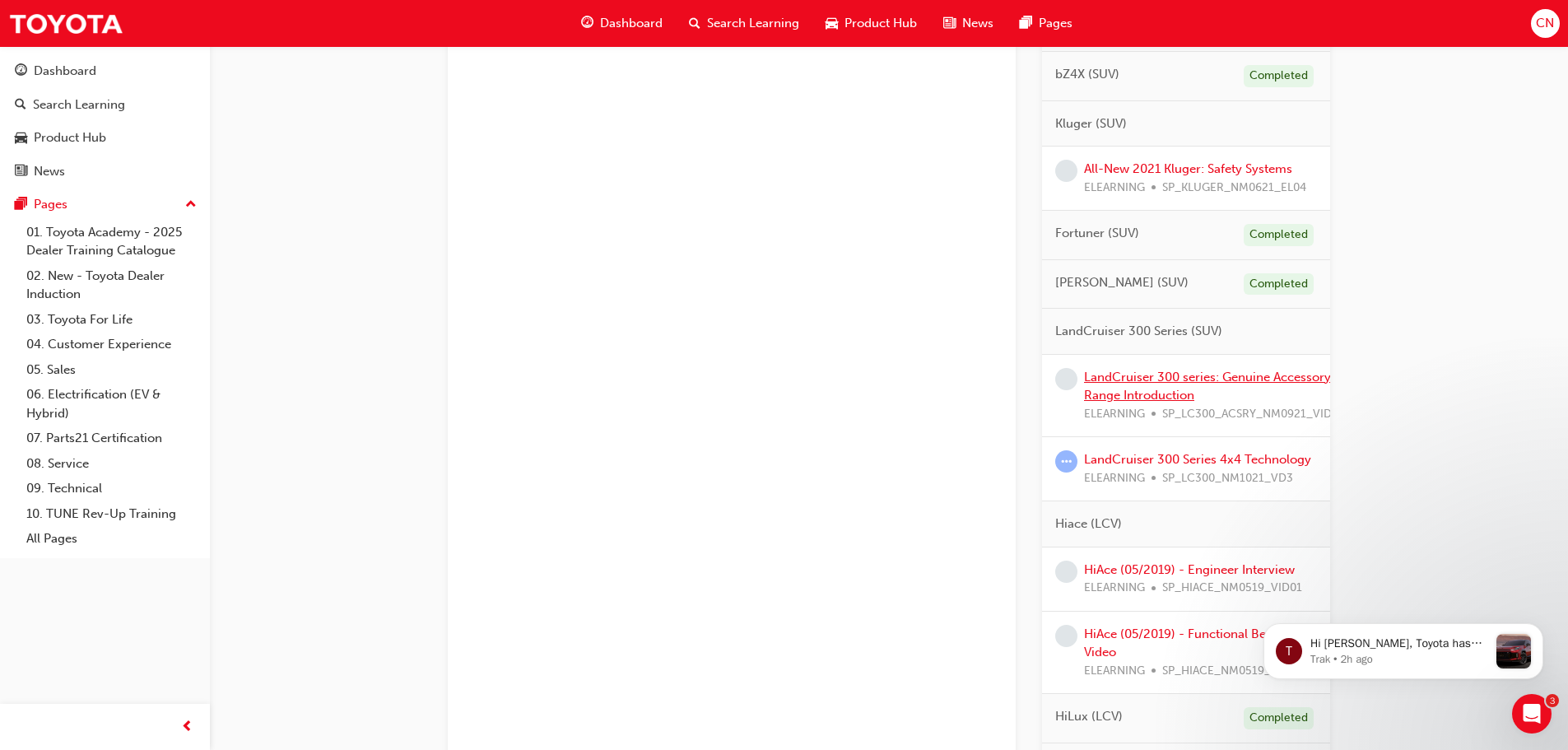 click on "LandCruiser 300 series: Genuine Accessory Range Introduction" at bounding box center (1207, 386) 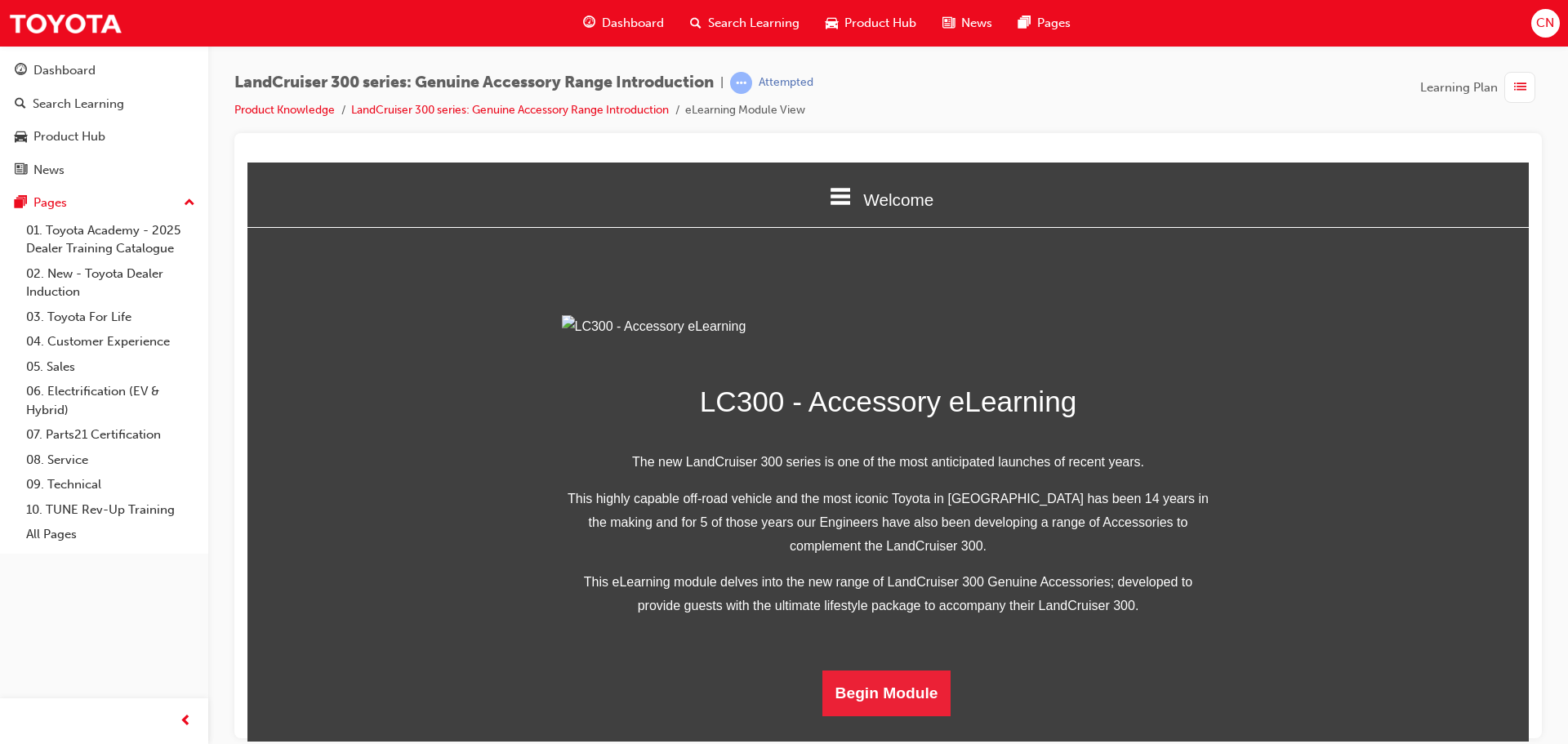 scroll, scrollTop: 319, scrollLeft: 0, axis: vertical 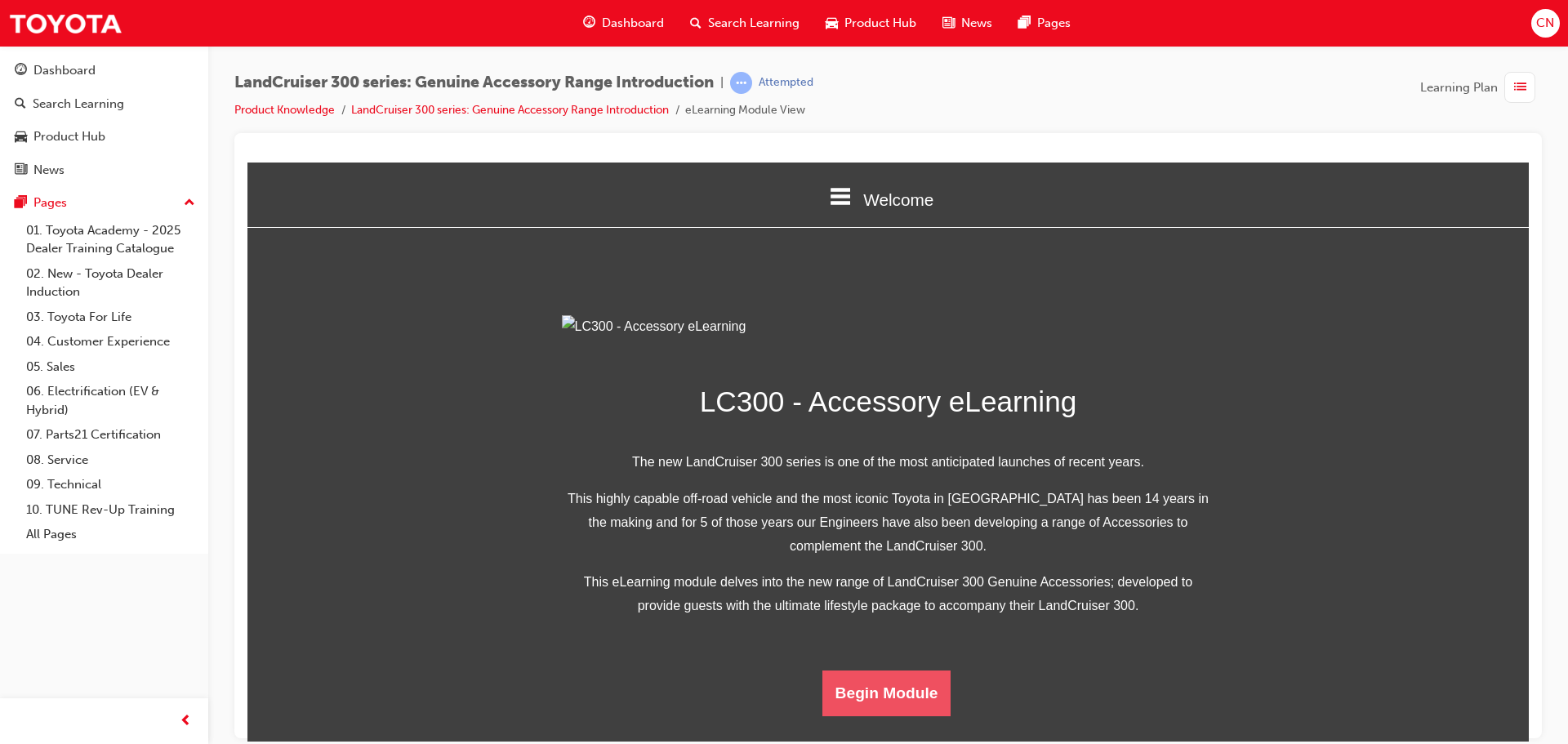 click on "Begin Module" at bounding box center (887, 693) 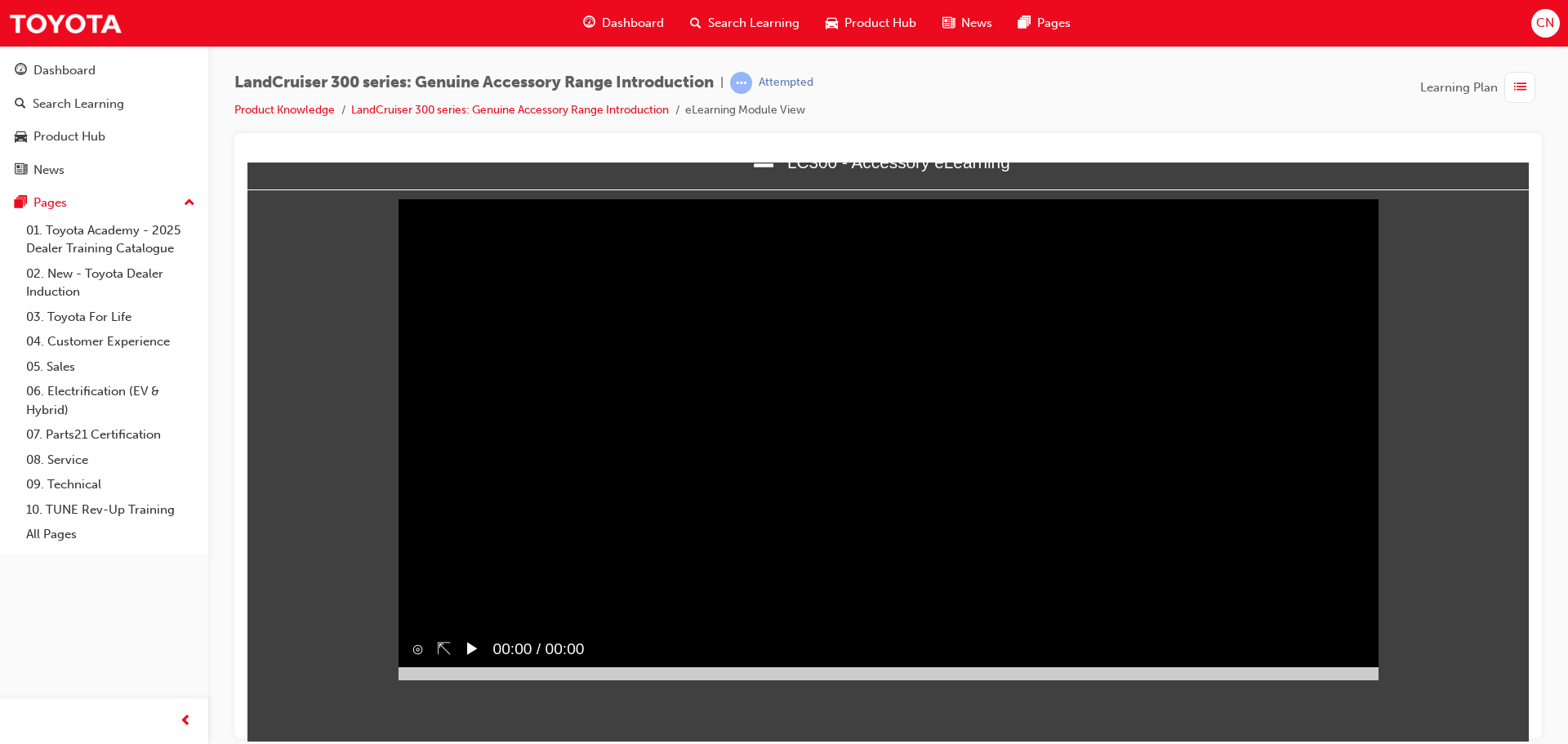 scroll, scrollTop: 0, scrollLeft: 0, axis: both 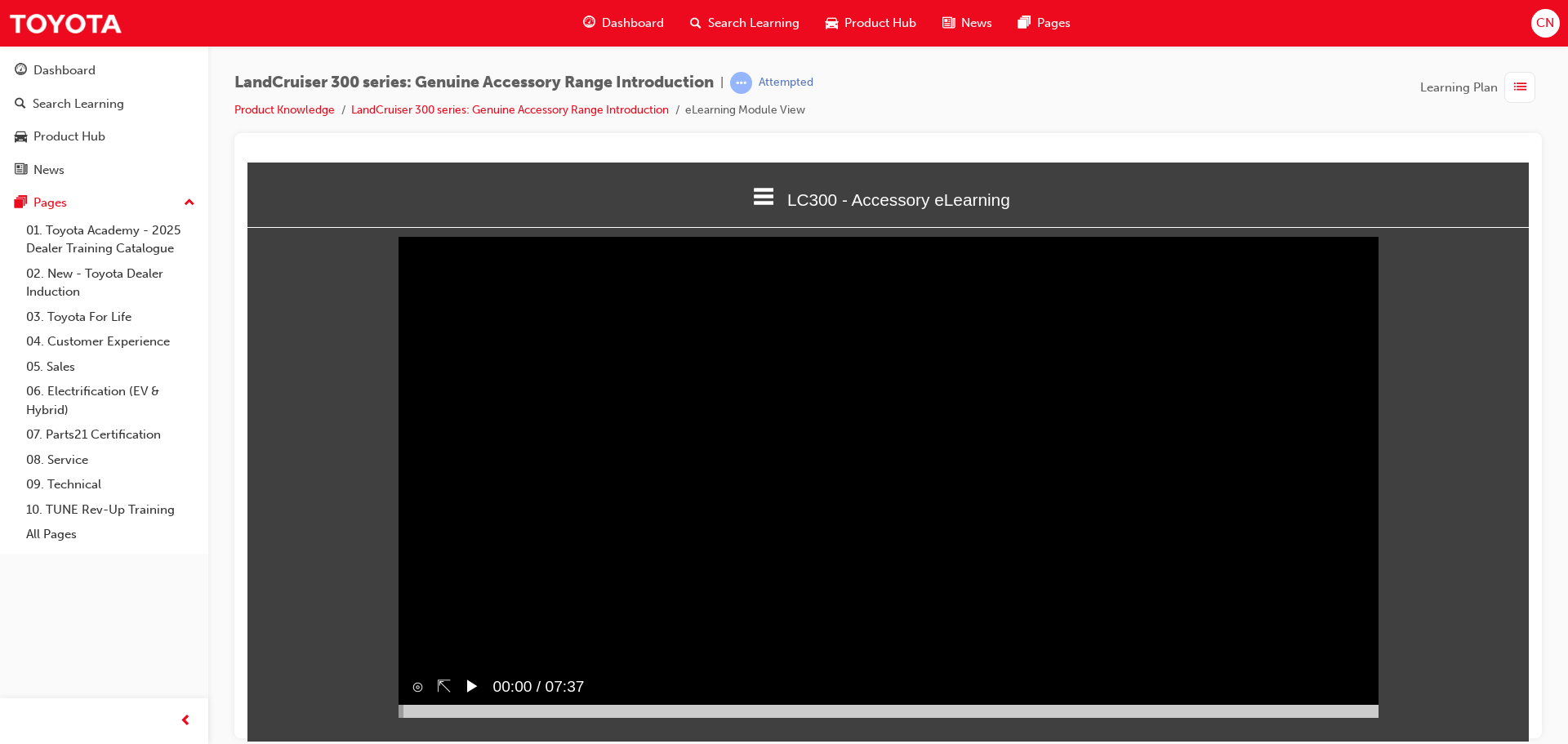 click on "▶︎" at bounding box center [472, 686] 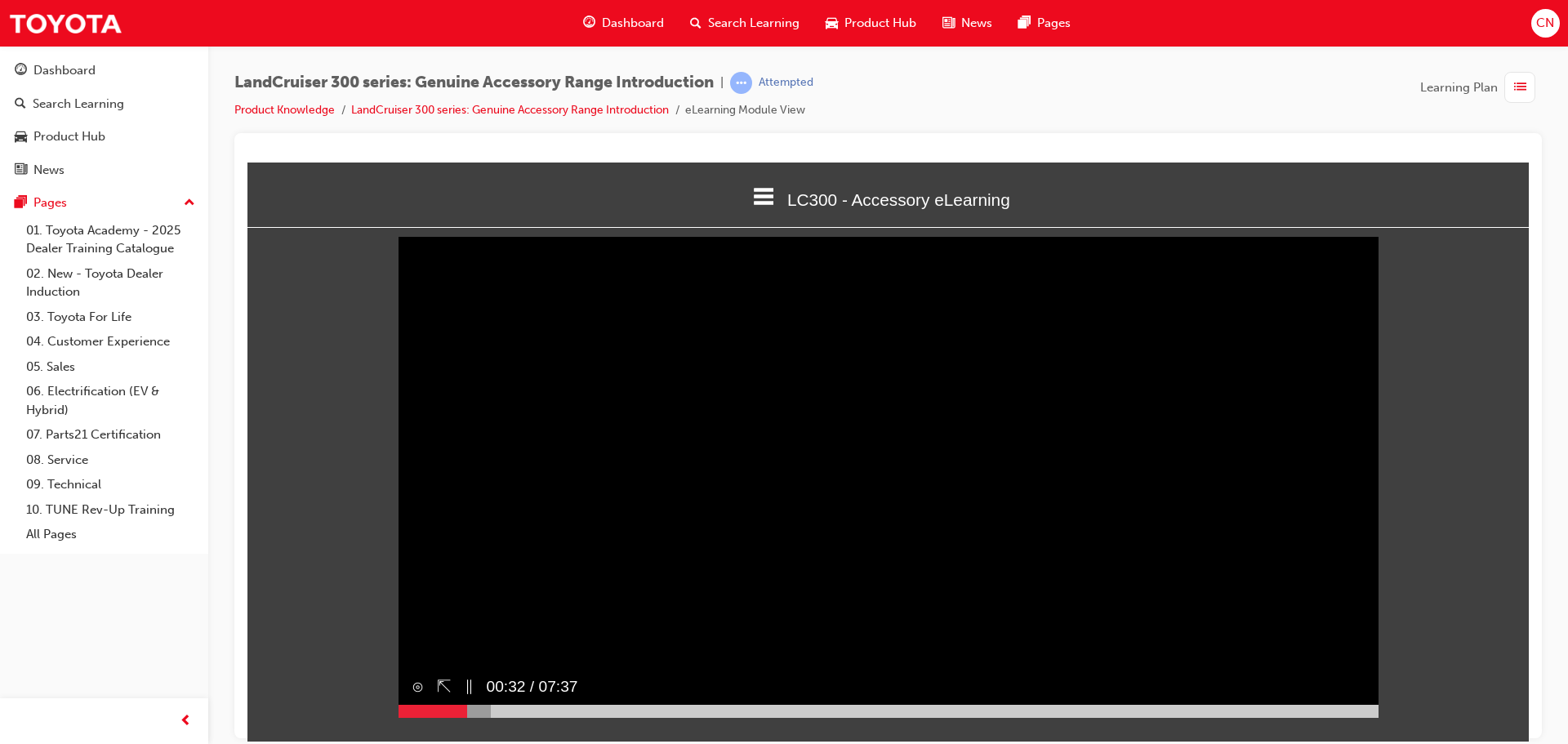 click at bounding box center (889, 711) 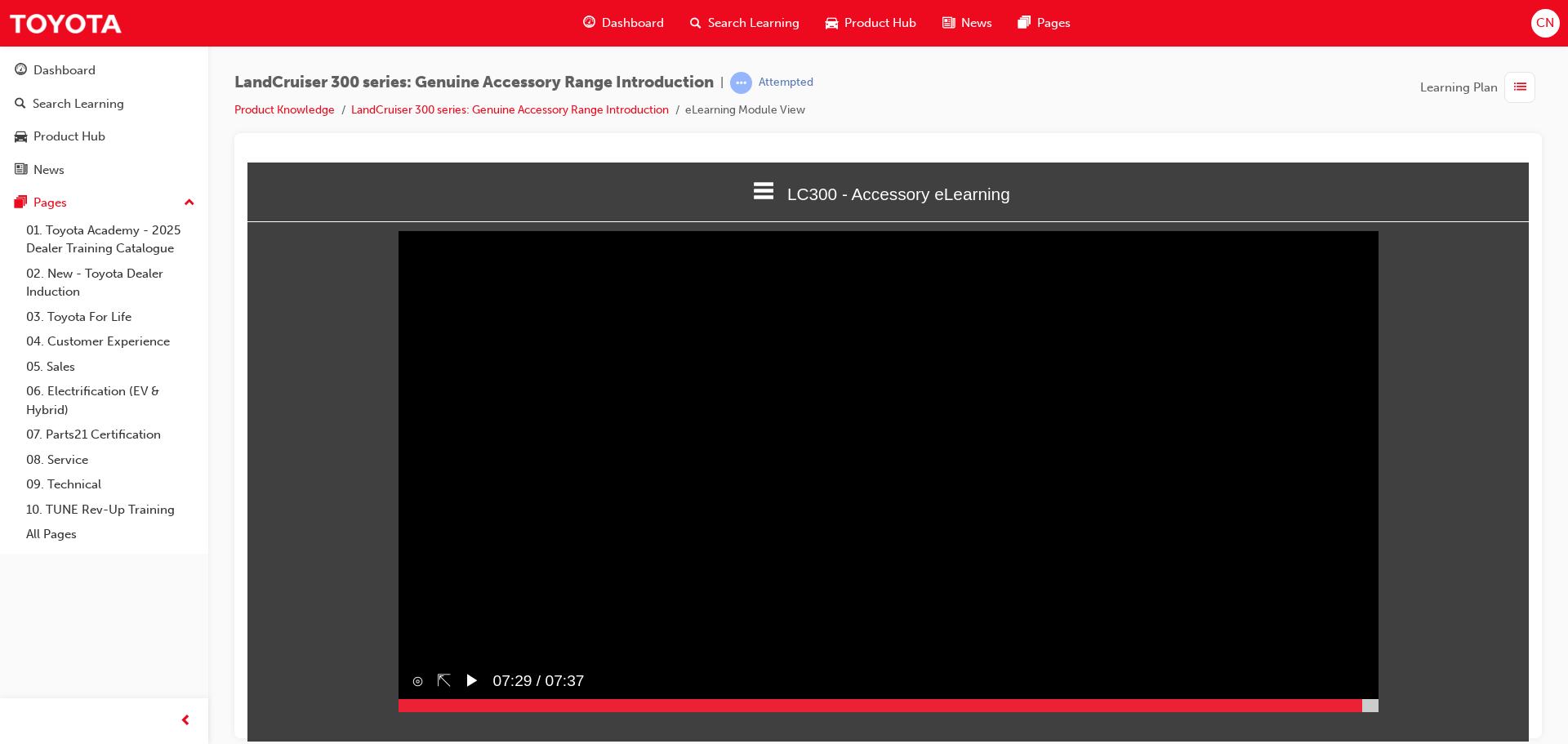 scroll, scrollTop: 7, scrollLeft: 0, axis: vertical 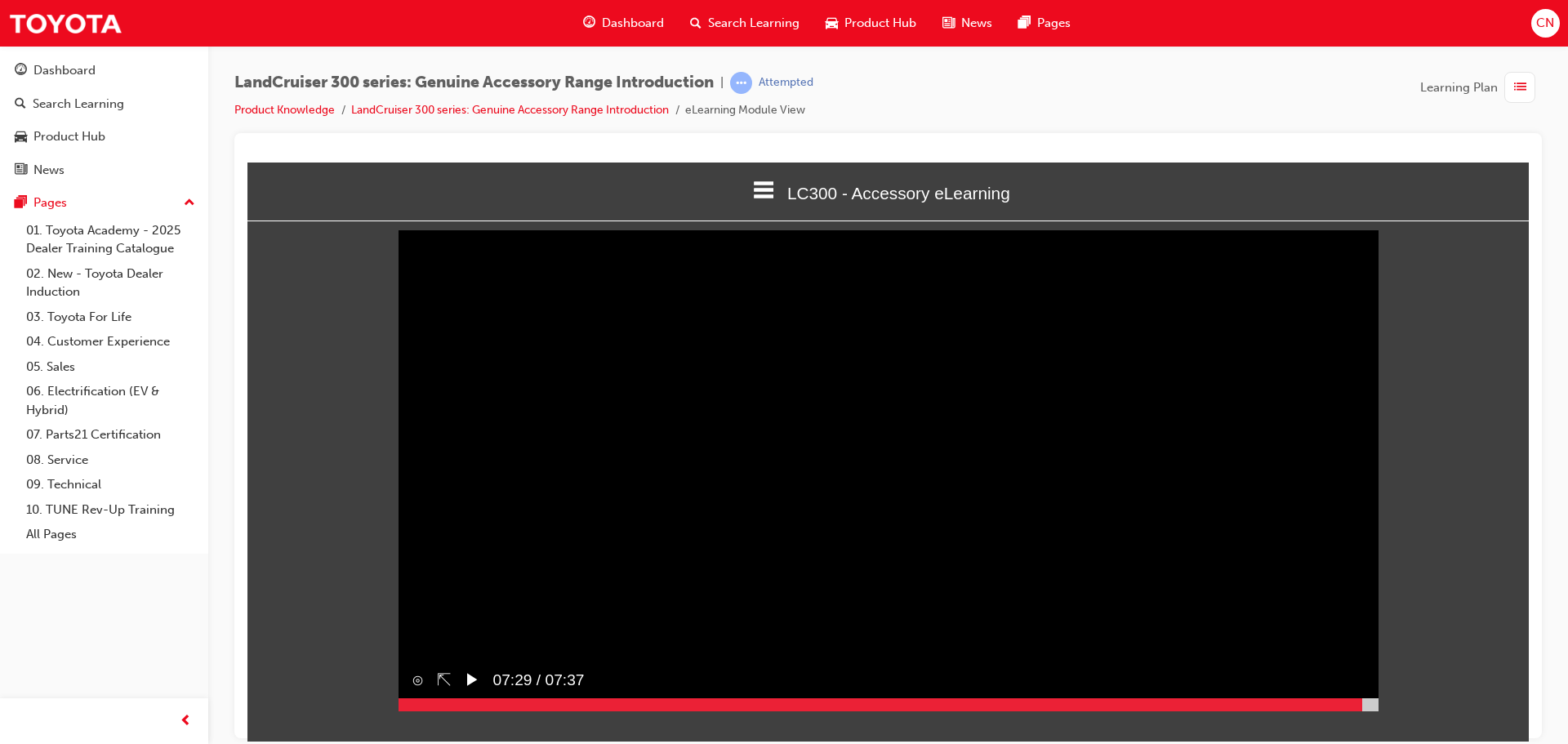 click on "▶︎" at bounding box center (472, 679) 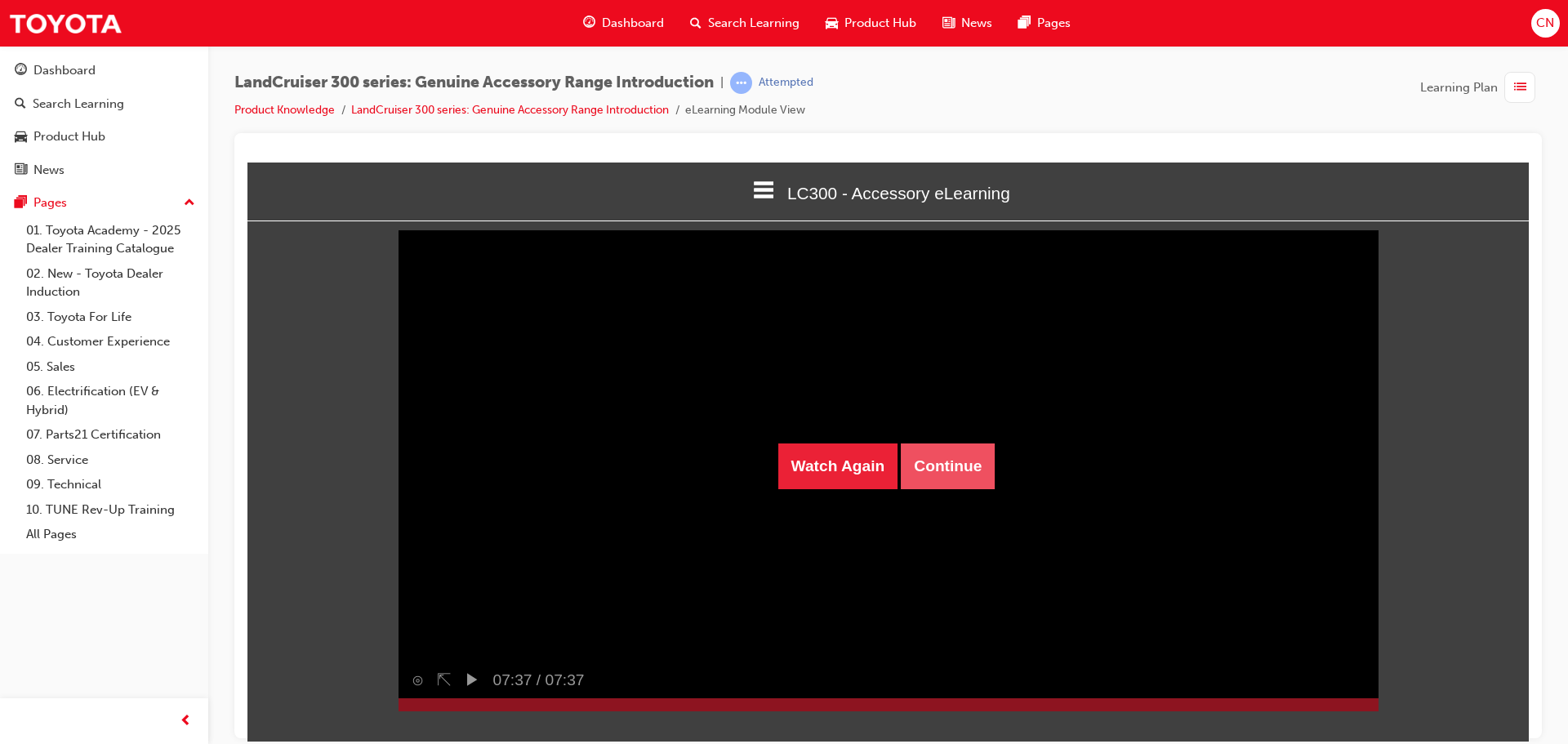 click on "Continue" at bounding box center (947, 466) 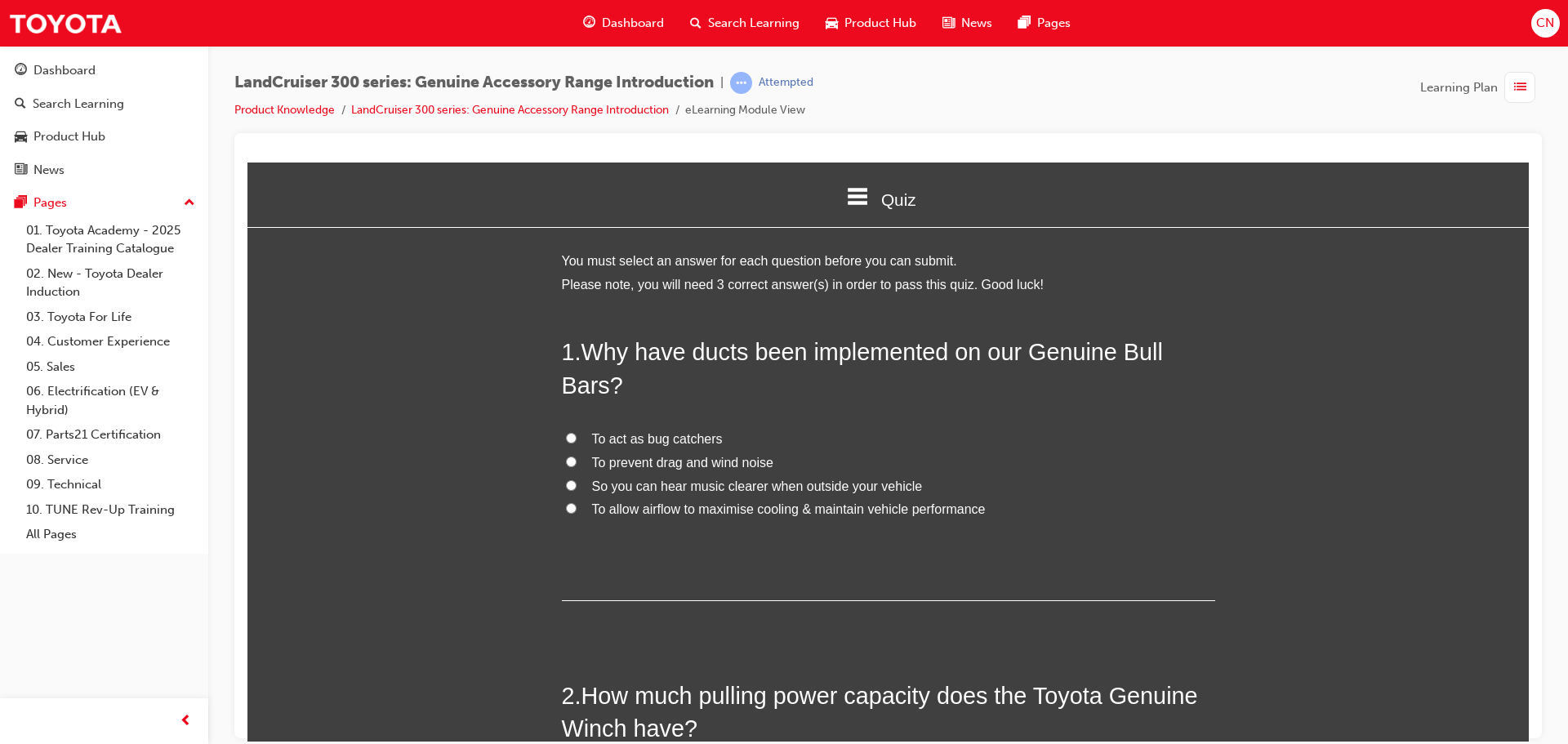 click on "To allow airflow to maximise cooling & maintain vehicle performance" at bounding box center [789, 508] 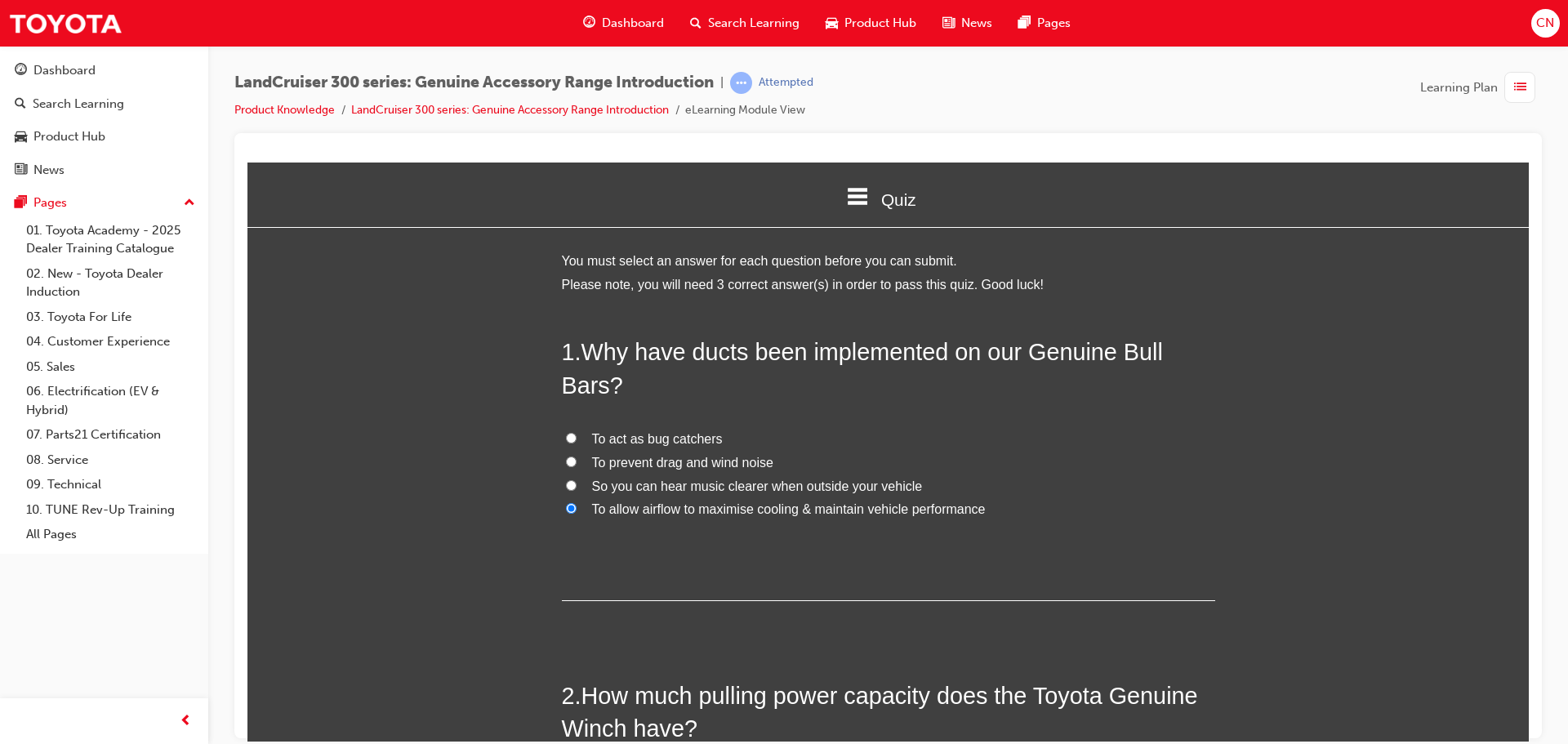 radio on "true" 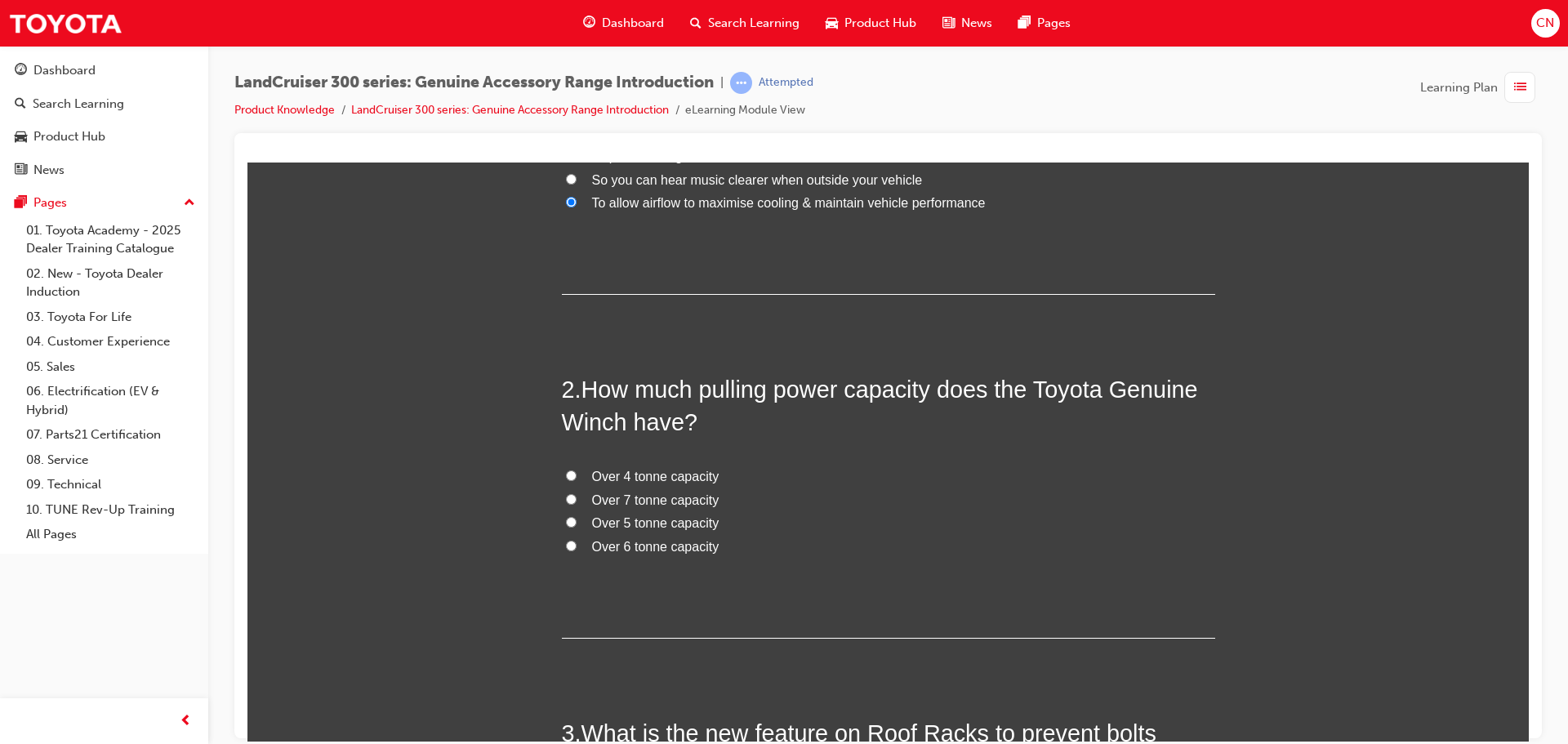 scroll, scrollTop: 327, scrollLeft: 0, axis: vertical 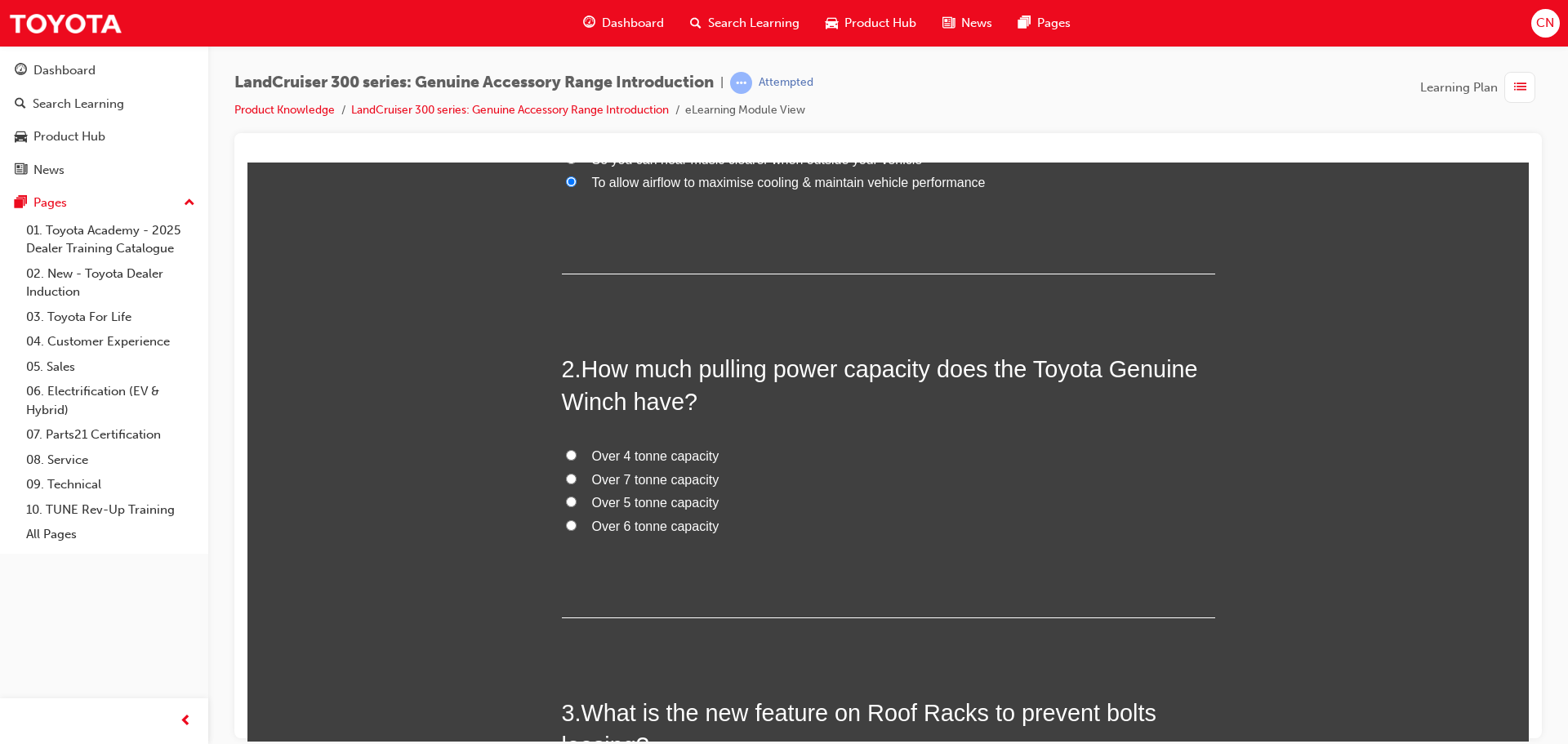 click on "Over 4 tonne capacity" at bounding box center [656, 455] 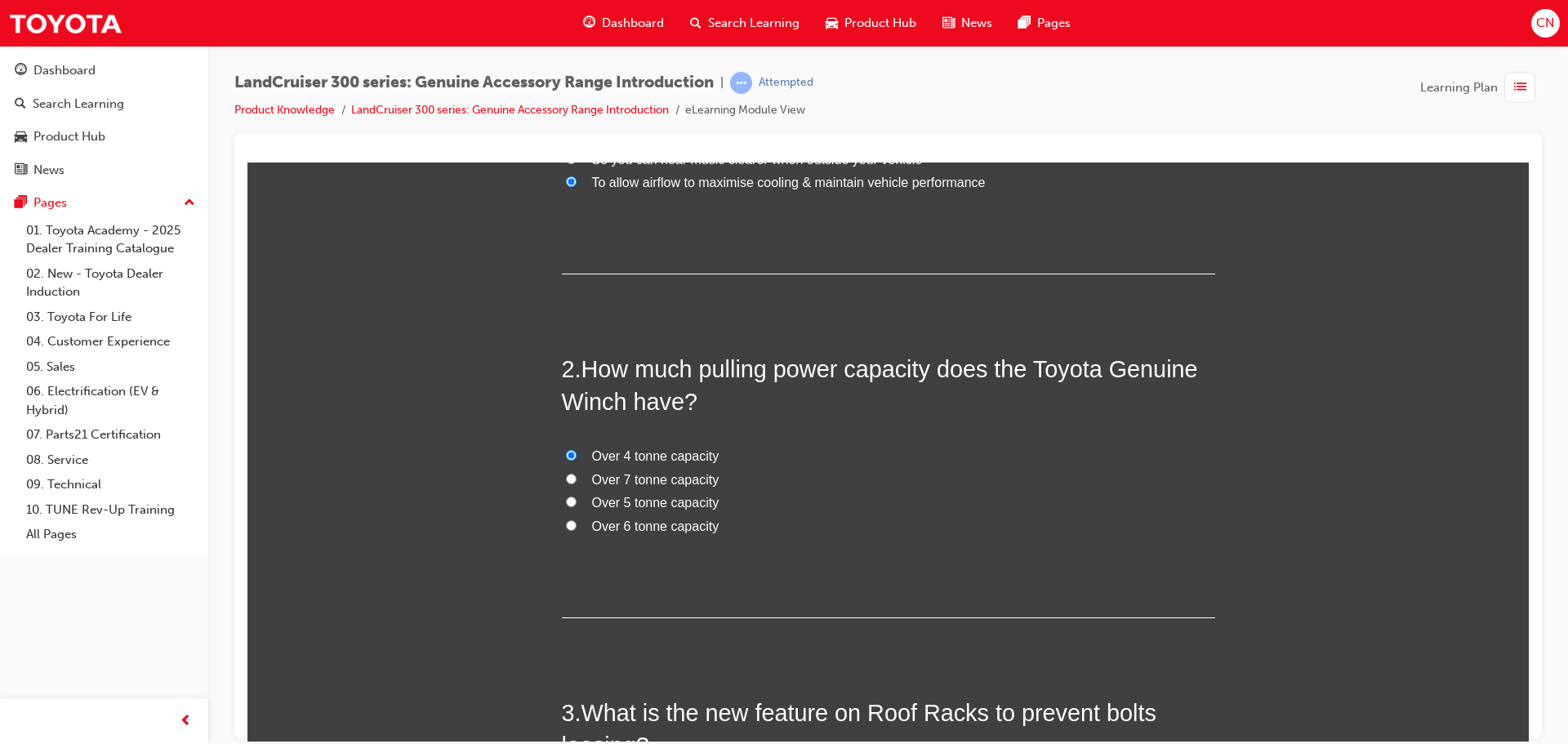 radio on "true" 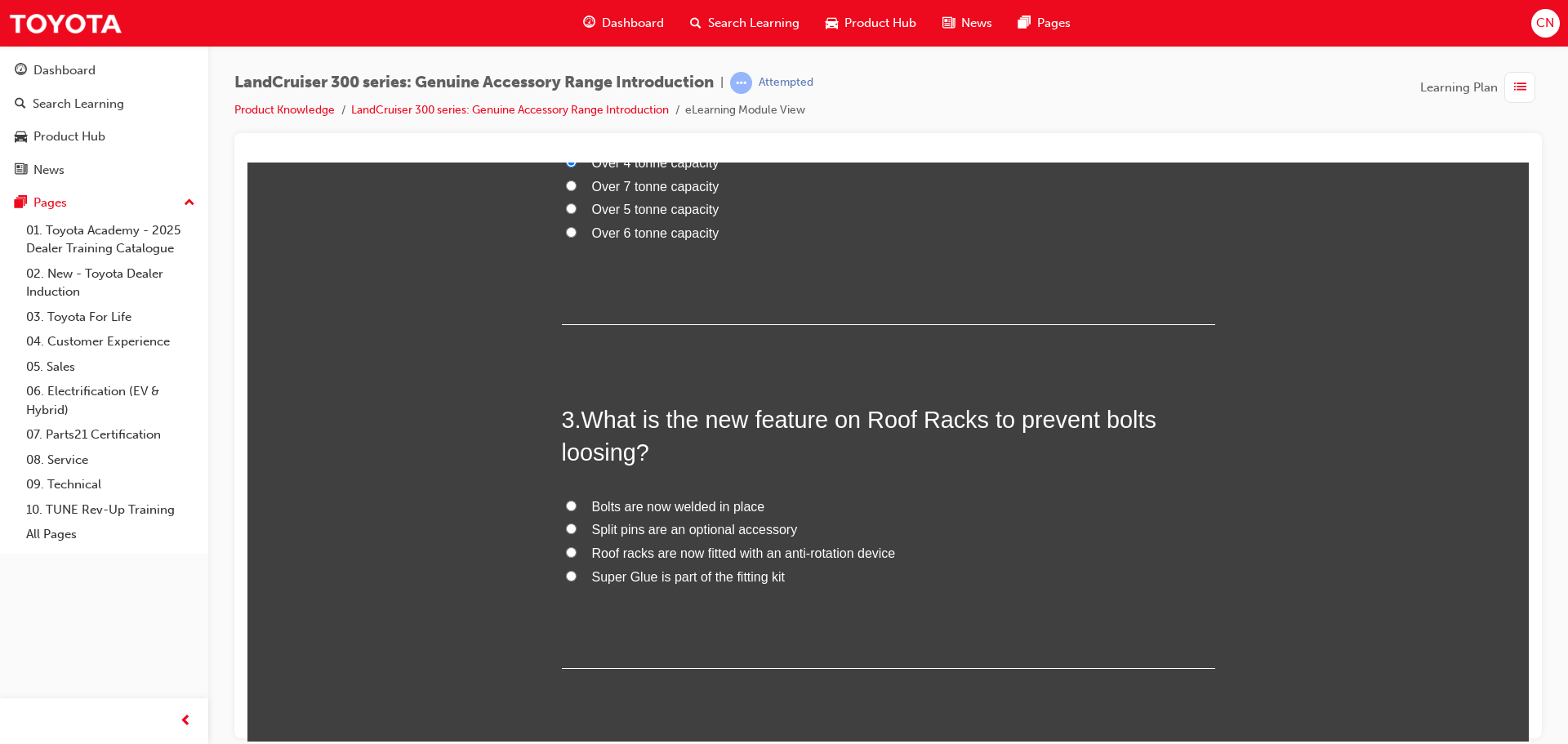 scroll, scrollTop: 670, scrollLeft: 0, axis: vertical 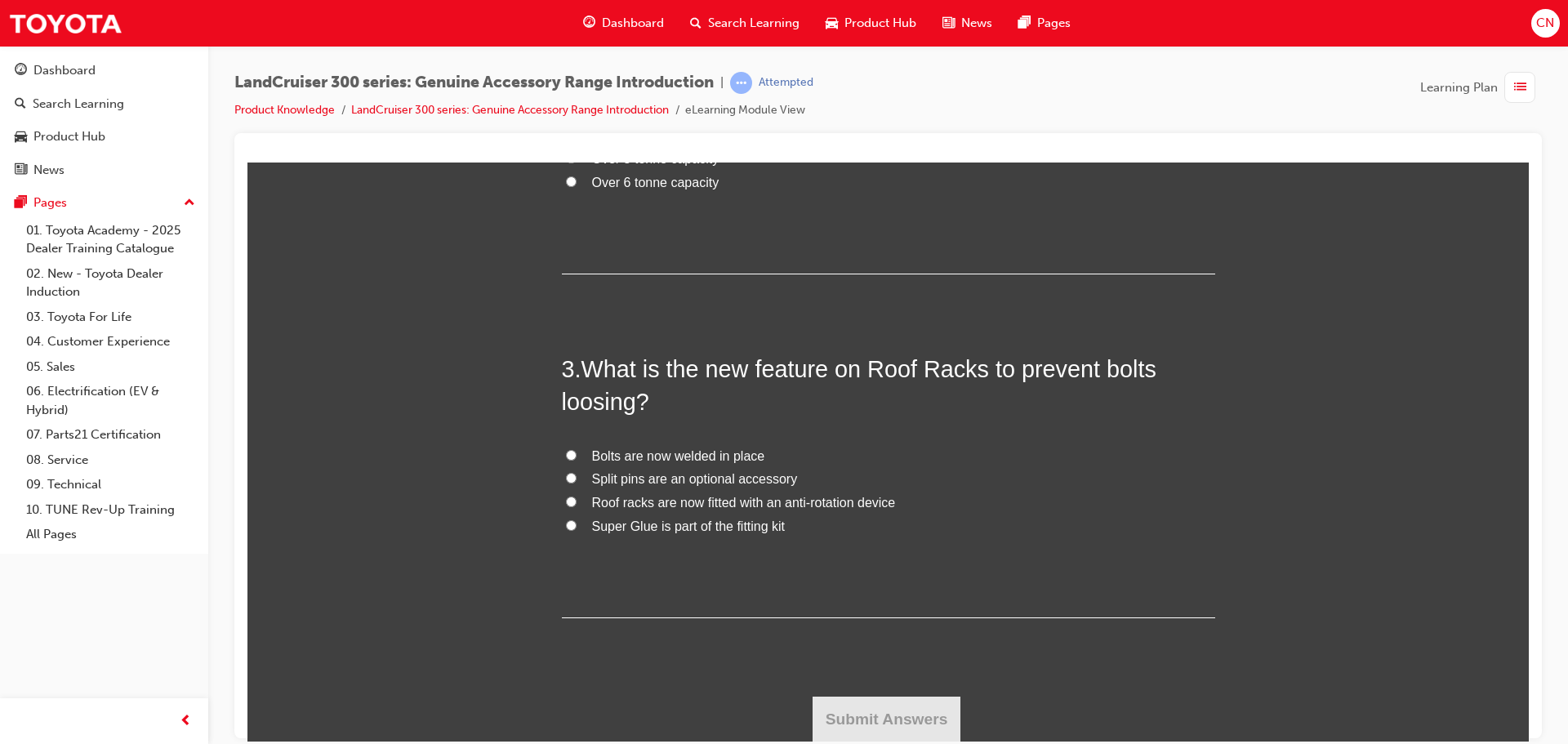 click on "Roof racks are now fitted with an anti-rotation device" at bounding box center (744, 501) 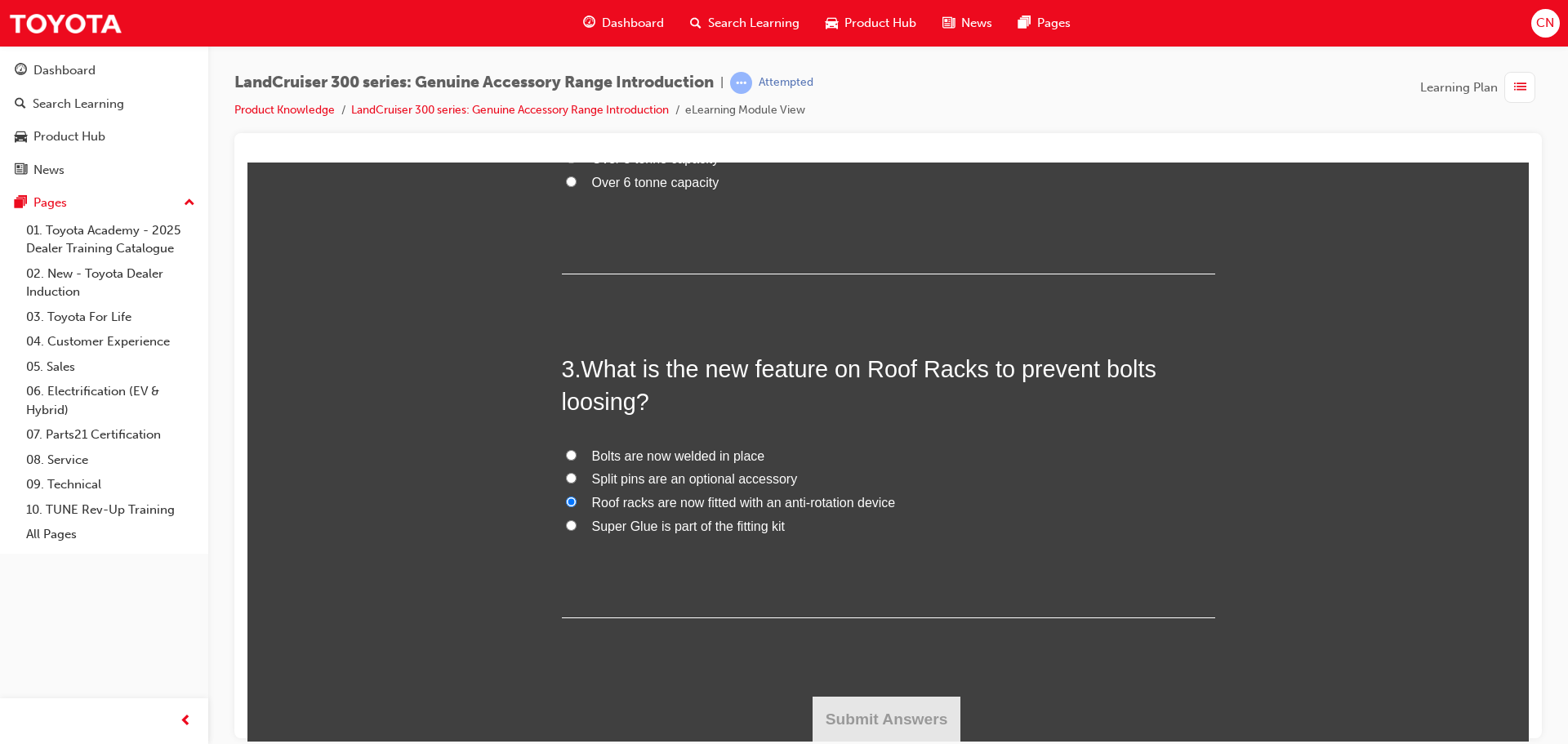 radio on "true" 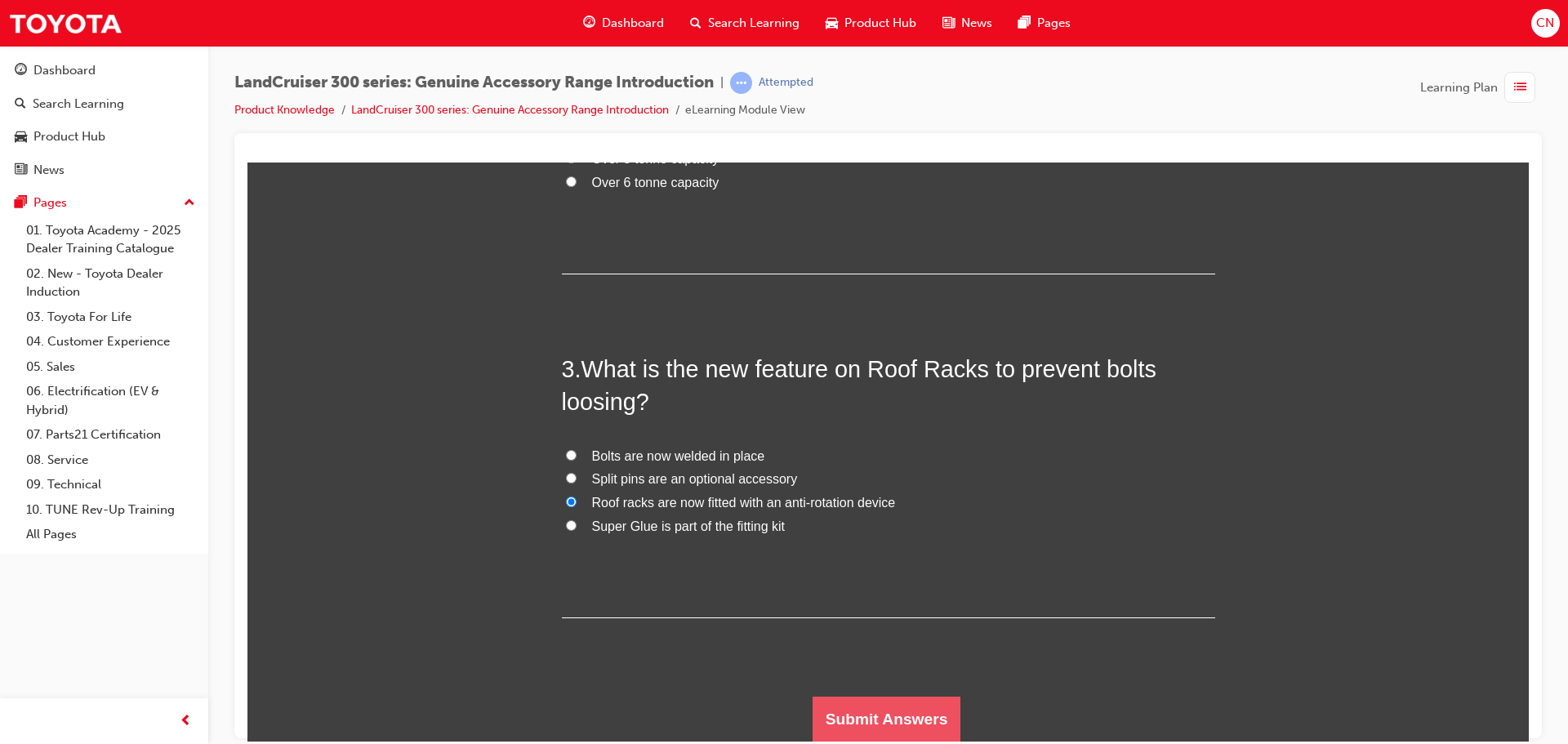 click on "Submit Answers" at bounding box center [887, 719] 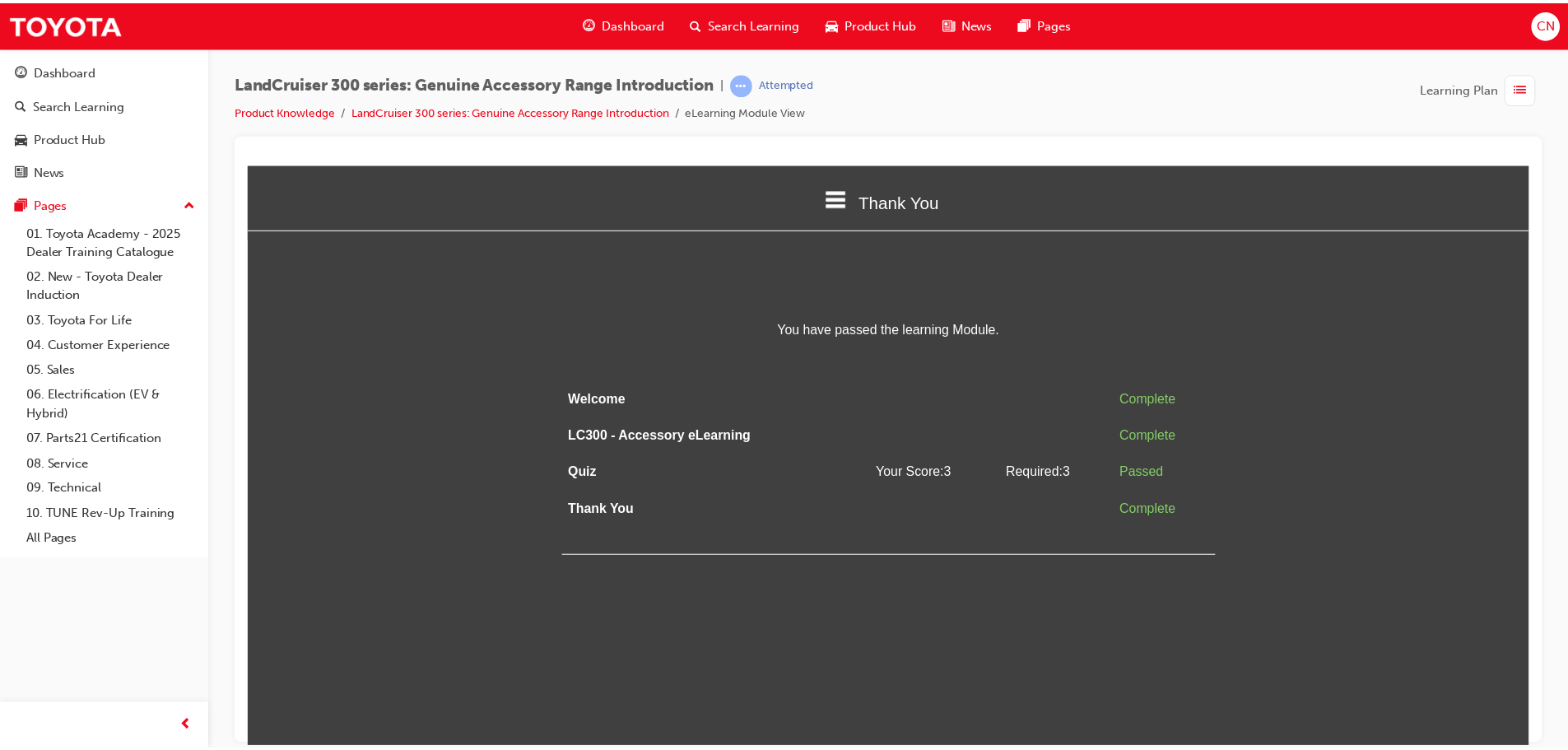 scroll, scrollTop: 0, scrollLeft: 0, axis: both 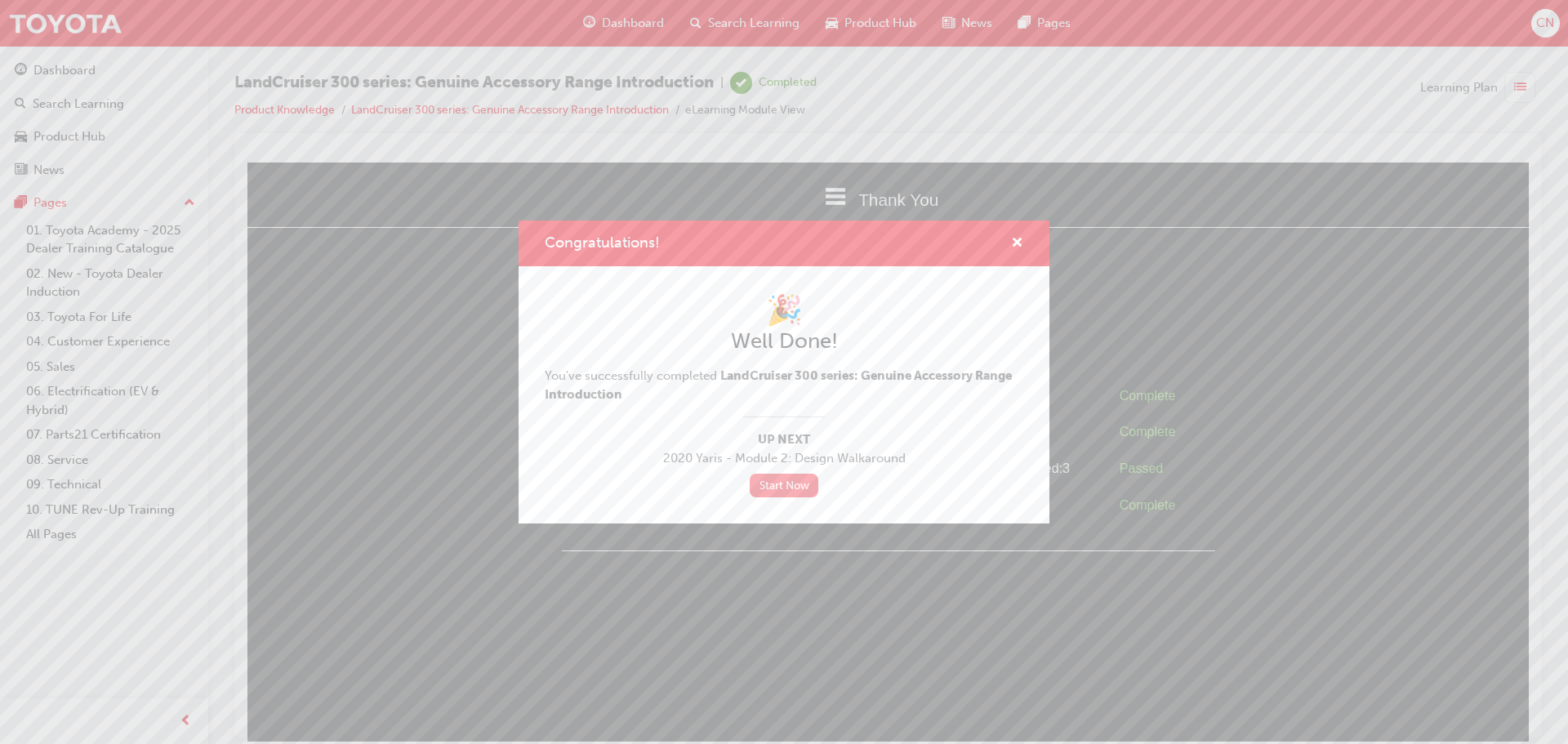 click on "Start Now" at bounding box center (784, 485) 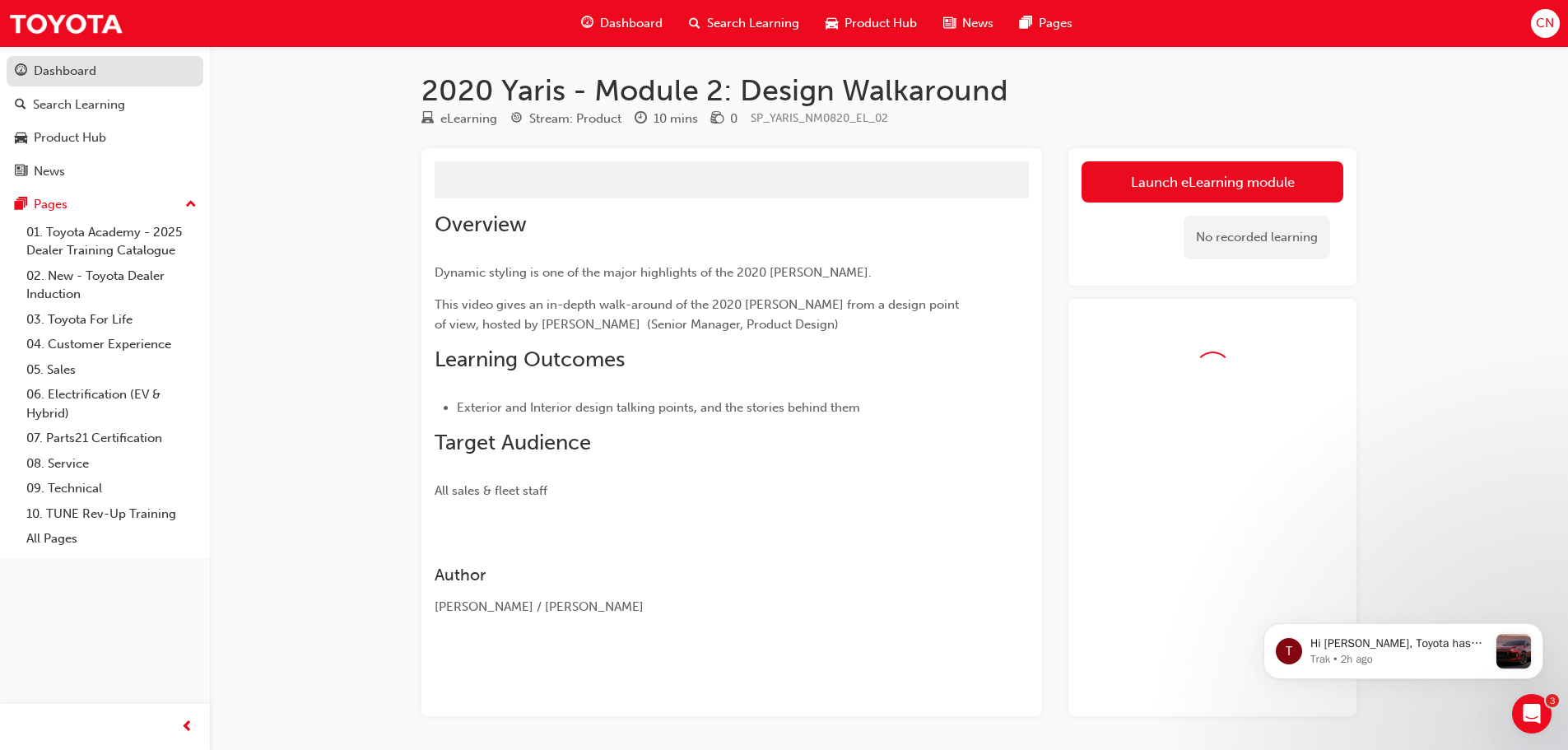 click on "Dashboard" at bounding box center [105, 71] 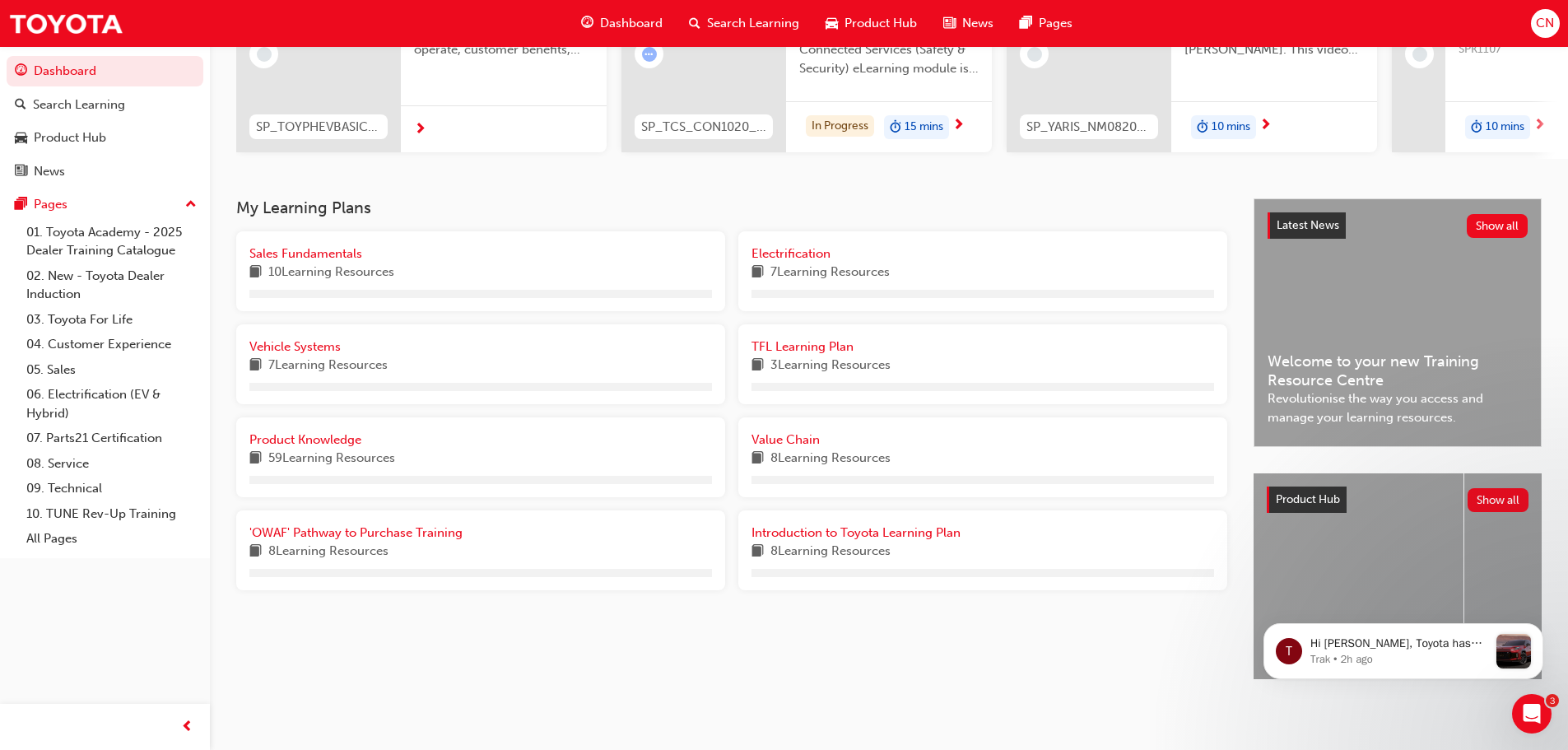 scroll, scrollTop: 234, scrollLeft: 0, axis: vertical 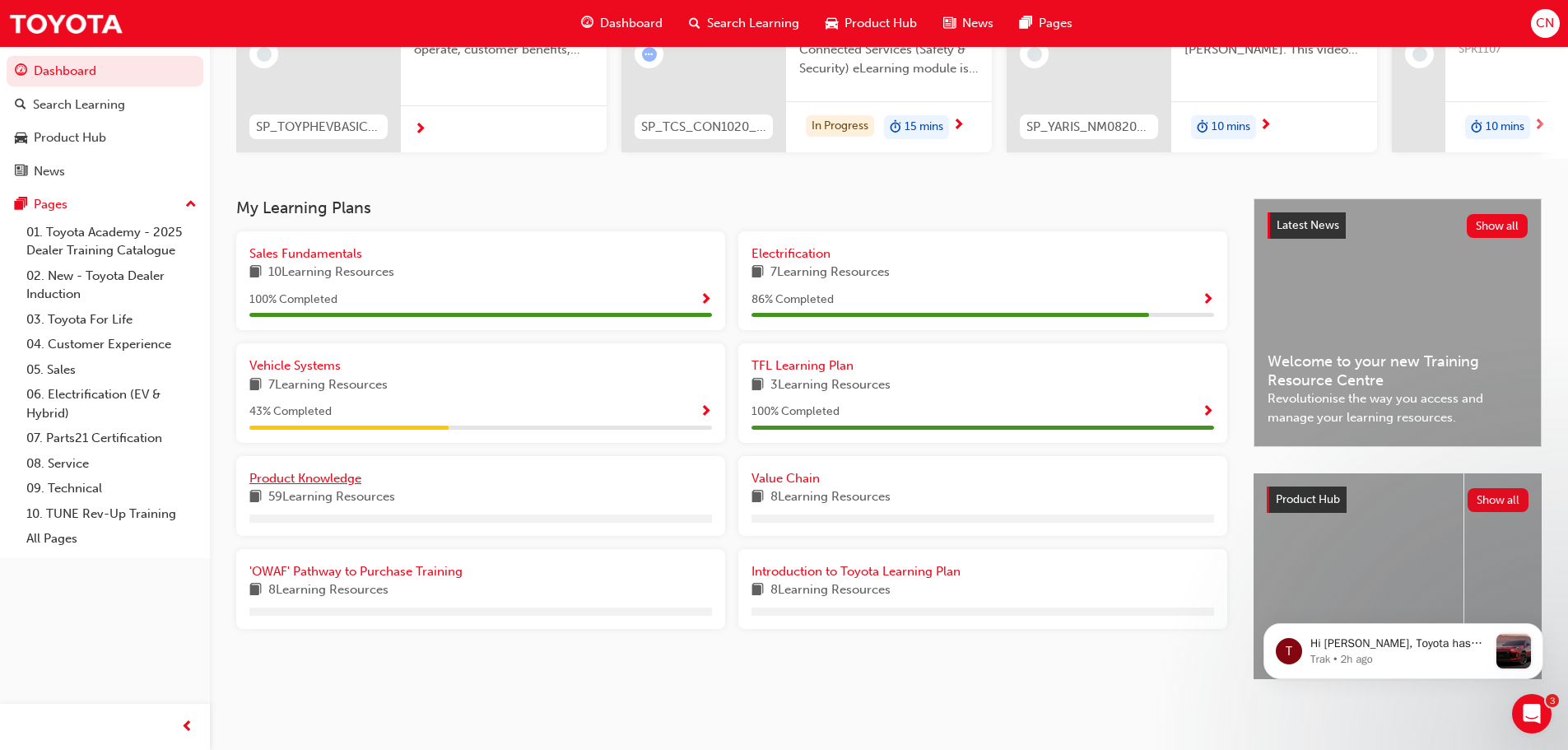 click on "Product Knowledge" at bounding box center (305, 478) 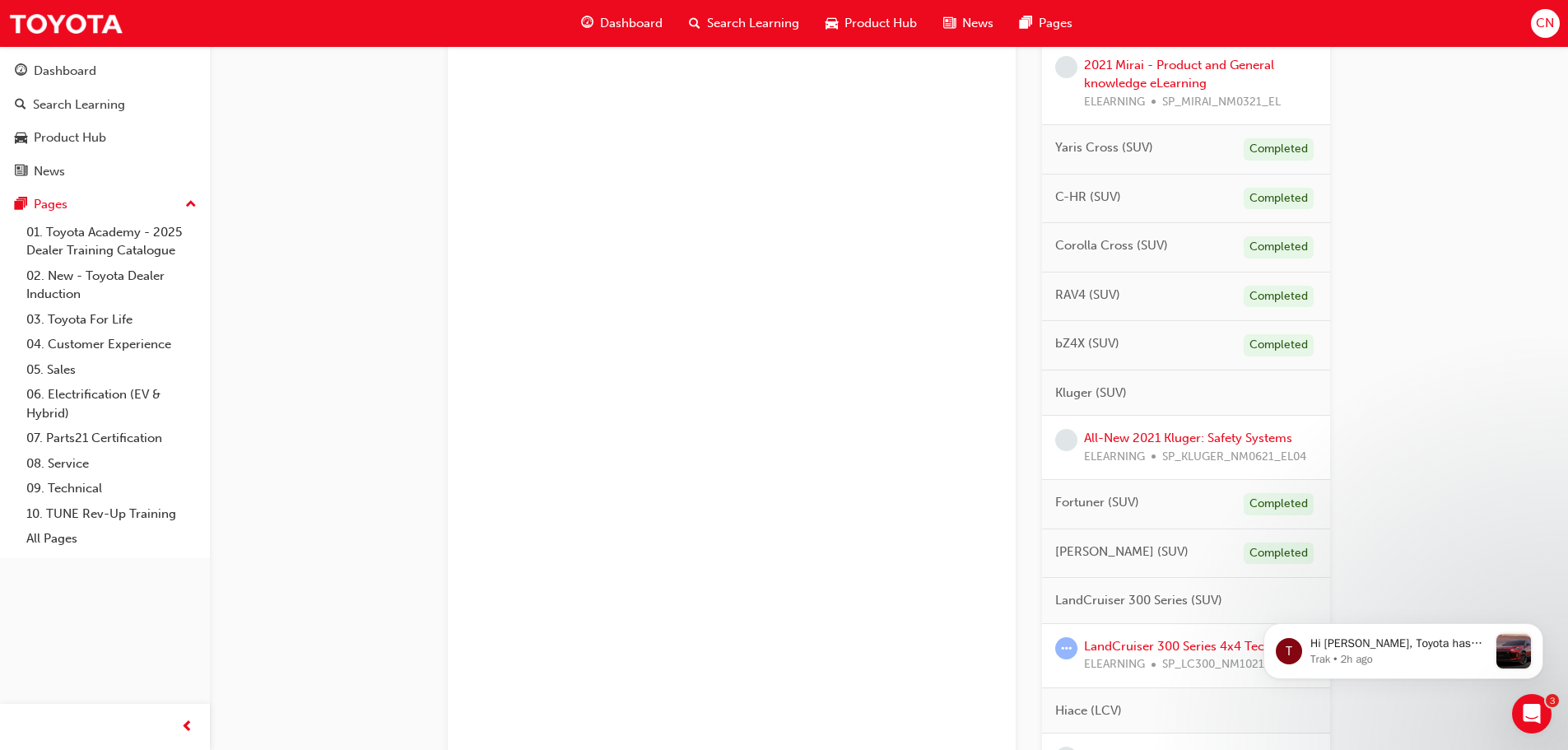 scroll, scrollTop: 892, scrollLeft: 0, axis: vertical 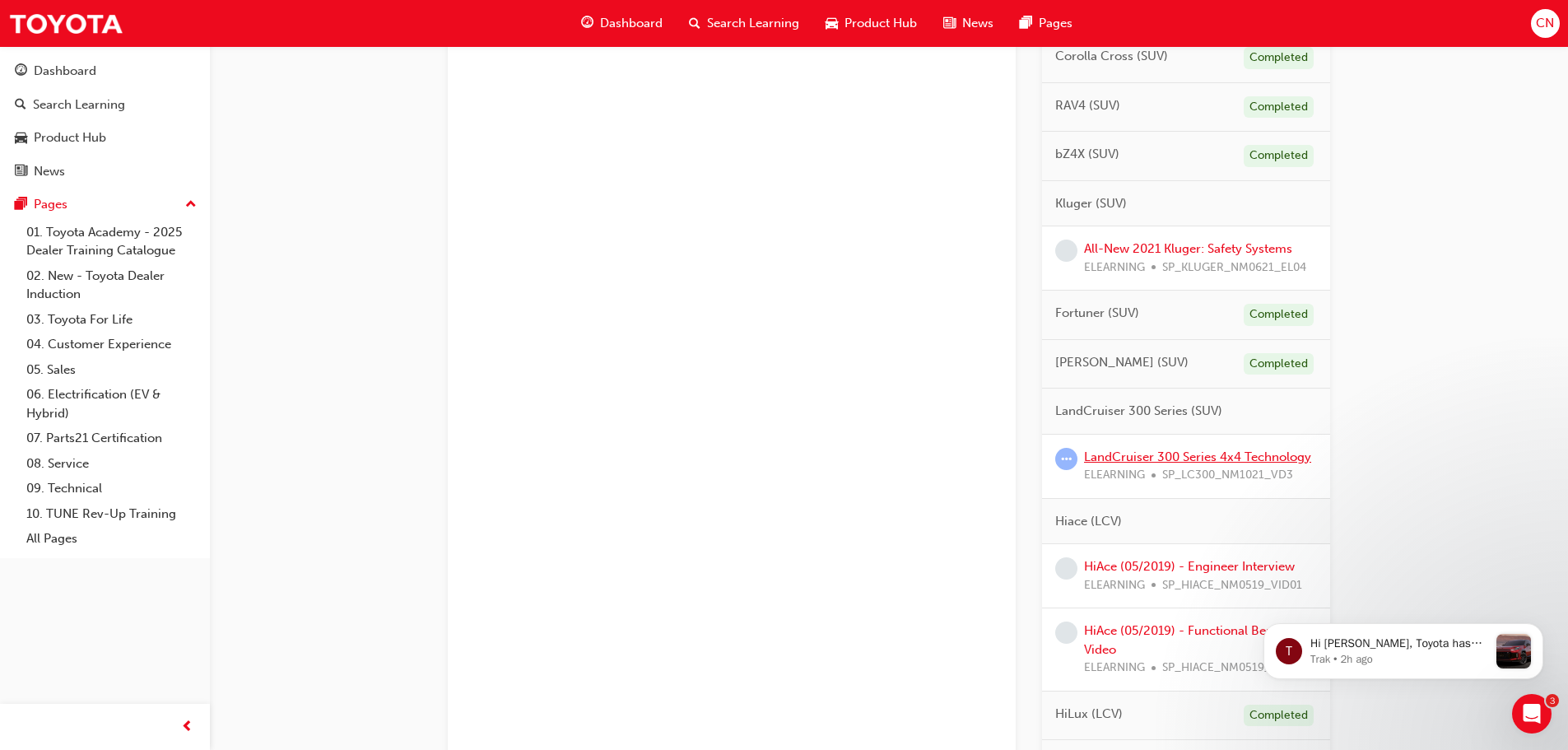 click on "LandCruiser 300 Series 4x4 Technology" at bounding box center (1198, 457) 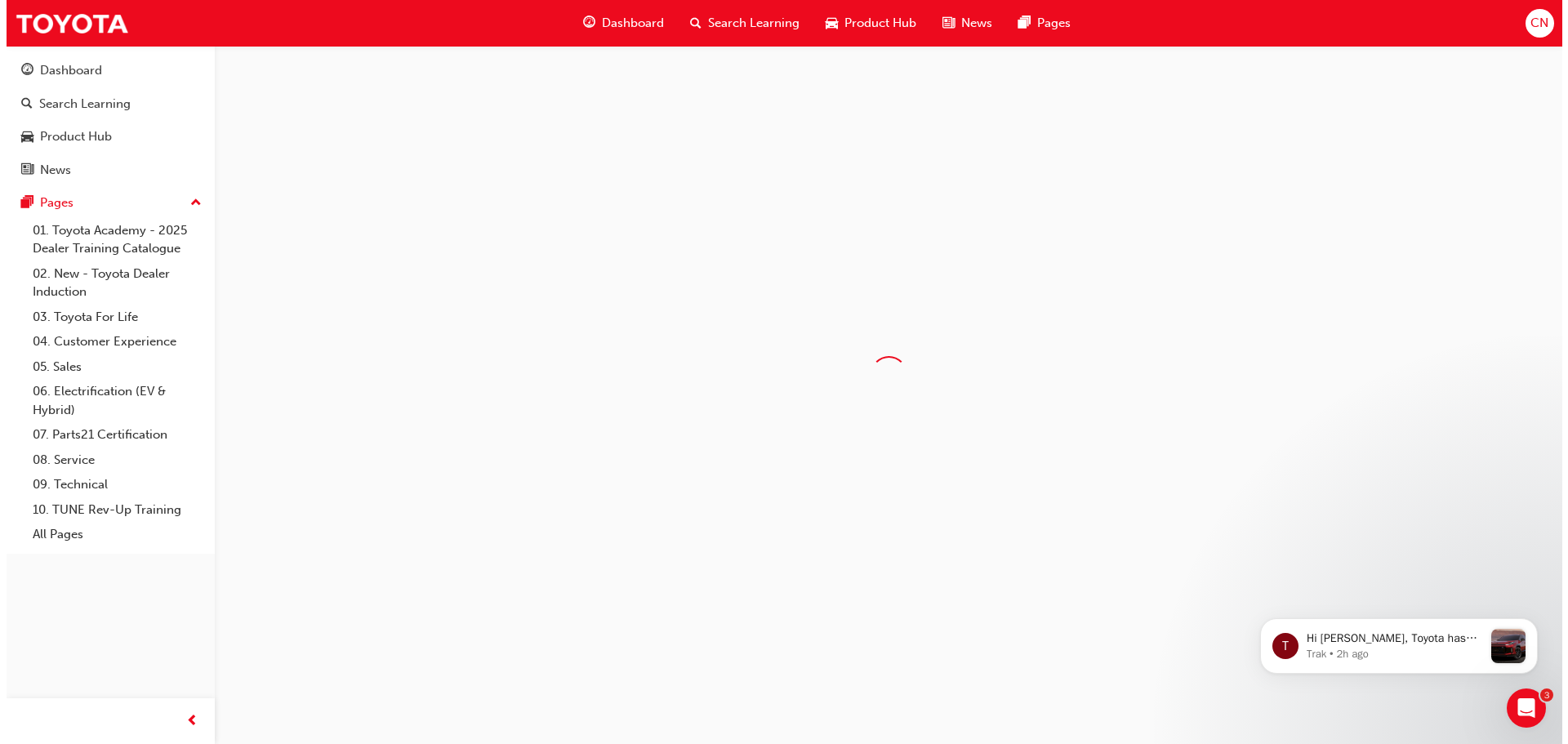 scroll, scrollTop: 0, scrollLeft: 0, axis: both 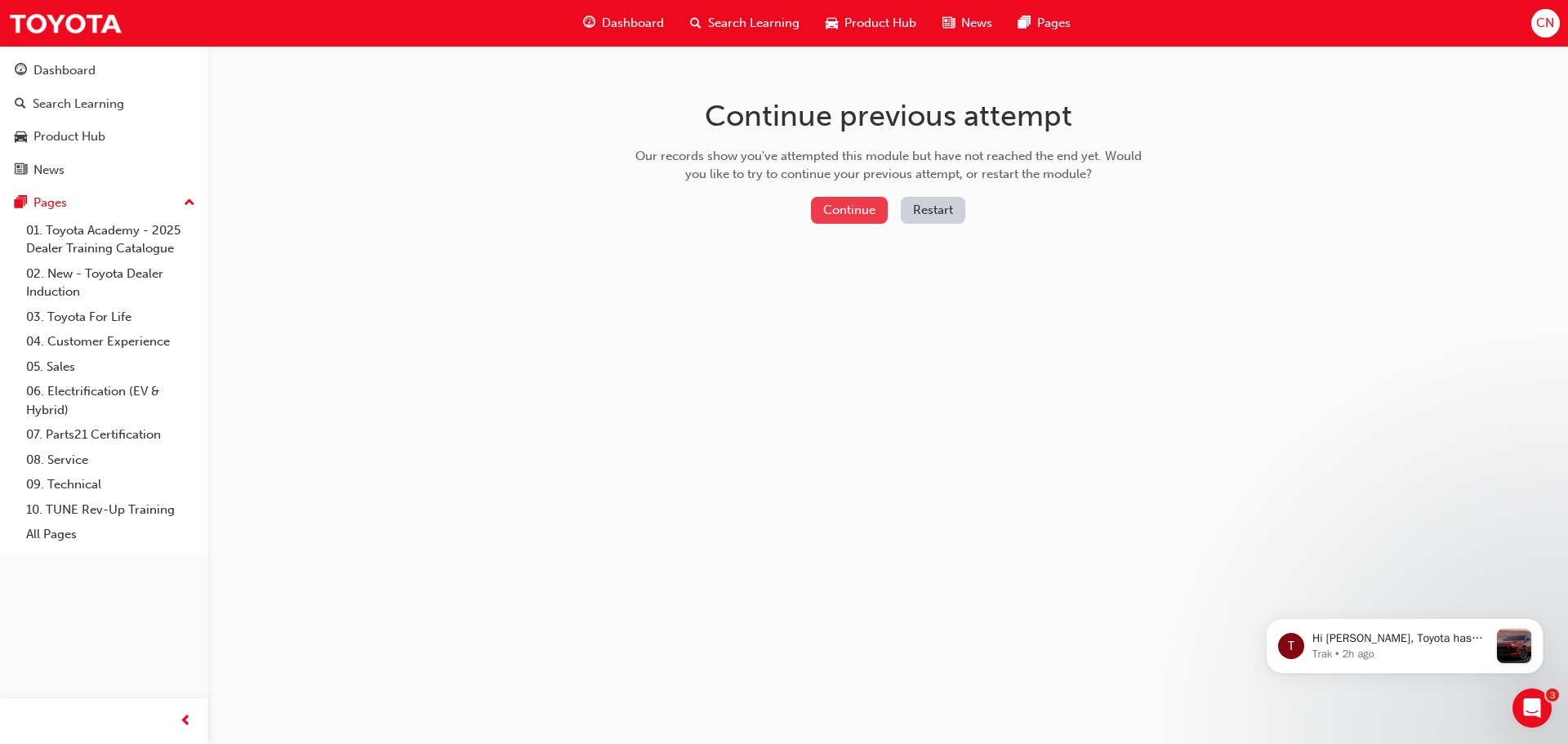 click on "Continue" at bounding box center [849, 210] 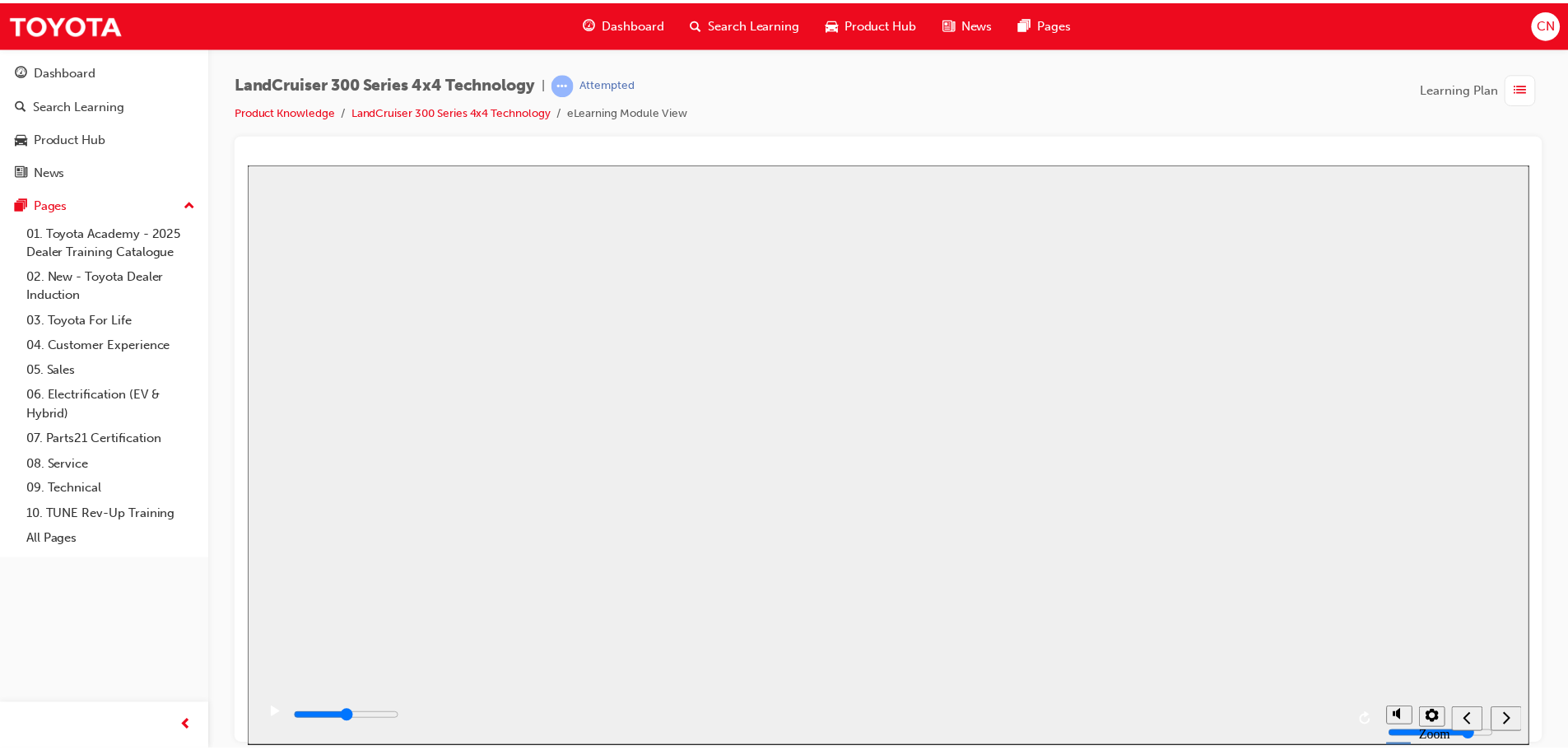scroll, scrollTop: 0, scrollLeft: 0, axis: both 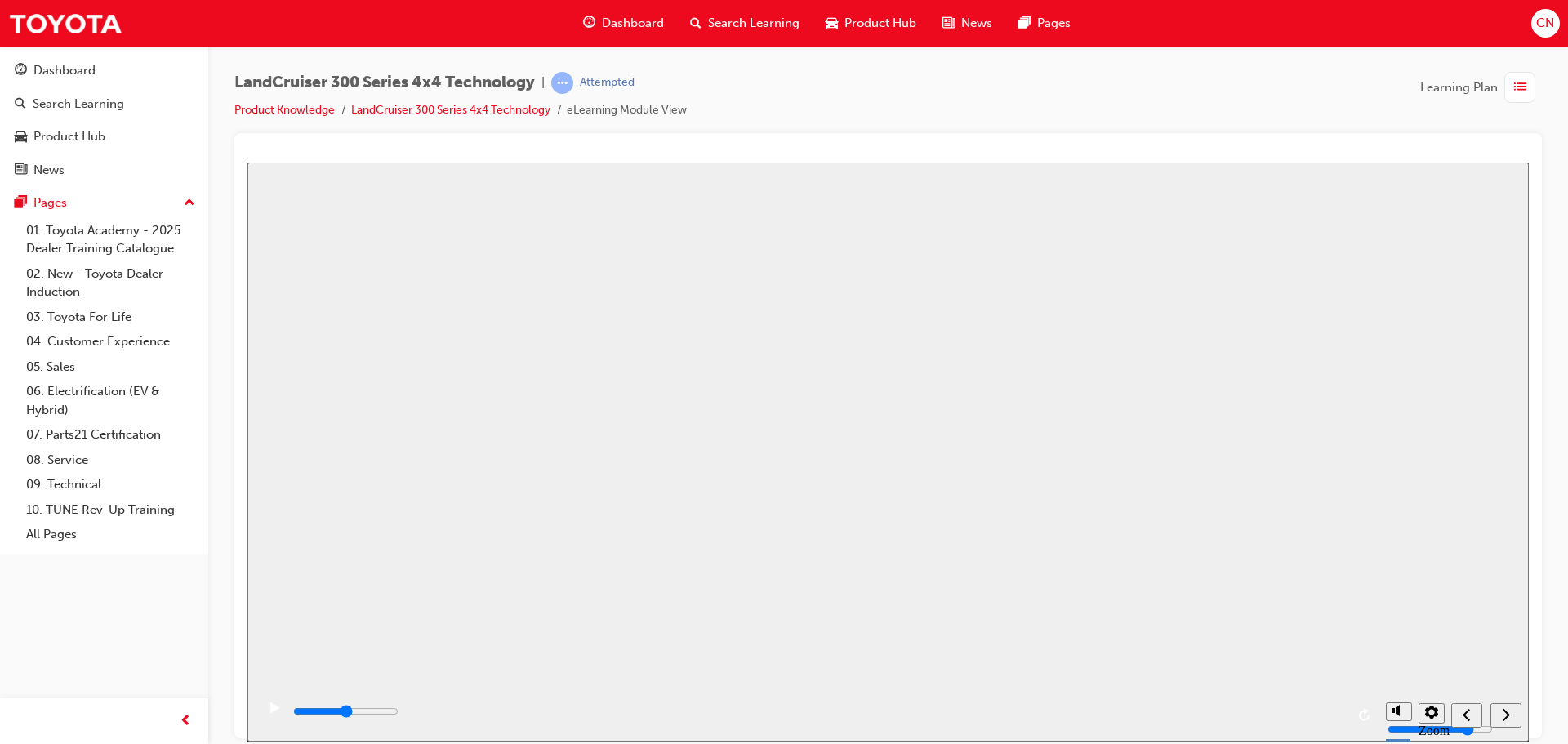 click on "Land Cruiser 300 Series 4 x 4 Technolgoy Resume Restart Land Cruiser 300 Series 4 x 4 Technolgoy" at bounding box center [888, 783] 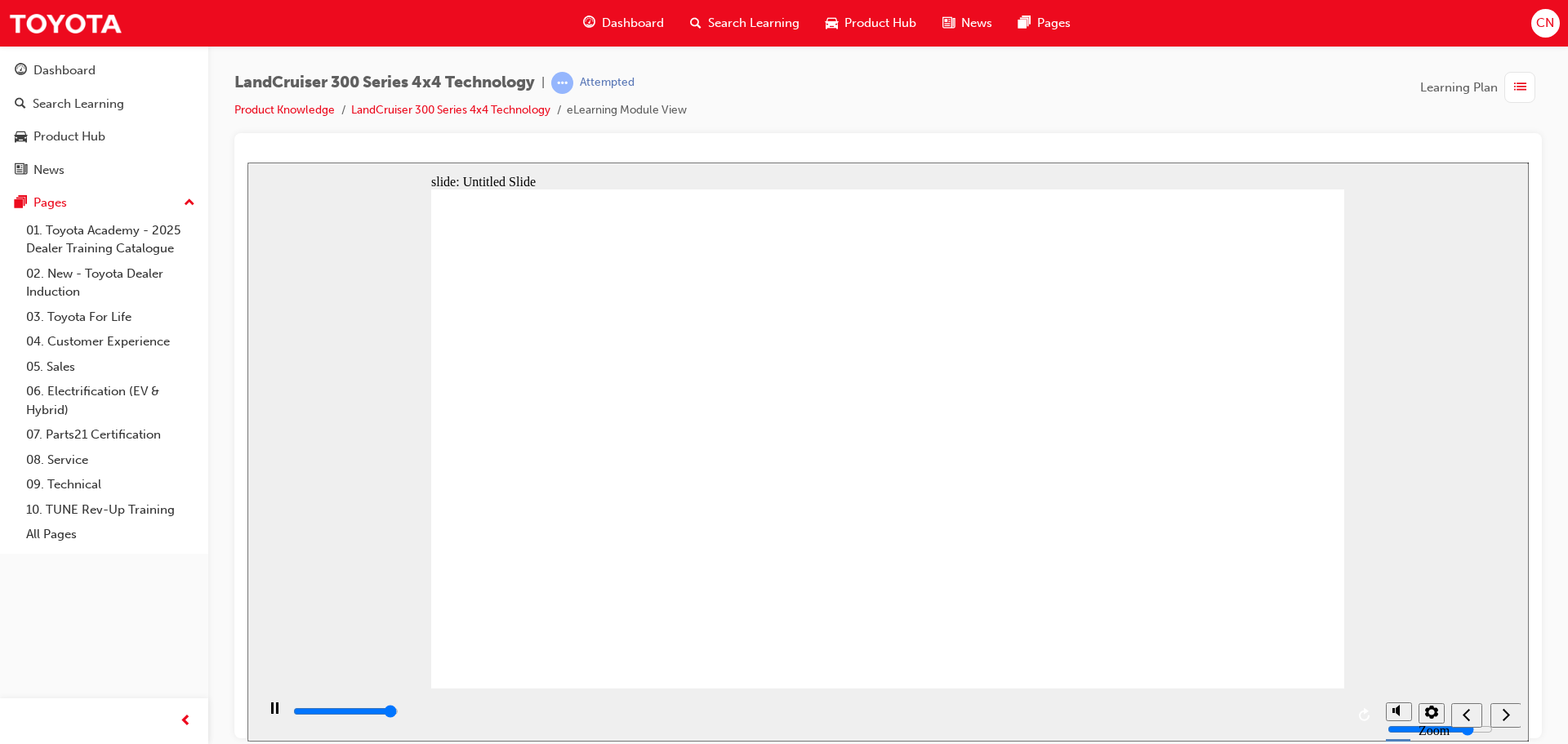 click at bounding box center (818, 711) 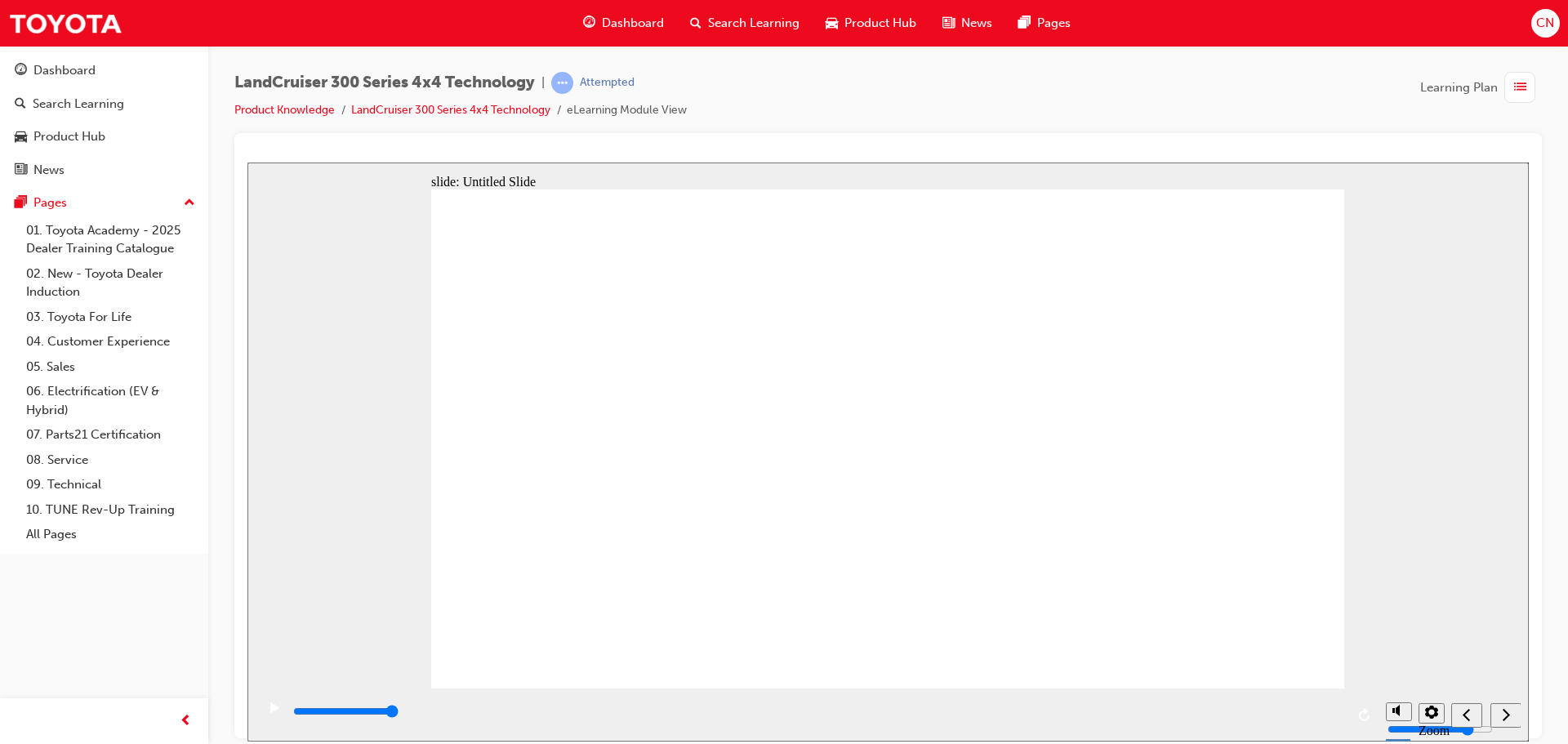 click at bounding box center (1506, 715) 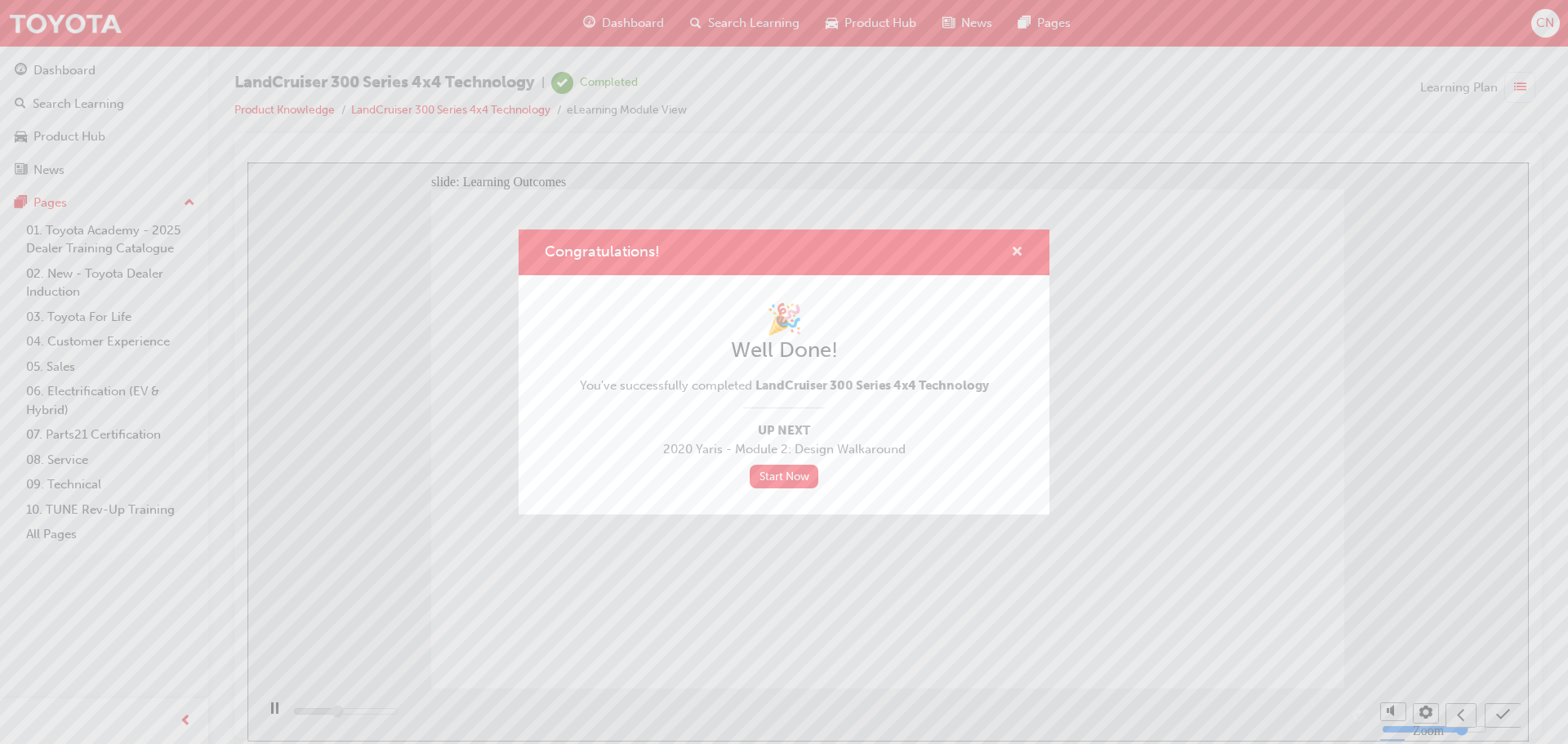 click at bounding box center (1017, 253) 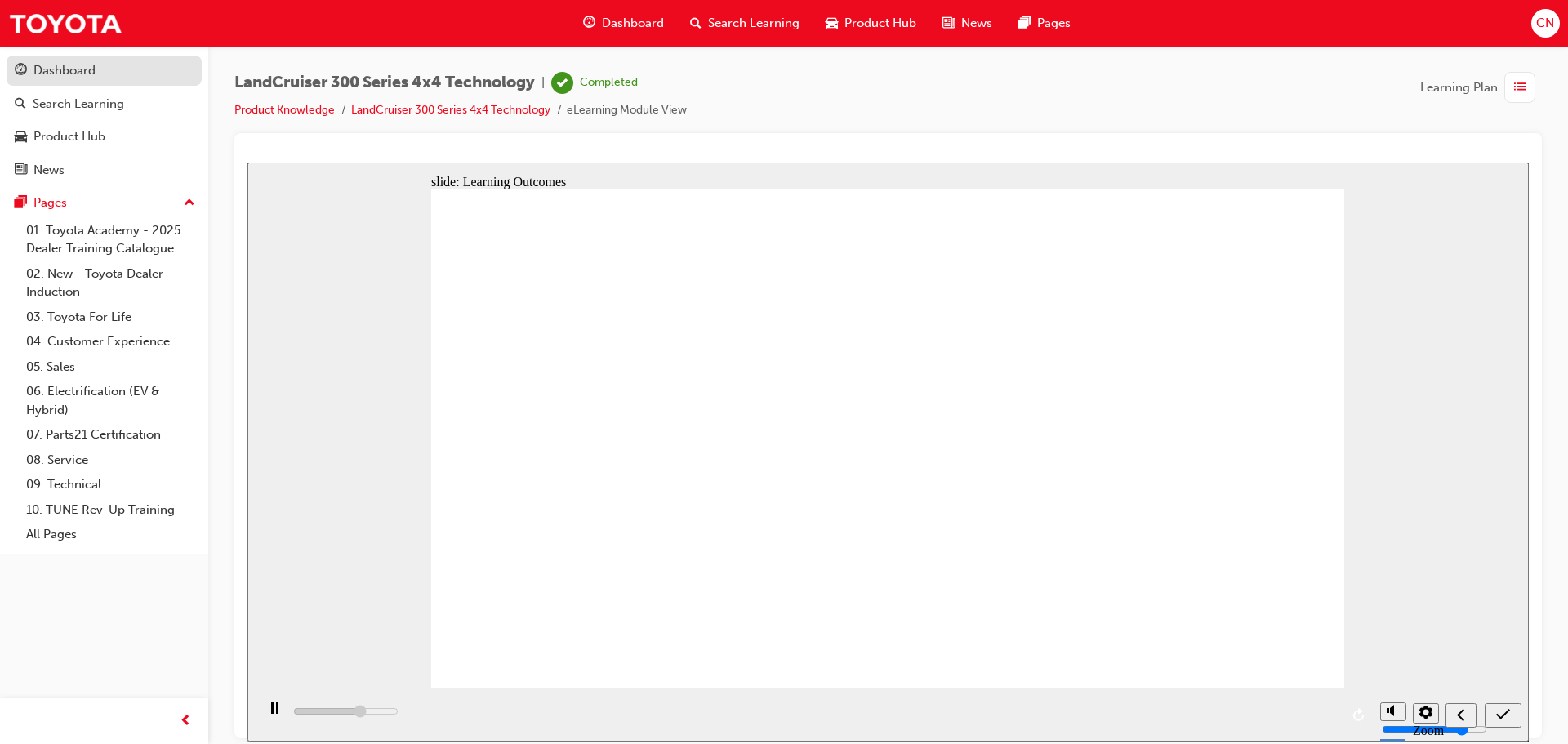 type on "8300" 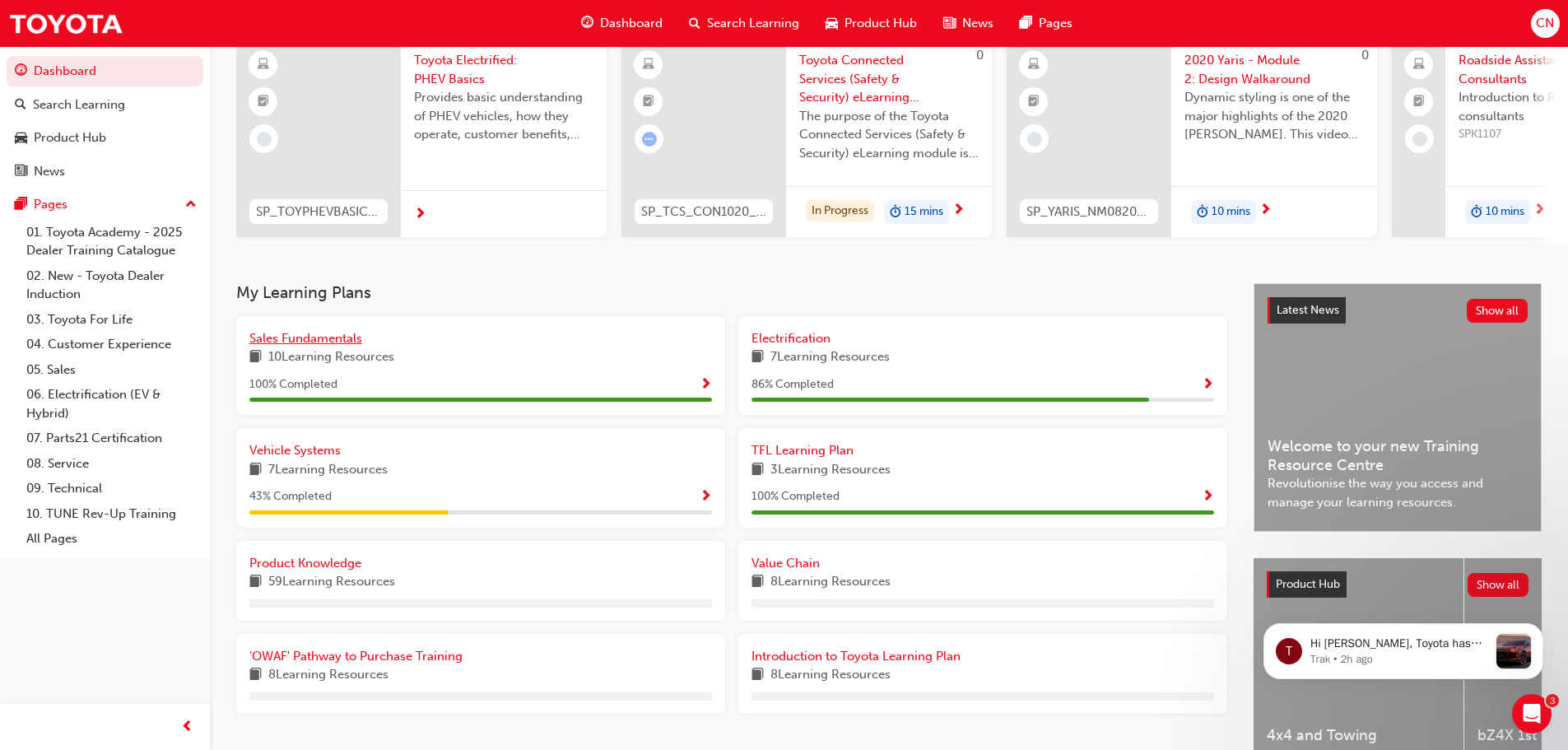 scroll, scrollTop: 165, scrollLeft: 0, axis: vertical 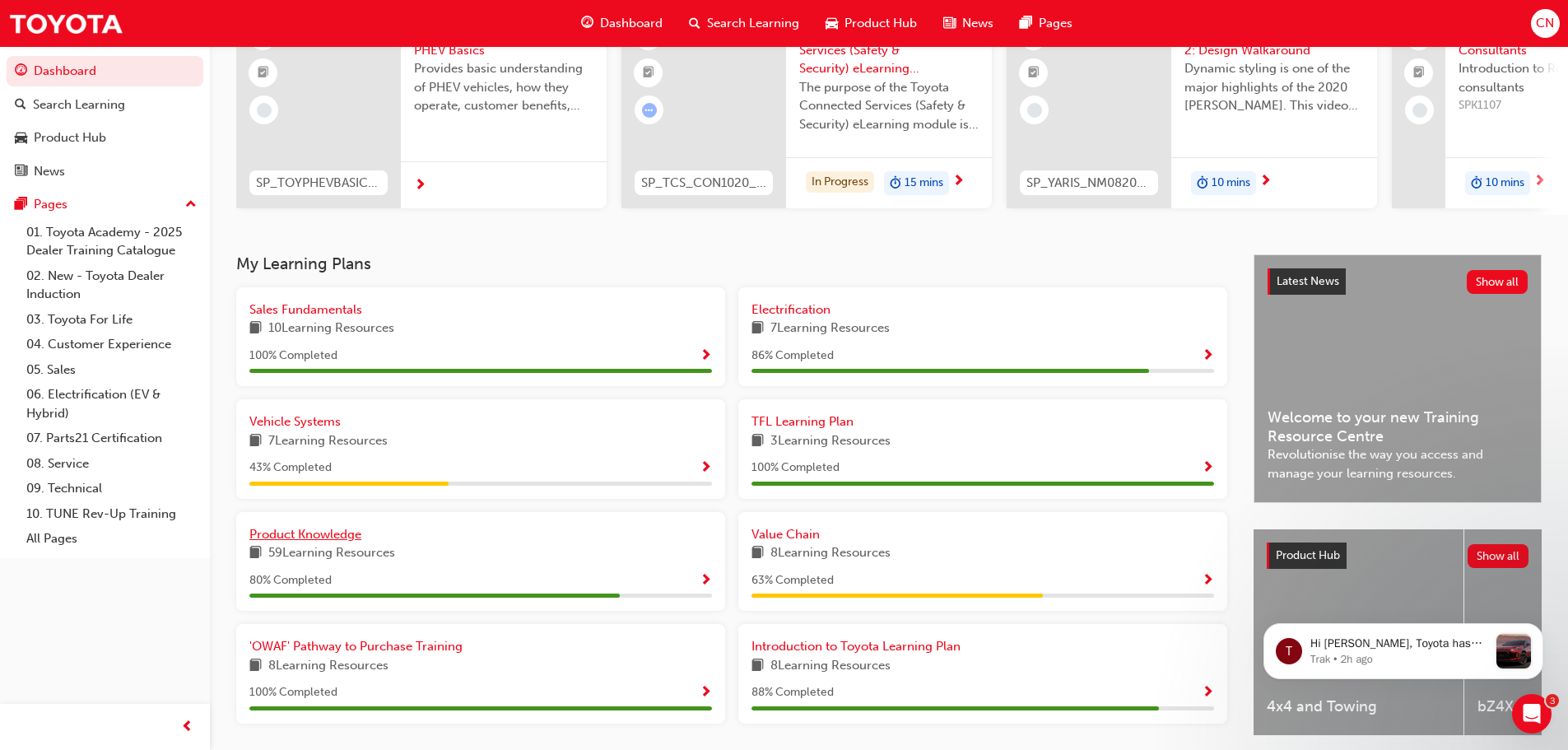 click on "Product Knowledge" at bounding box center (305, 534) 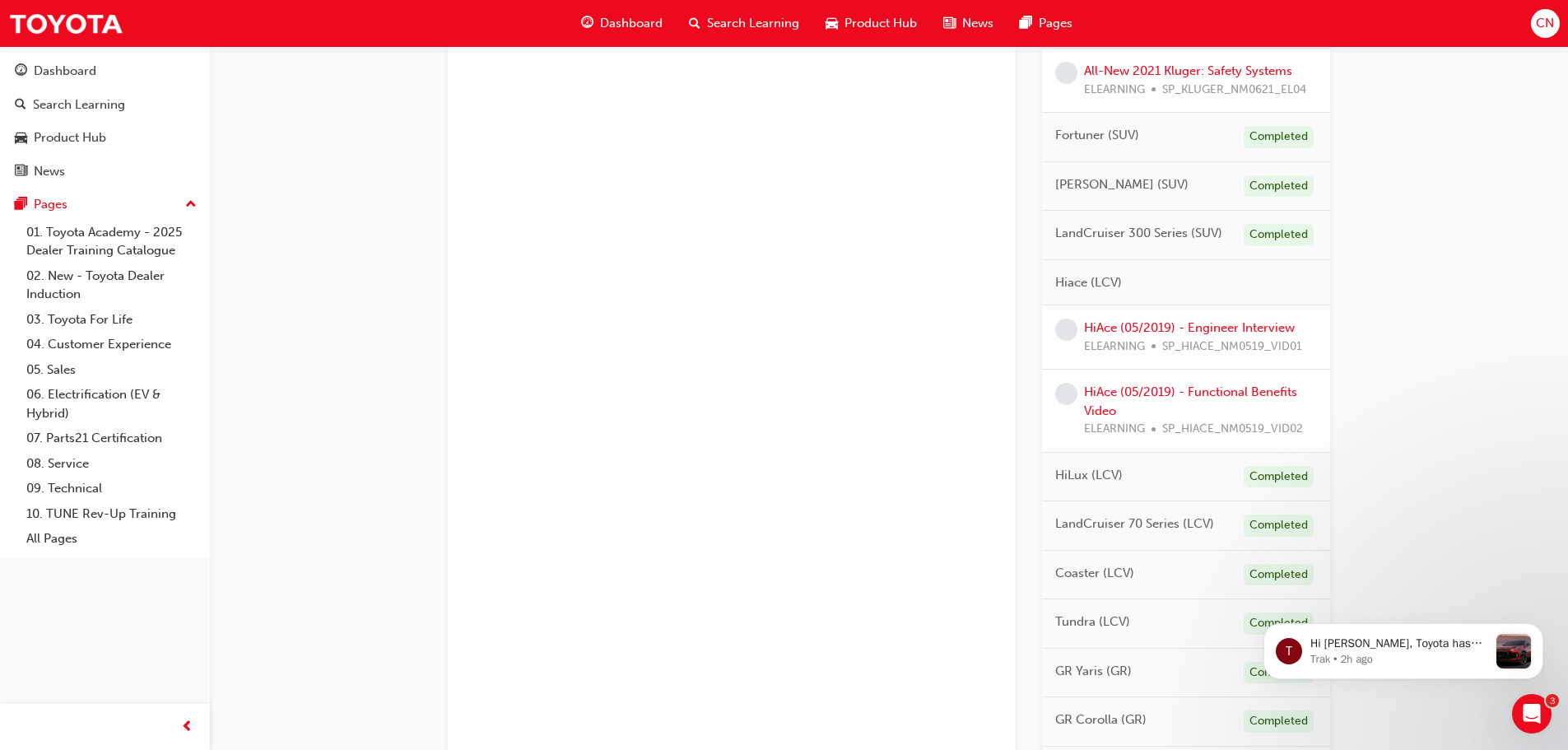 scroll, scrollTop: 1557, scrollLeft: 0, axis: vertical 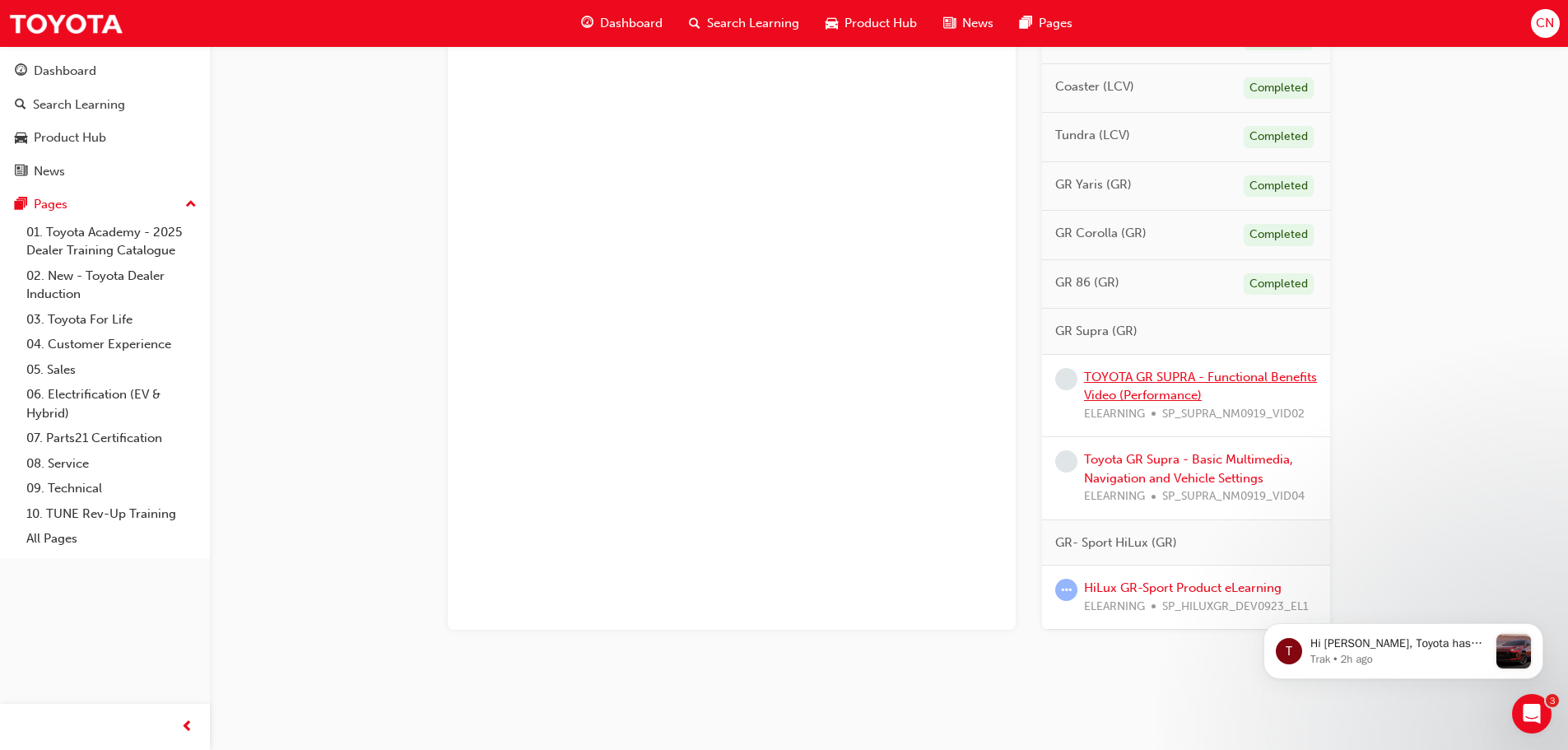 click on "TOYOTA GR SUPRA - Functional Benefits Video (Performance)" at bounding box center (1200, 386) 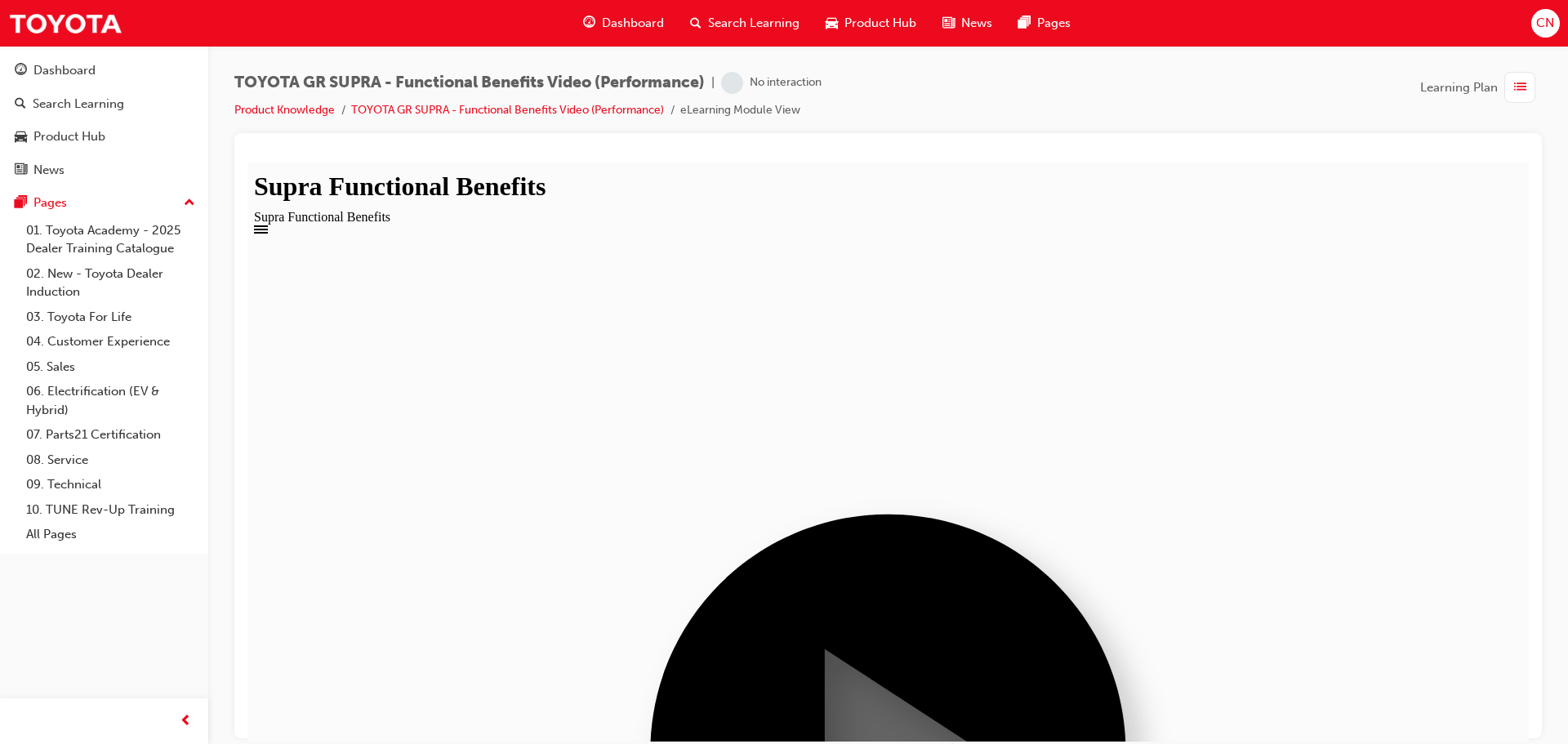 scroll, scrollTop: 0, scrollLeft: 0, axis: both 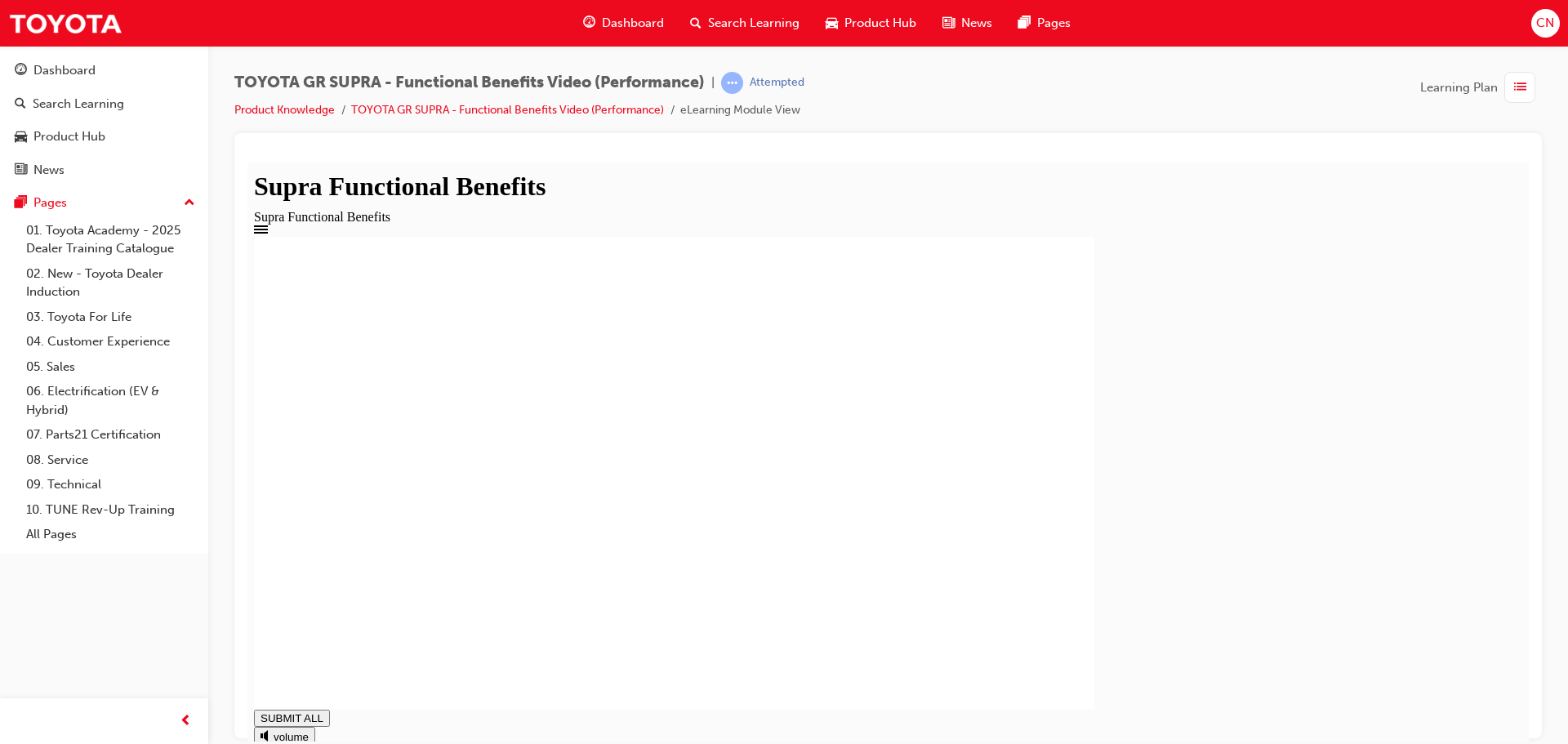 click 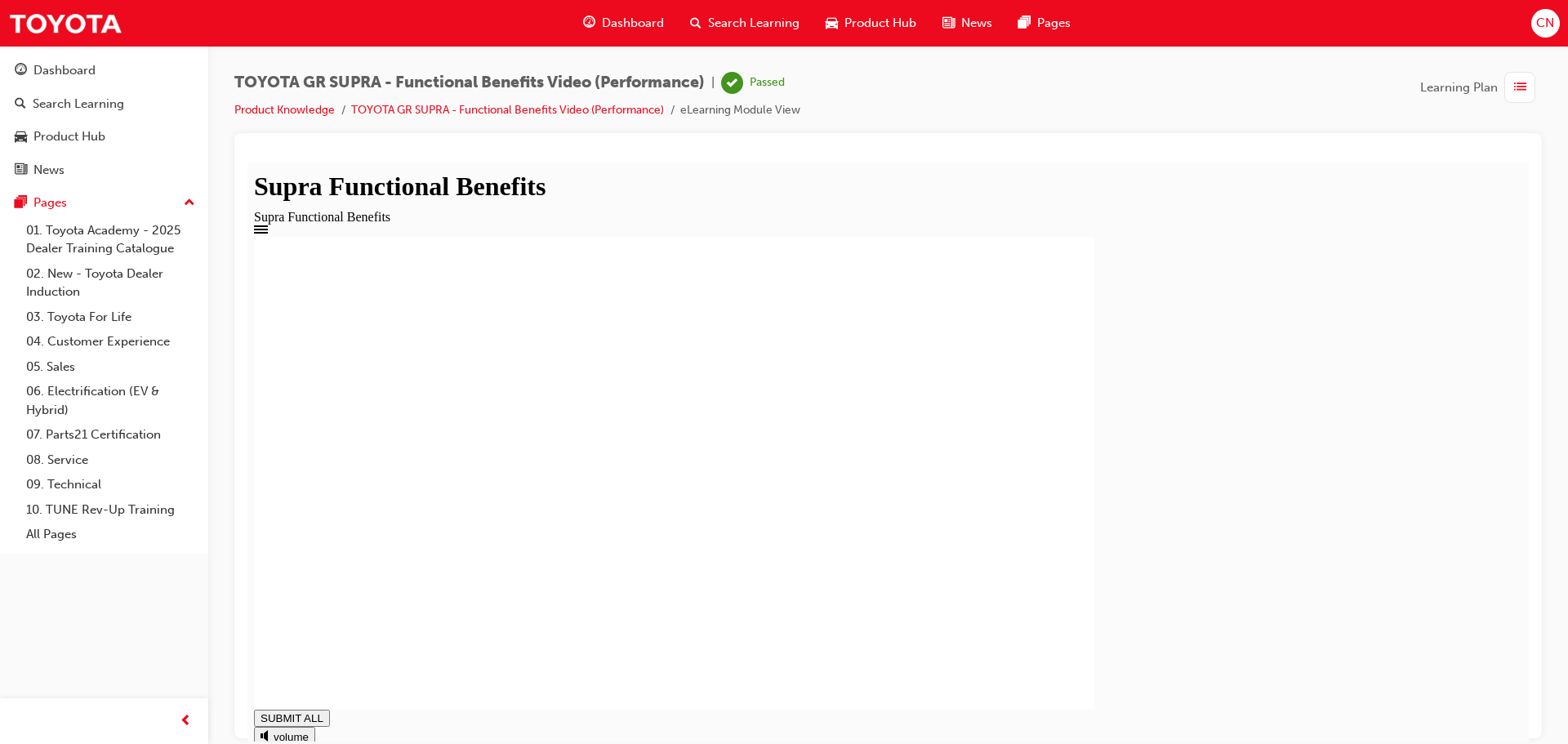 type on "1" 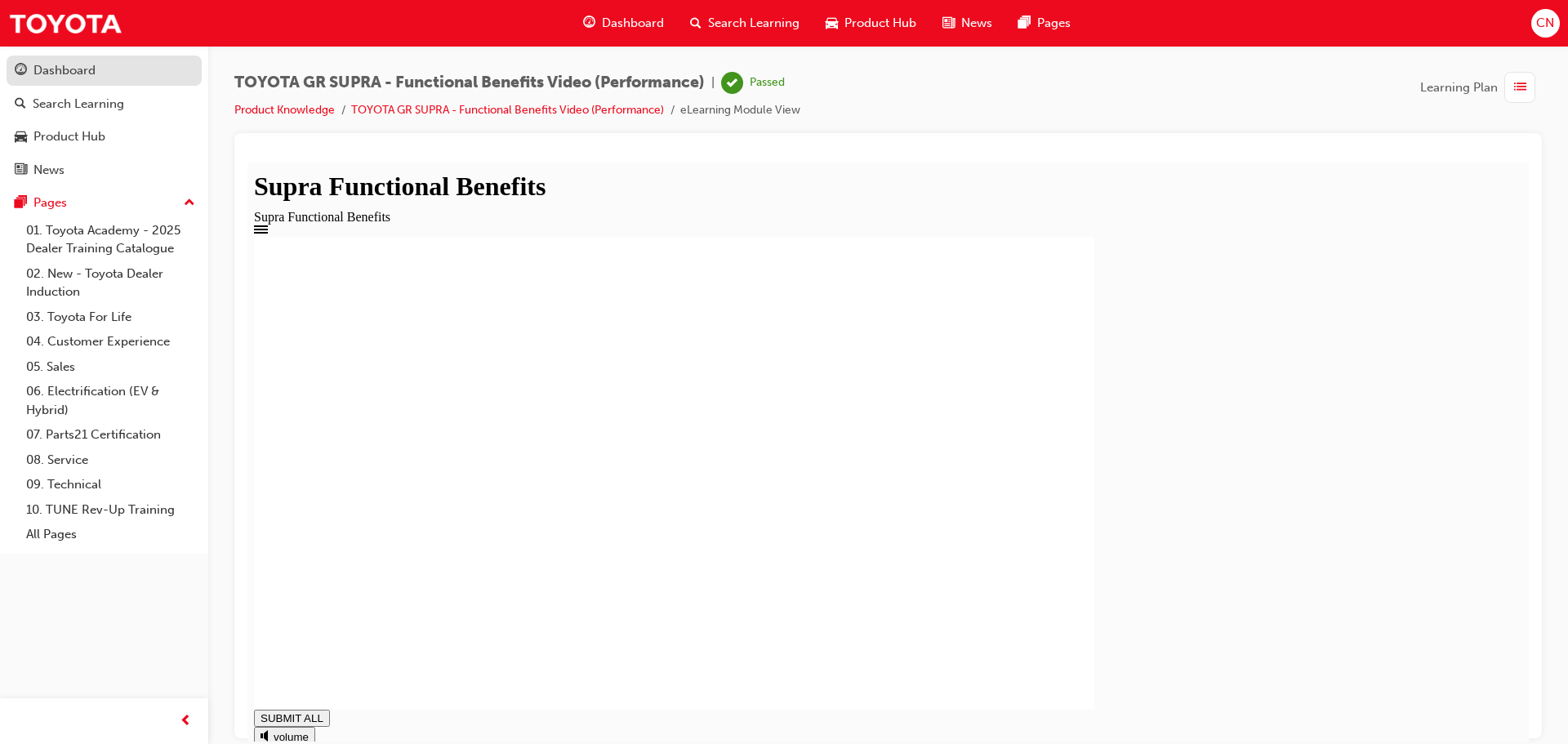 click on "Dashboard" at bounding box center [104, 70] 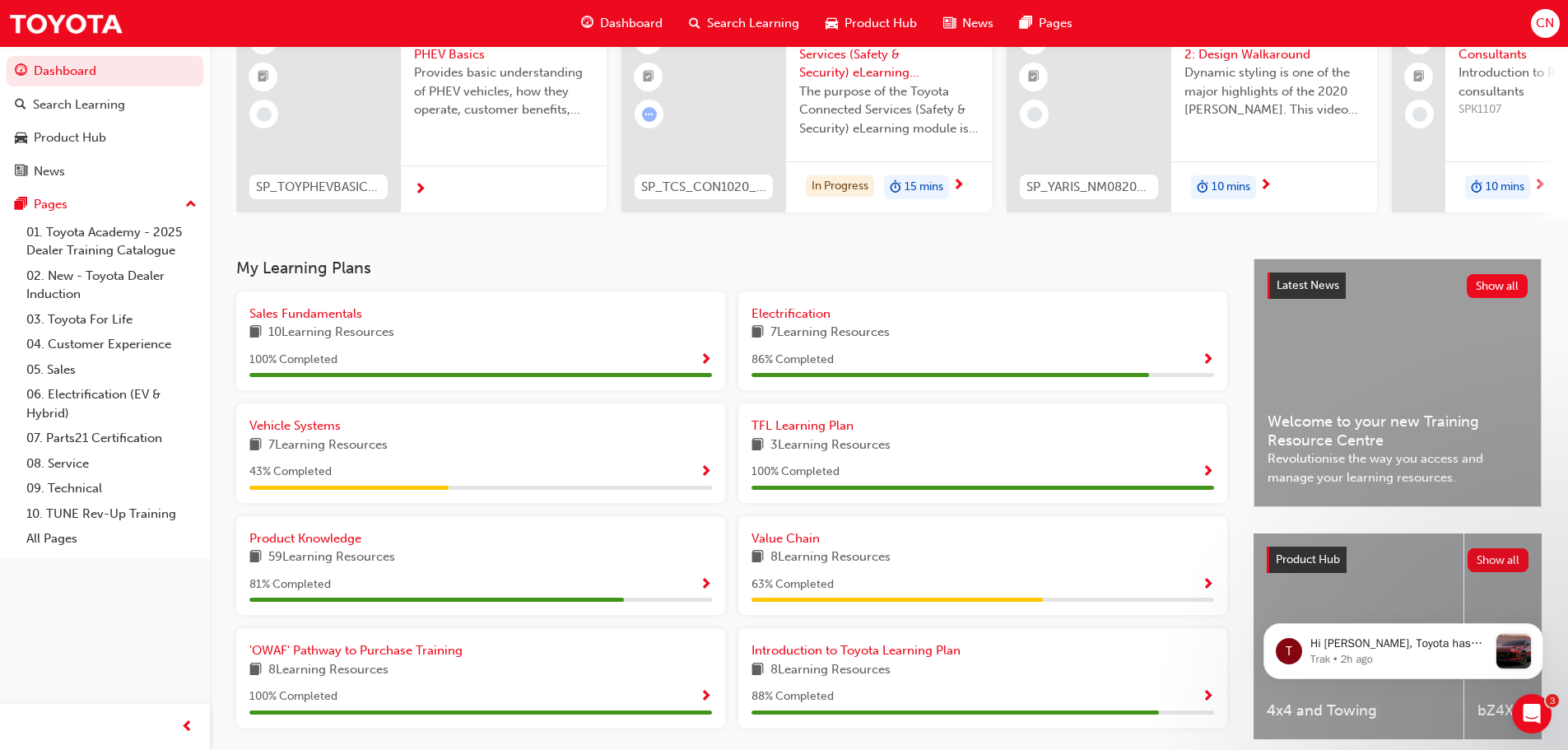 scroll, scrollTop: 165, scrollLeft: 0, axis: vertical 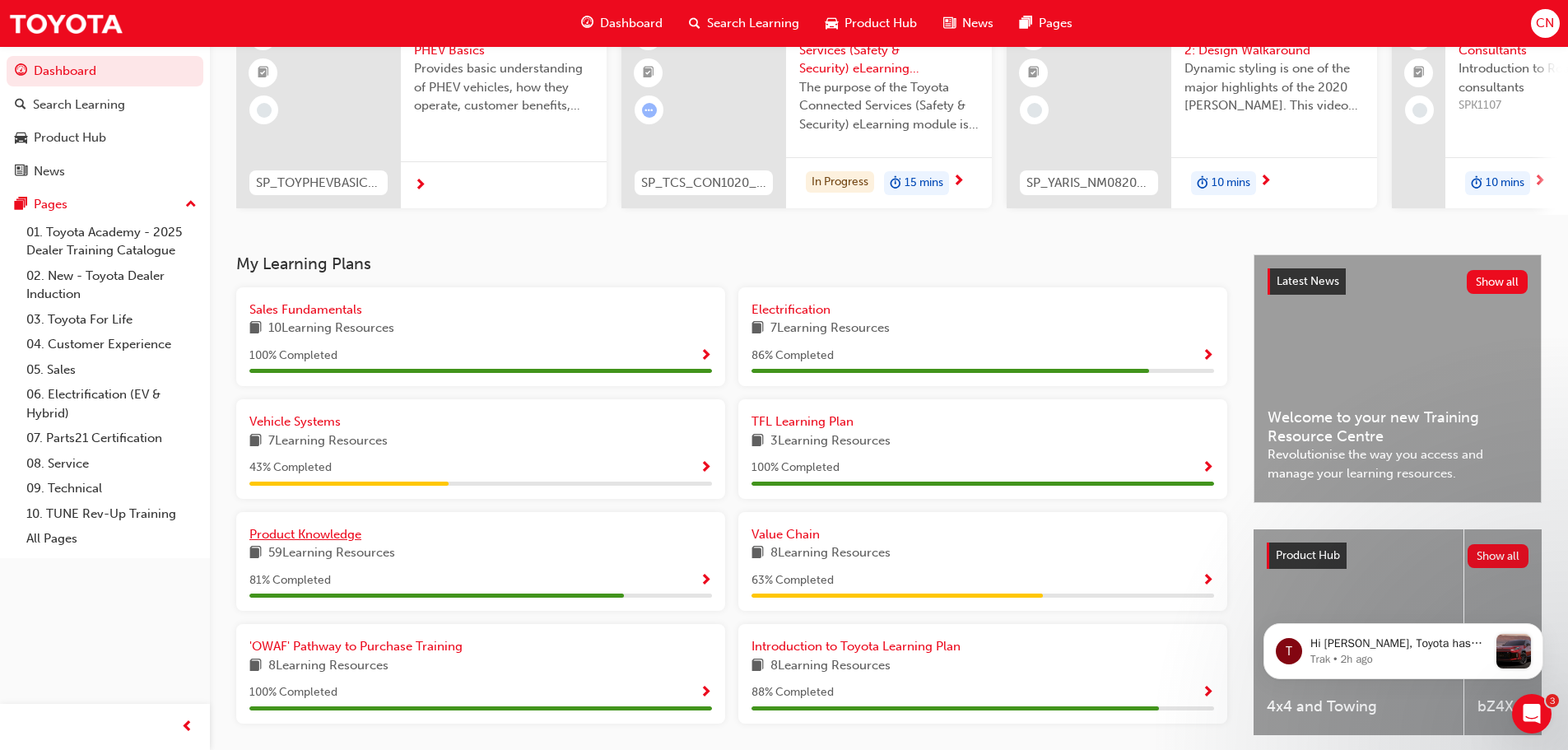 click on "Product Knowledge" at bounding box center [305, 534] 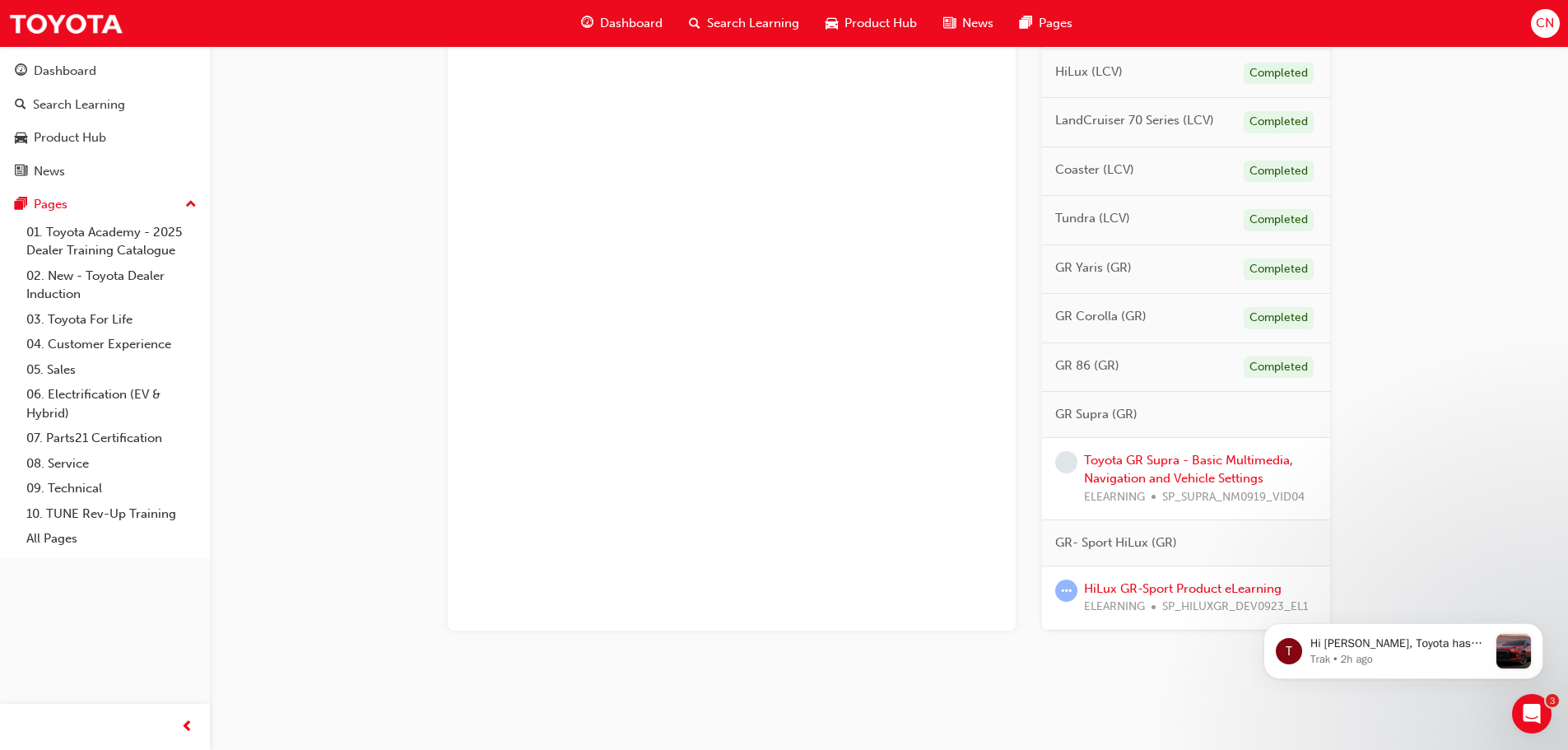 scroll, scrollTop: 1474, scrollLeft: 0, axis: vertical 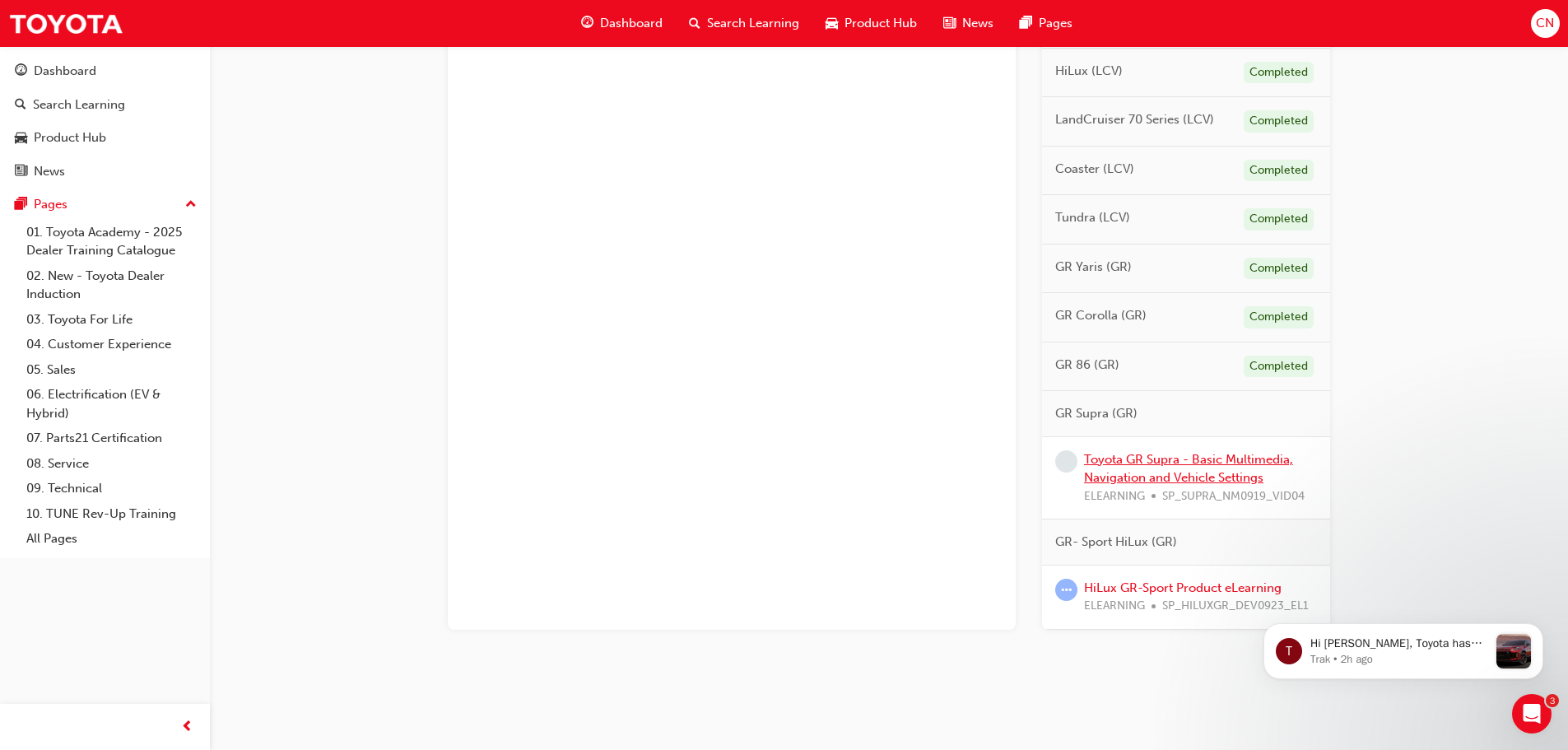 click on "Toyota GR Supra - Basic Multimedia, Navigation and Vehicle Settings" at bounding box center [1189, 468] 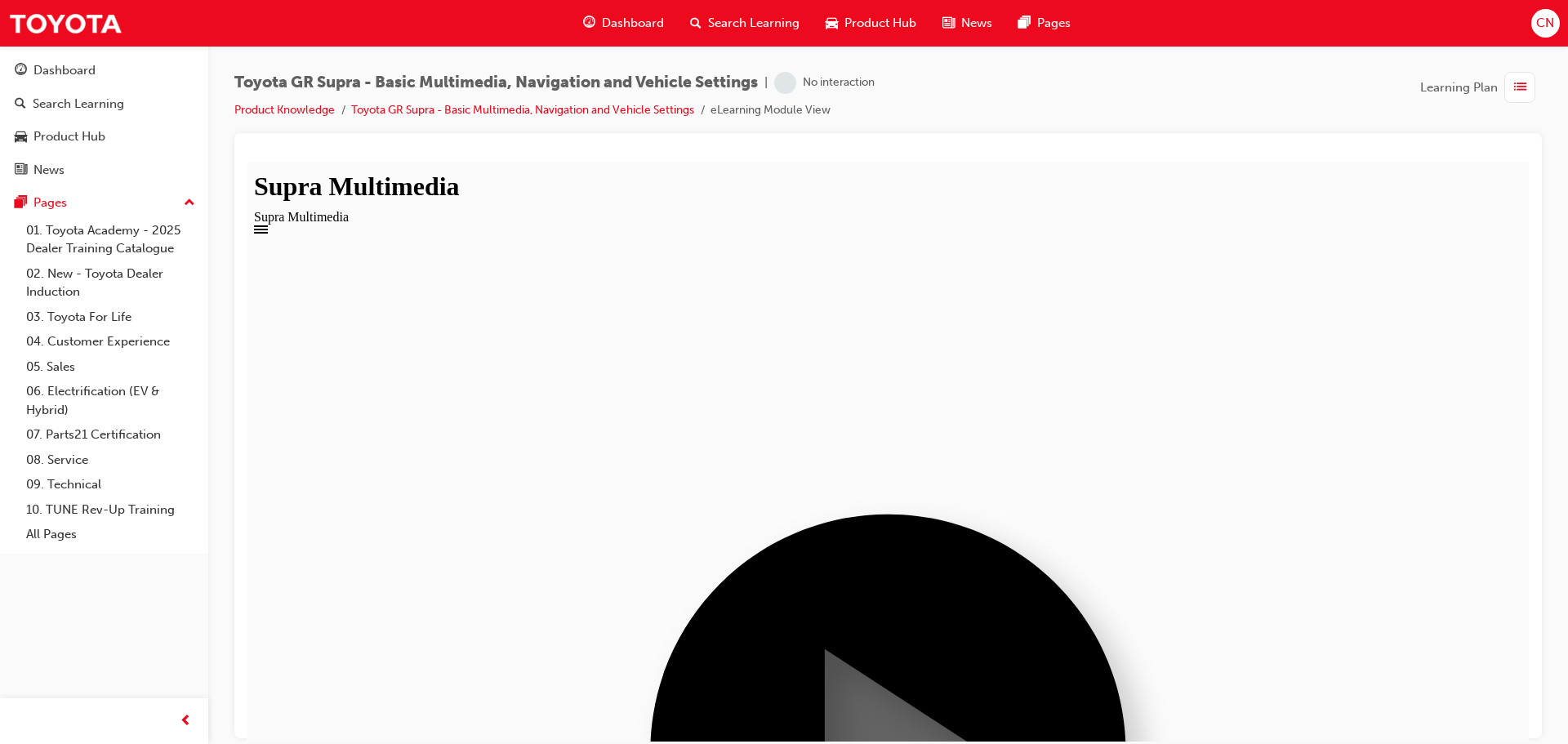 scroll, scrollTop: 0, scrollLeft: 0, axis: both 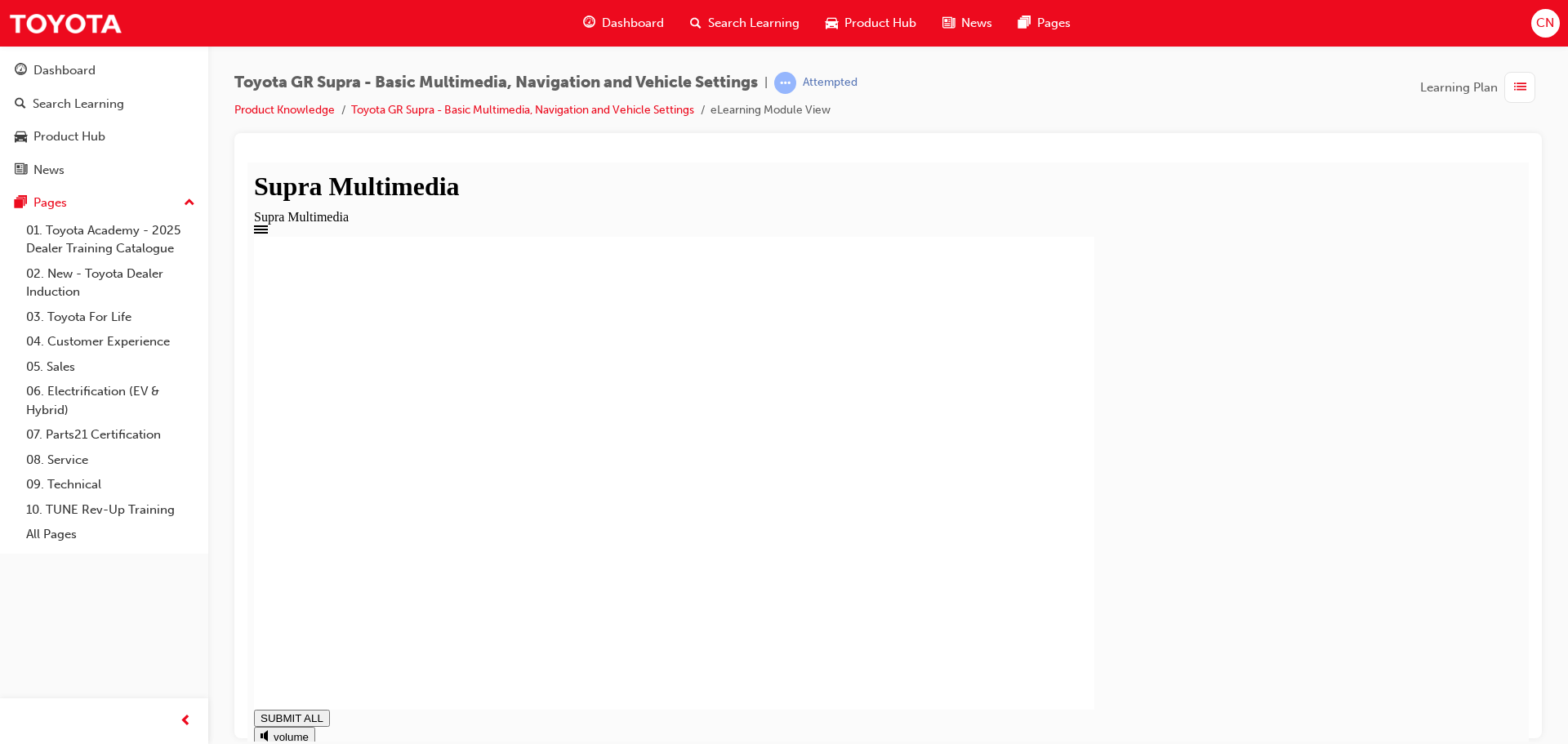click 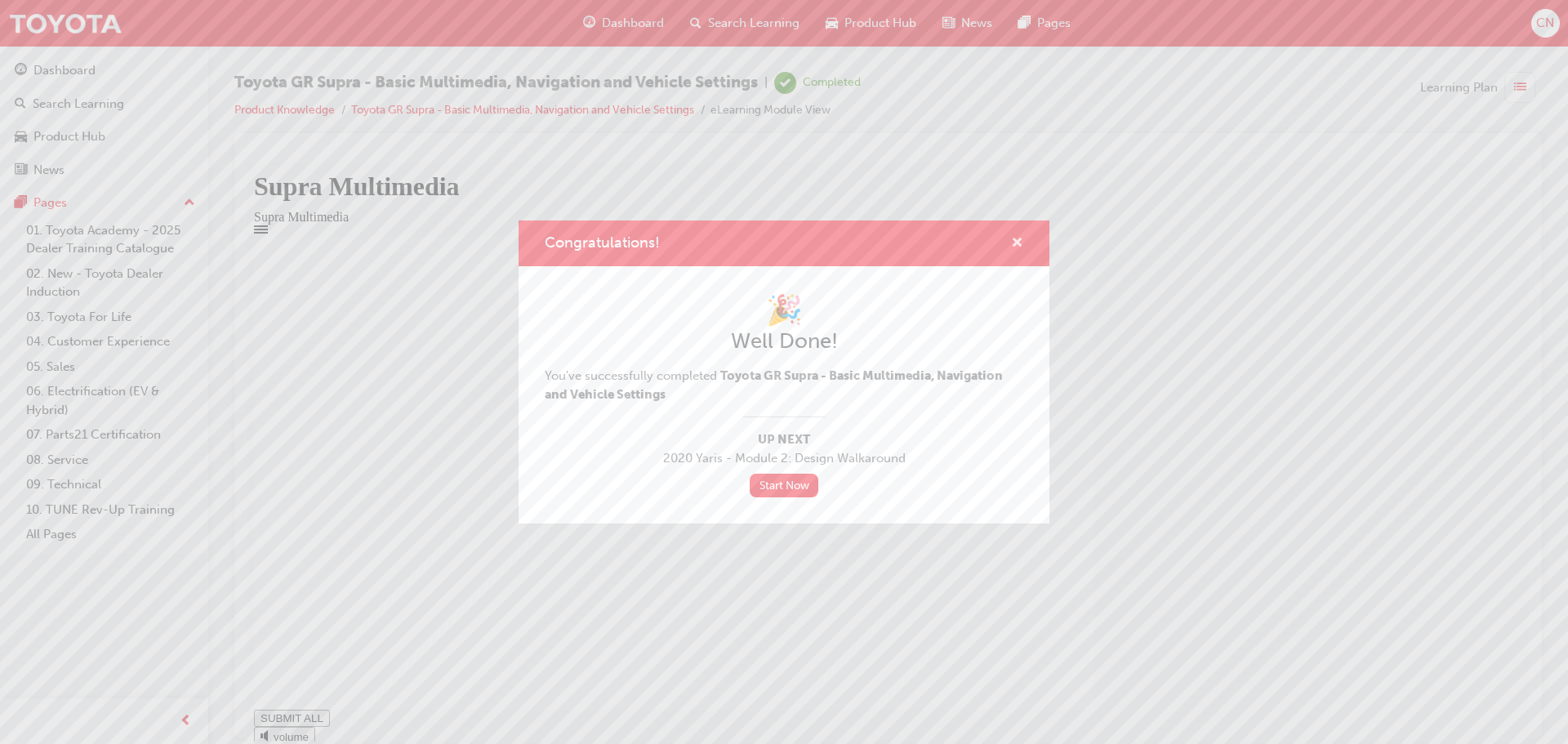 click at bounding box center (1017, 244) 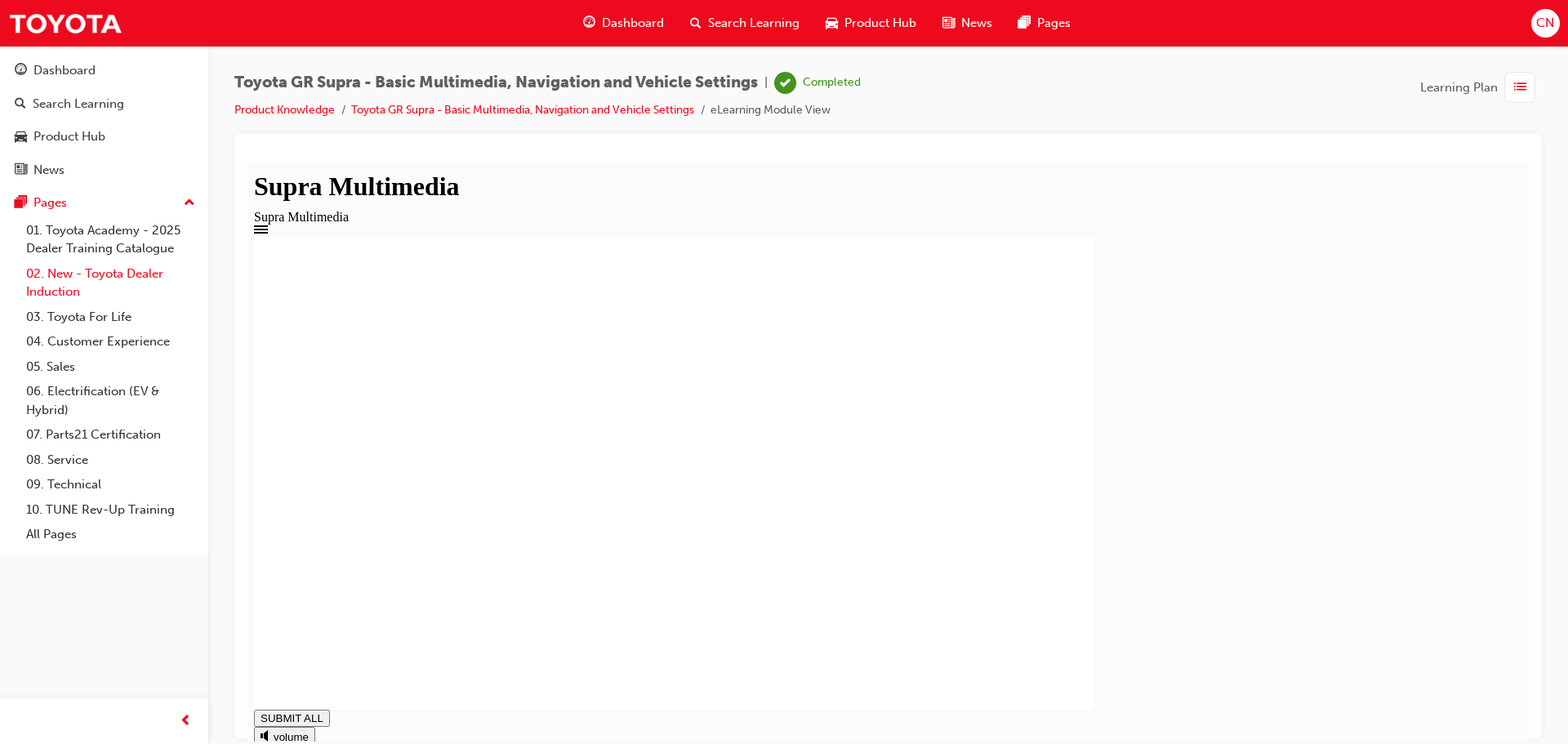 type on "1" 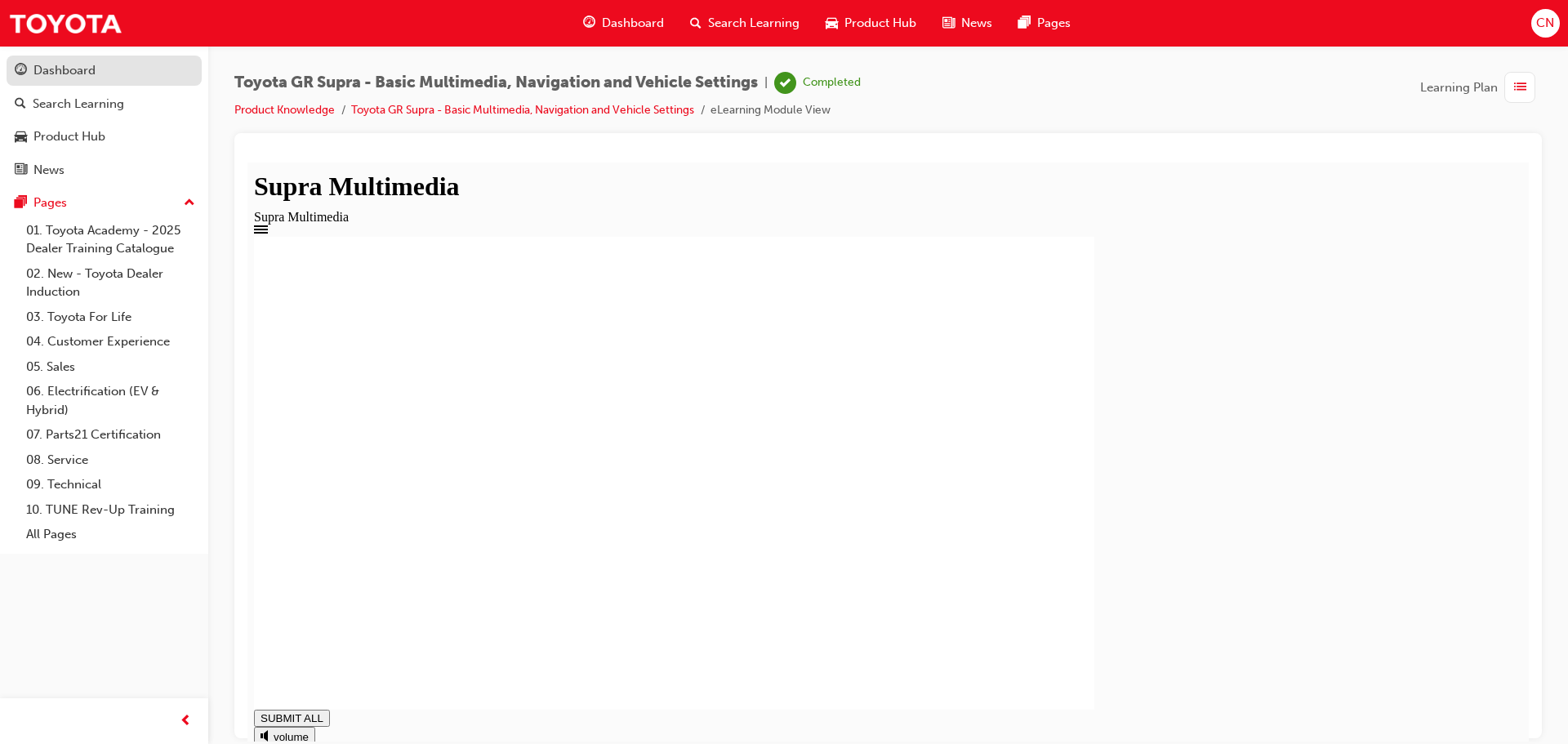 click on "Dashboard" at bounding box center (104, 70) 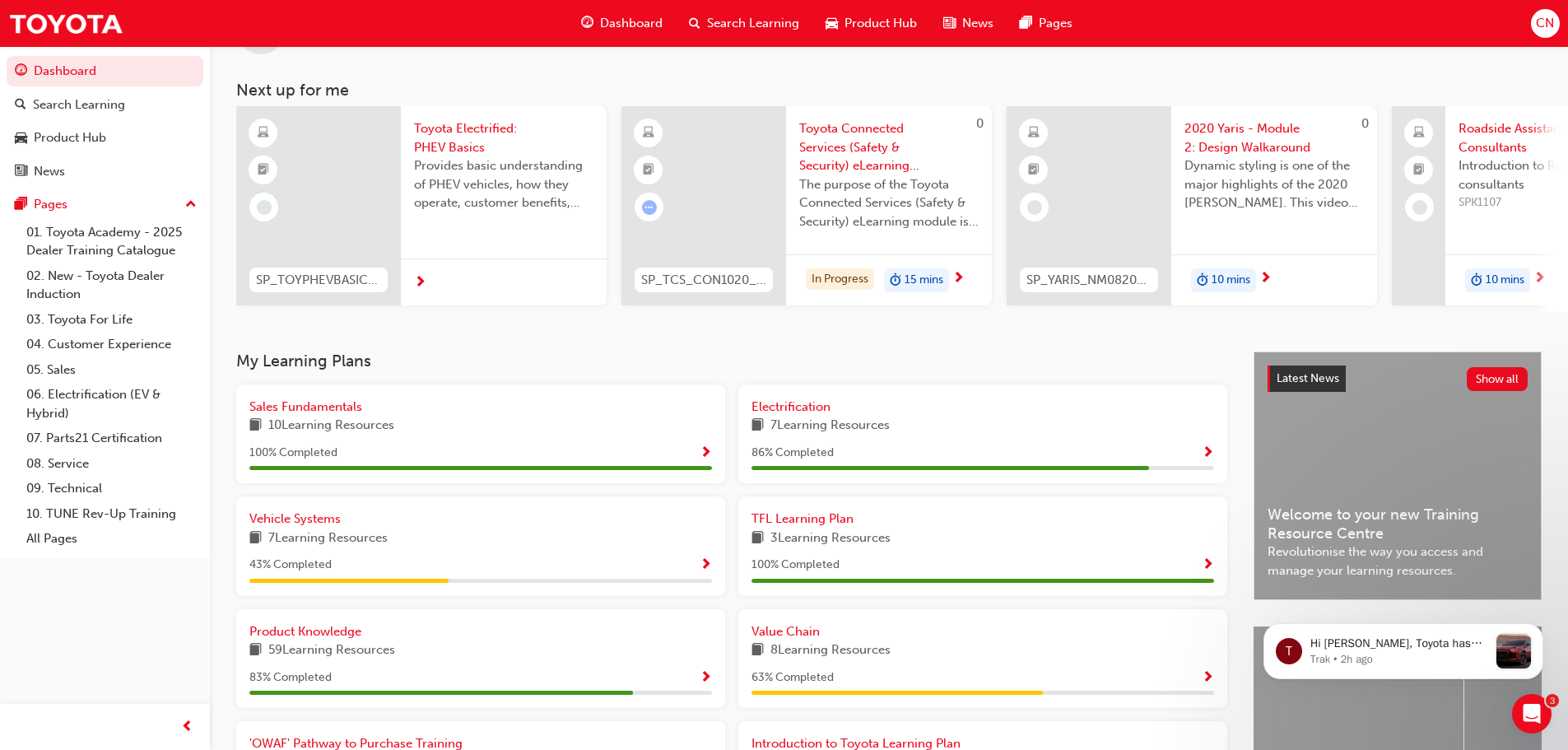 scroll, scrollTop: 234, scrollLeft: 0, axis: vertical 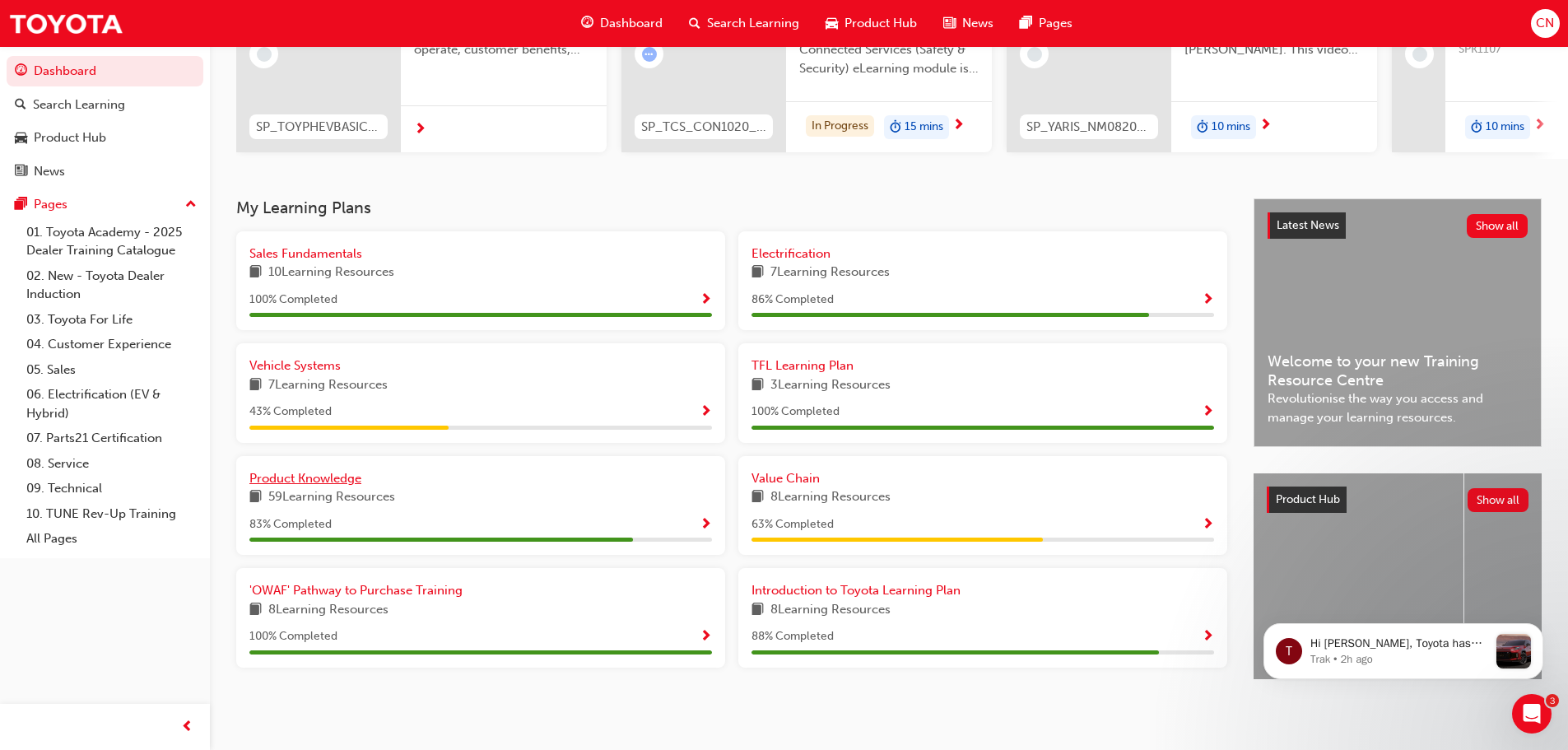 click on "Product Knowledge" at bounding box center [305, 478] 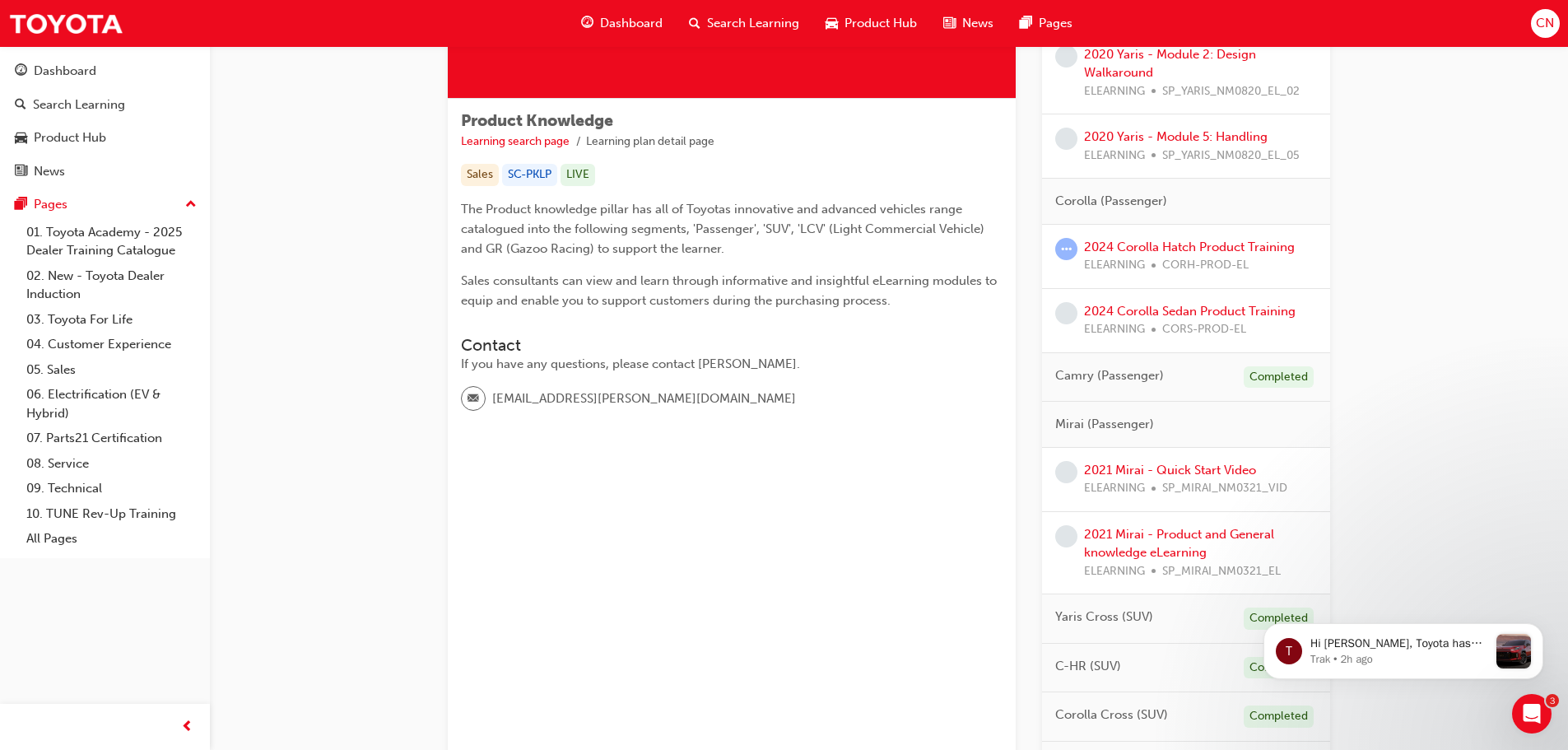 scroll, scrollTop: 0, scrollLeft: 0, axis: both 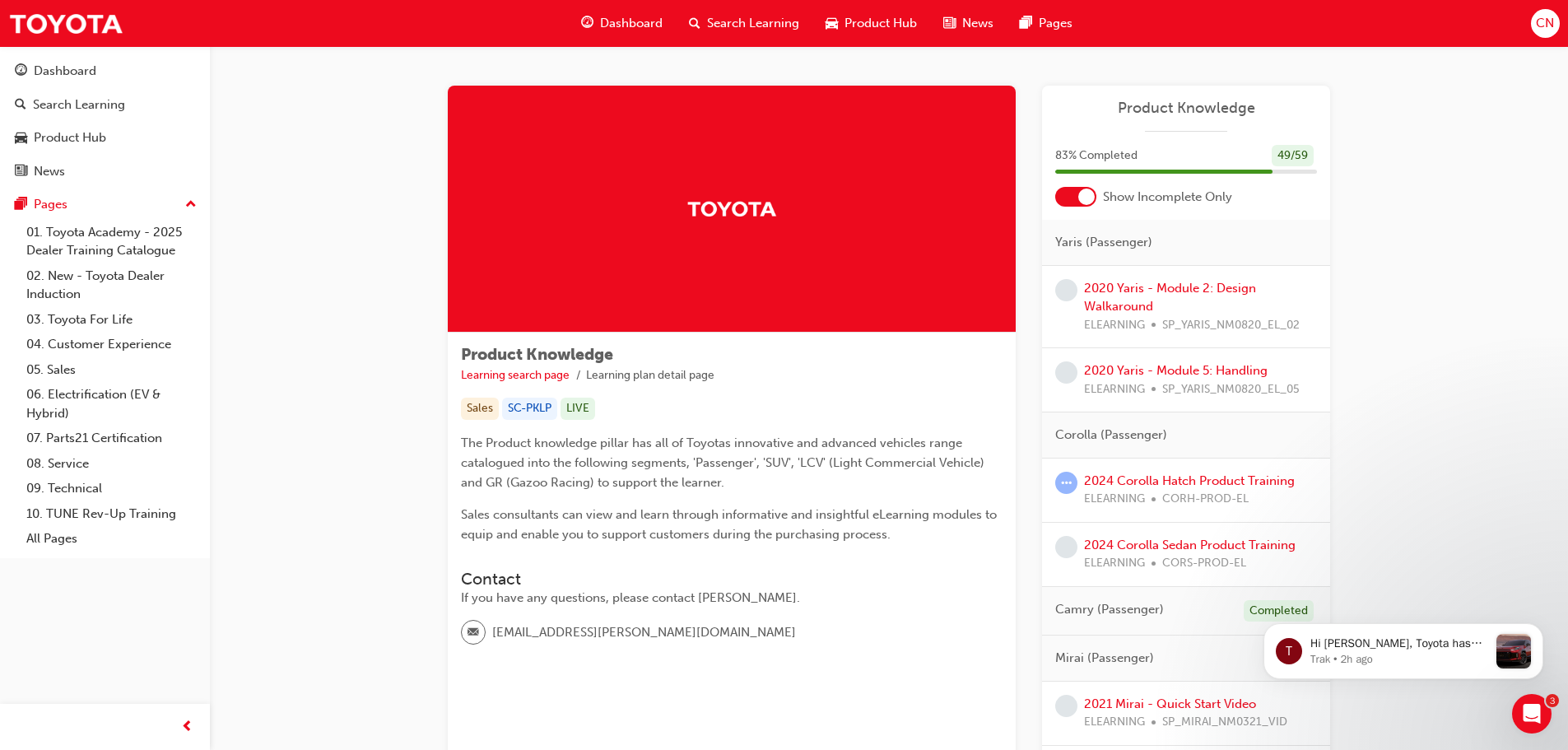click at bounding box center (1086, 197) 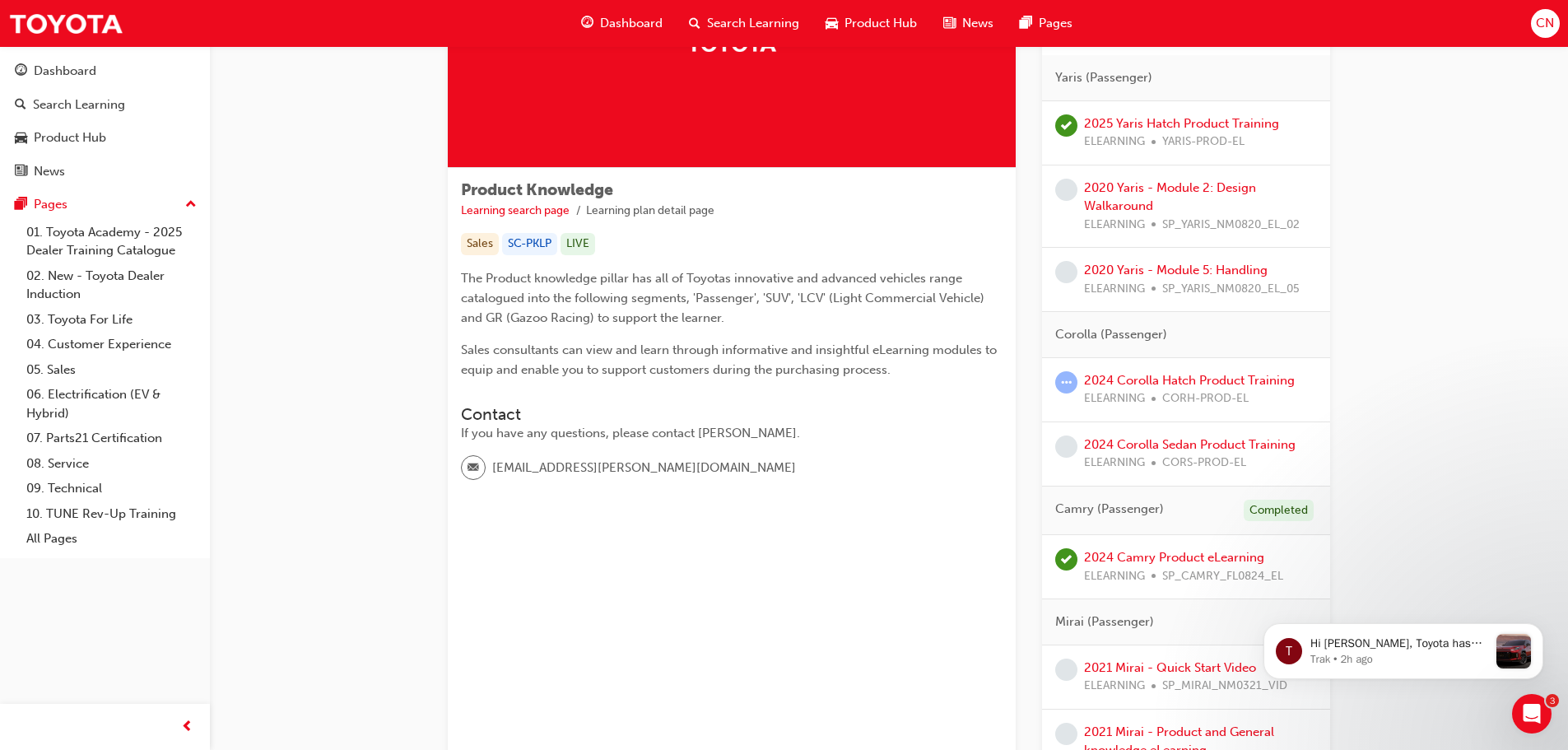 scroll, scrollTop: 0, scrollLeft: 0, axis: both 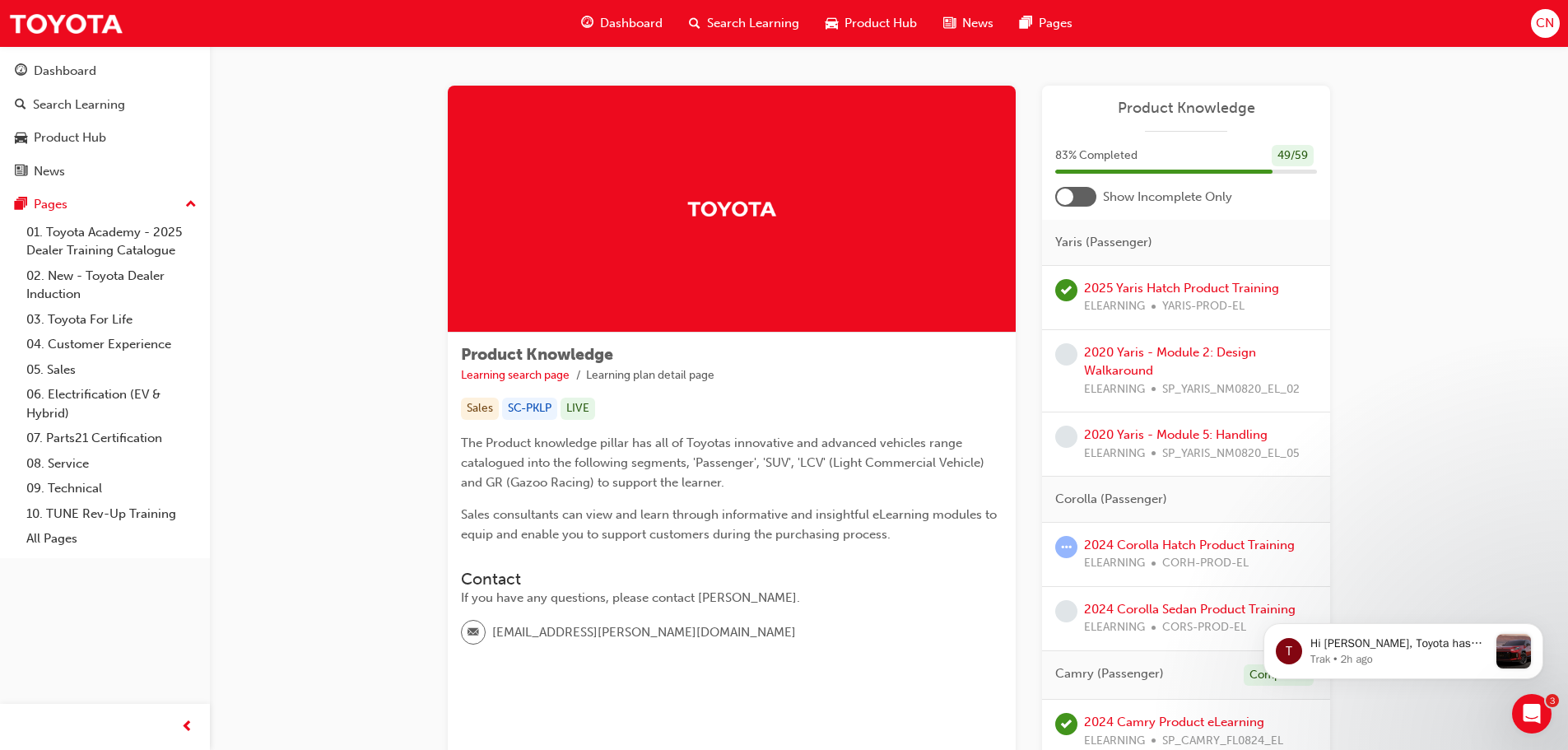 click at bounding box center (1076, 197) 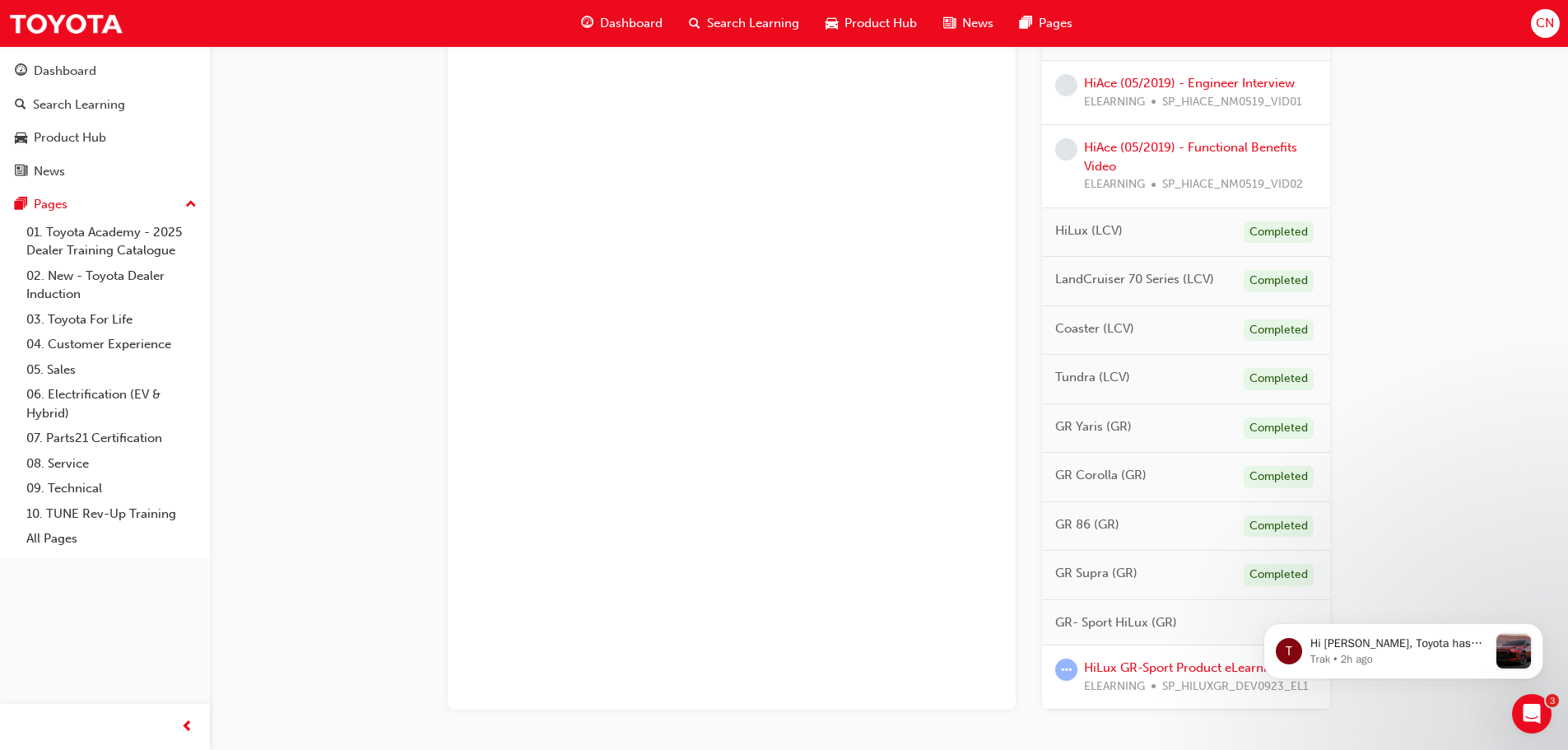 scroll, scrollTop: 1395, scrollLeft: 0, axis: vertical 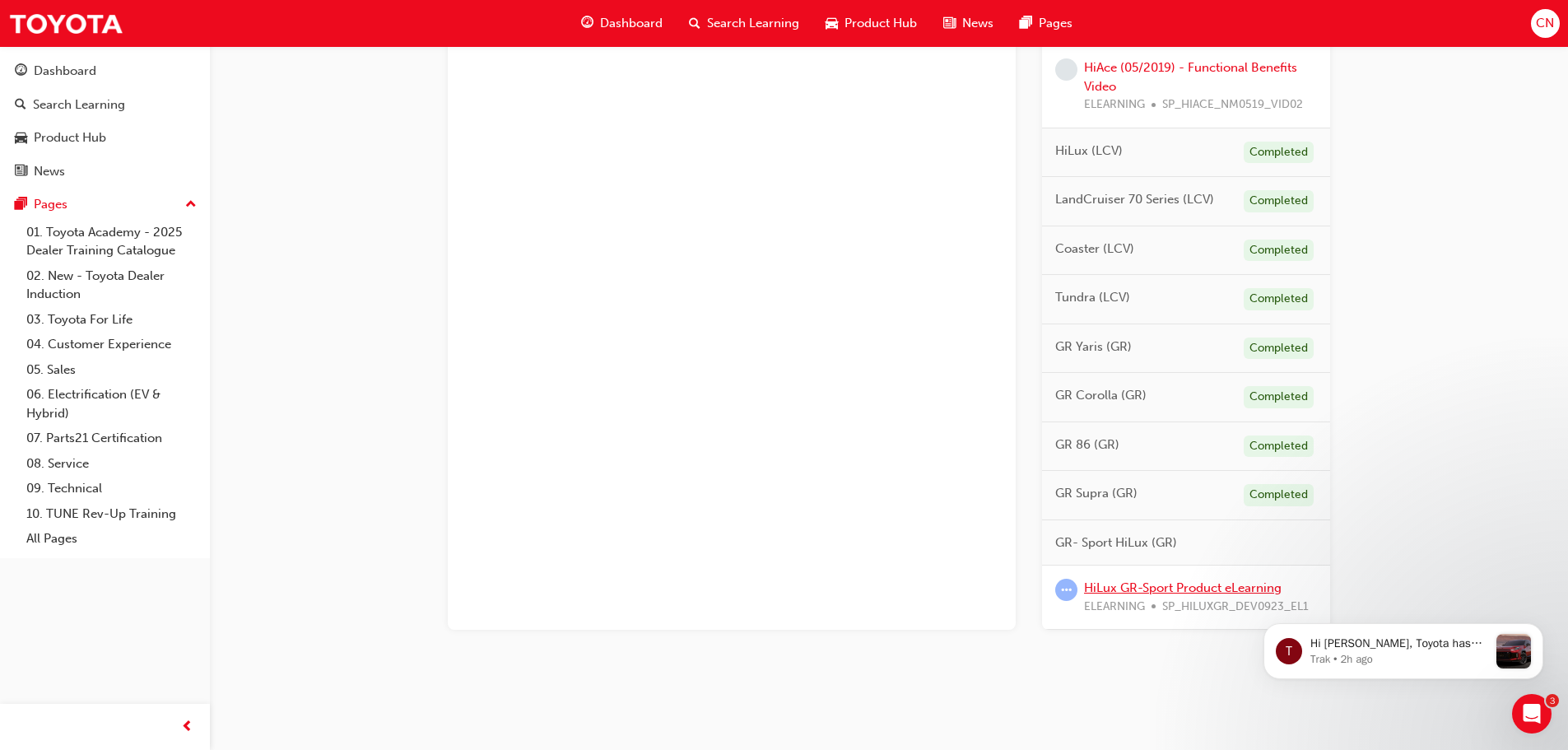click on "HiLux GR-Sport Product eLearning" at bounding box center (1183, 588) 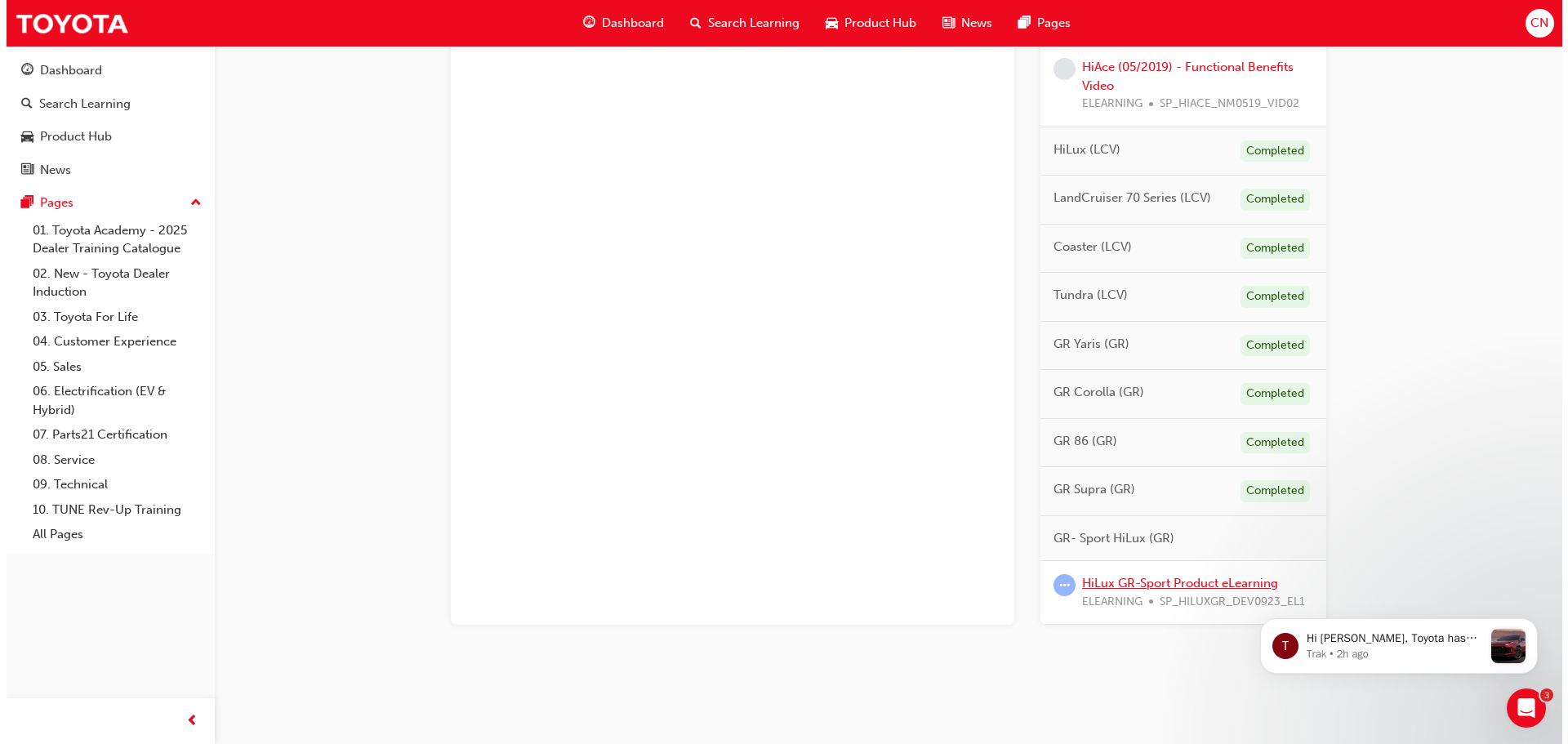 scroll, scrollTop: 0, scrollLeft: 0, axis: both 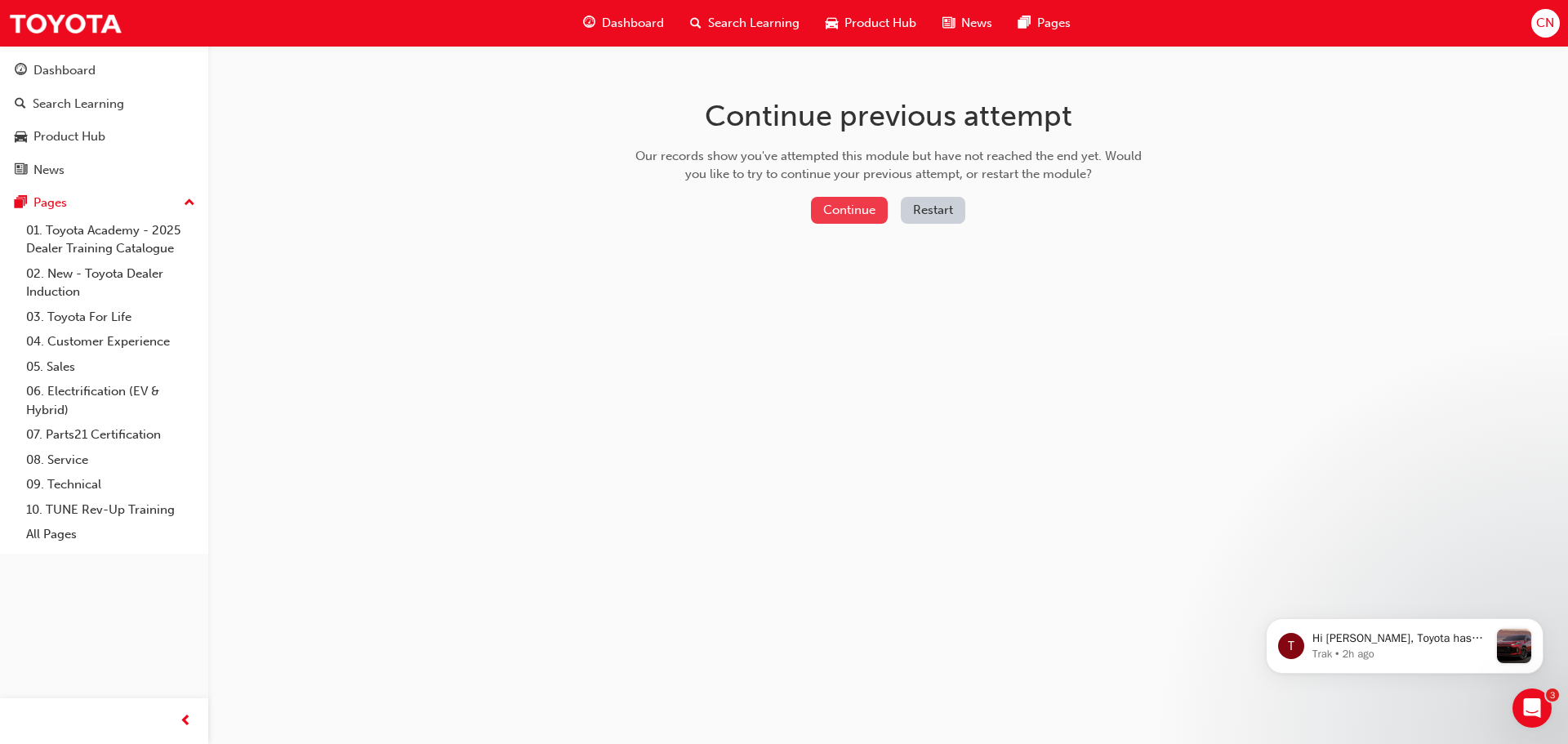 click on "Continue" at bounding box center [849, 210] 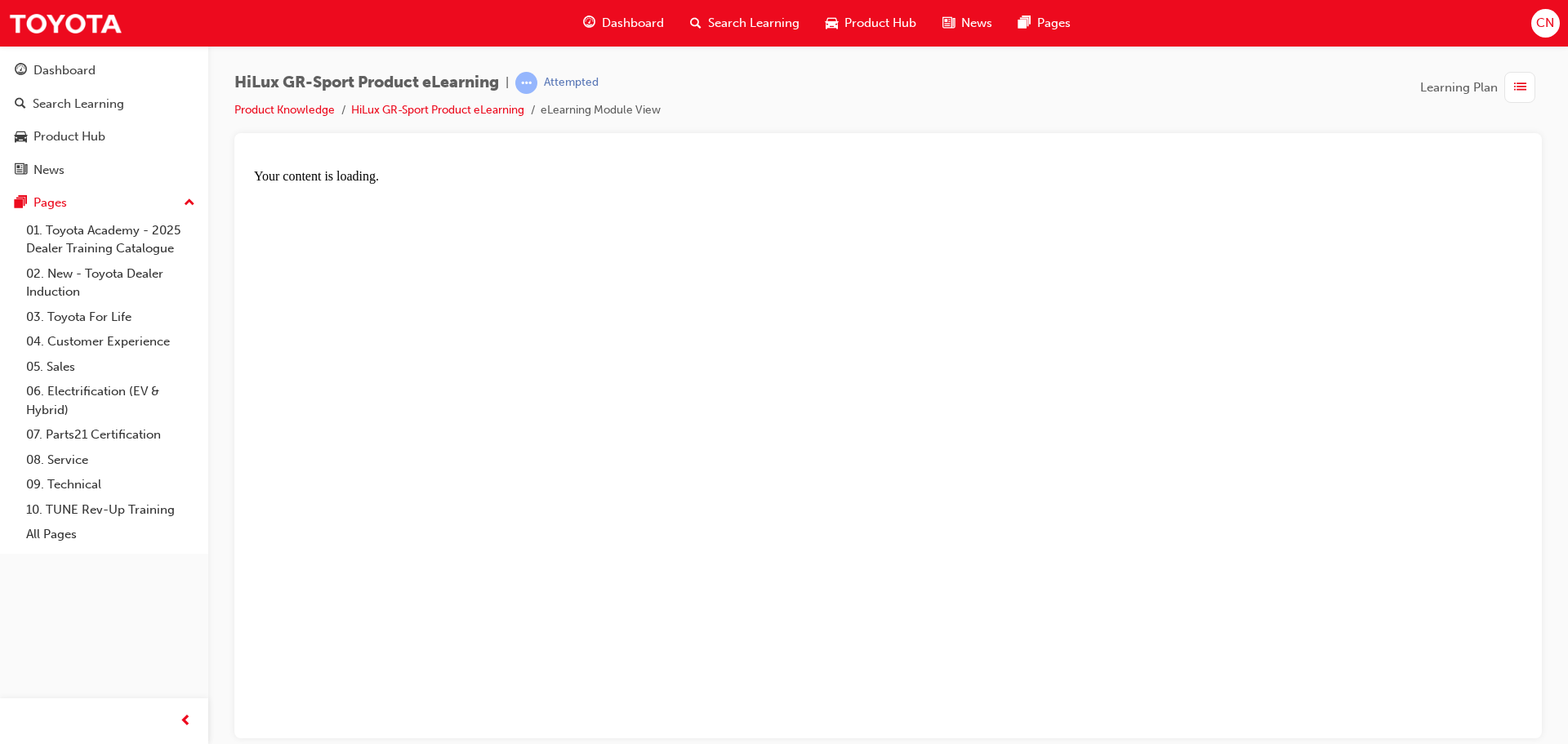 scroll, scrollTop: 0, scrollLeft: 0, axis: both 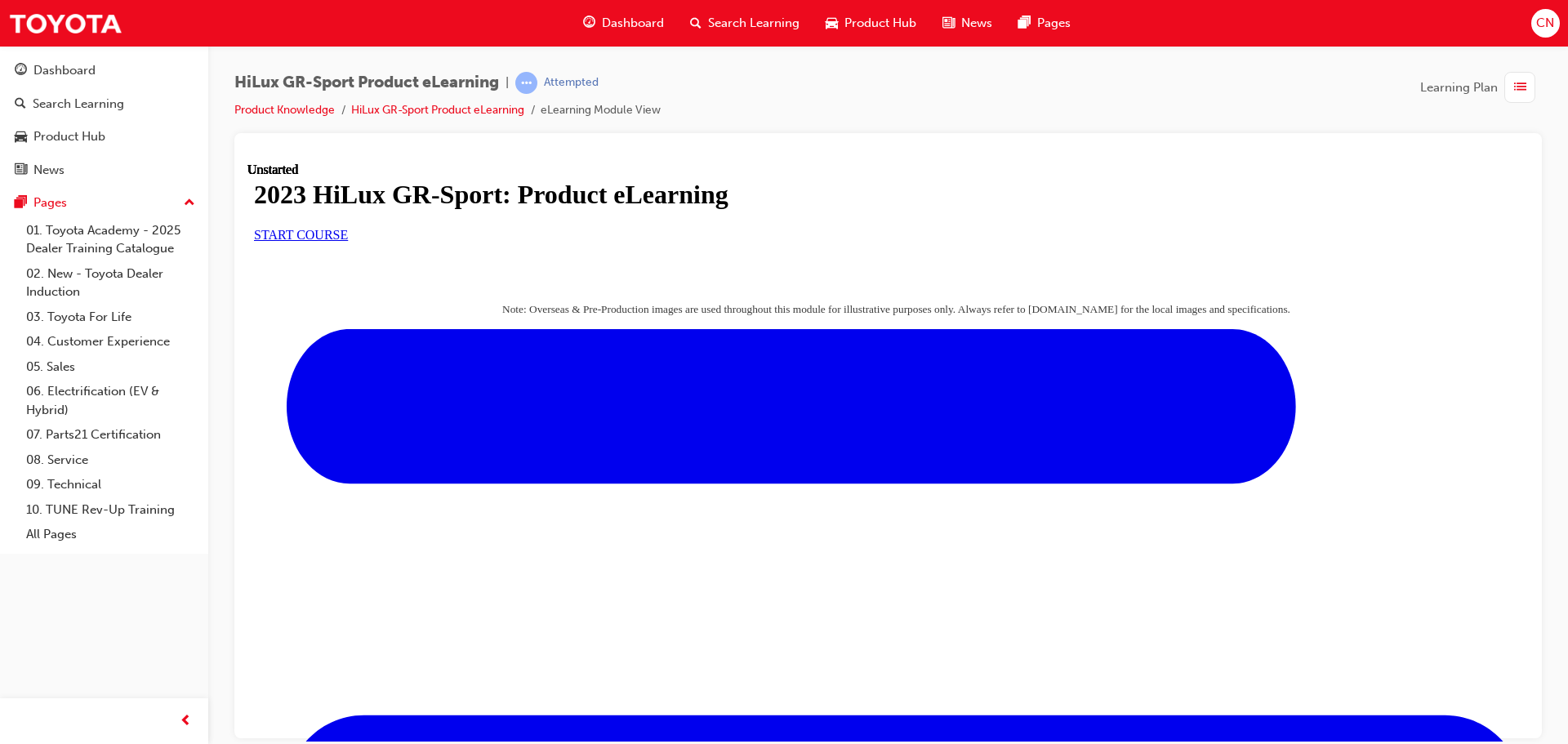 click on "START COURSE" at bounding box center [301, 234] 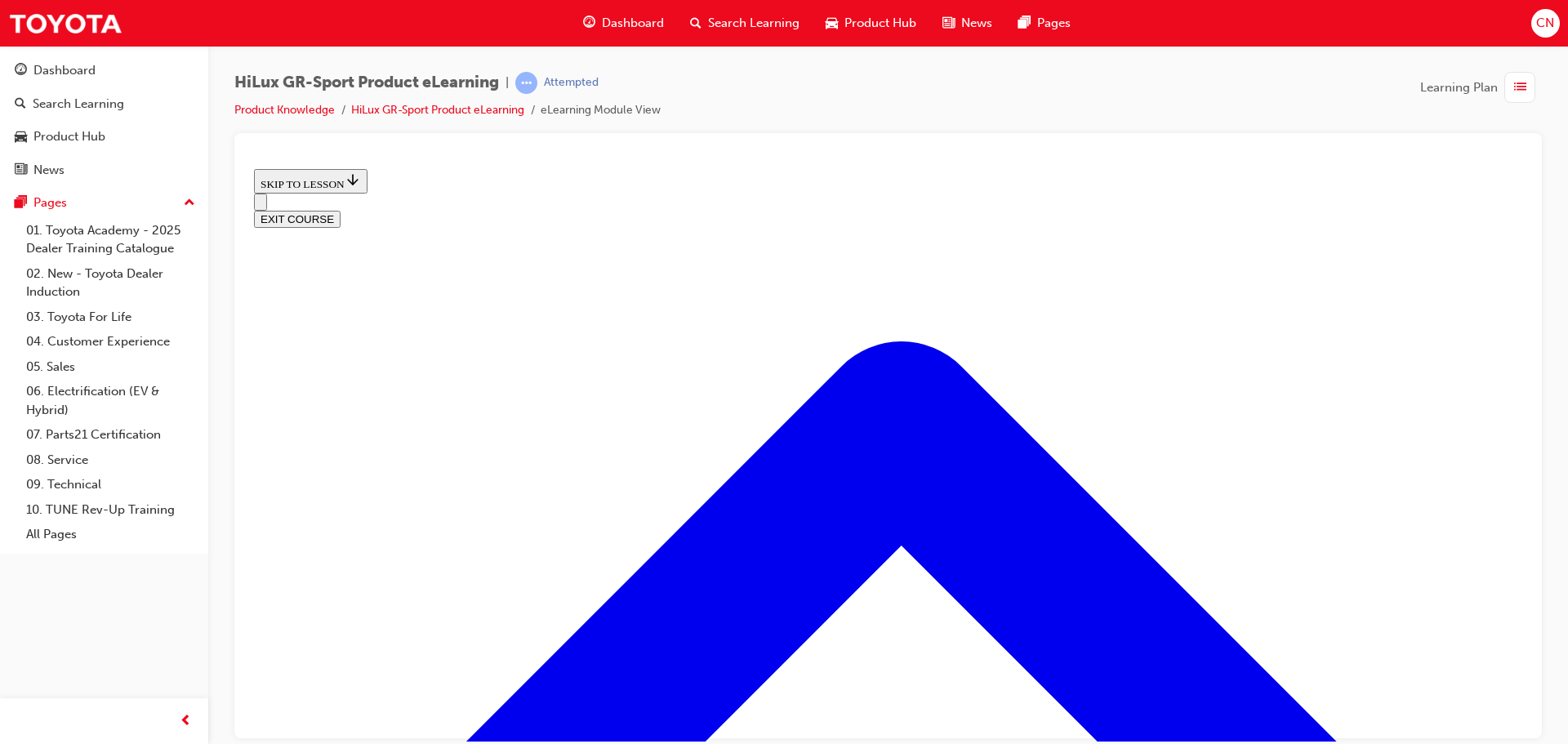scroll, scrollTop: 867, scrollLeft: 0, axis: vertical 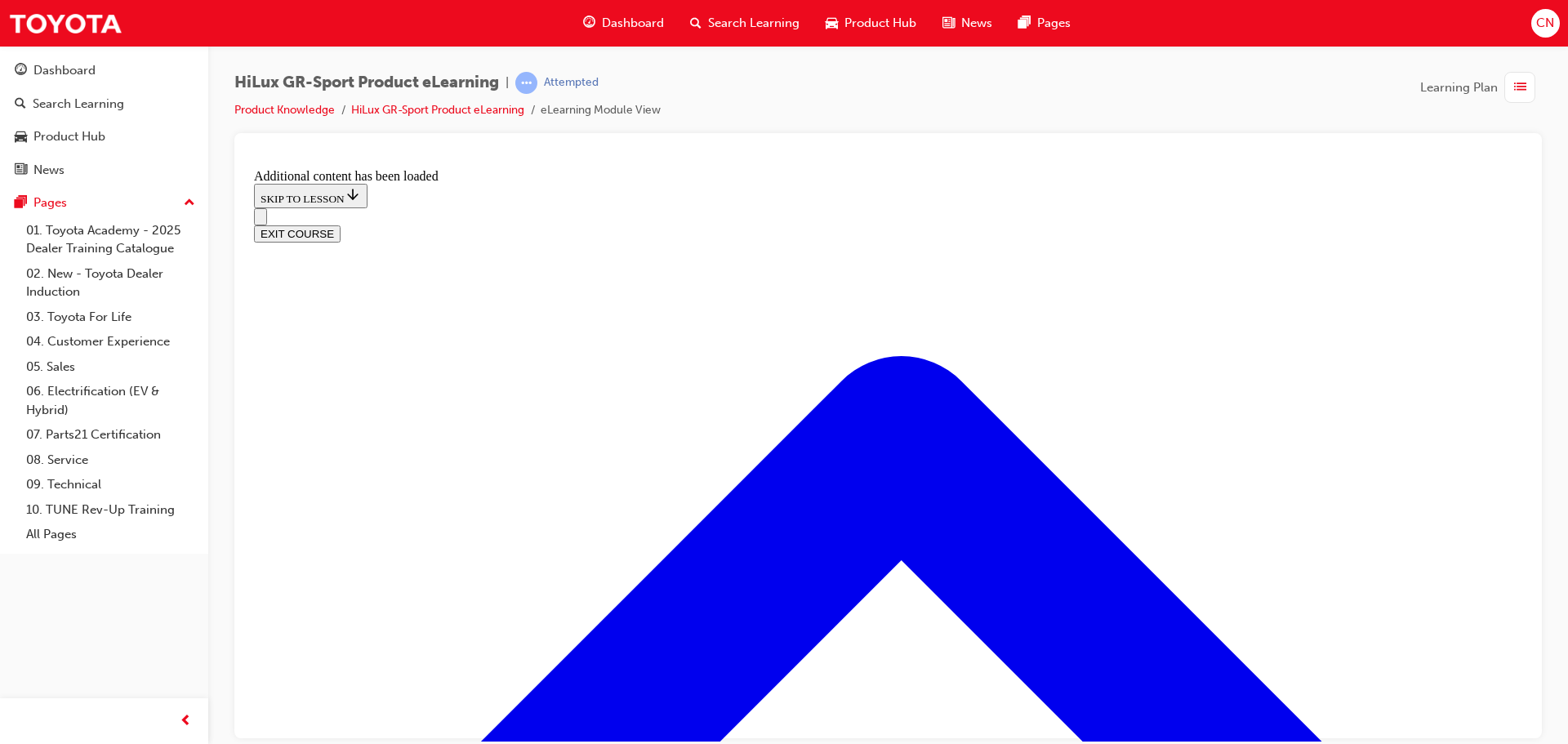 click 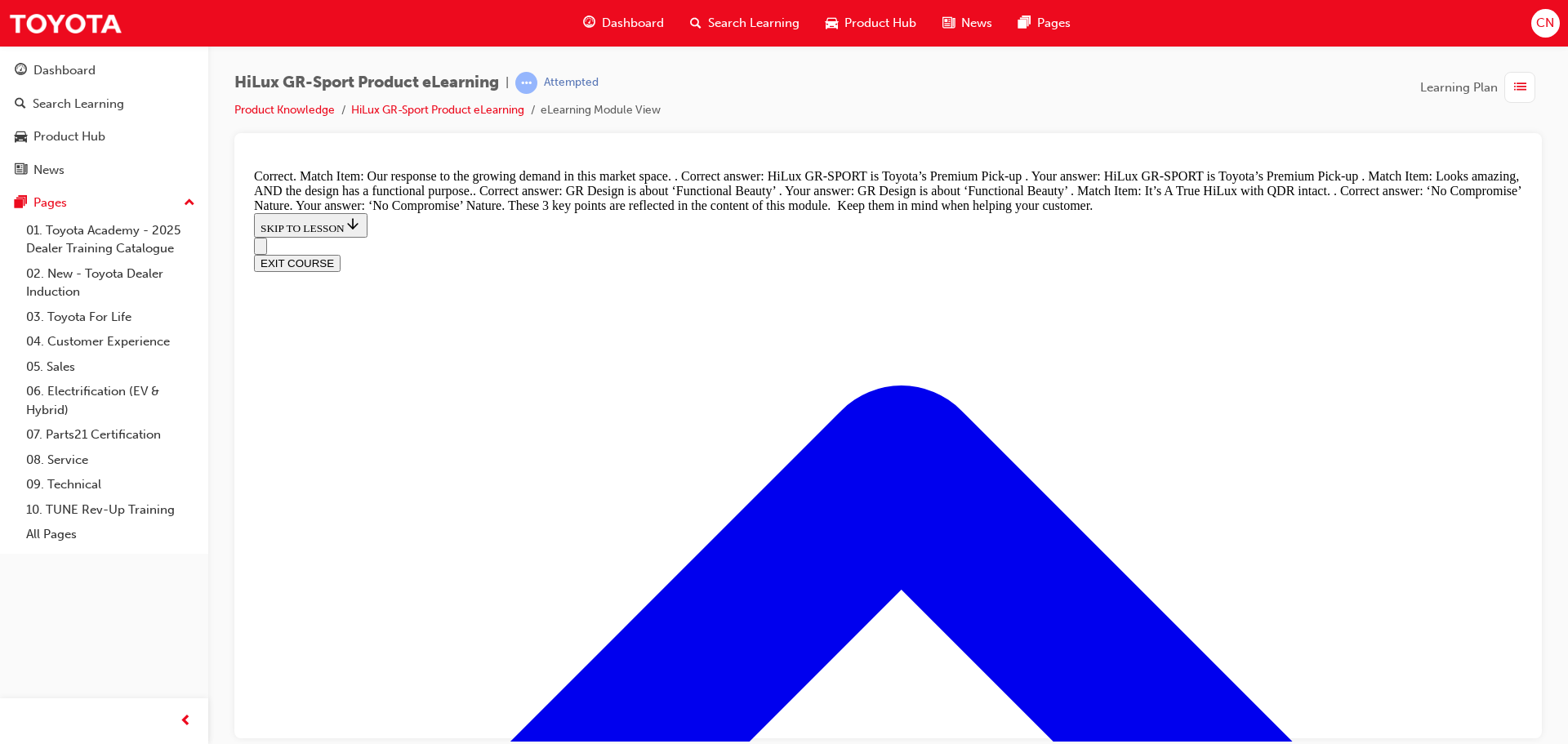 scroll, scrollTop: 1935, scrollLeft: 0, axis: vertical 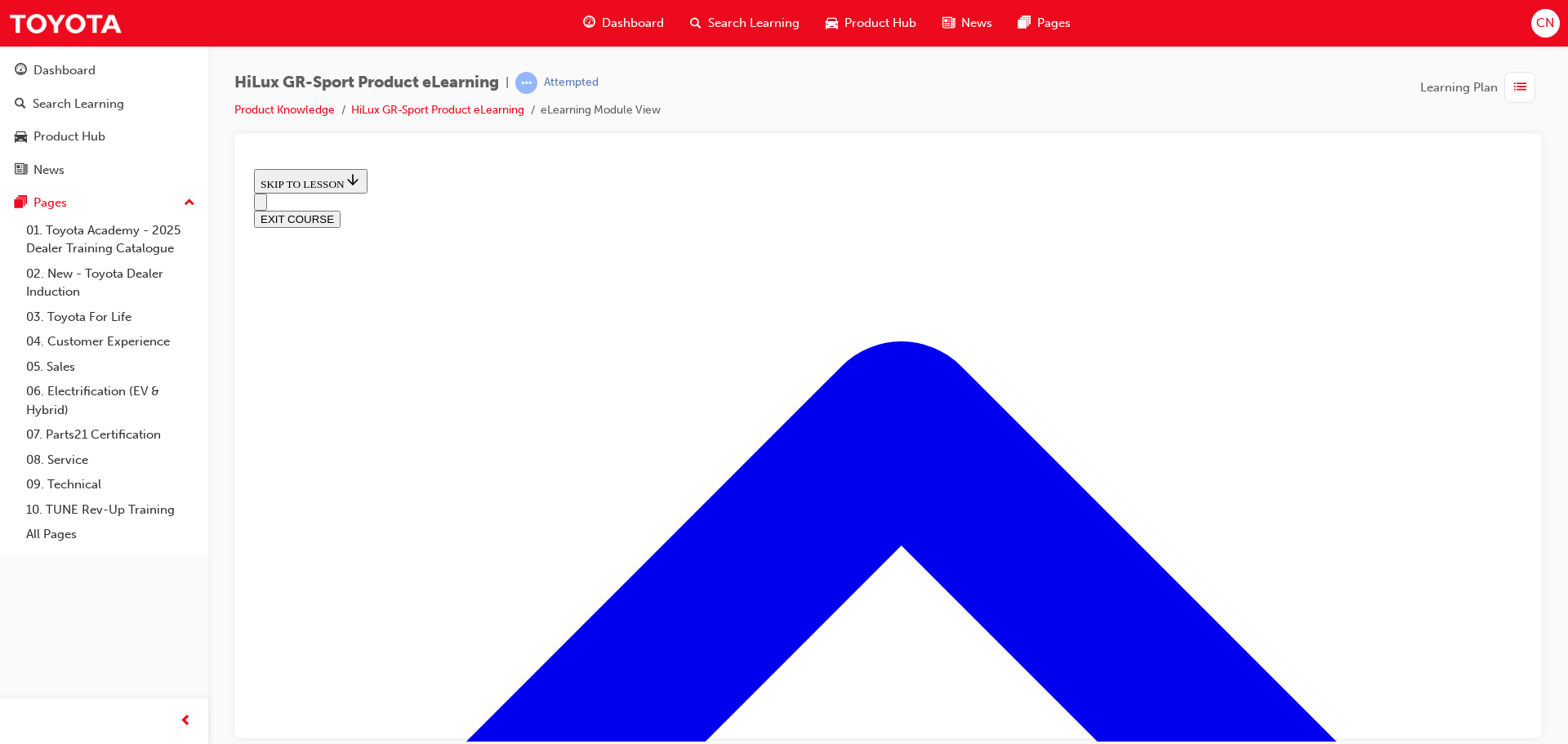 click at bounding box center (326, 2920) 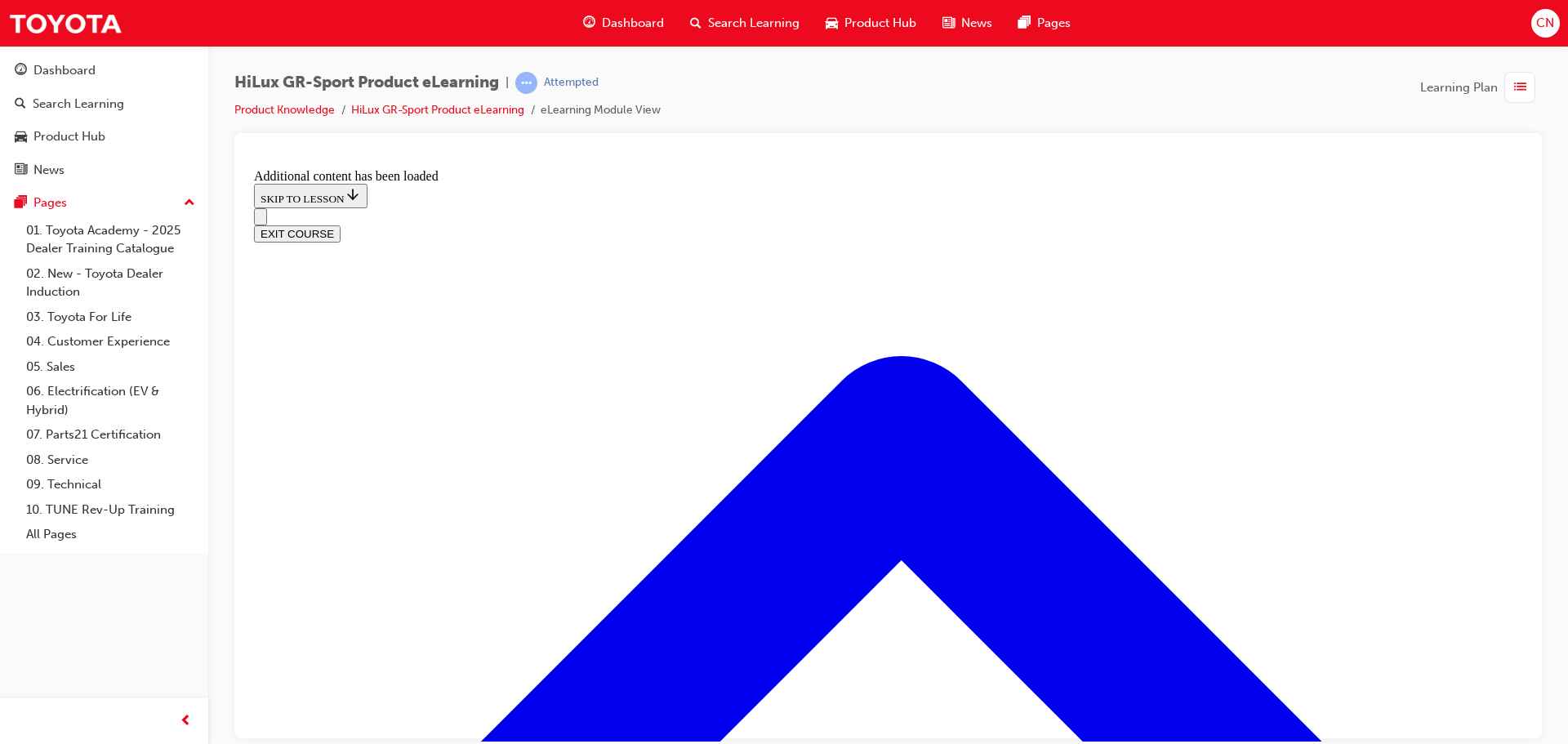 scroll, scrollTop: 1366, scrollLeft: 0, axis: vertical 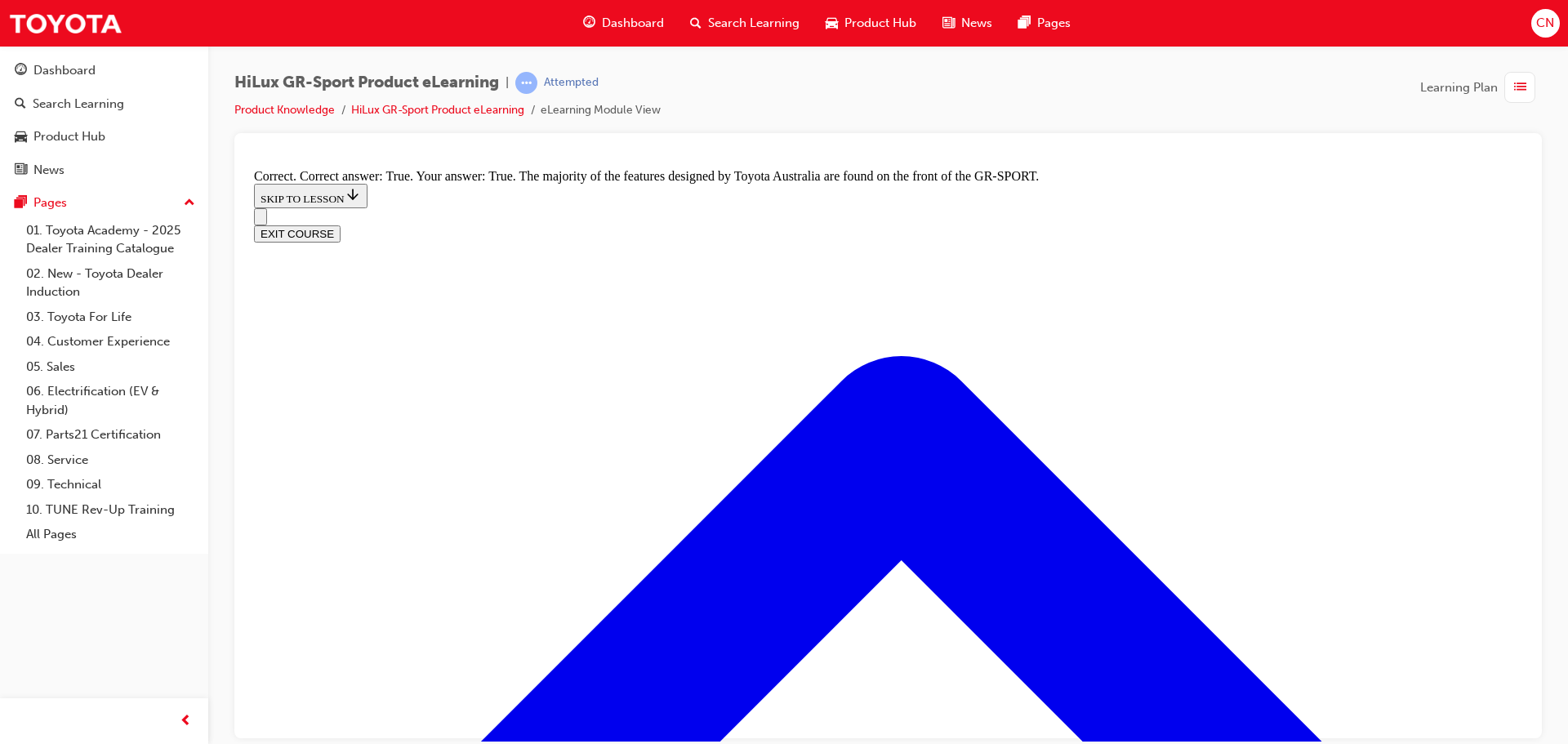click on "Air Curtain" at bounding box center (888, 13753) 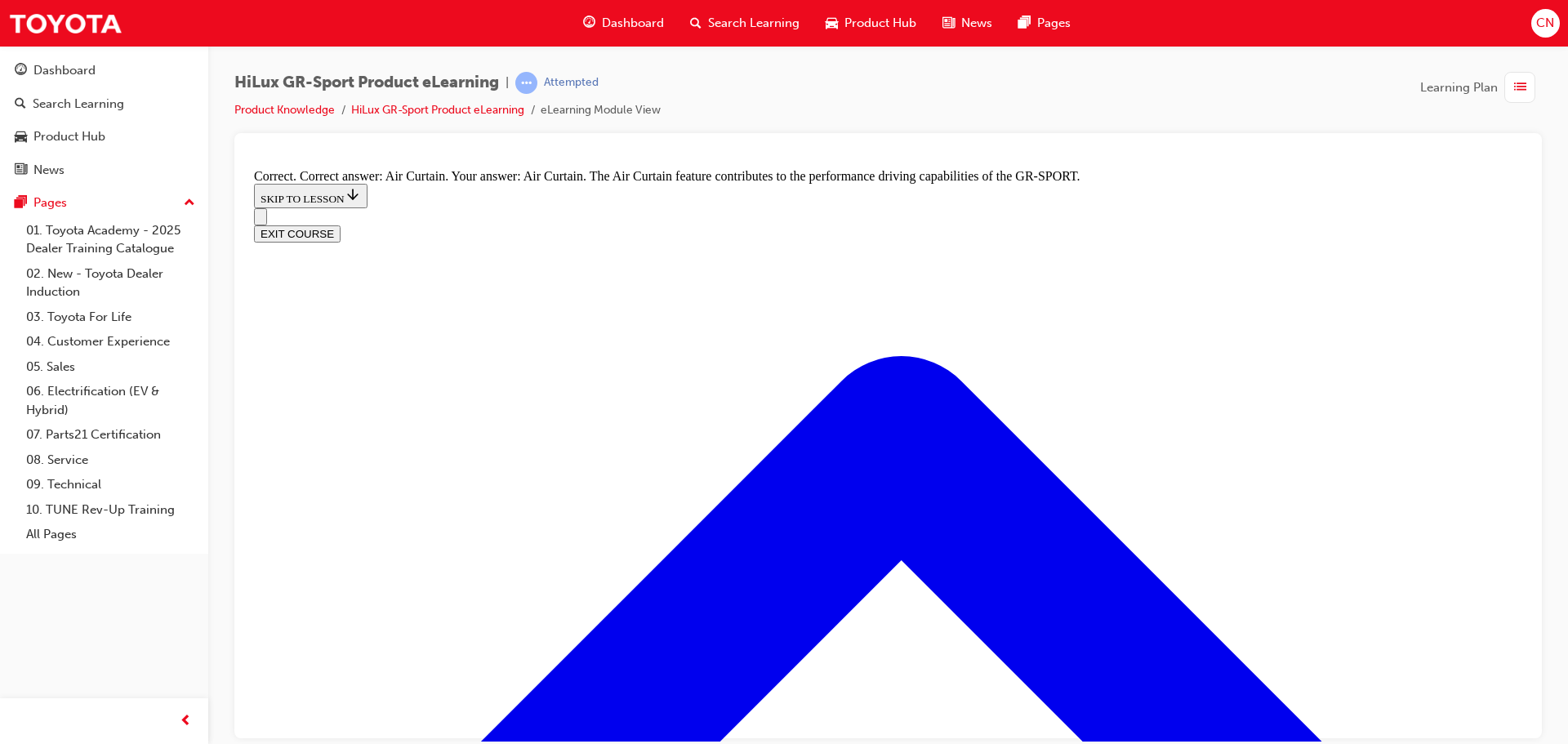 scroll, scrollTop: 2918, scrollLeft: 0, axis: vertical 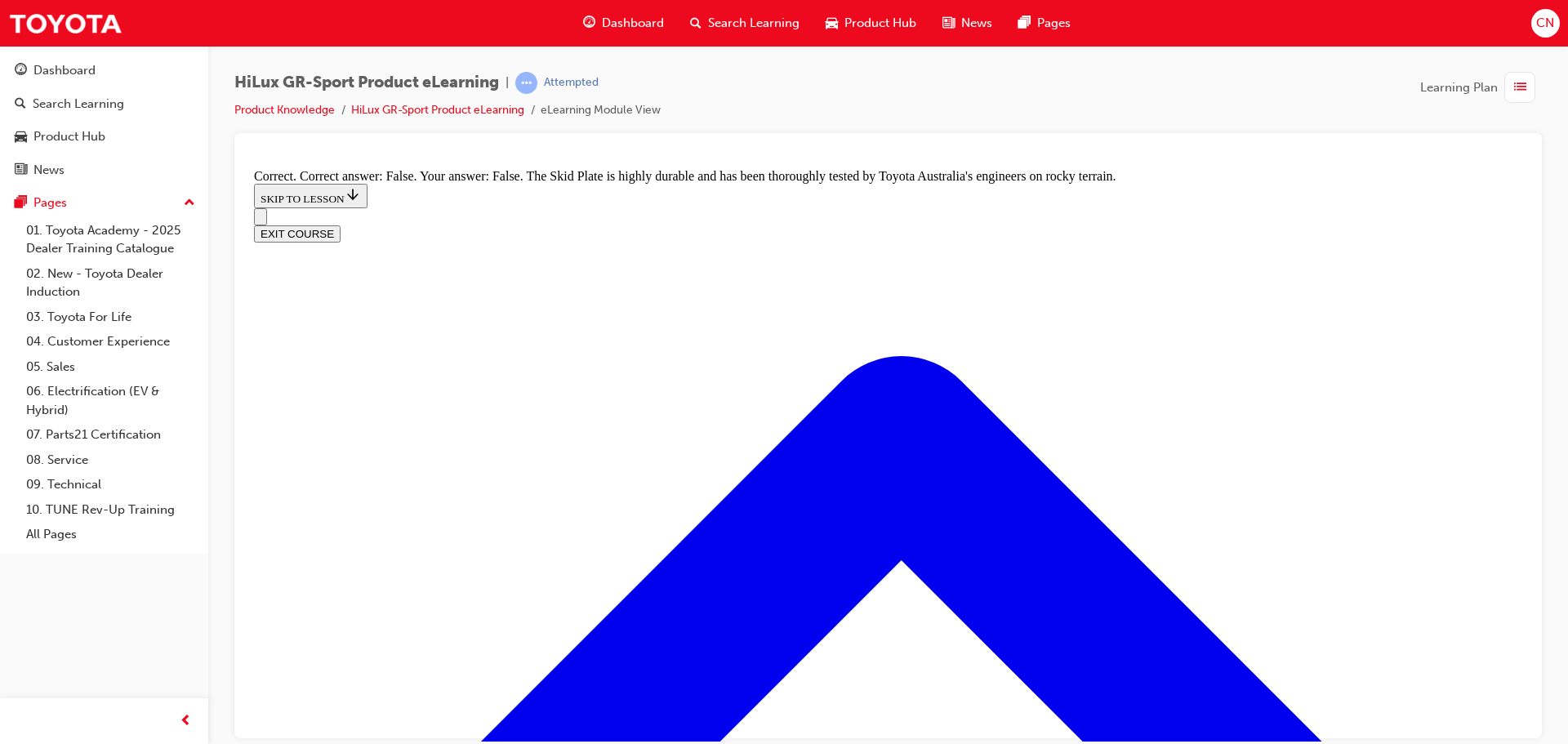 click on "CONTINUE" at bounding box center [288, 22159] 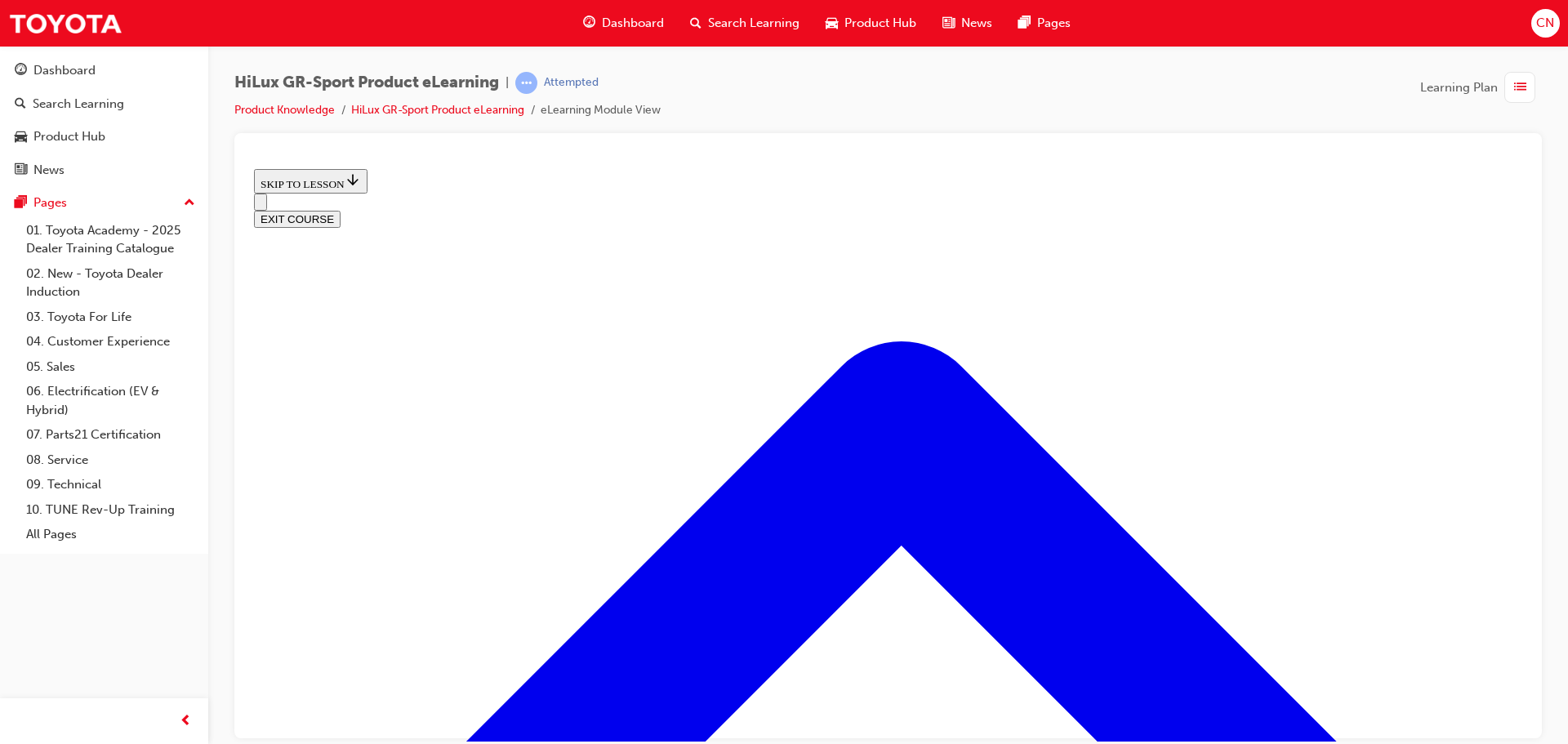 scroll, scrollTop: 296, scrollLeft: 0, axis: vertical 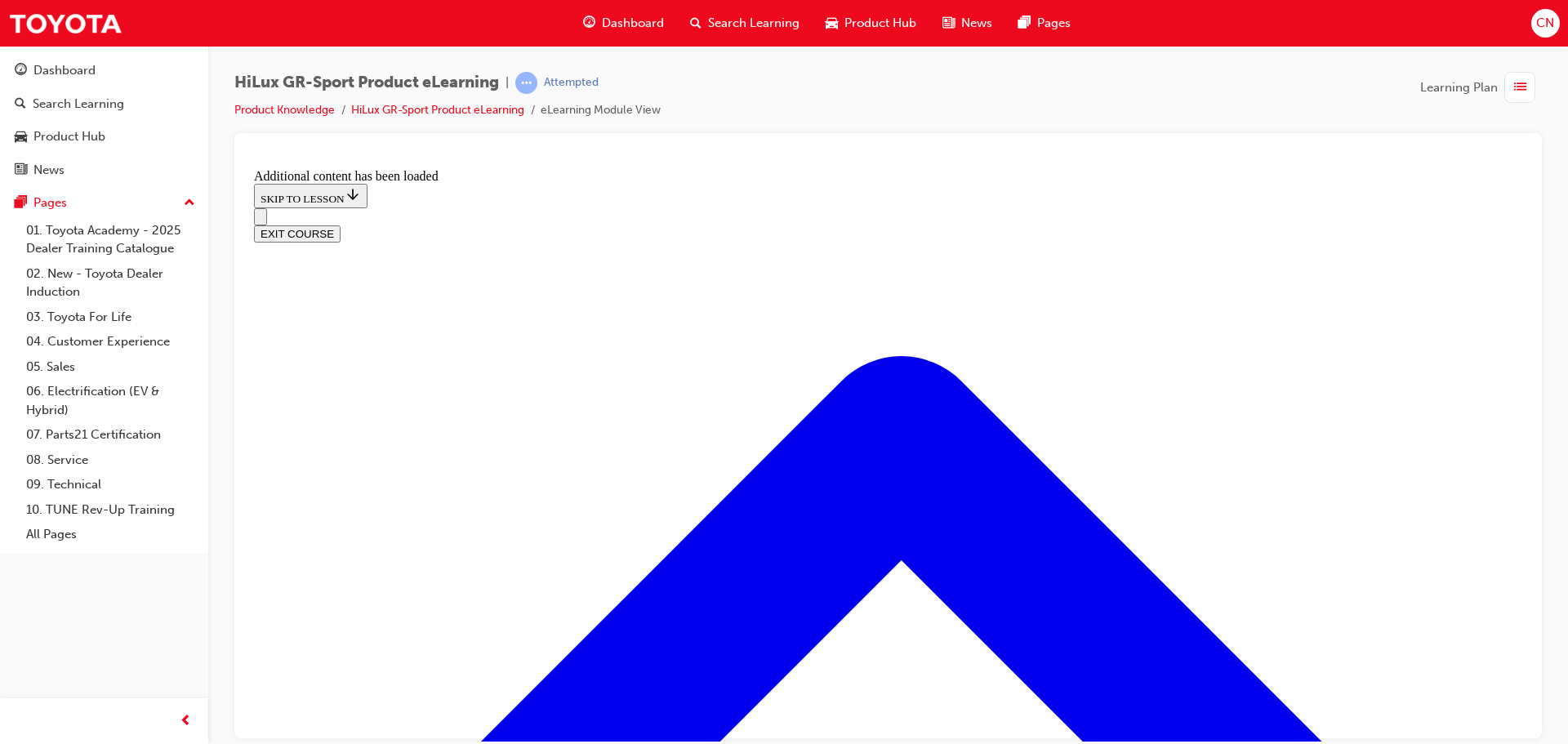 click on "True" at bounding box center [888, 4840] 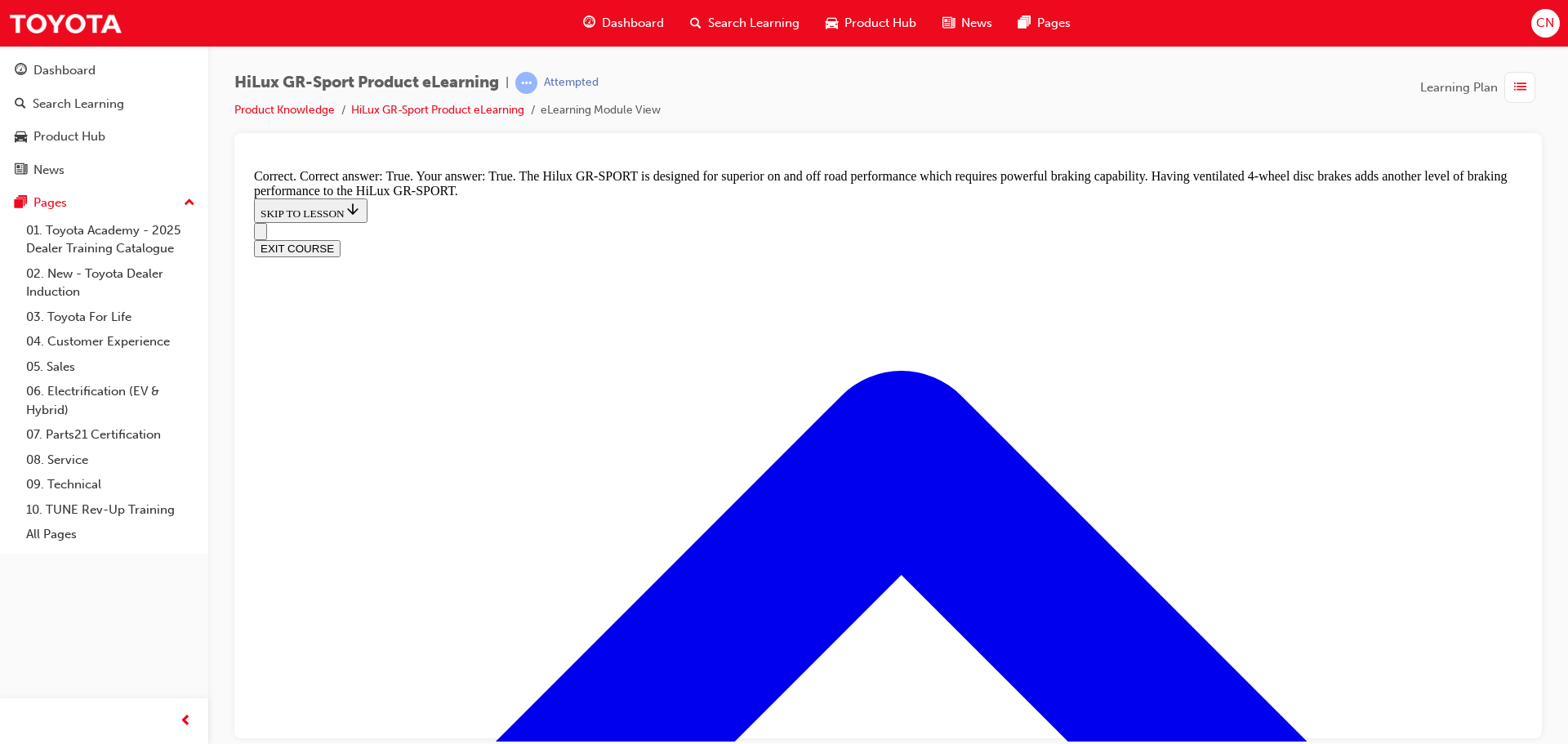 scroll, scrollTop: 1238, scrollLeft: 0, axis: vertical 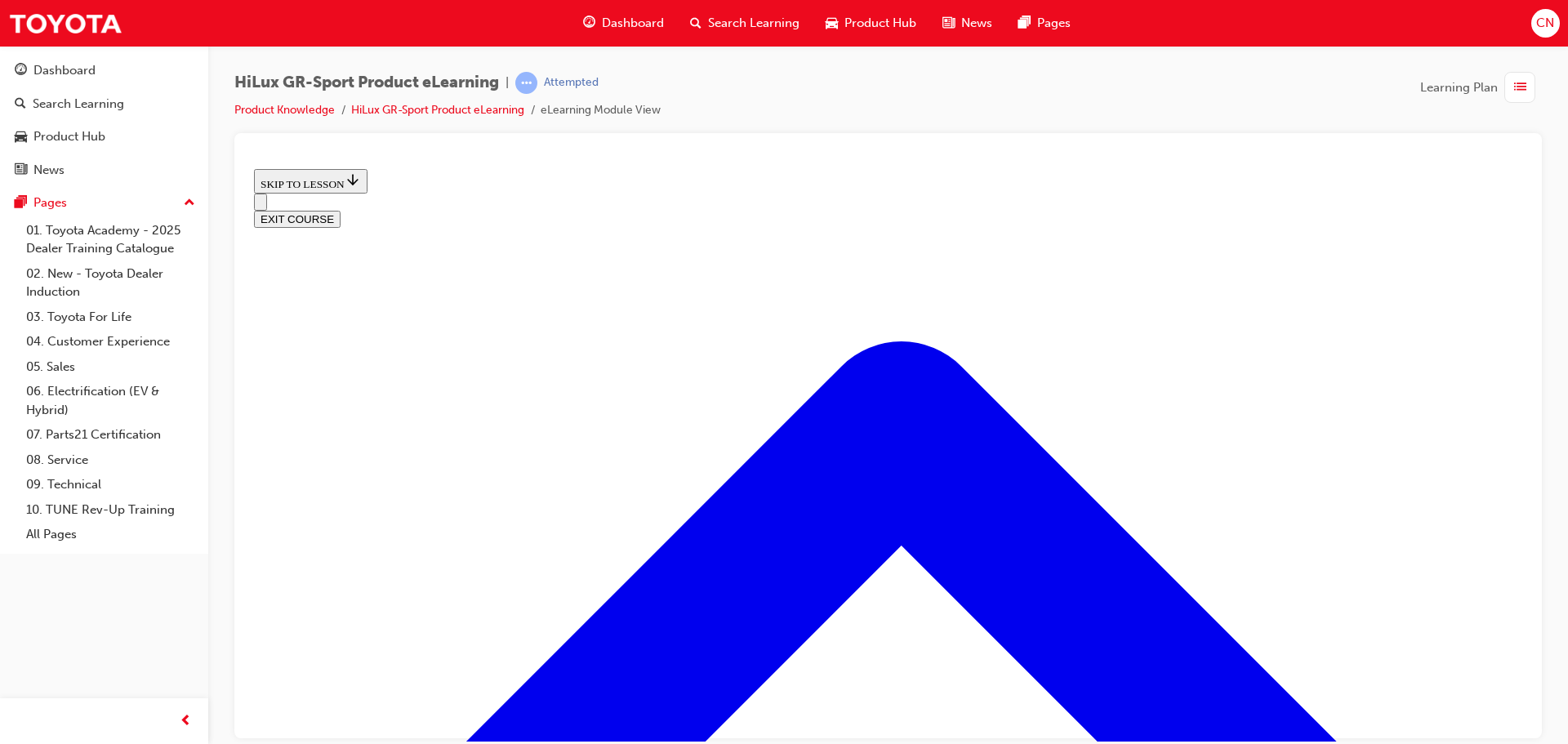 click on "Get Ready! GR Quick Quiz time" at bounding box center (332, 6601) 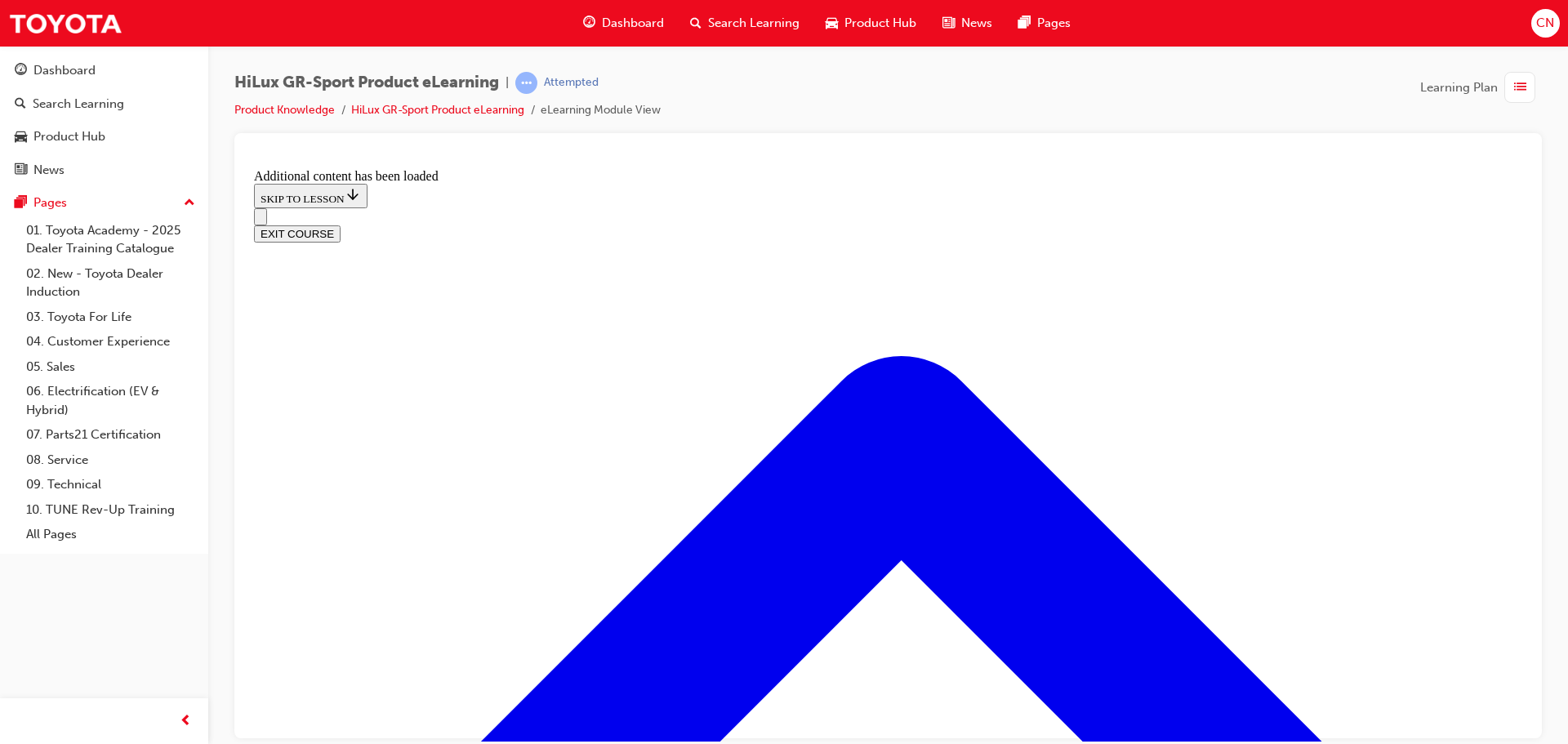 scroll, scrollTop: 2127, scrollLeft: 0, axis: vertical 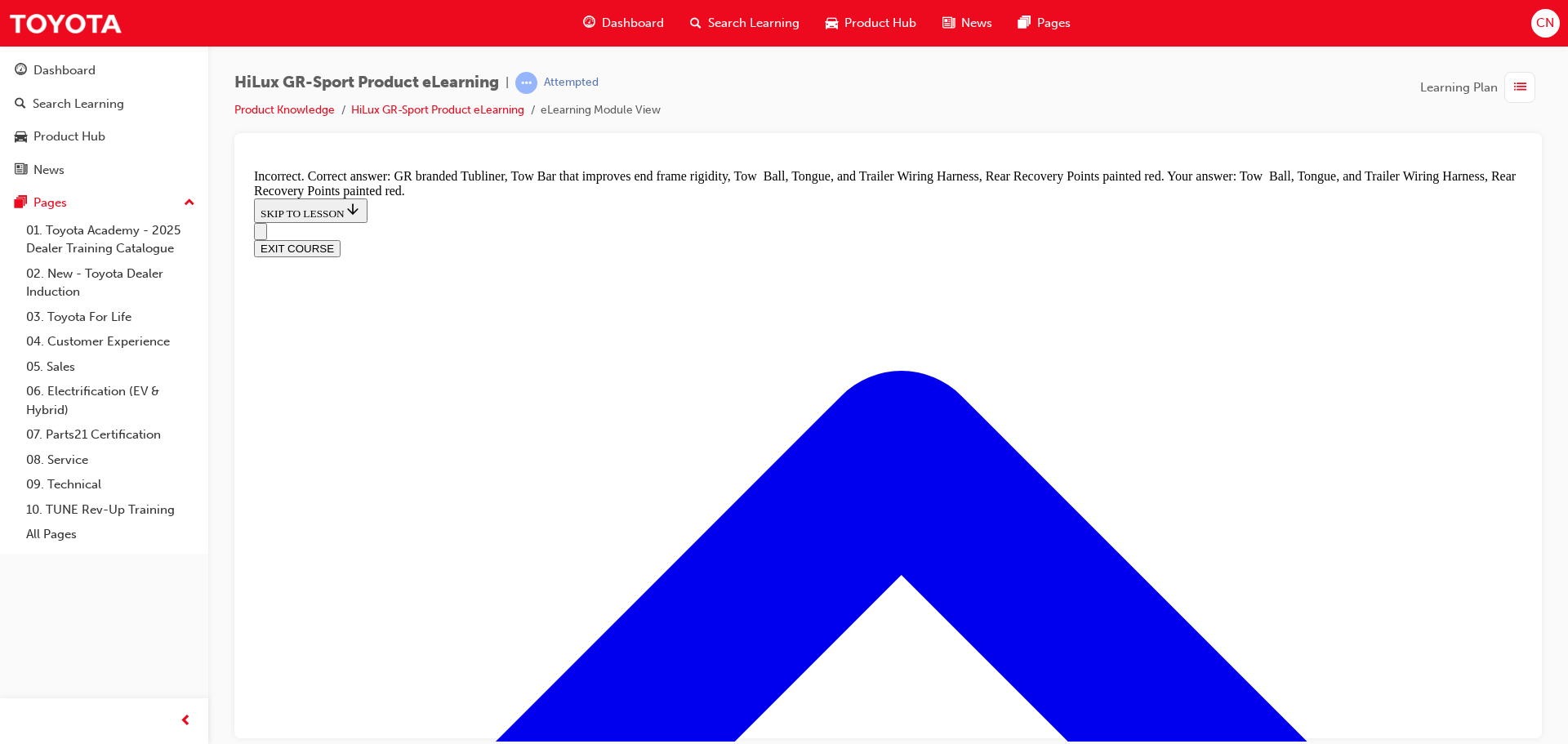 click at bounding box center [293, 11850] 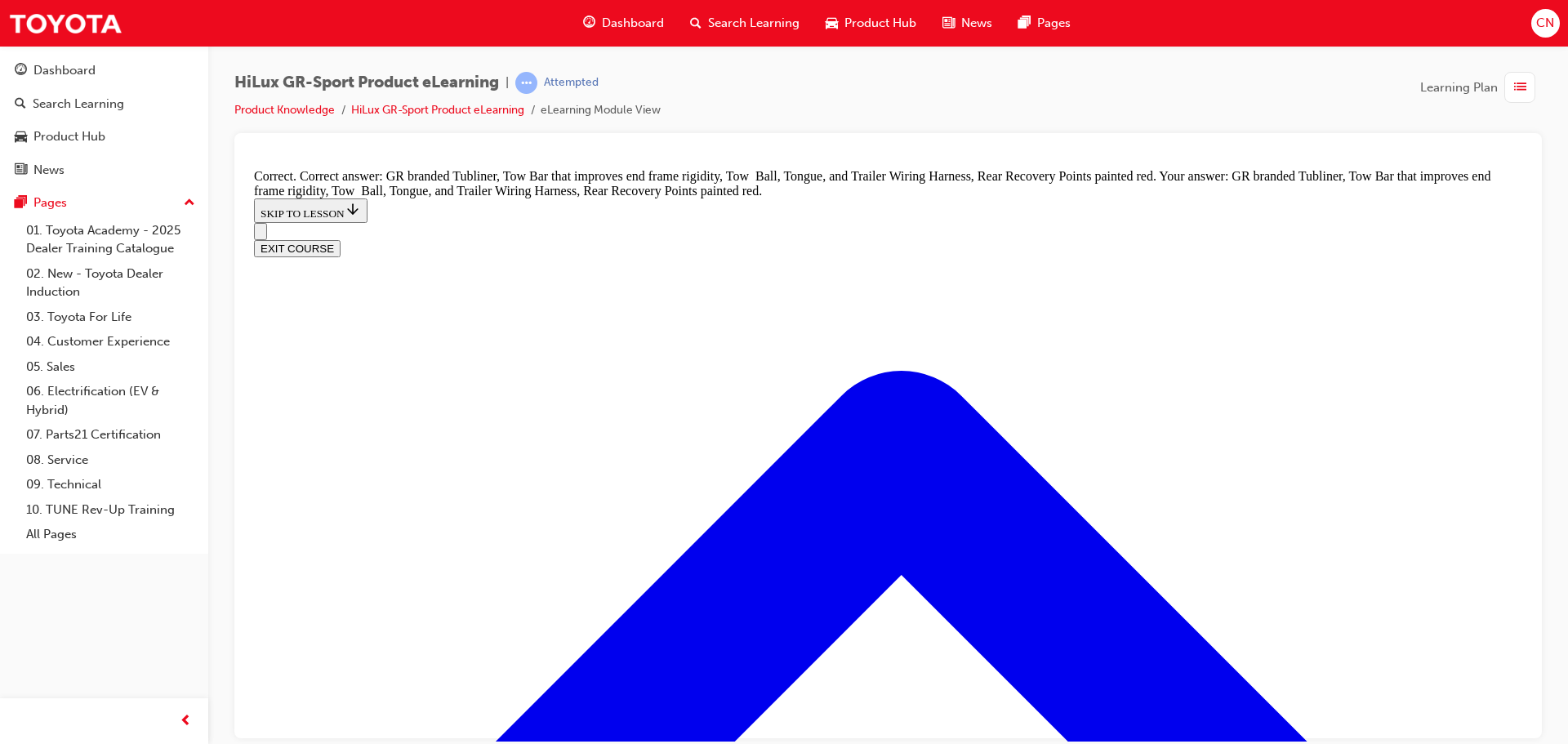 scroll, scrollTop: 2364, scrollLeft: 0, axis: vertical 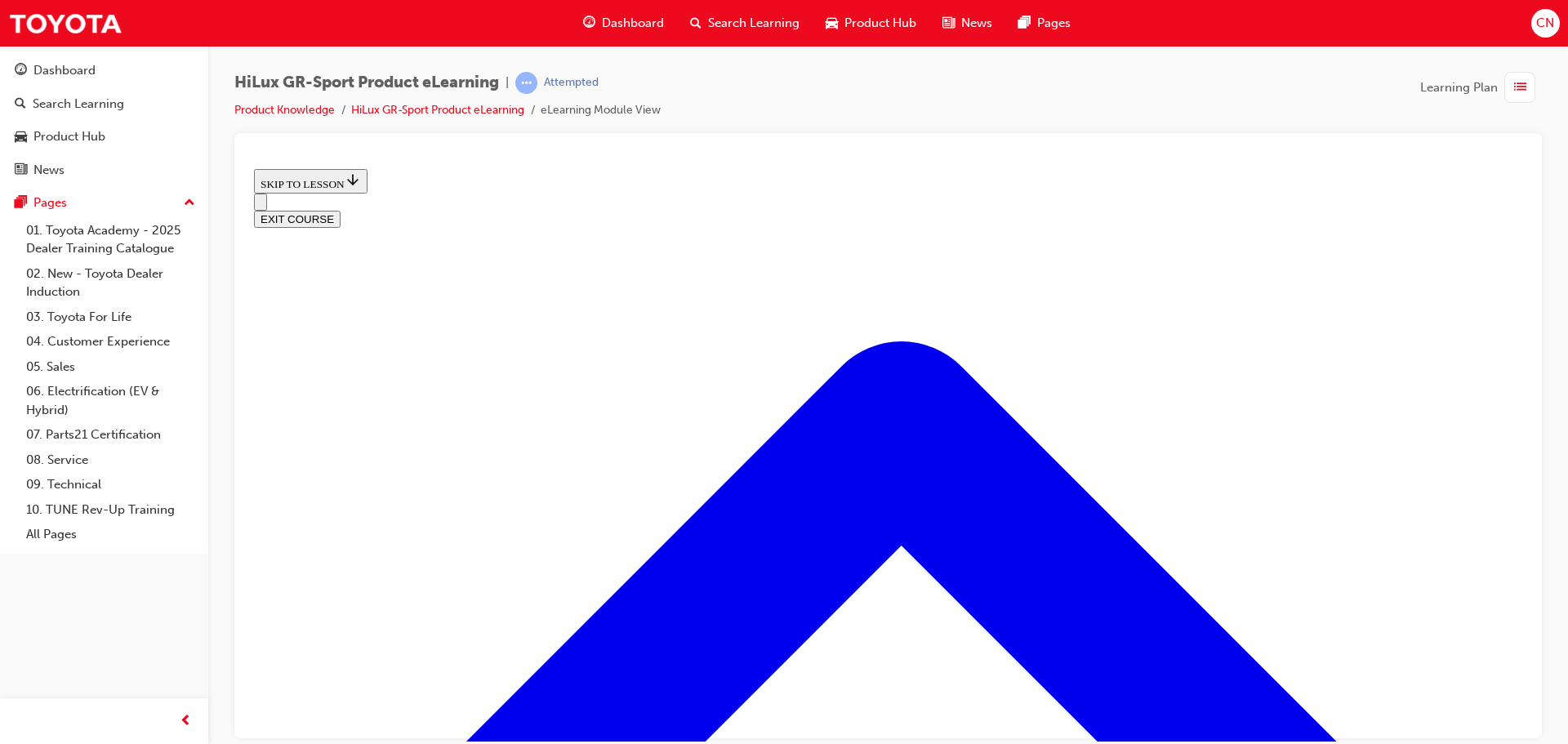 click at bounding box center (326, 3020) 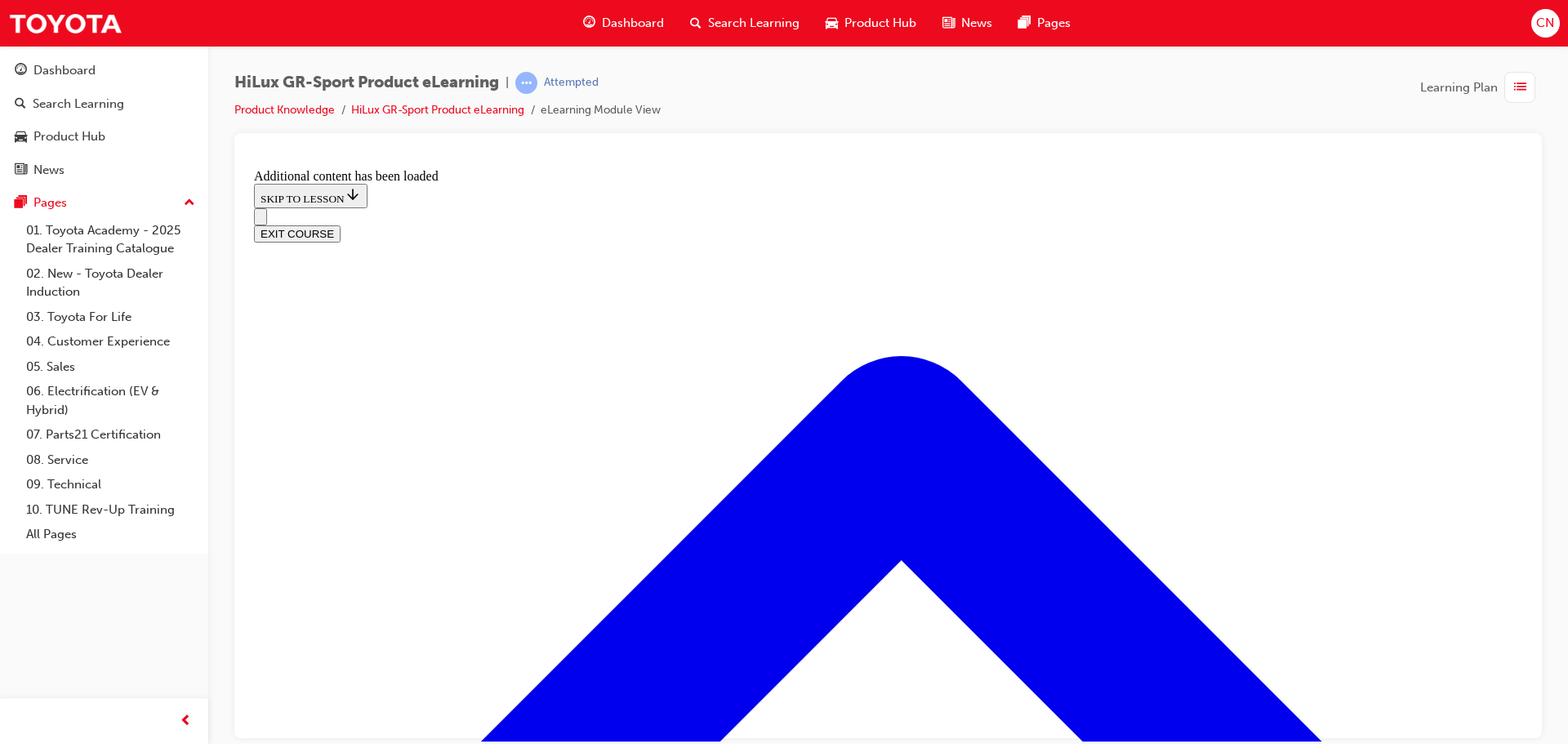 scroll, scrollTop: 1397, scrollLeft: 0, axis: vertical 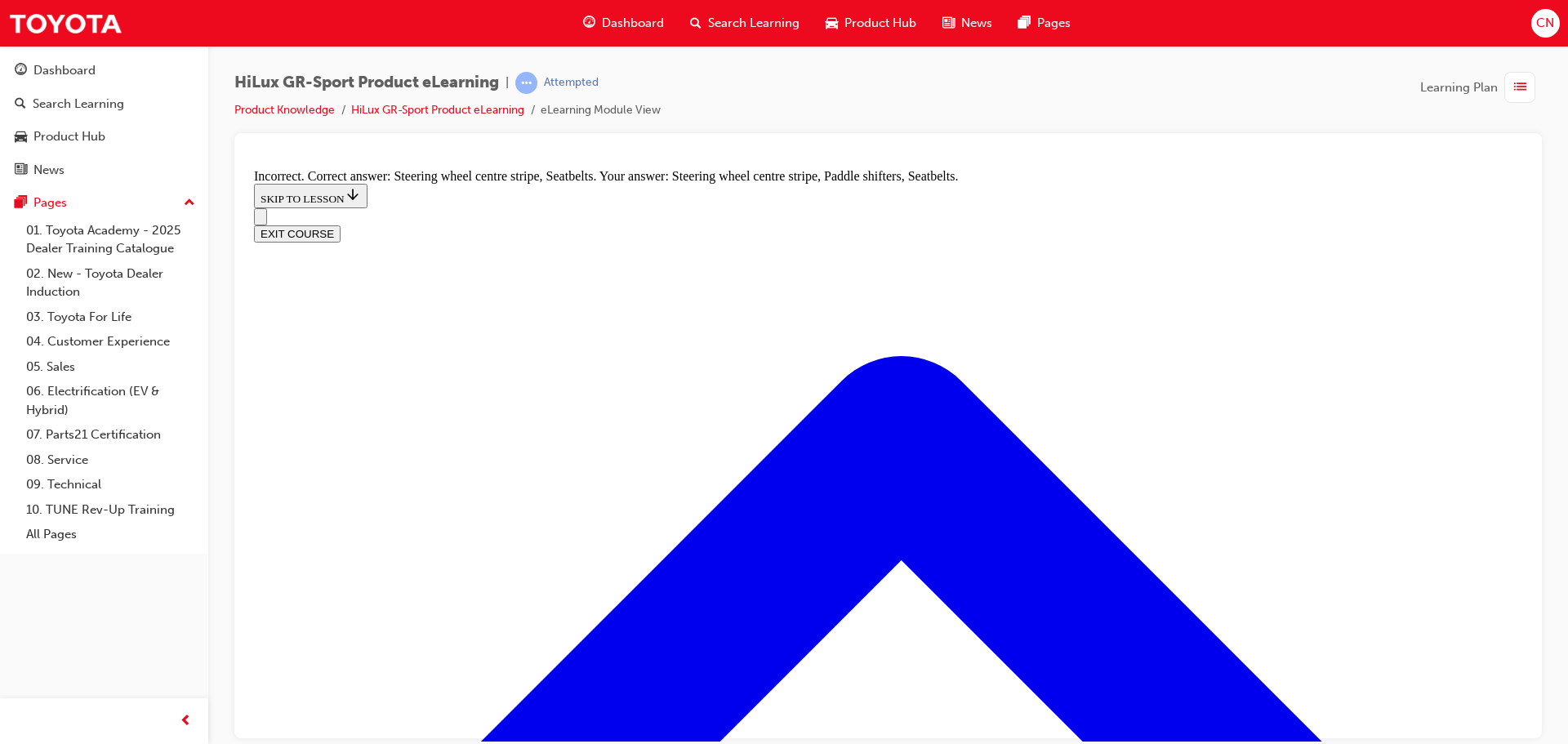 click on "TAKE AGAIN" at bounding box center (293, 8089) 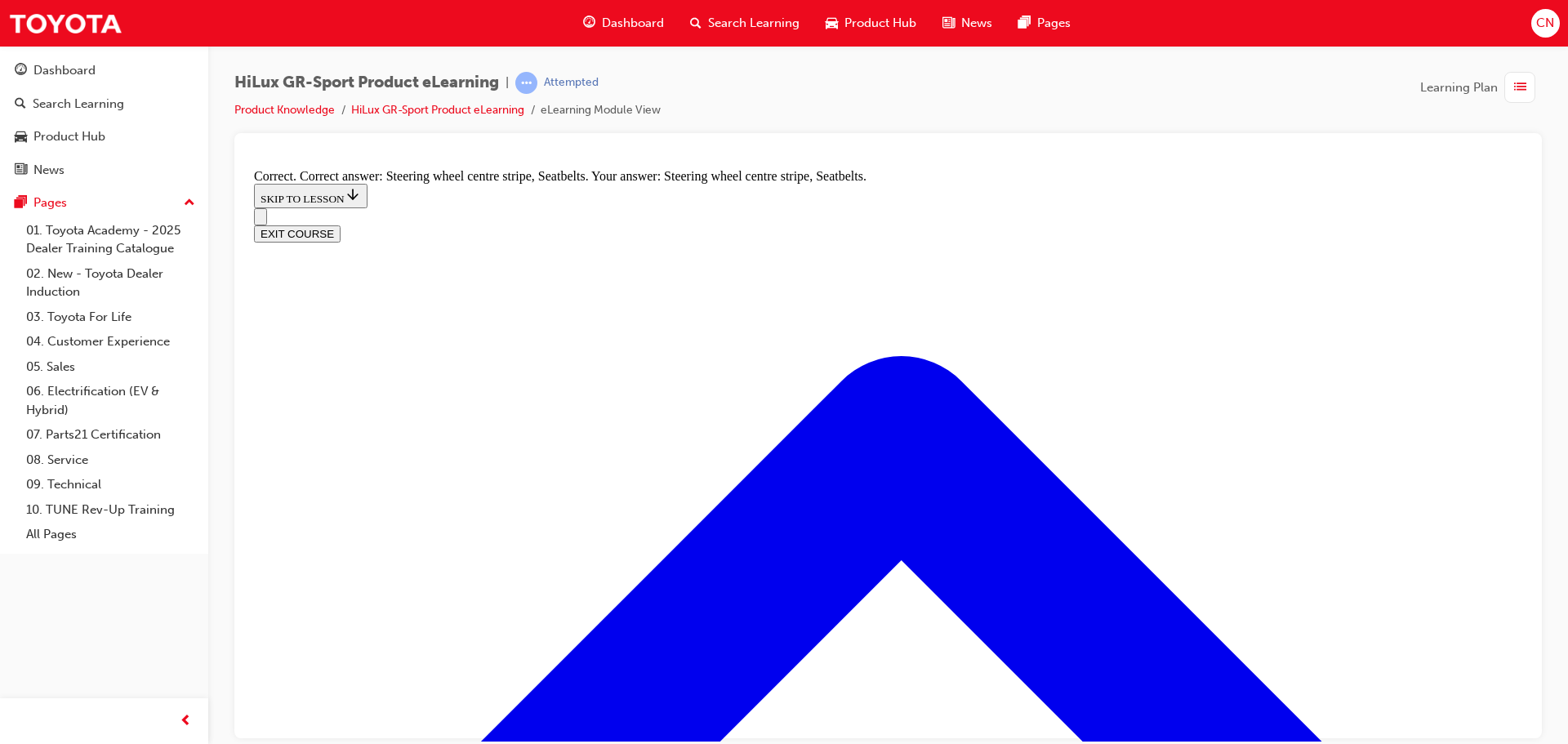 scroll, scrollTop: 2611, scrollLeft: 0, axis: vertical 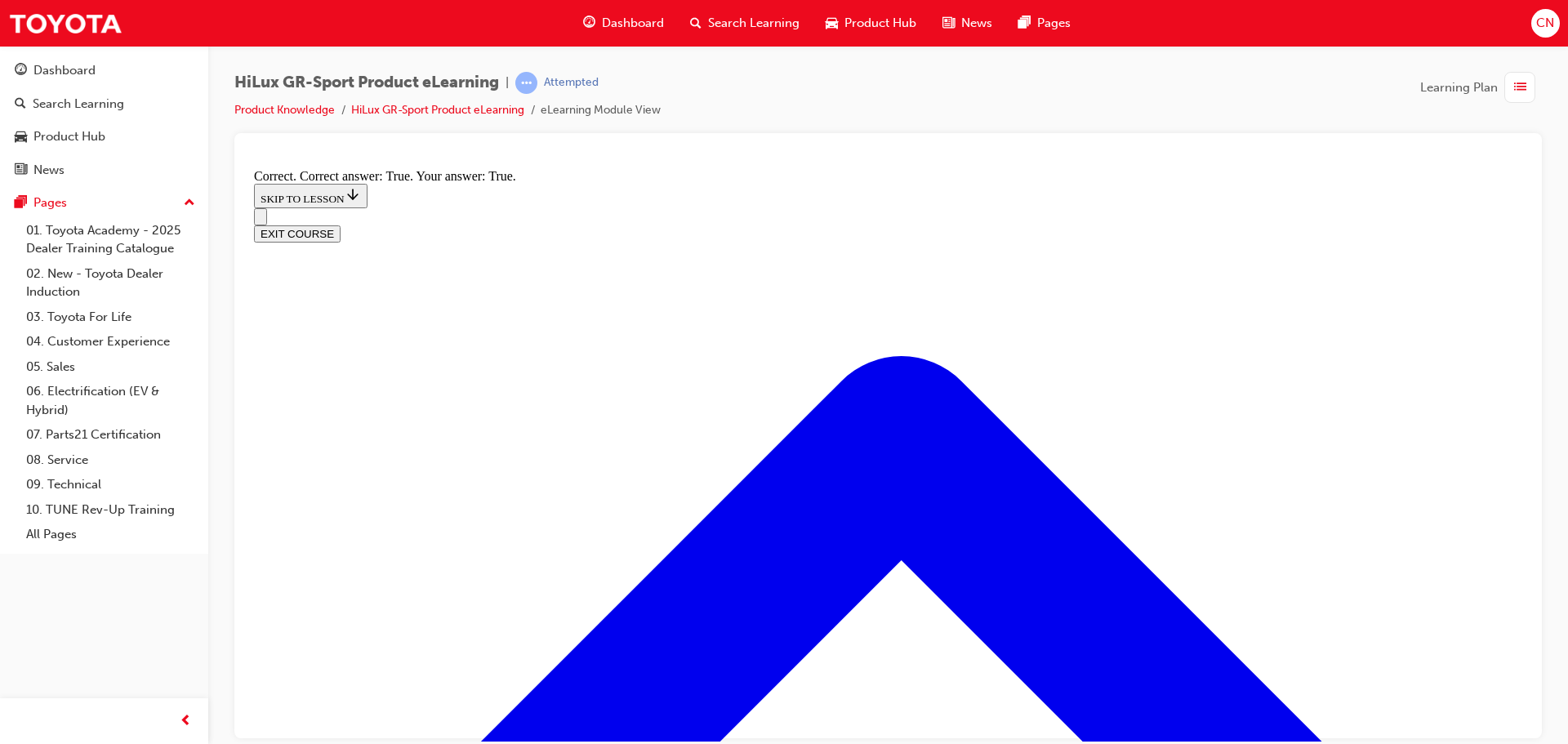 click on "CONTINUE" at bounding box center [288, 12901] 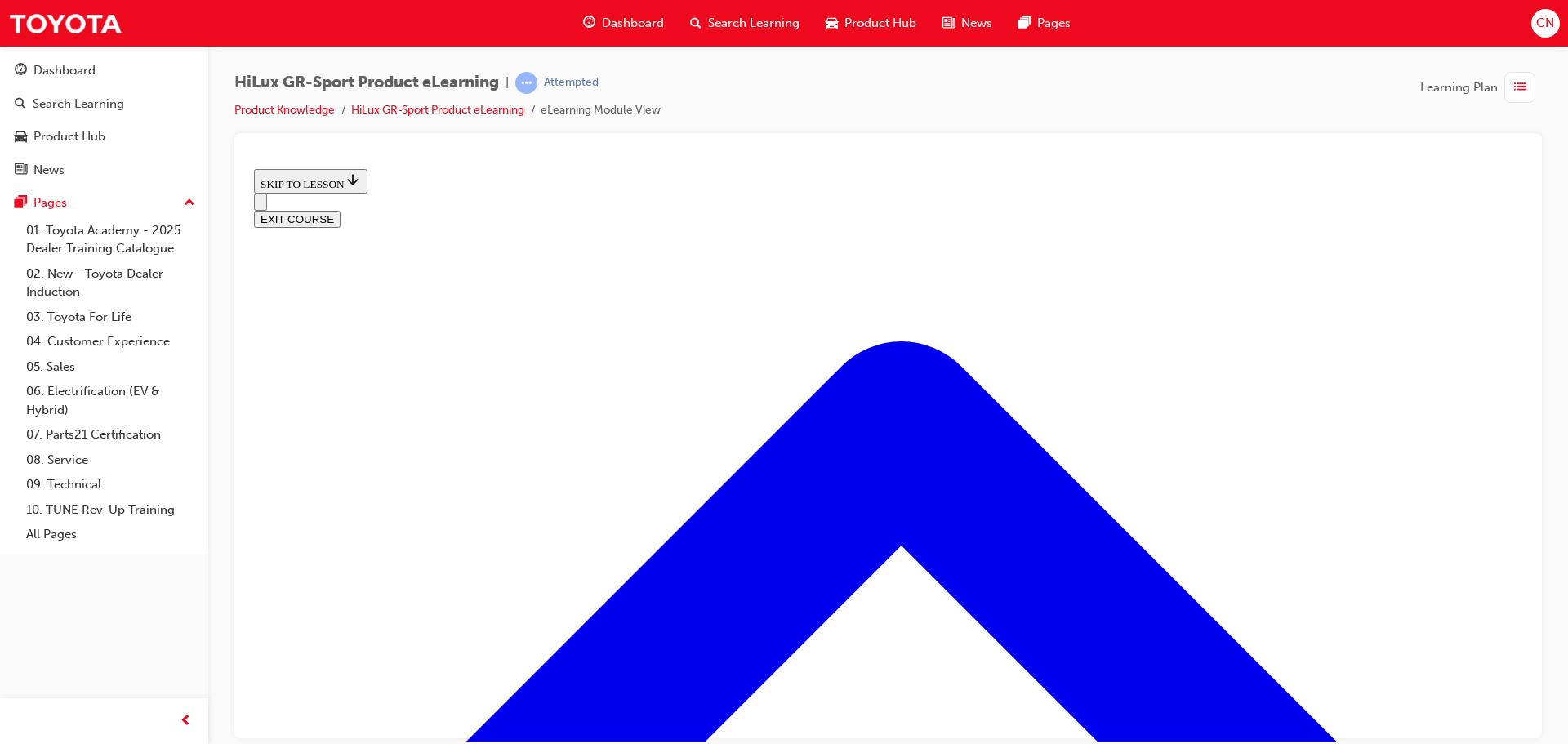 scroll, scrollTop: 689, scrollLeft: 0, axis: vertical 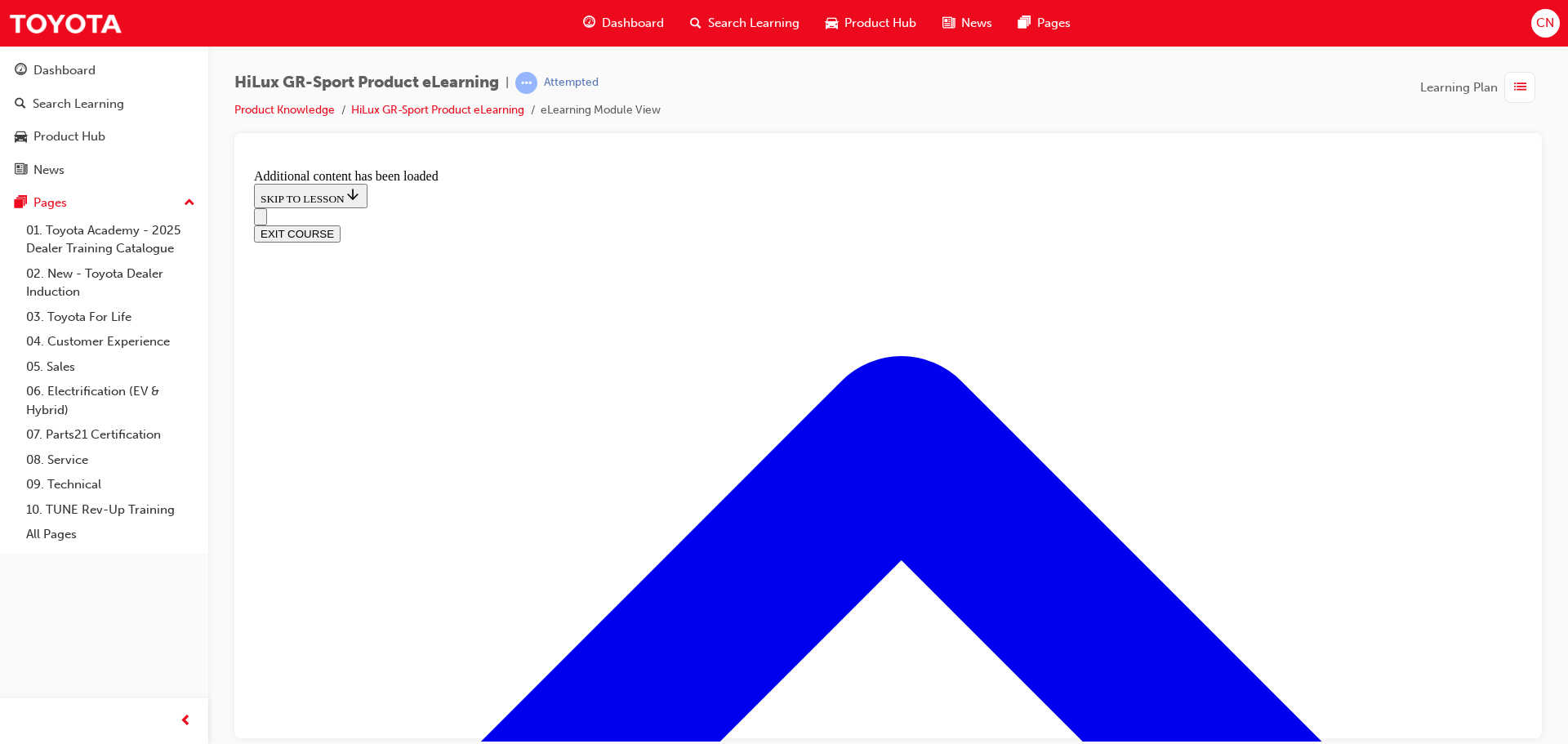 click on "True" at bounding box center (888, 4378) 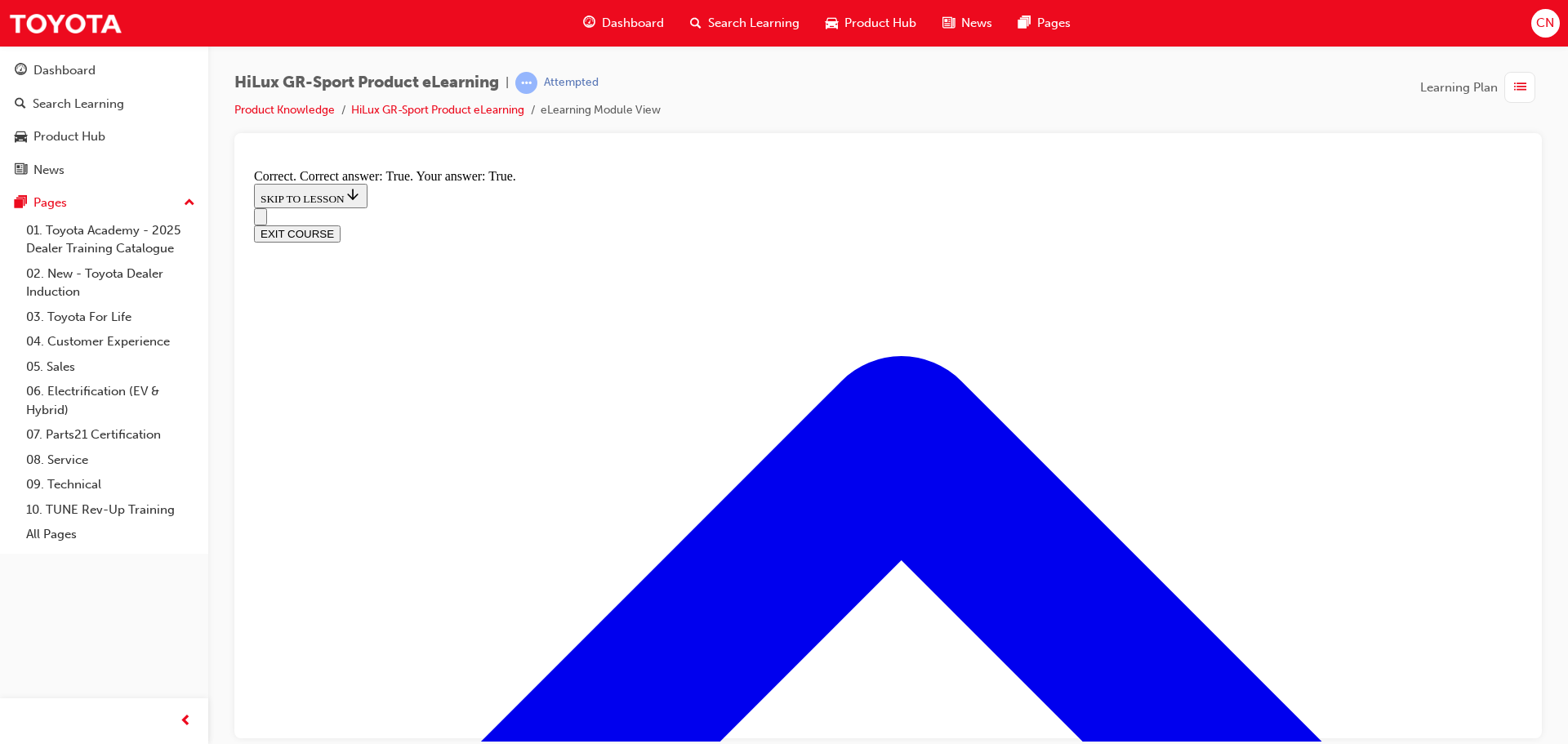 scroll, scrollTop: 1316, scrollLeft: 0, axis: vertical 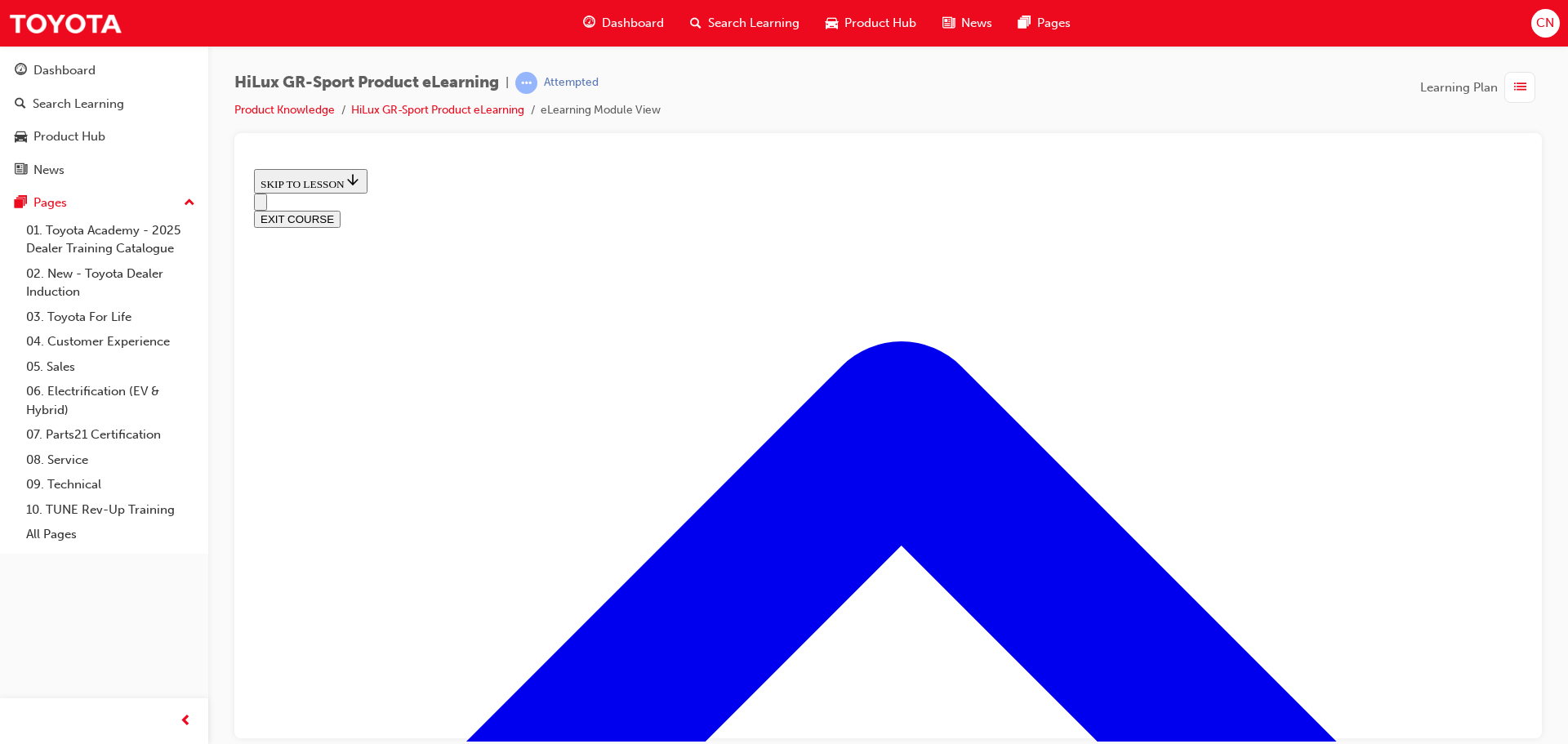 click on "CONTINUE" at bounding box center [288, 7042] 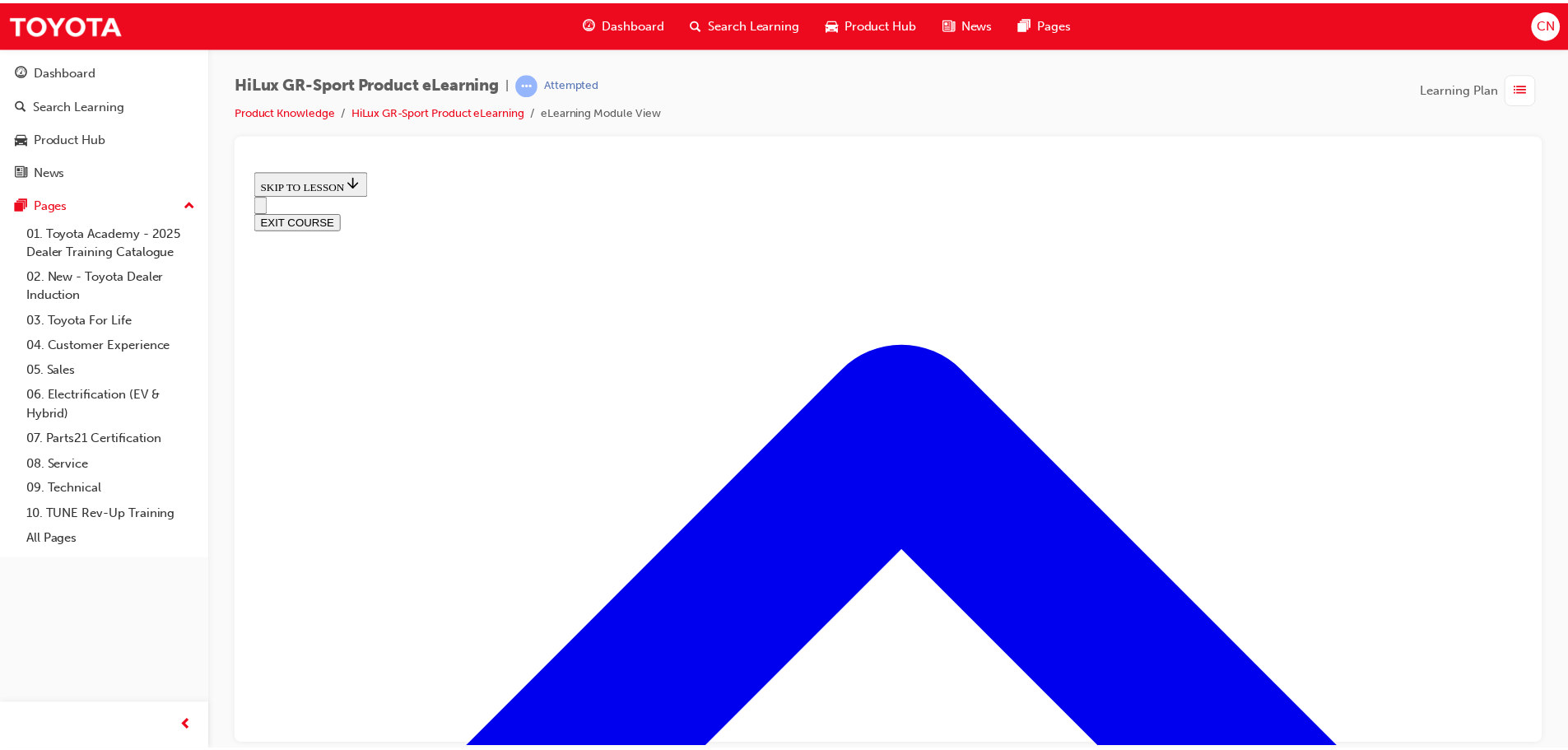 scroll, scrollTop: 232, scrollLeft: 0, axis: vertical 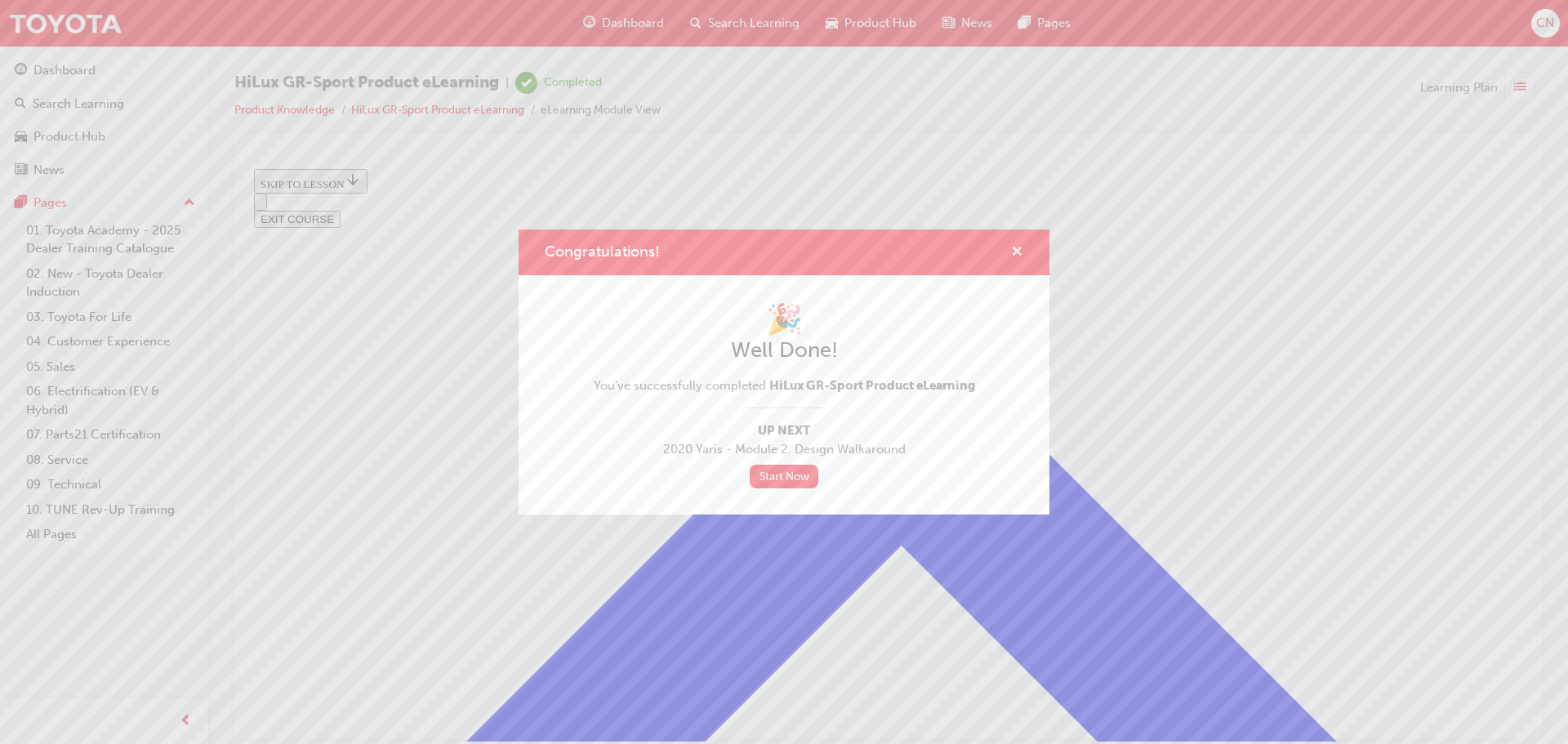 click at bounding box center (1017, 253) 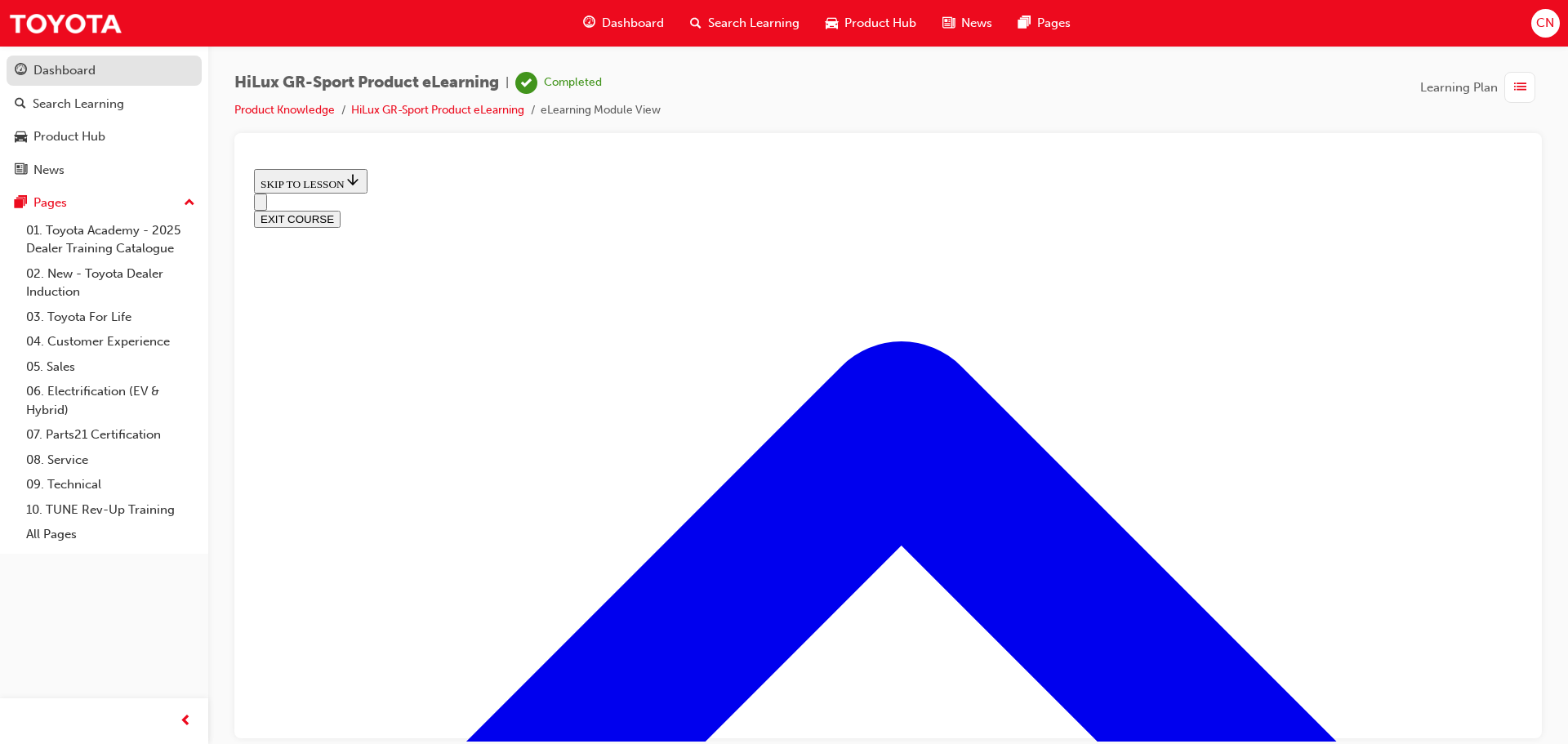 click on "Dashboard" at bounding box center (104, 70) 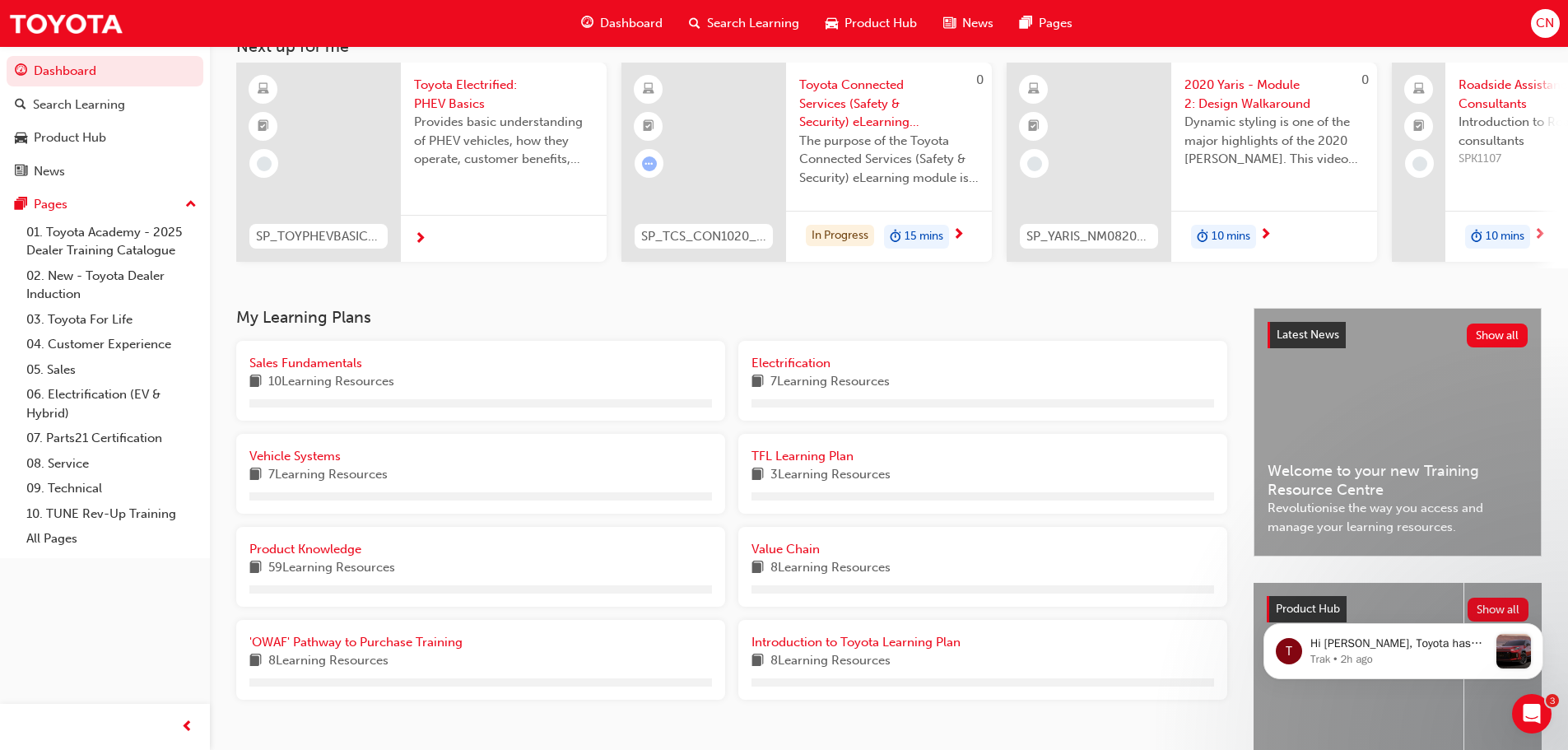 scroll, scrollTop: 234, scrollLeft: 0, axis: vertical 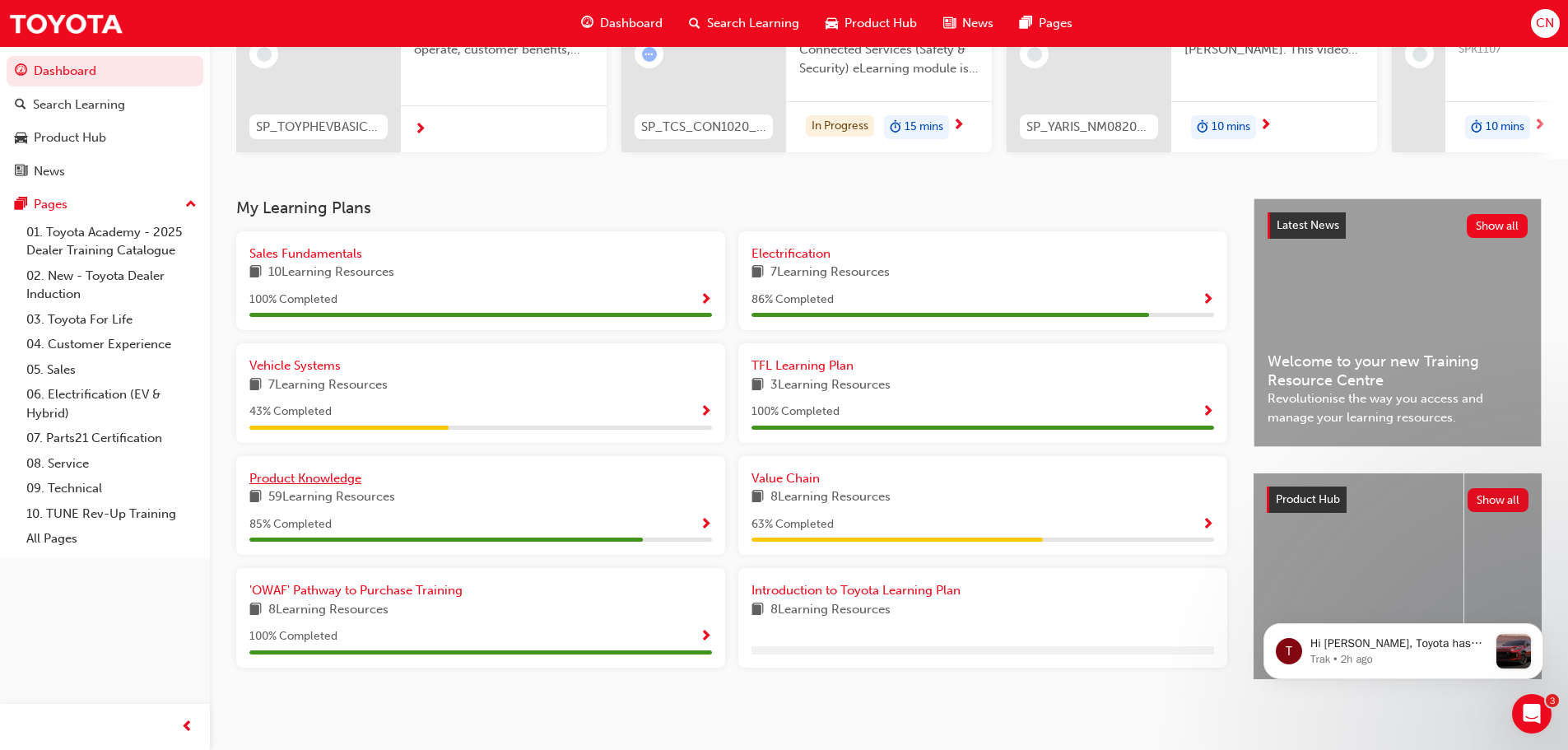 click on "Product Knowledge" at bounding box center (305, 478) 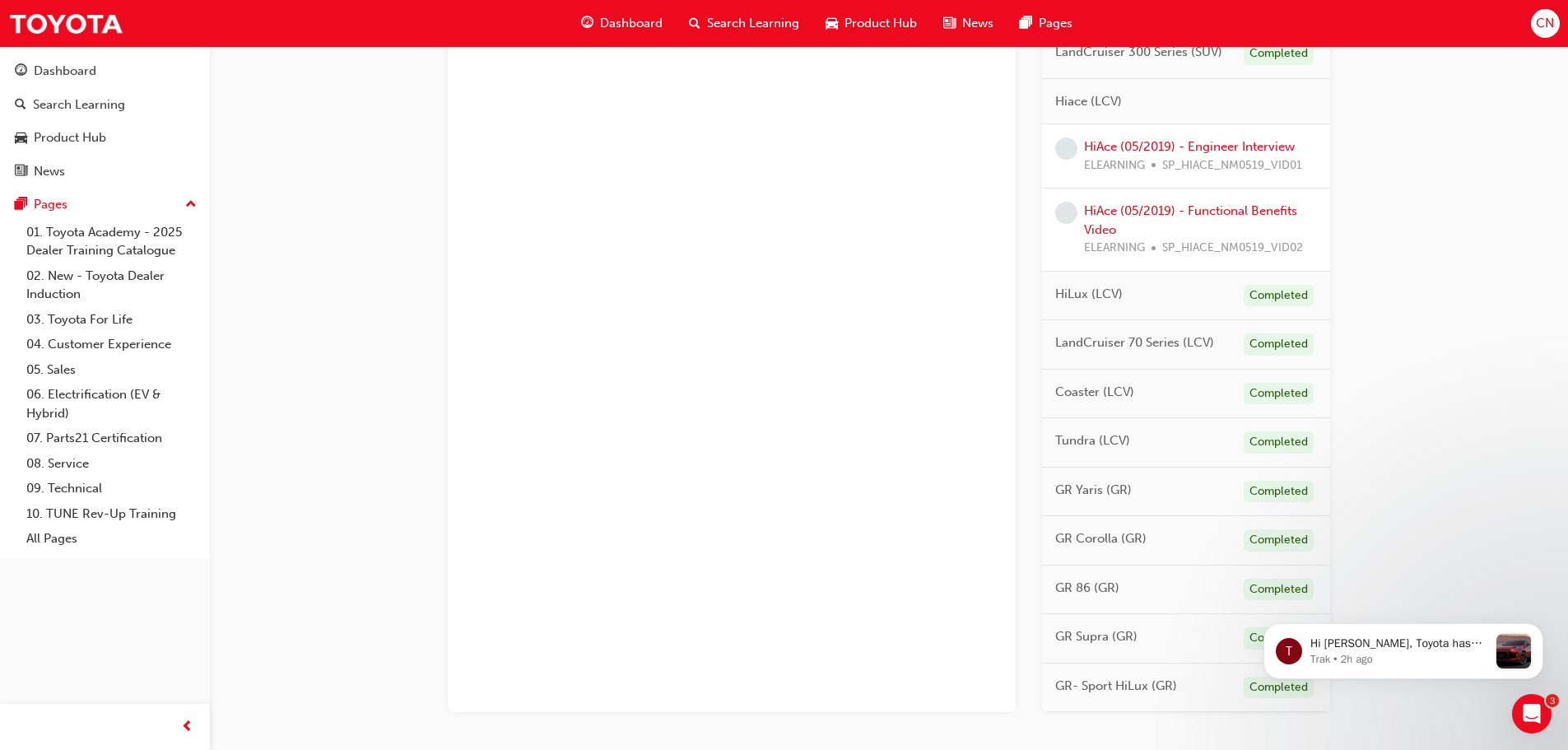 scroll, scrollTop: 1087, scrollLeft: 0, axis: vertical 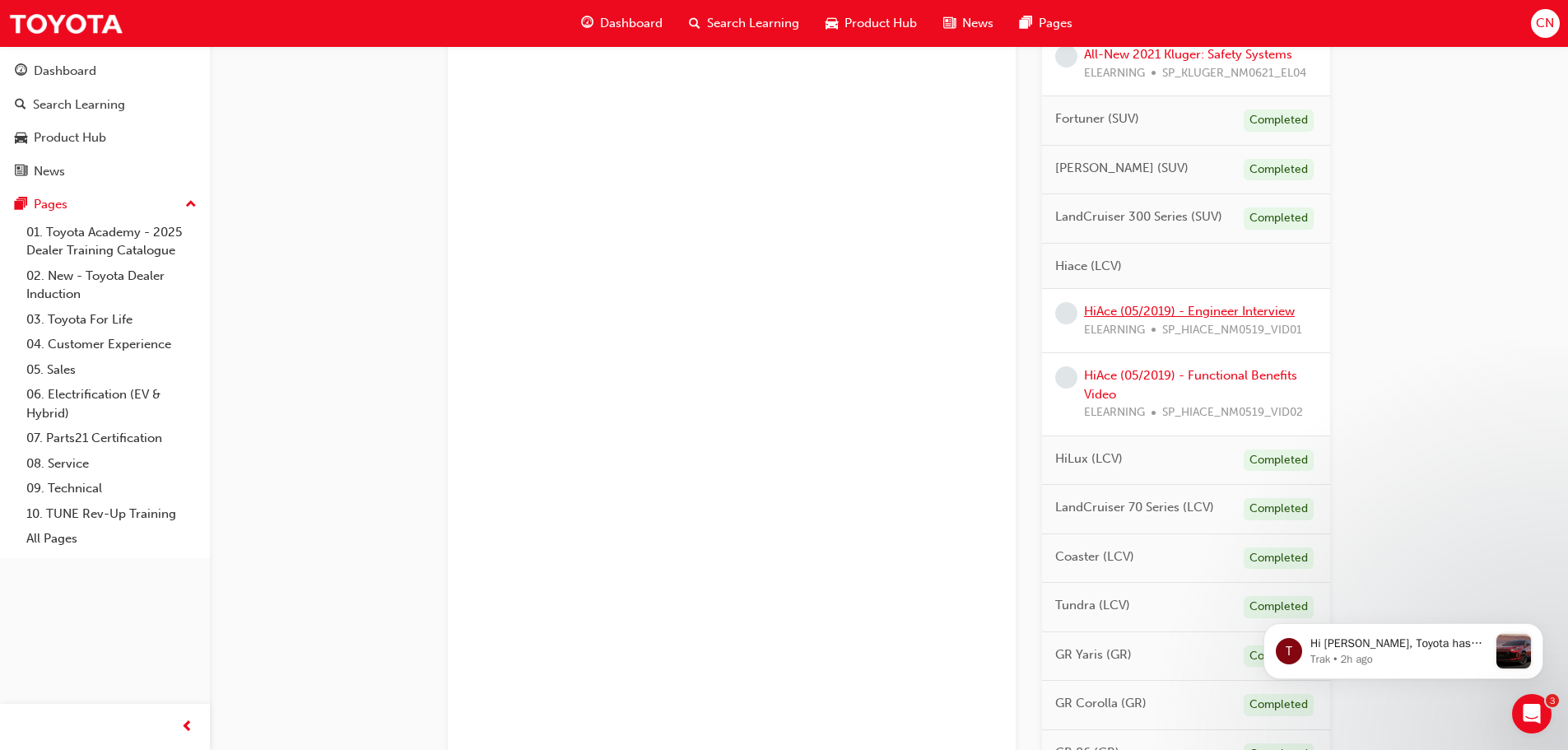 click on "HiAce (05/2019) - Engineer Interview" at bounding box center (1189, 311) 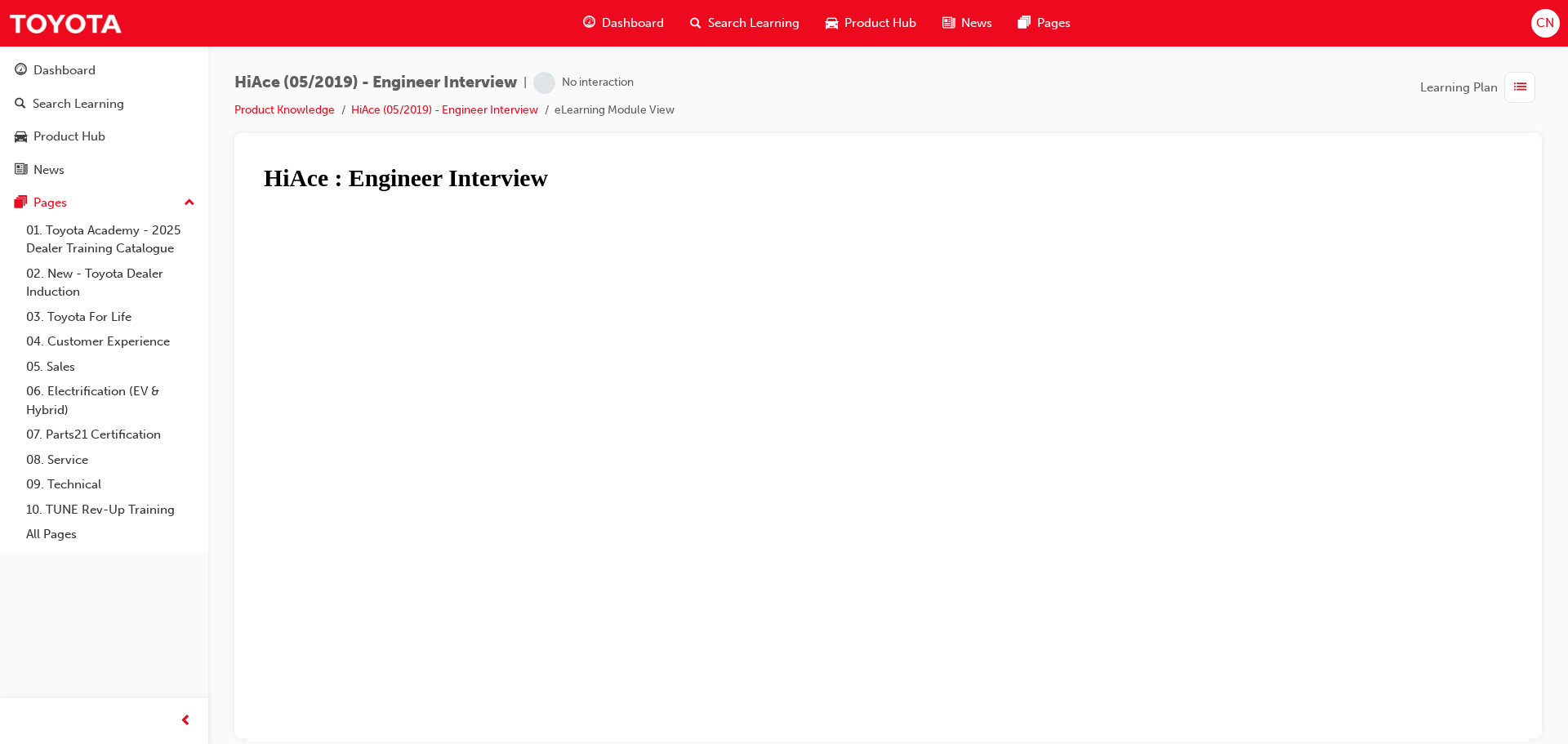 scroll, scrollTop: 0, scrollLeft: 0, axis: both 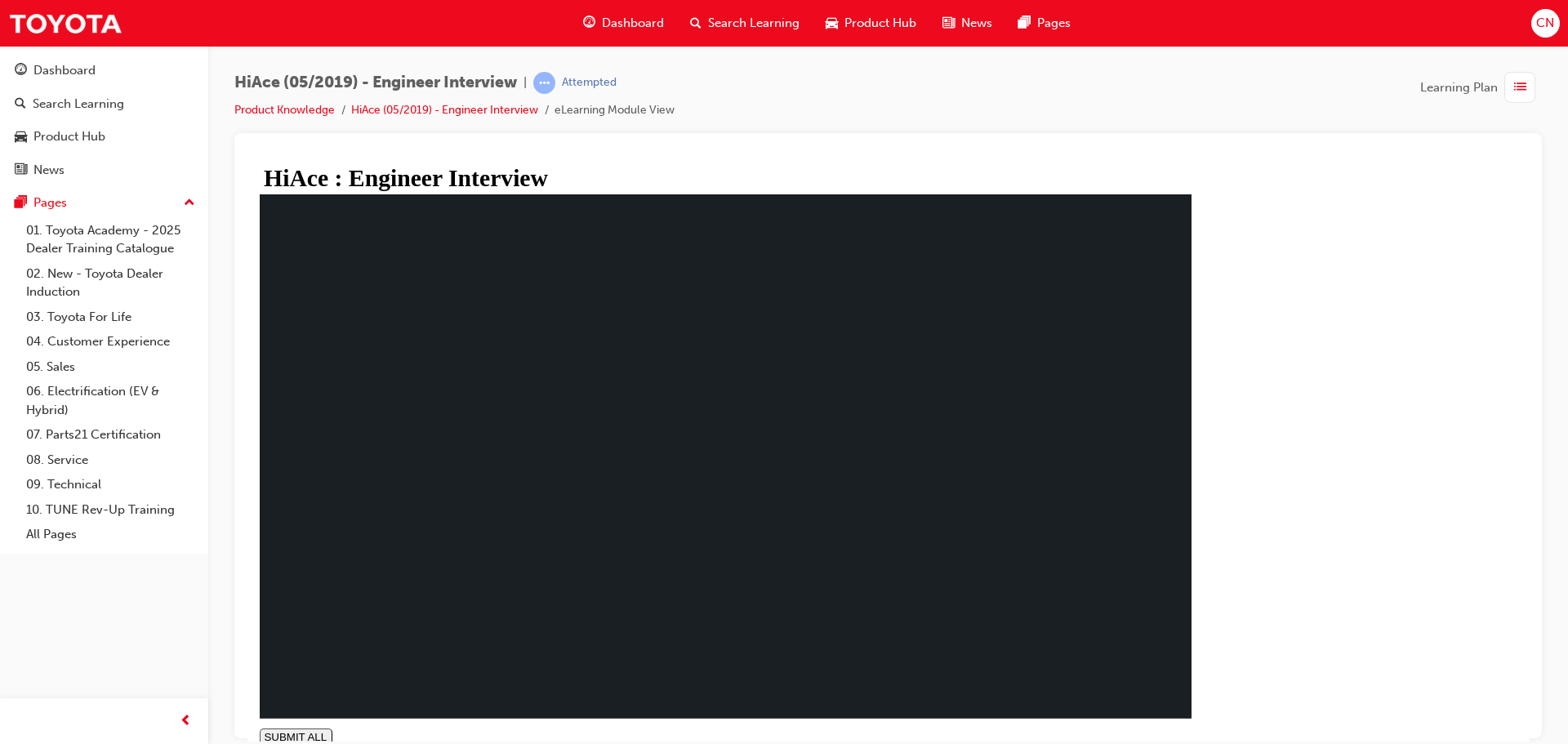 click on "NEXT" at bounding box center [328, 770] 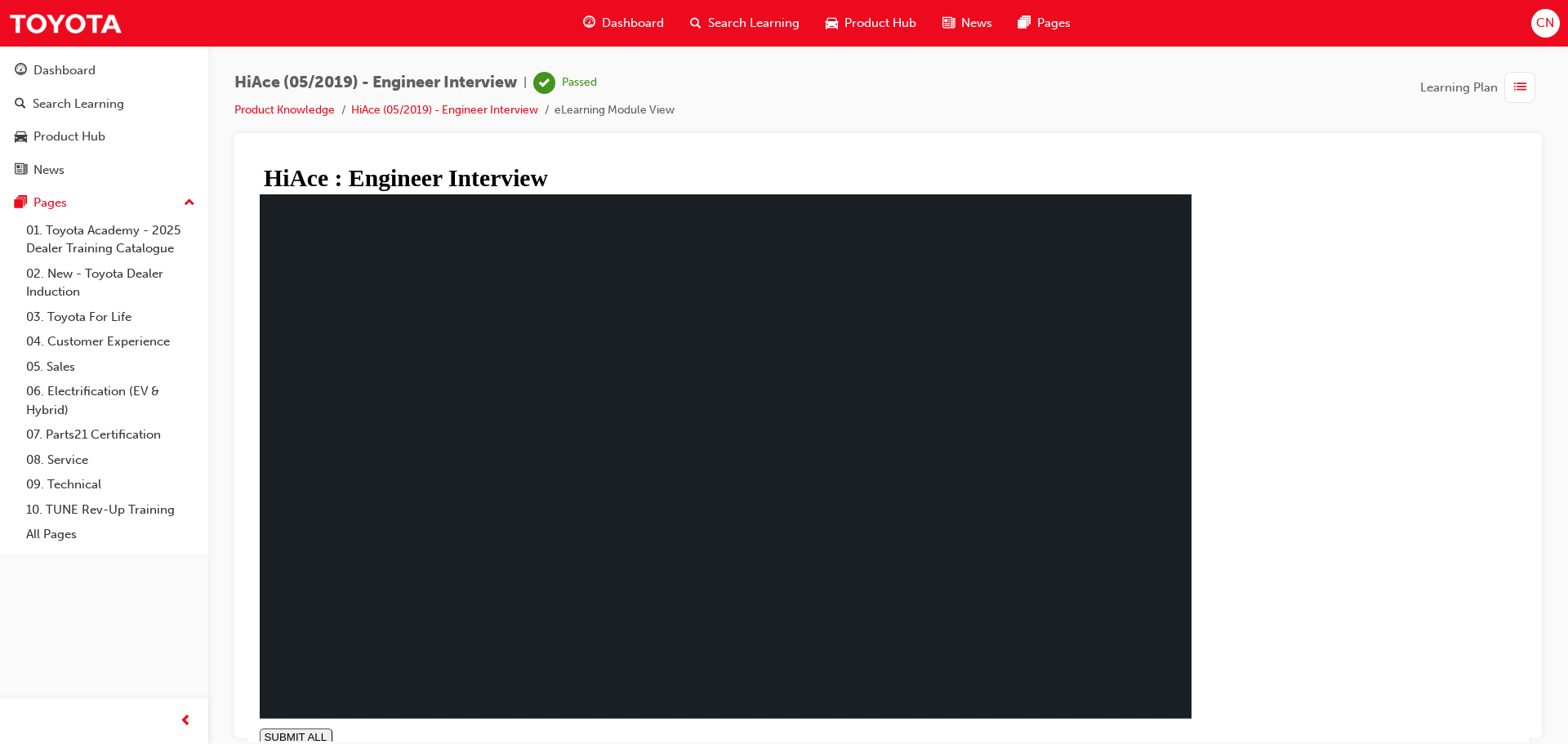 click on "NEXT" at bounding box center [328, 770] 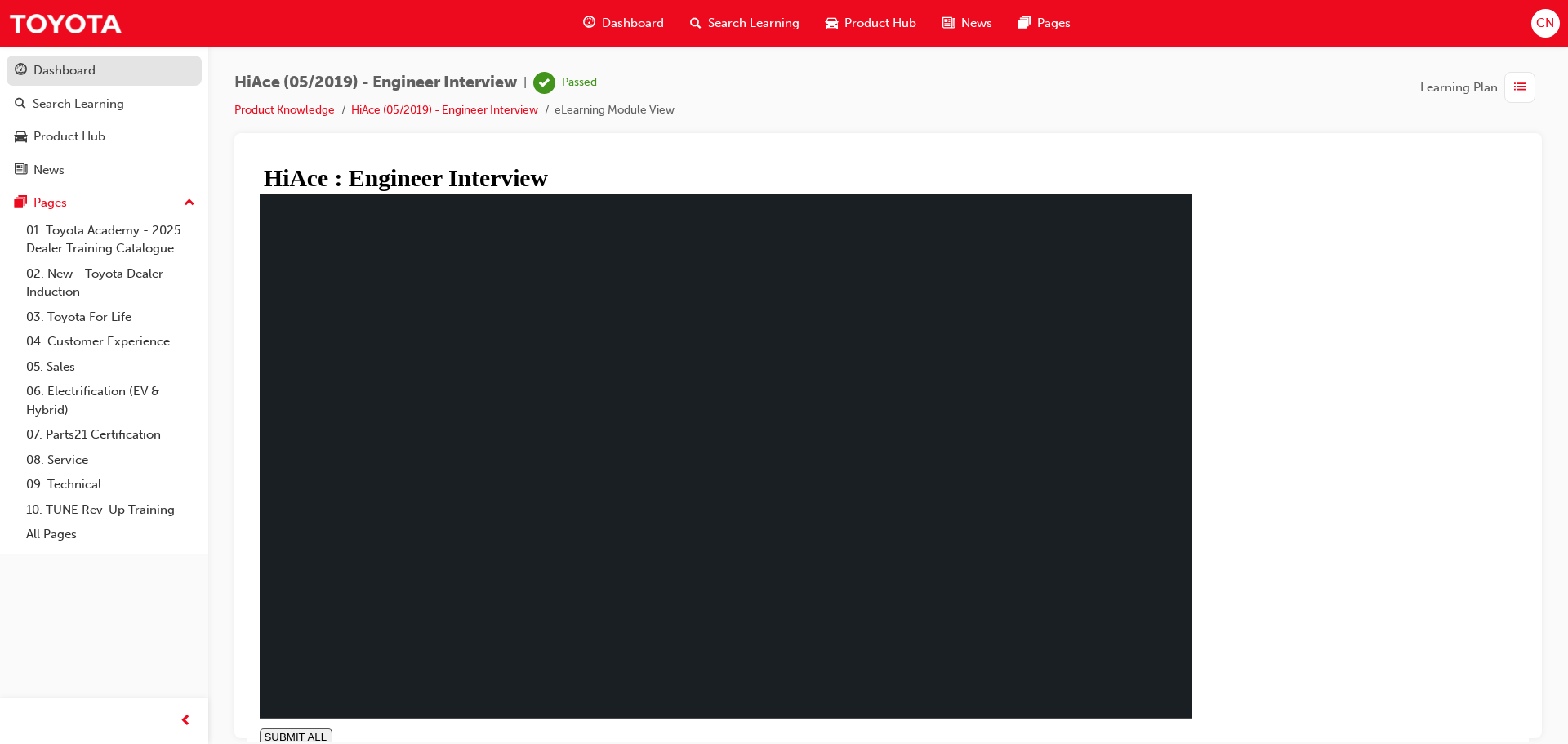 click on "Dashboard" at bounding box center [104, 70] 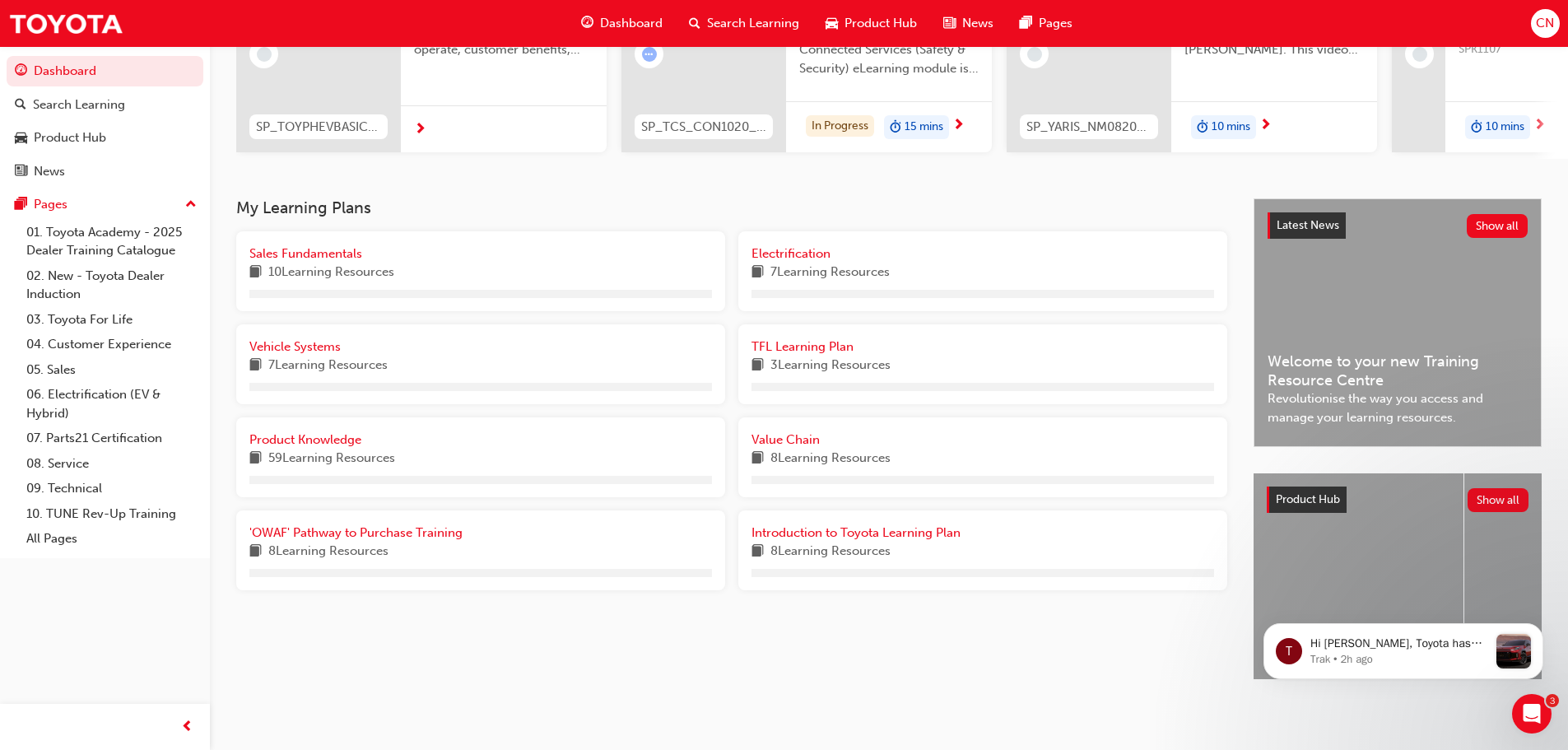 scroll, scrollTop: 234, scrollLeft: 0, axis: vertical 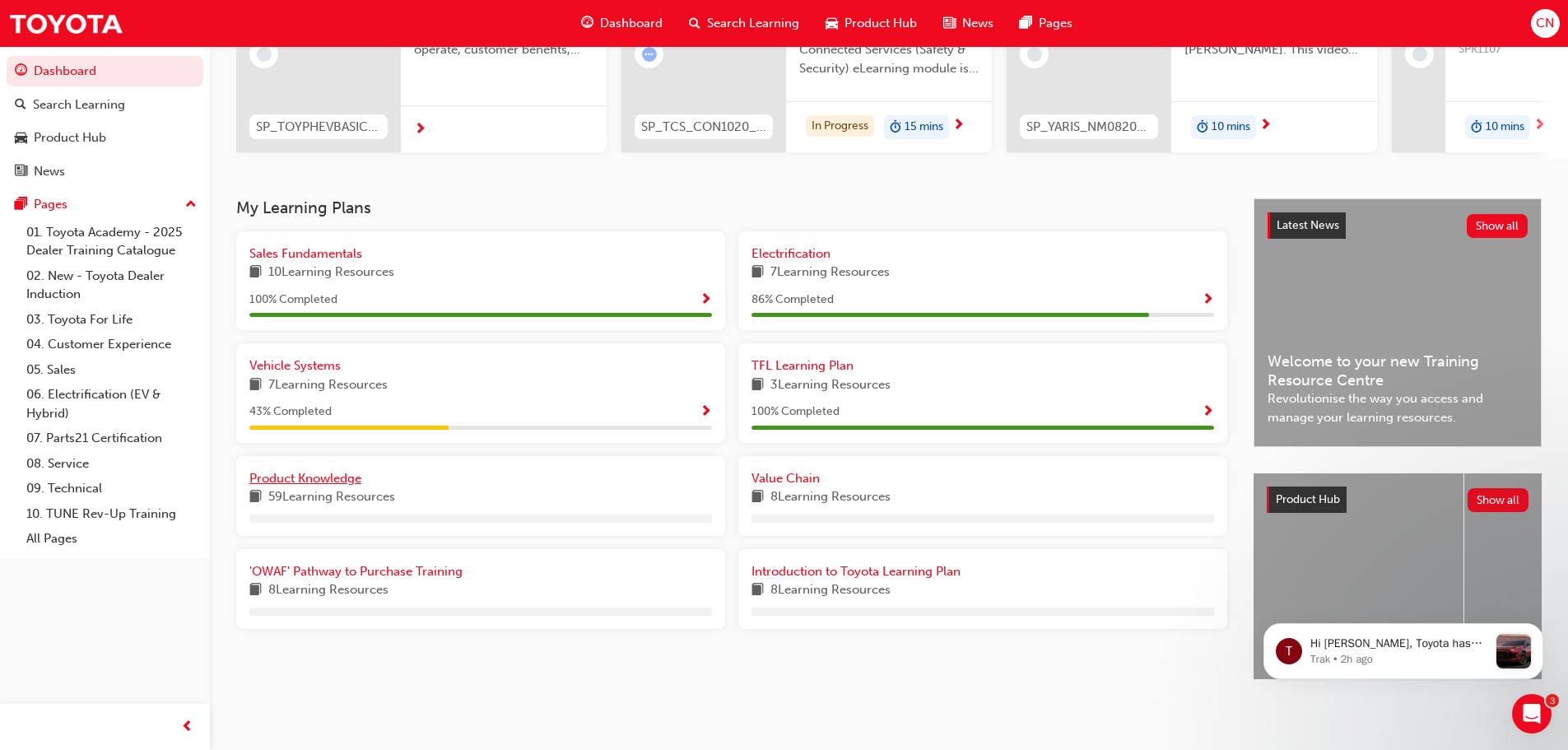 click on "Vehicle Systems  7  Learning Resources 43 % Completed" at bounding box center (481, 393) 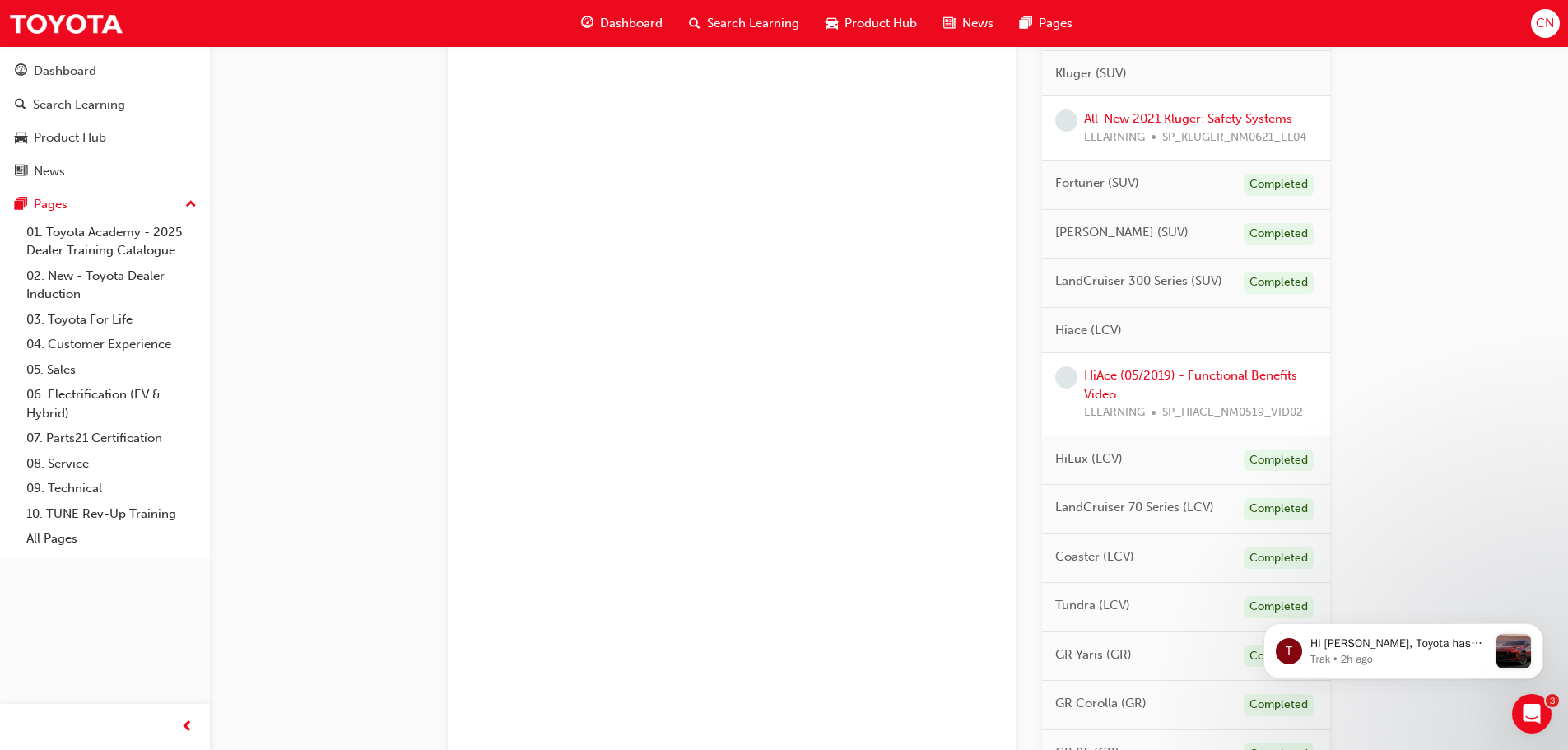 scroll, scrollTop: 940, scrollLeft: 0, axis: vertical 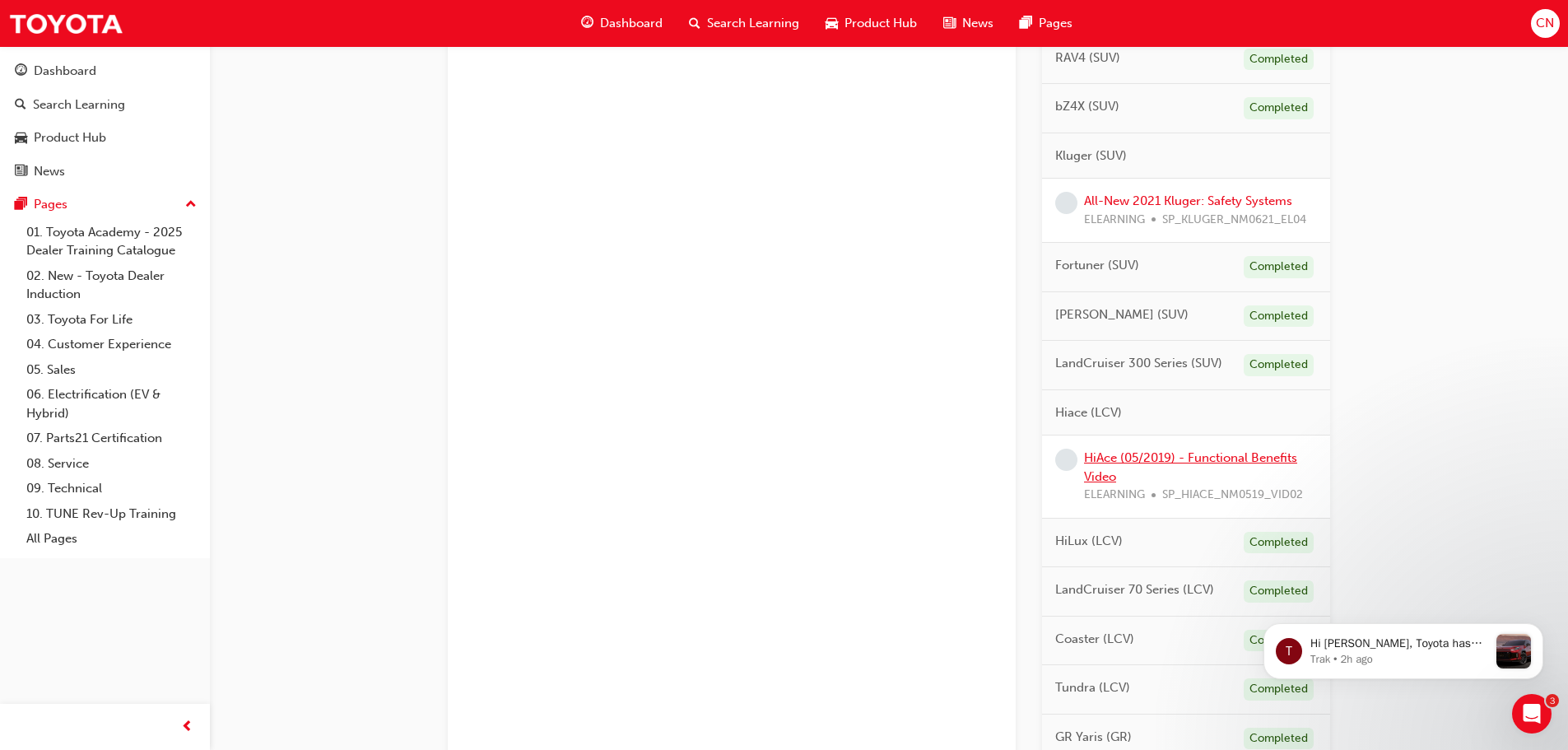 click on "HiAce (05/2019) - Functional Benefits Video" at bounding box center [1190, 467] 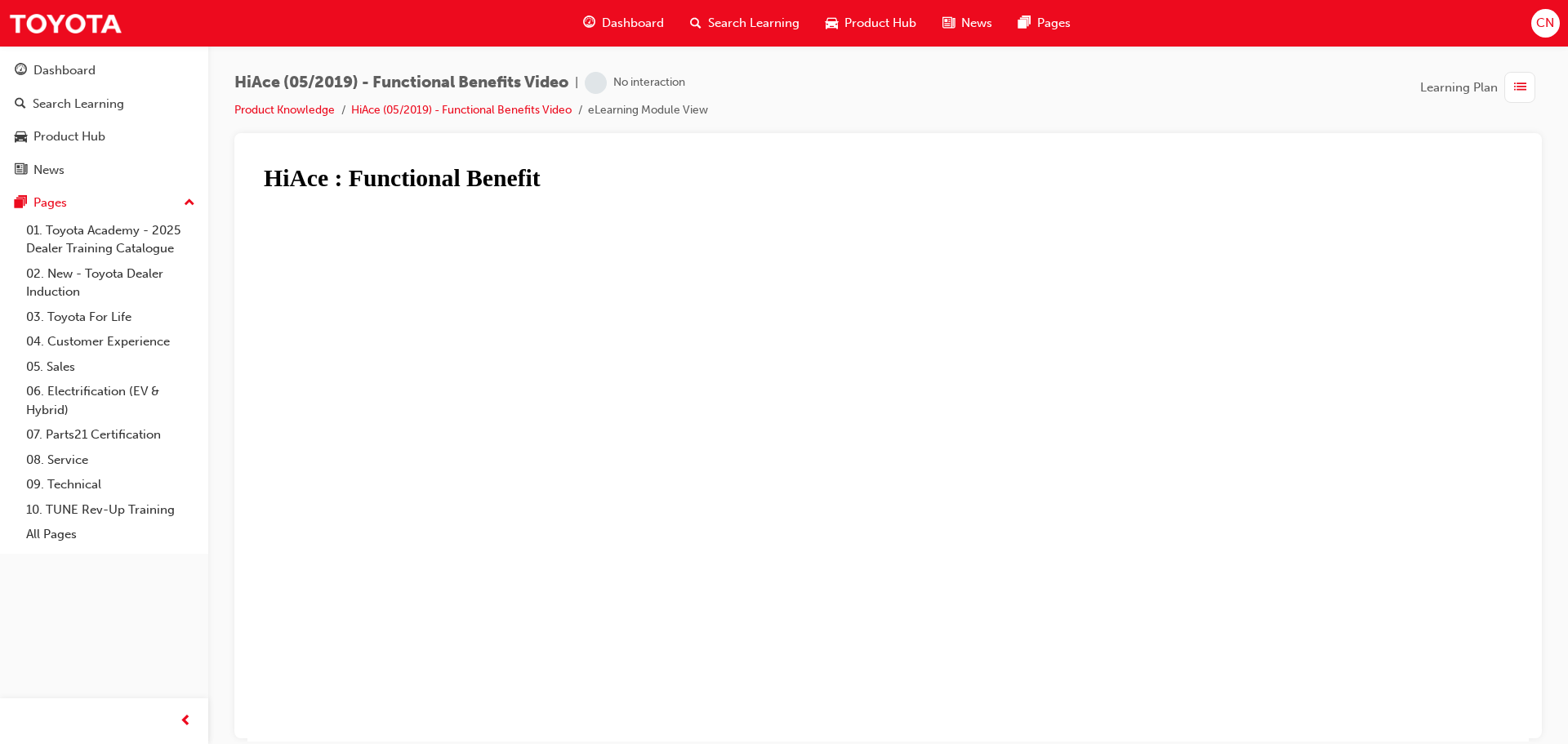 scroll, scrollTop: 0, scrollLeft: 0, axis: both 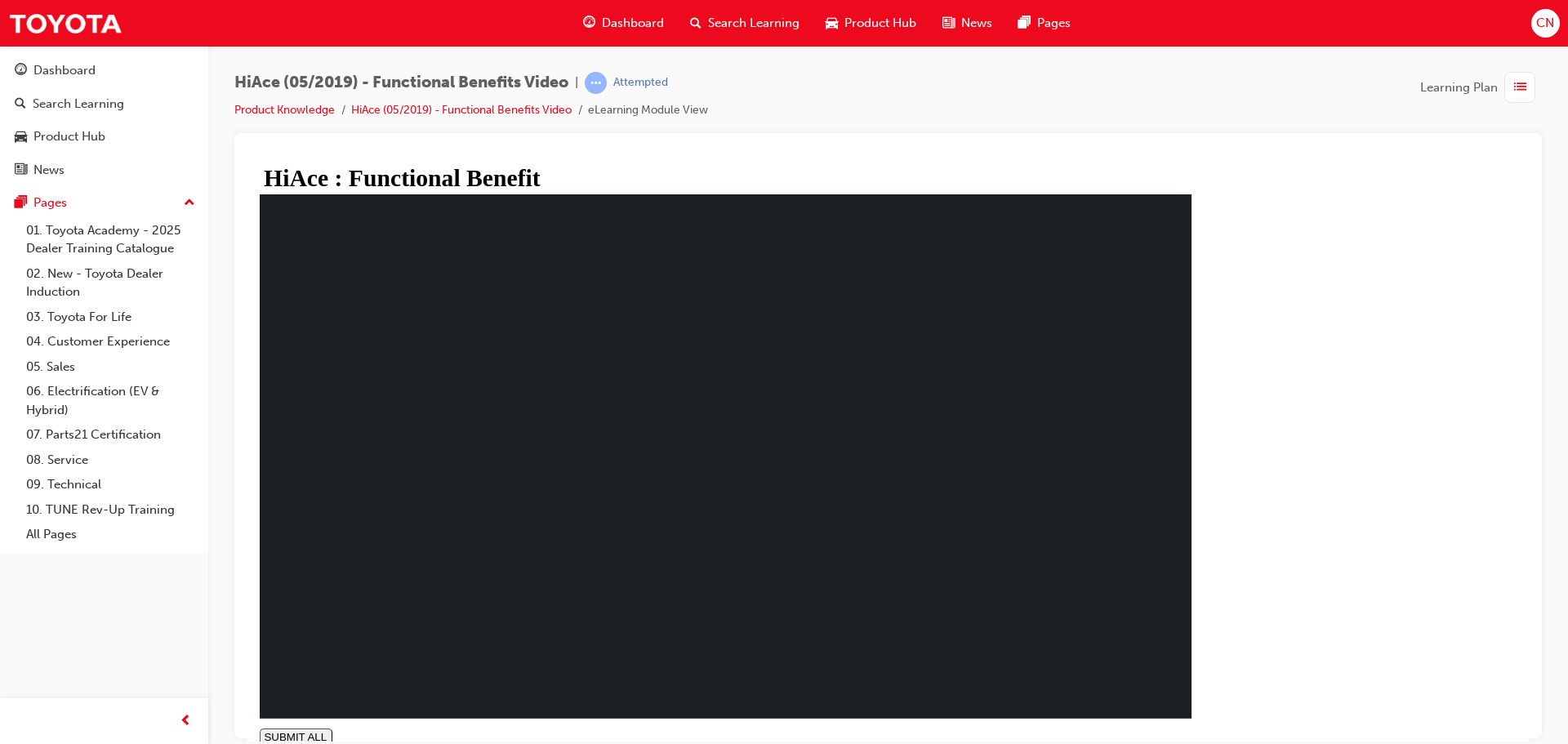 click on "NEXT" at bounding box center [332, 770] 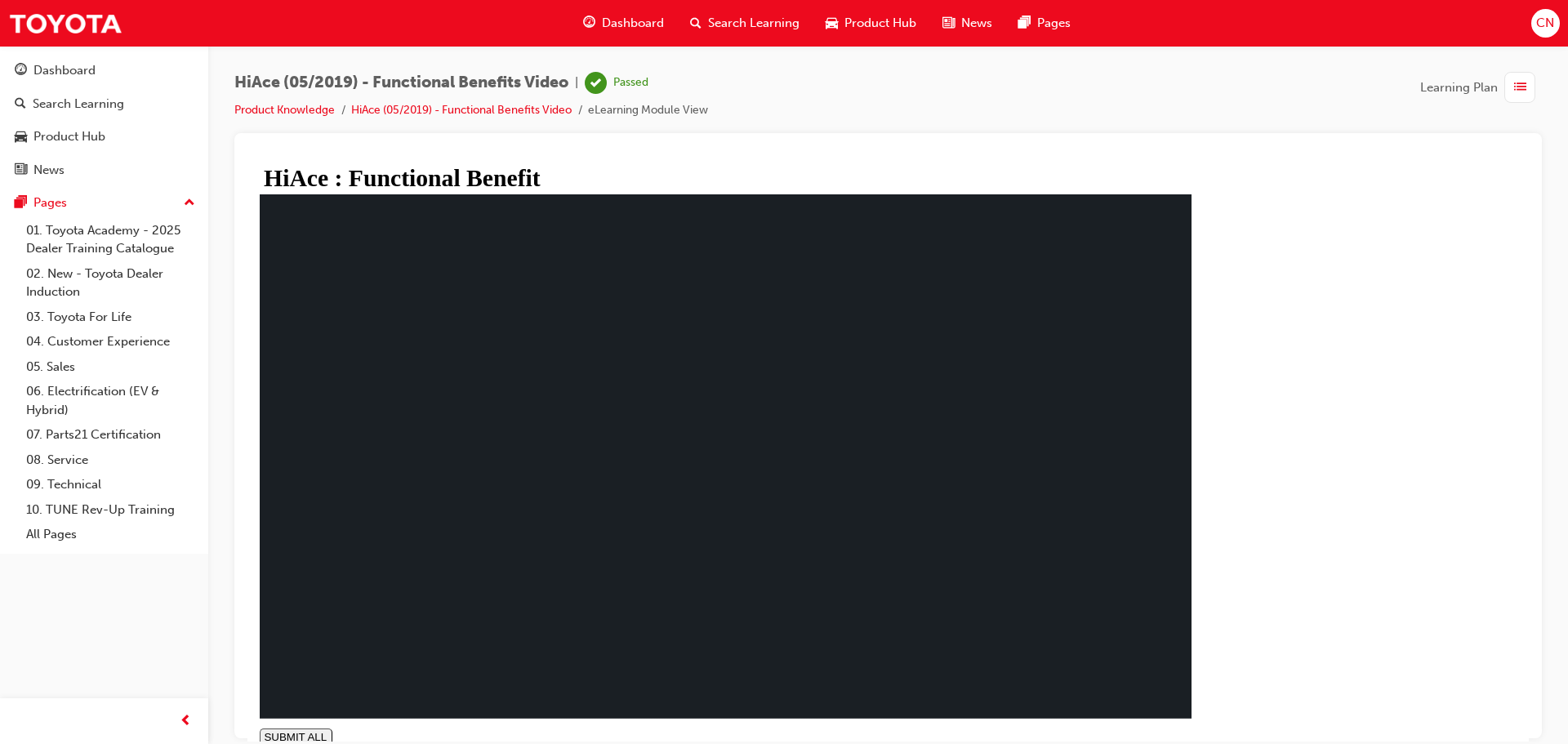 click on "NEXT" at bounding box center (328, 770) 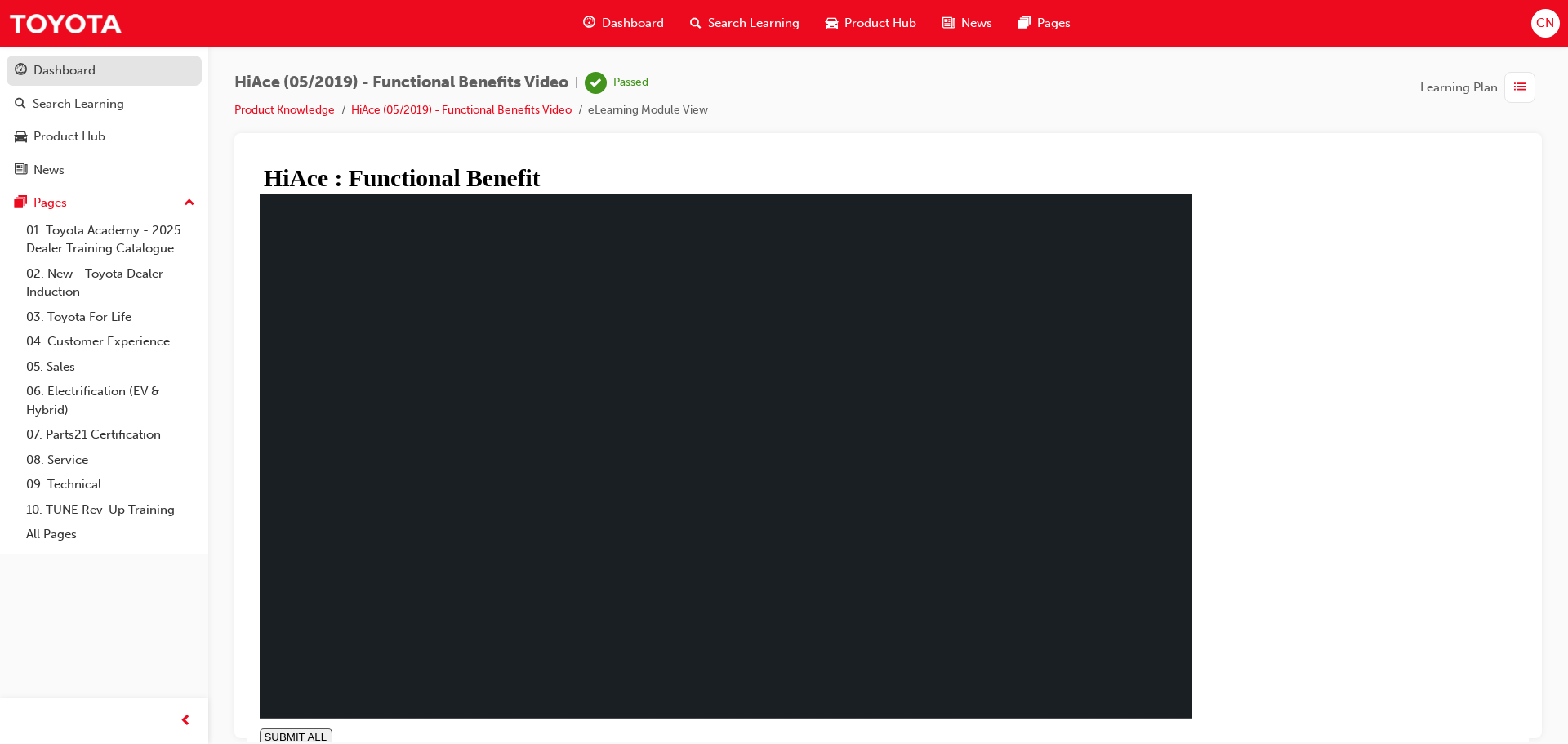 click on "Dashboard" at bounding box center (104, 70) 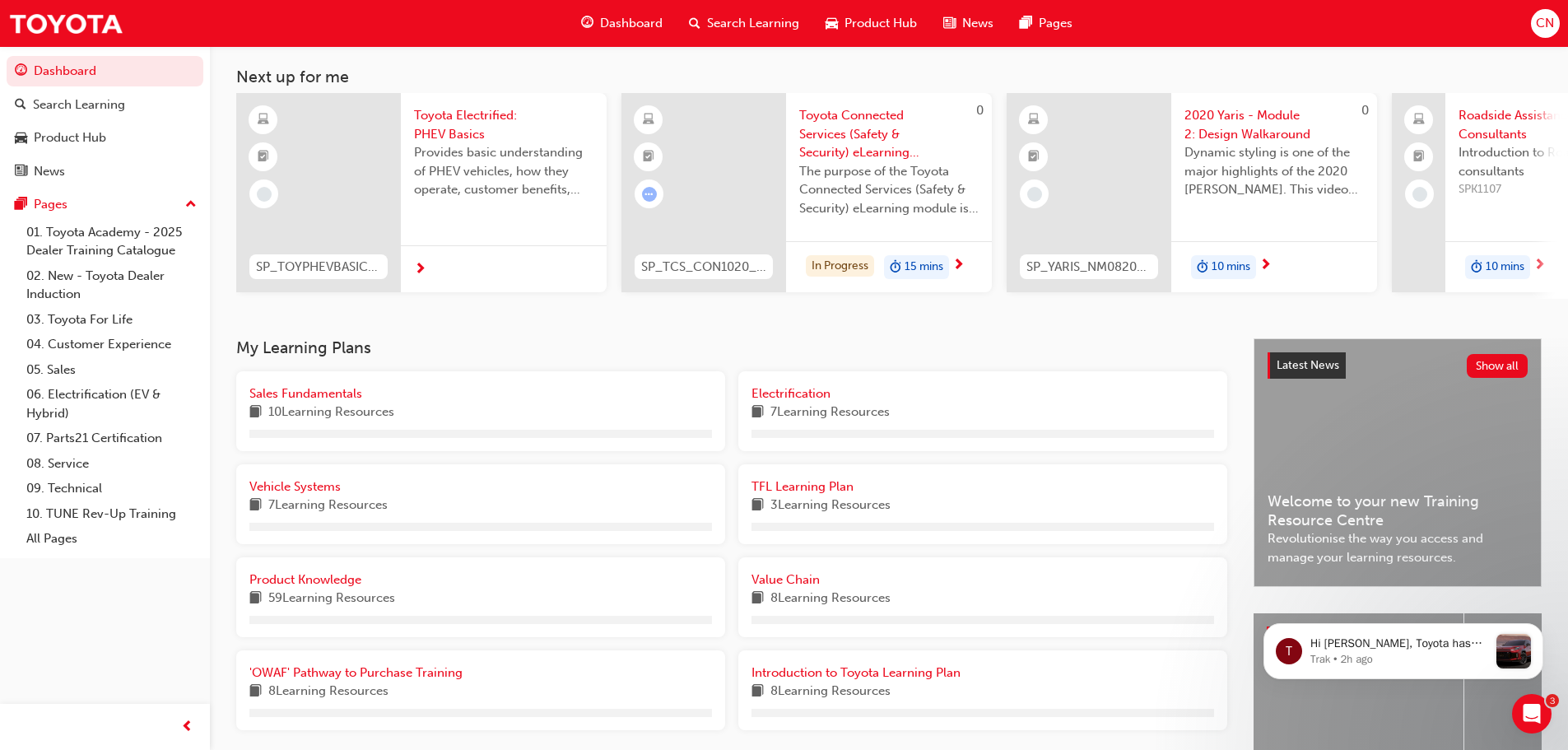 scroll, scrollTop: 234, scrollLeft: 0, axis: vertical 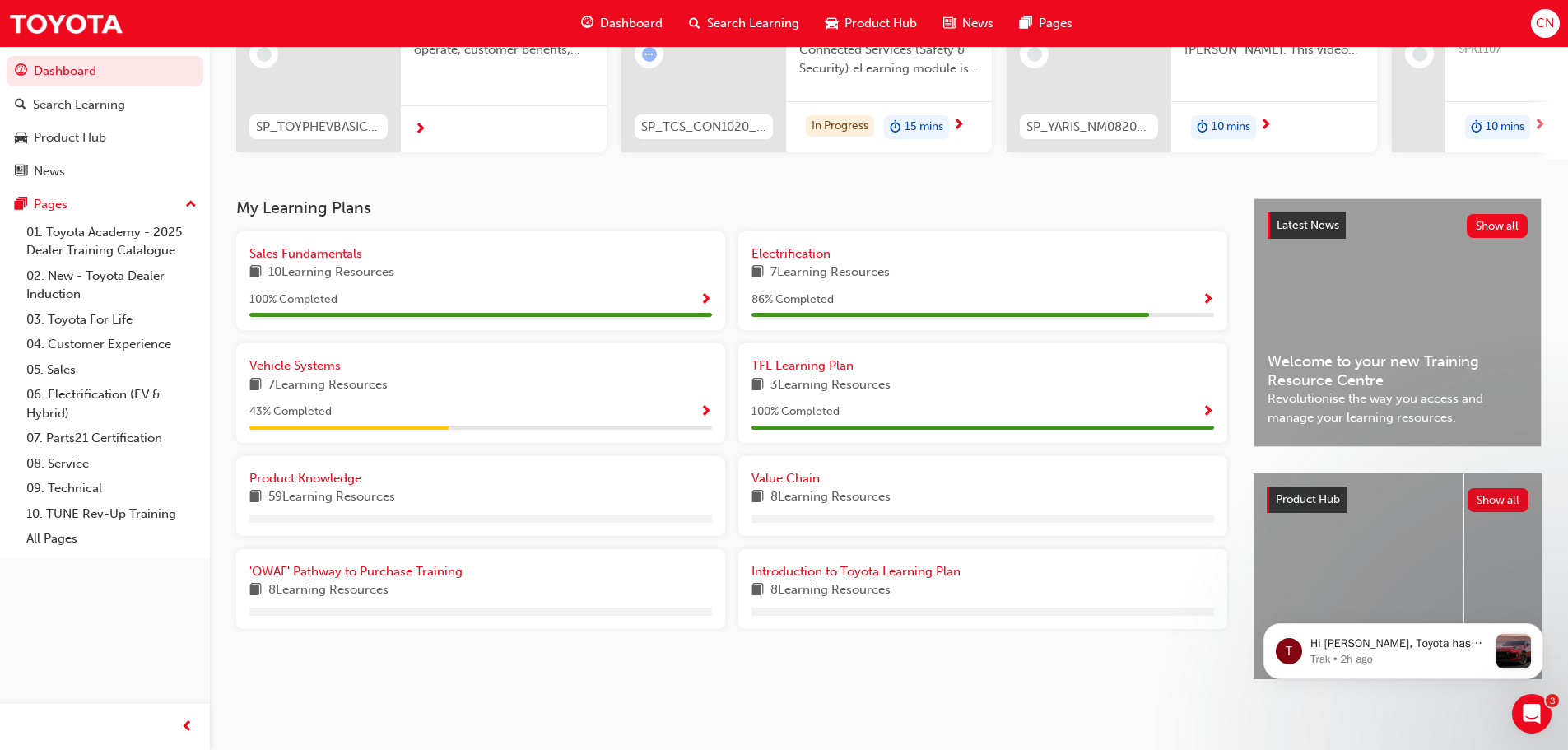 click on "Vehicle Systems  7  Learning Resources 43 % Completed" at bounding box center [481, 393] 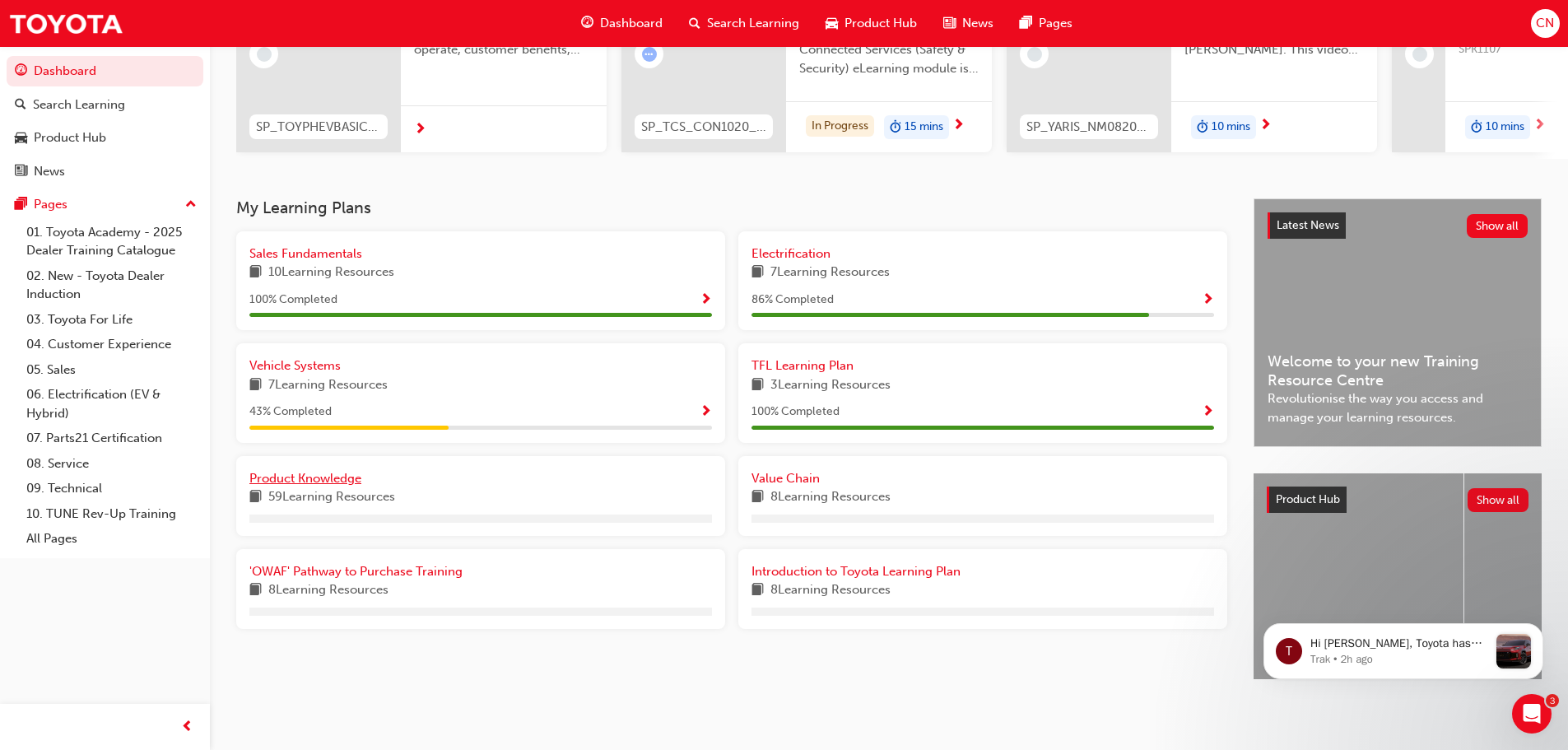 click on "Product Knowledge" at bounding box center [305, 478] 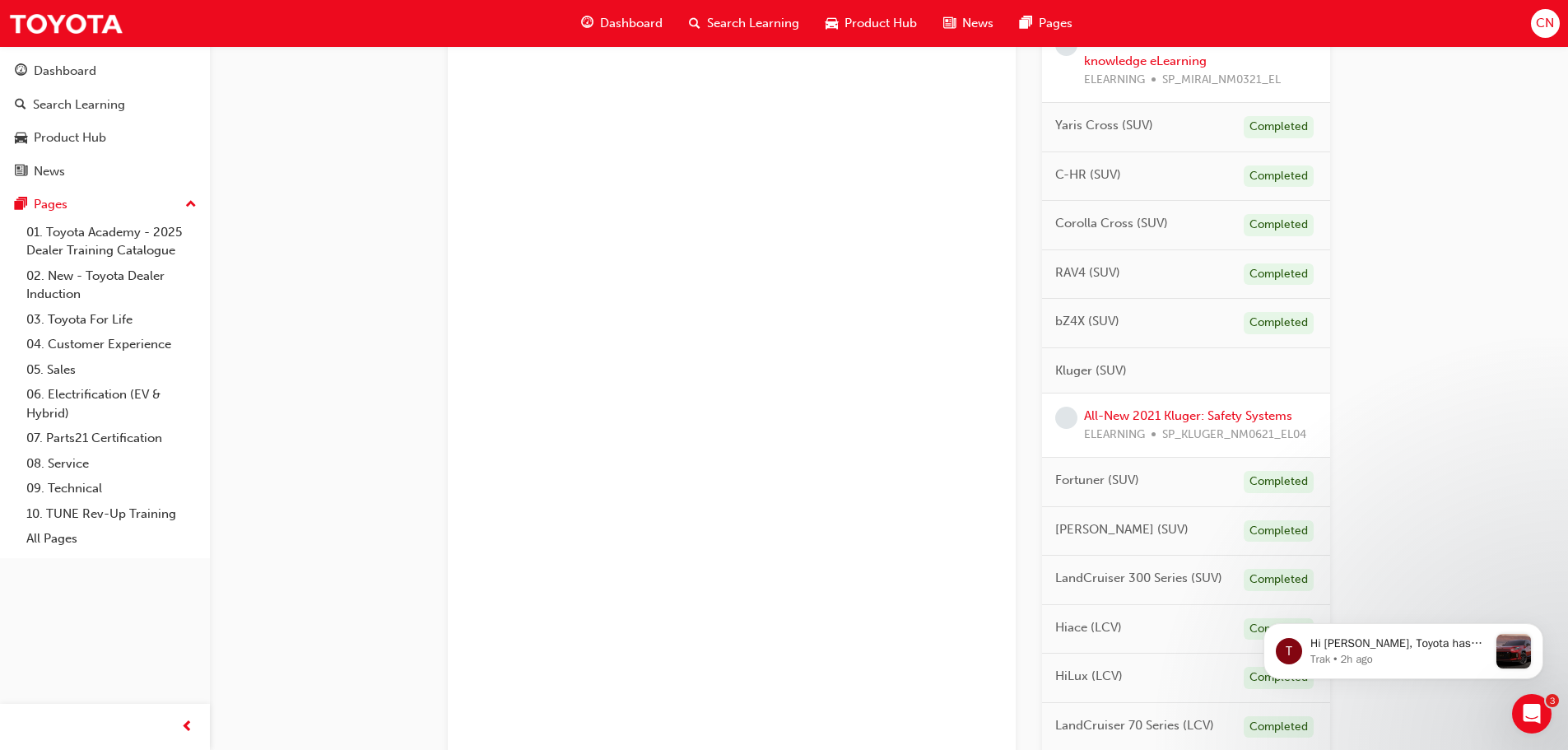 scroll, scrollTop: 696, scrollLeft: 0, axis: vertical 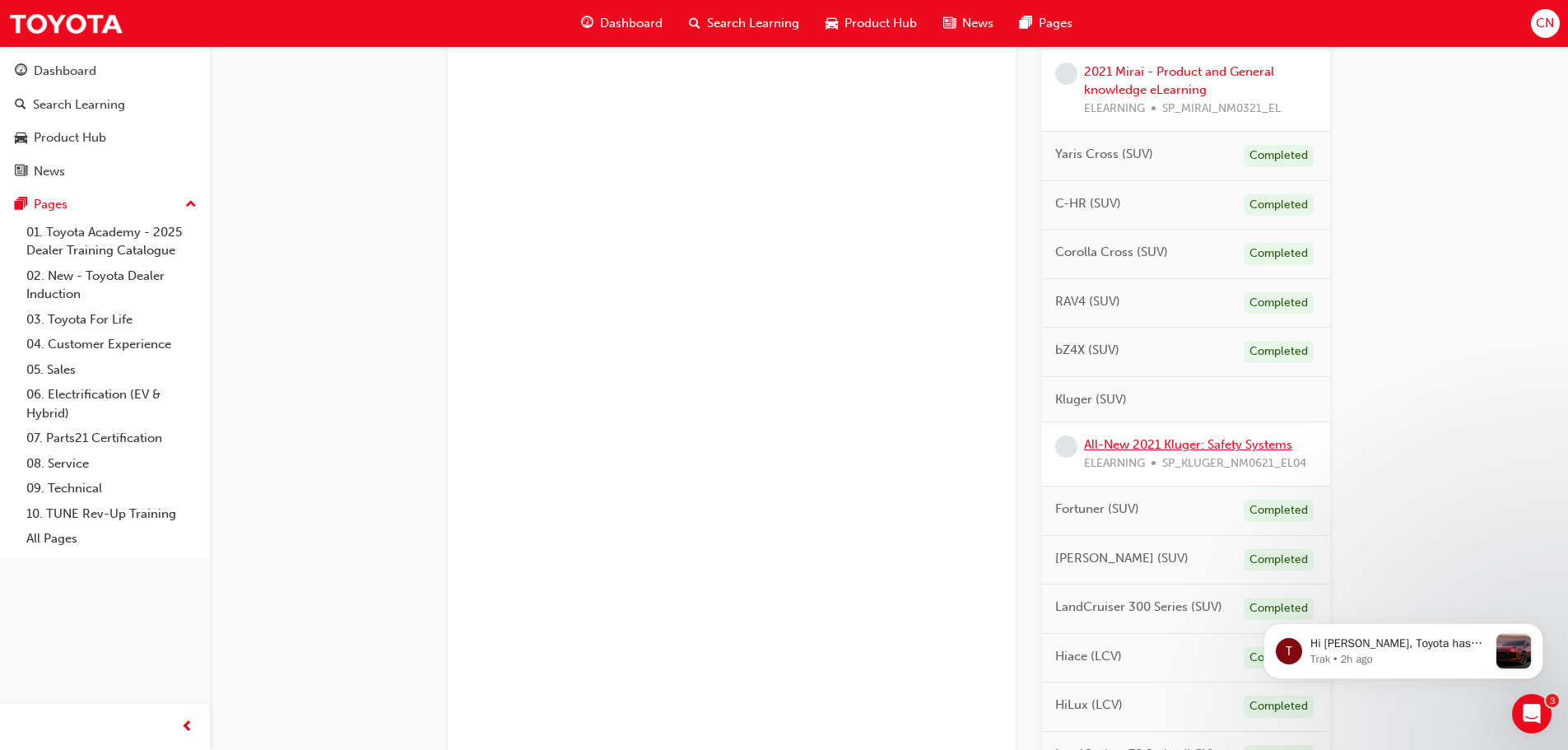 click on "All-New 2021 Kluger: Safety Systems" at bounding box center [1188, 445] 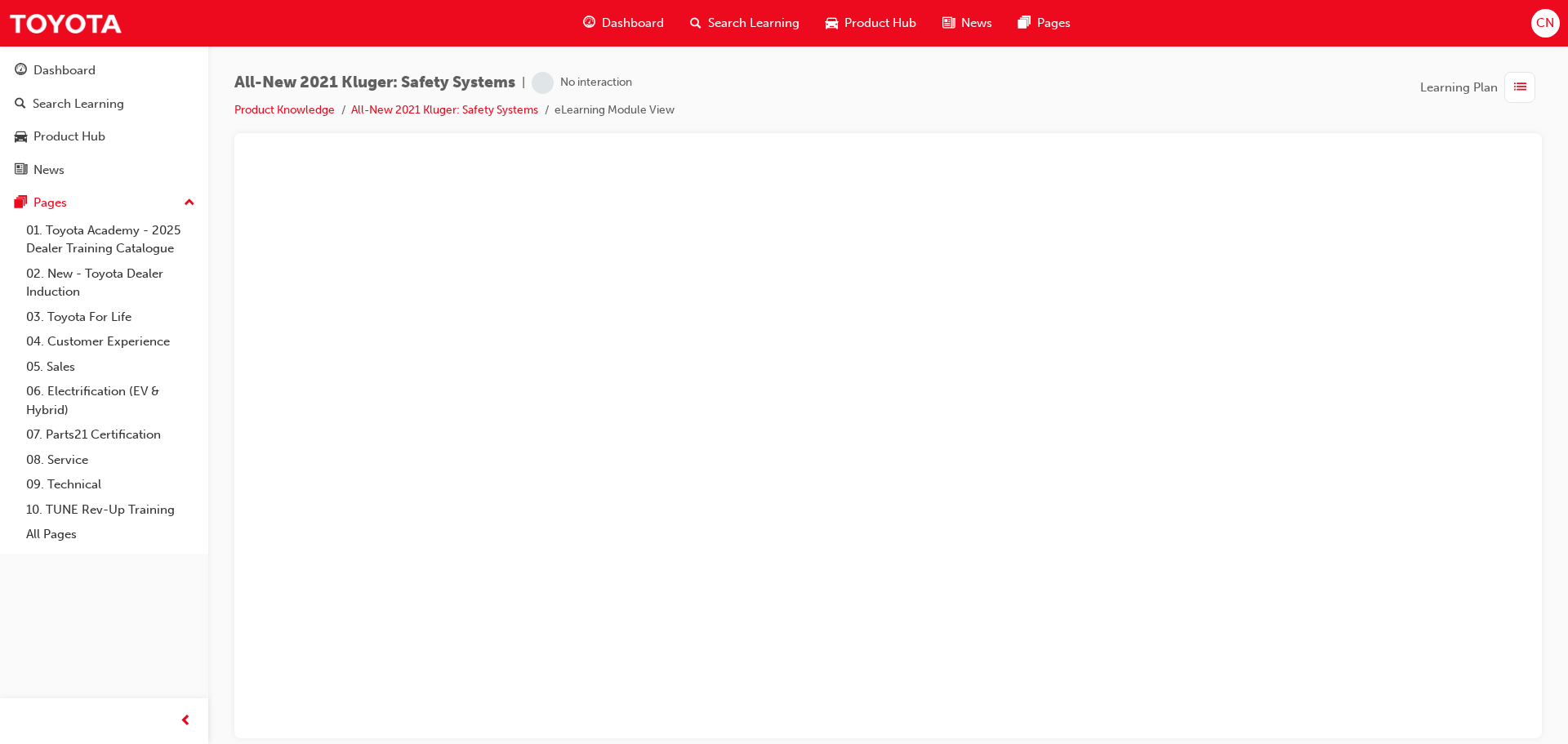 scroll, scrollTop: 0, scrollLeft: 0, axis: both 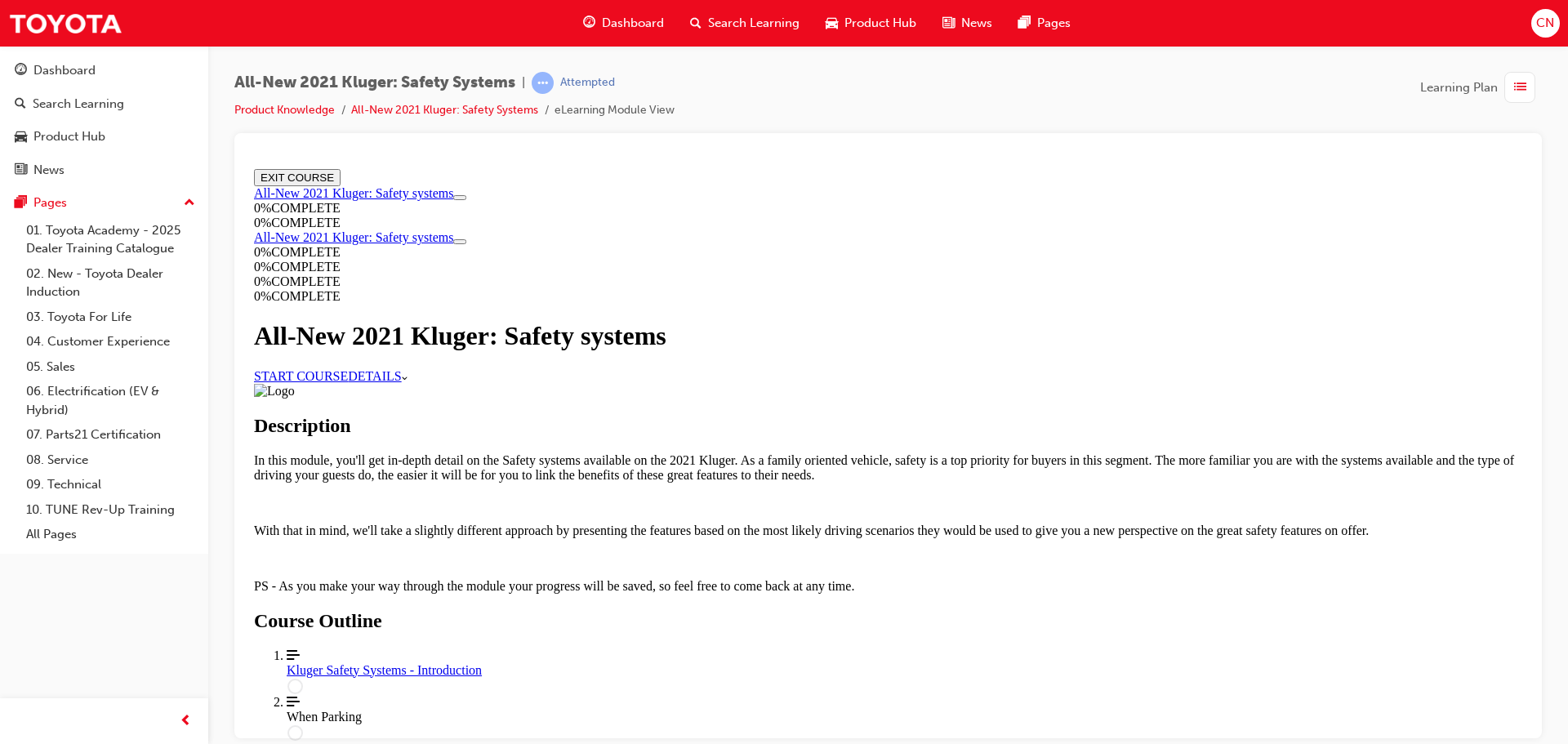 click on "START COURSE" at bounding box center [301, 375] 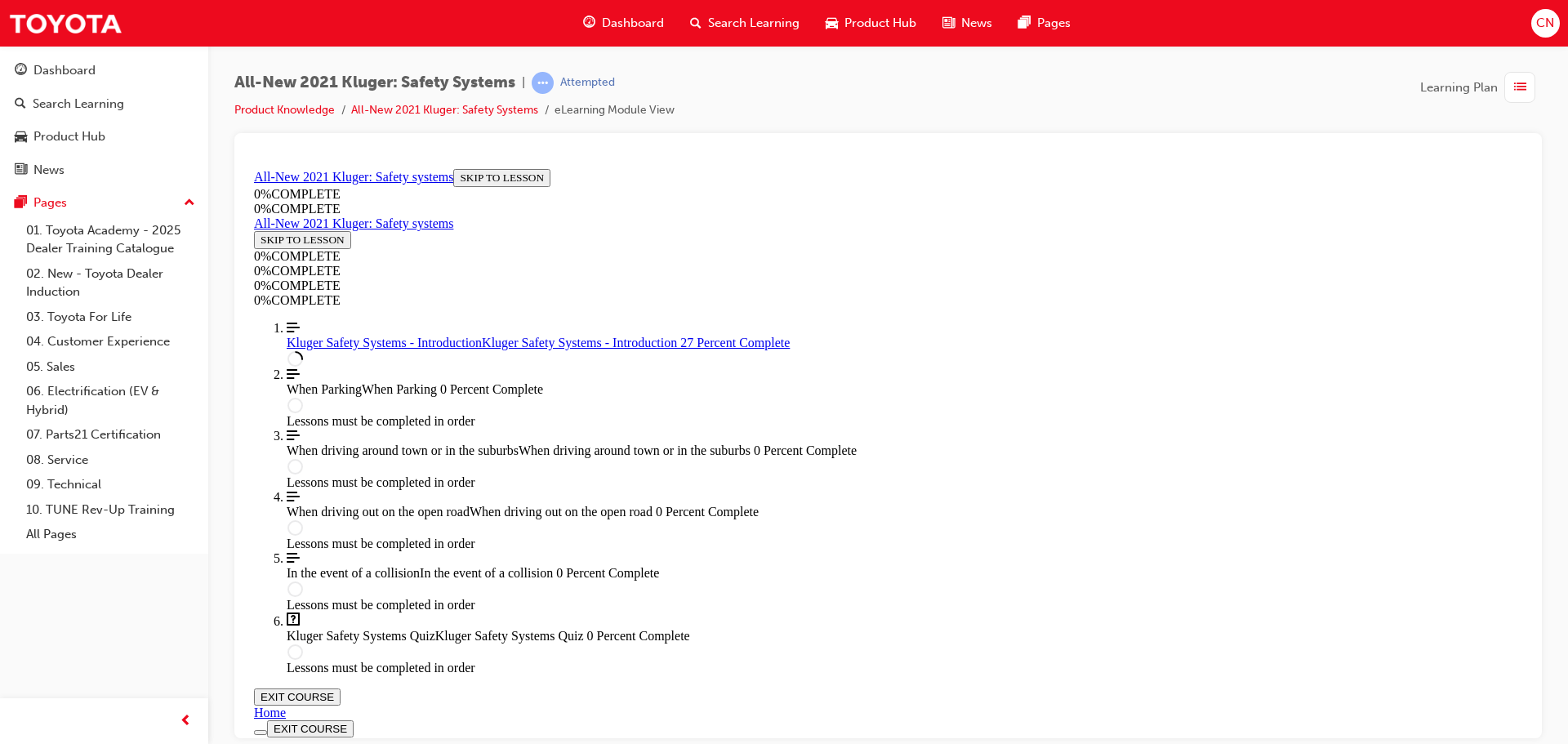 scroll, scrollTop: 465, scrollLeft: 0, axis: vertical 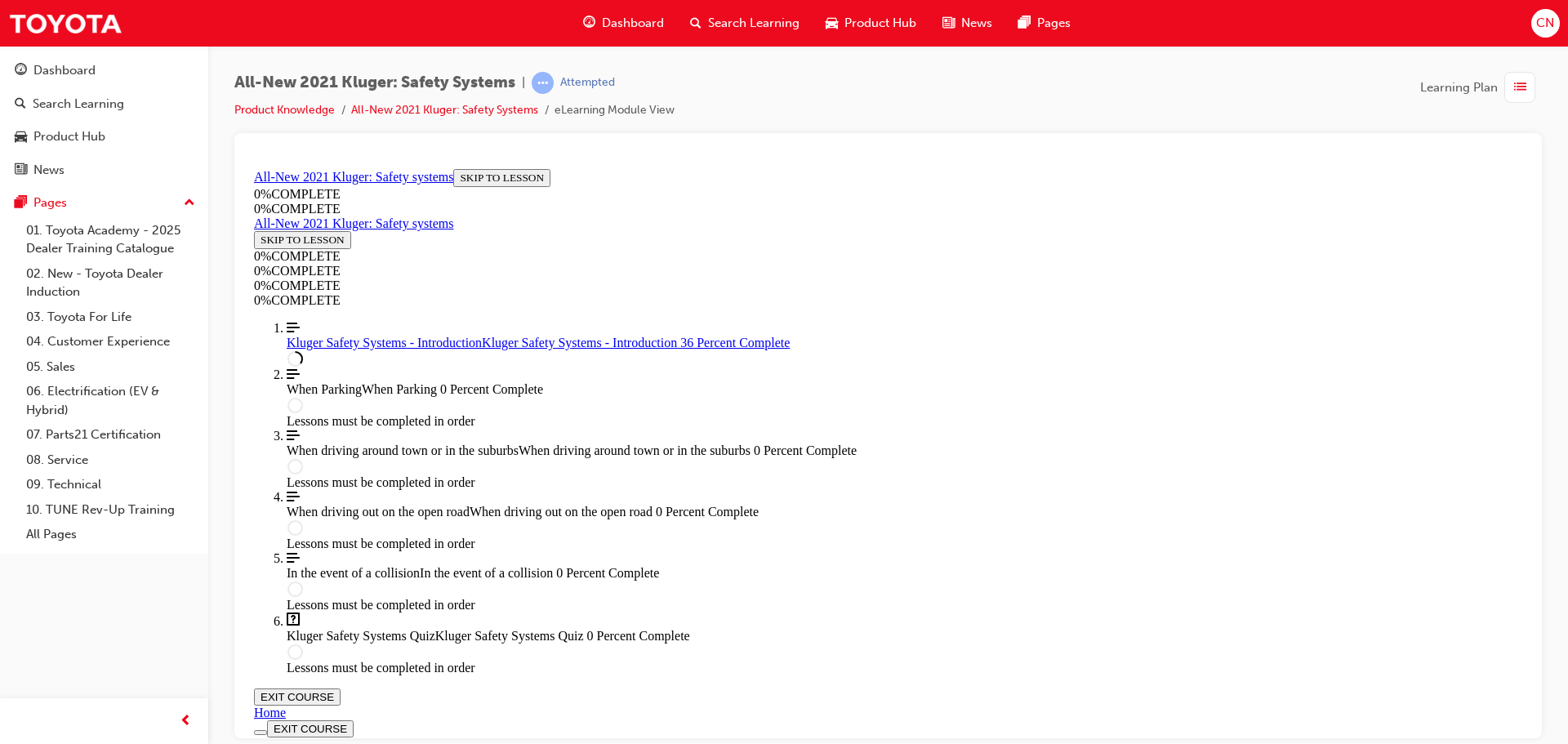 click on "The pre-collision warning system will warn me of anything ahead of me –" at bounding box center (888, 1271) 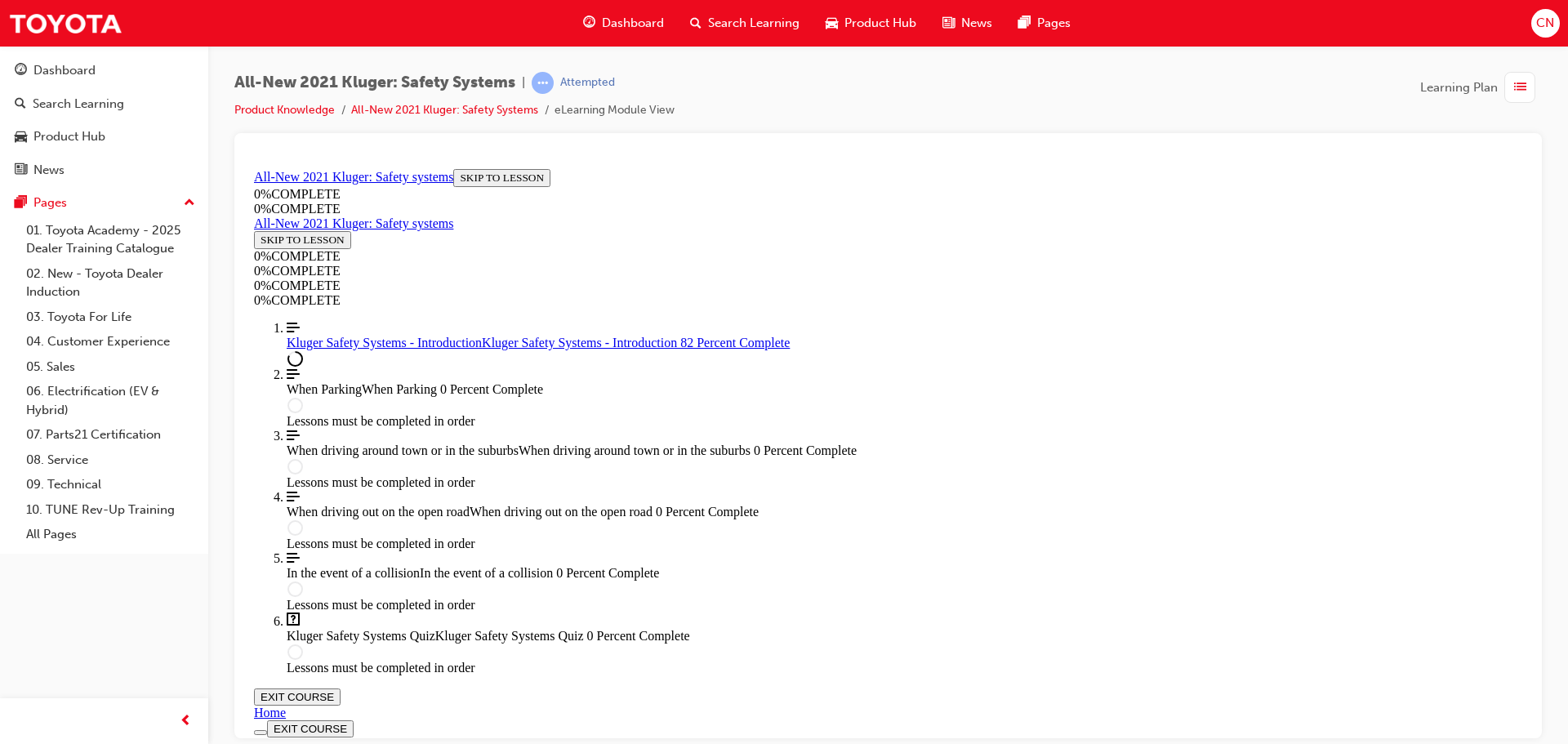 click on "KNOWLEDGE CHECK" at bounding box center [316, 2054] 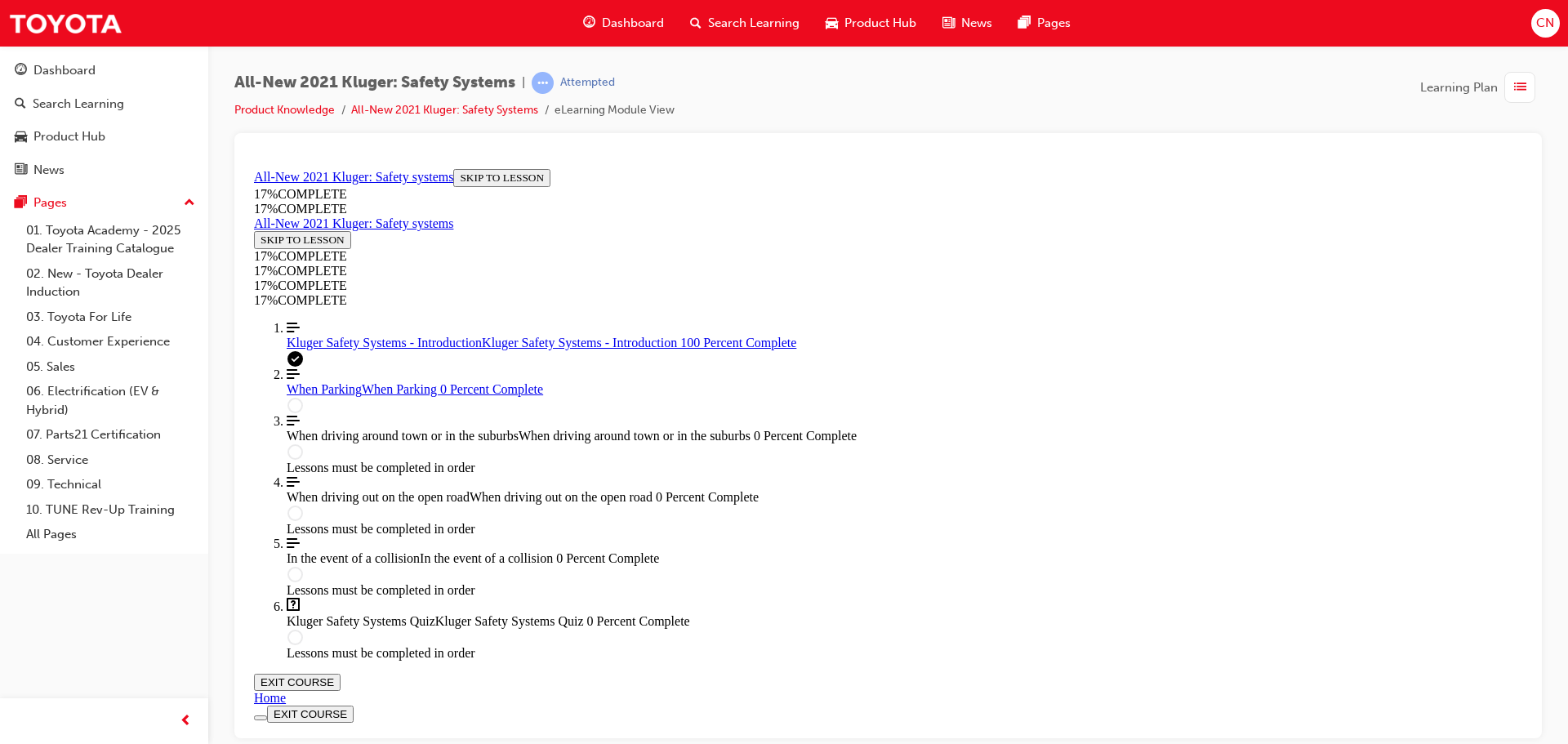 scroll, scrollTop: 1973, scrollLeft: 0, axis: vertical 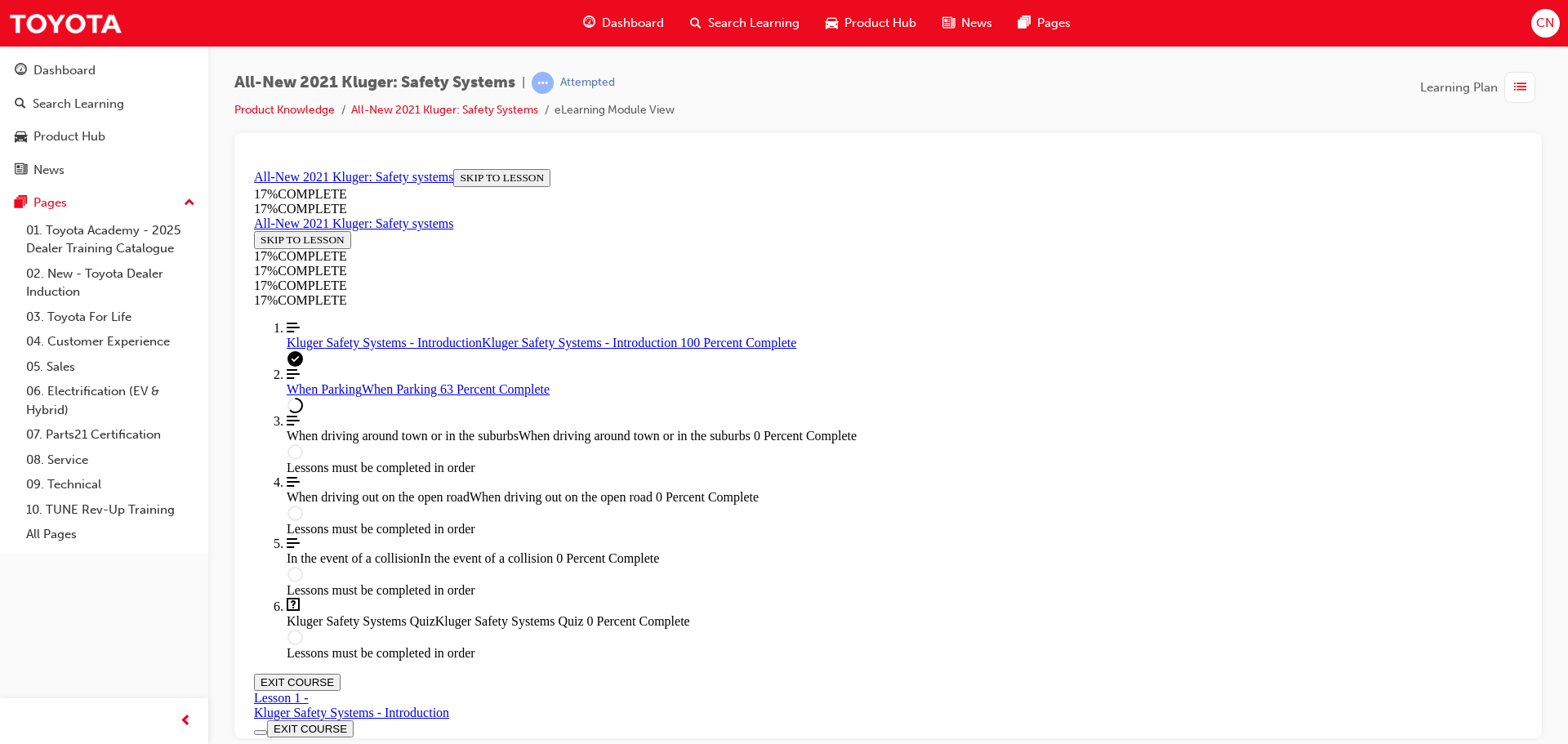 click on "While Parked" at bounding box center (343, 2862) 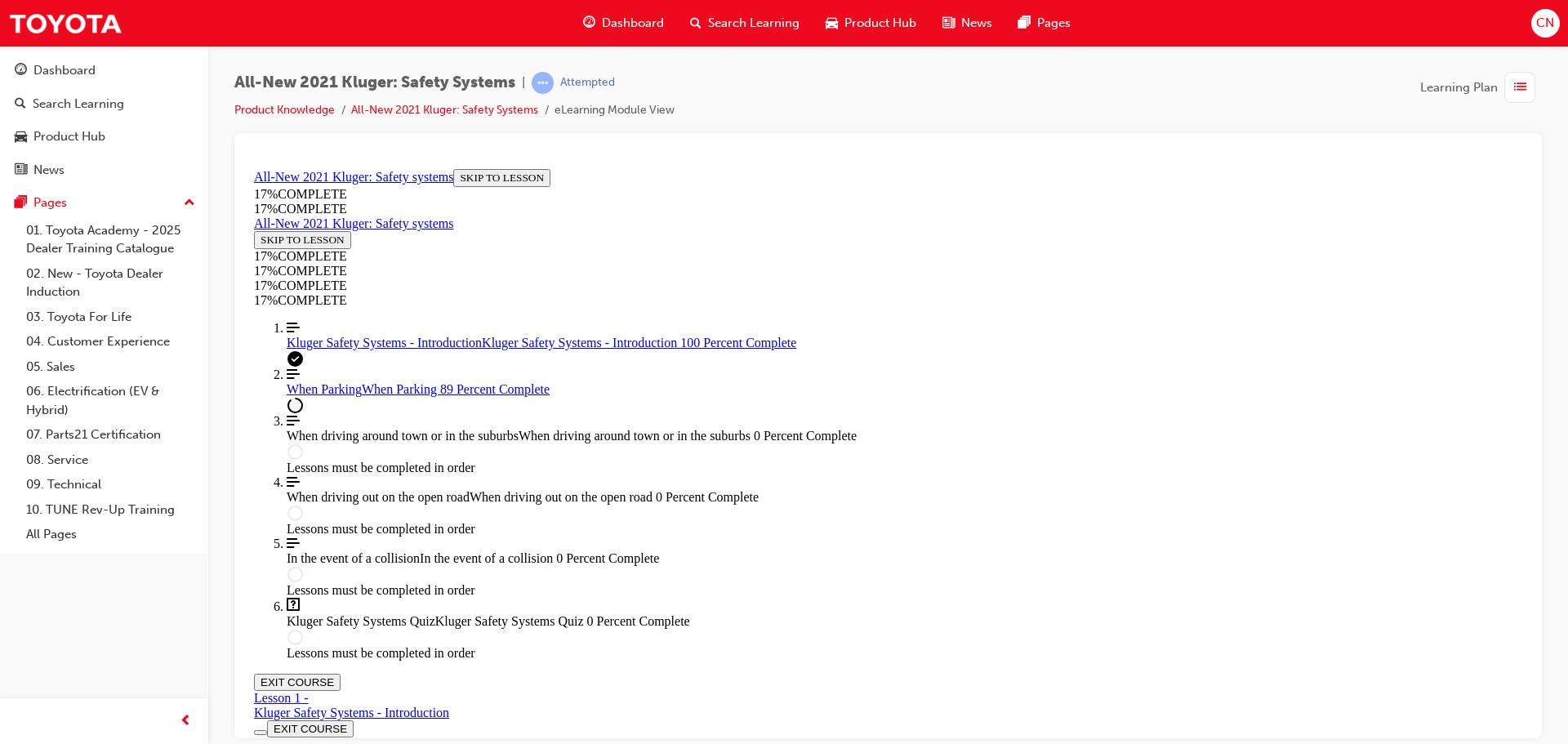 scroll, scrollTop: 5365, scrollLeft: 0, axis: vertical 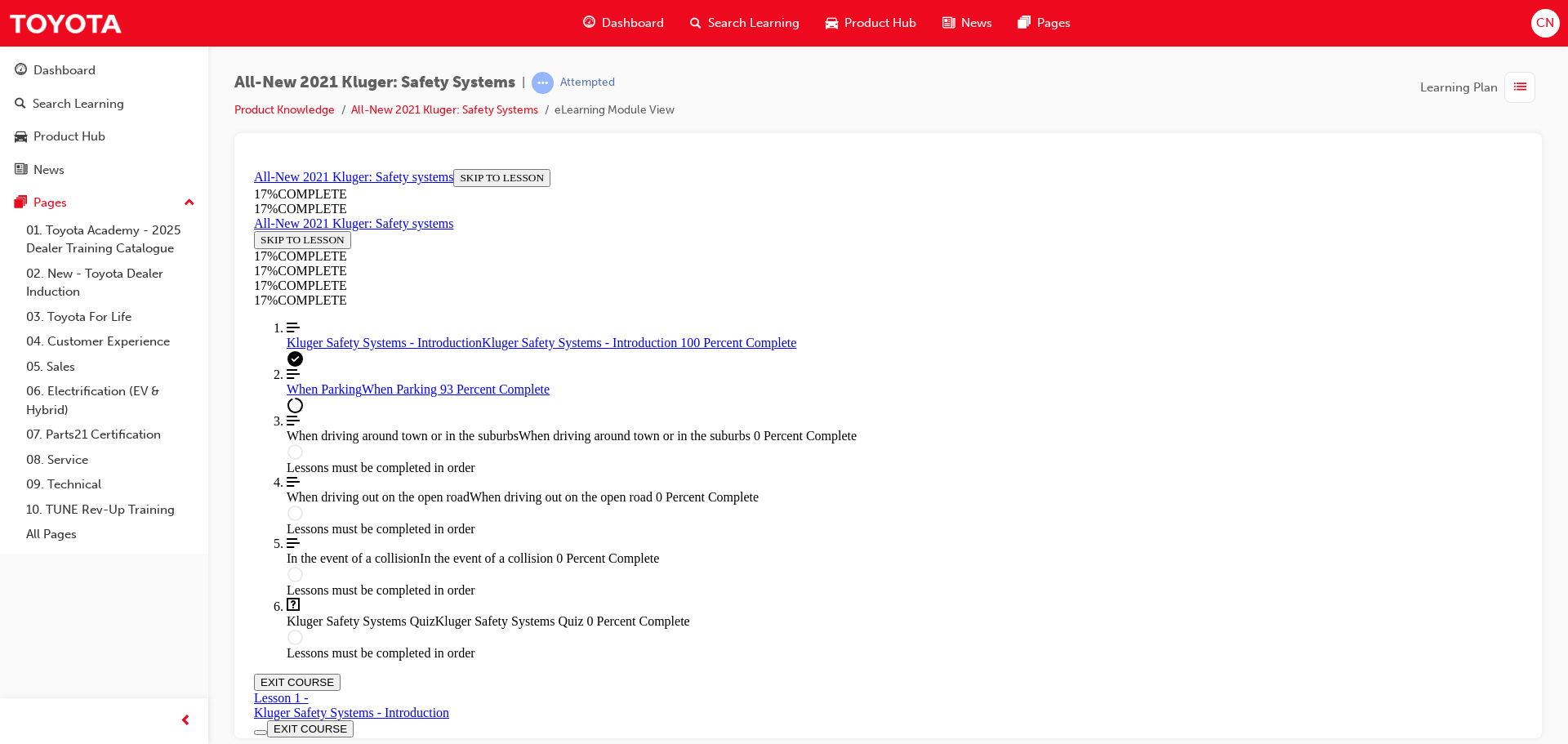 click on "KNOWLEDGE CHECK" at bounding box center [316, 3939] 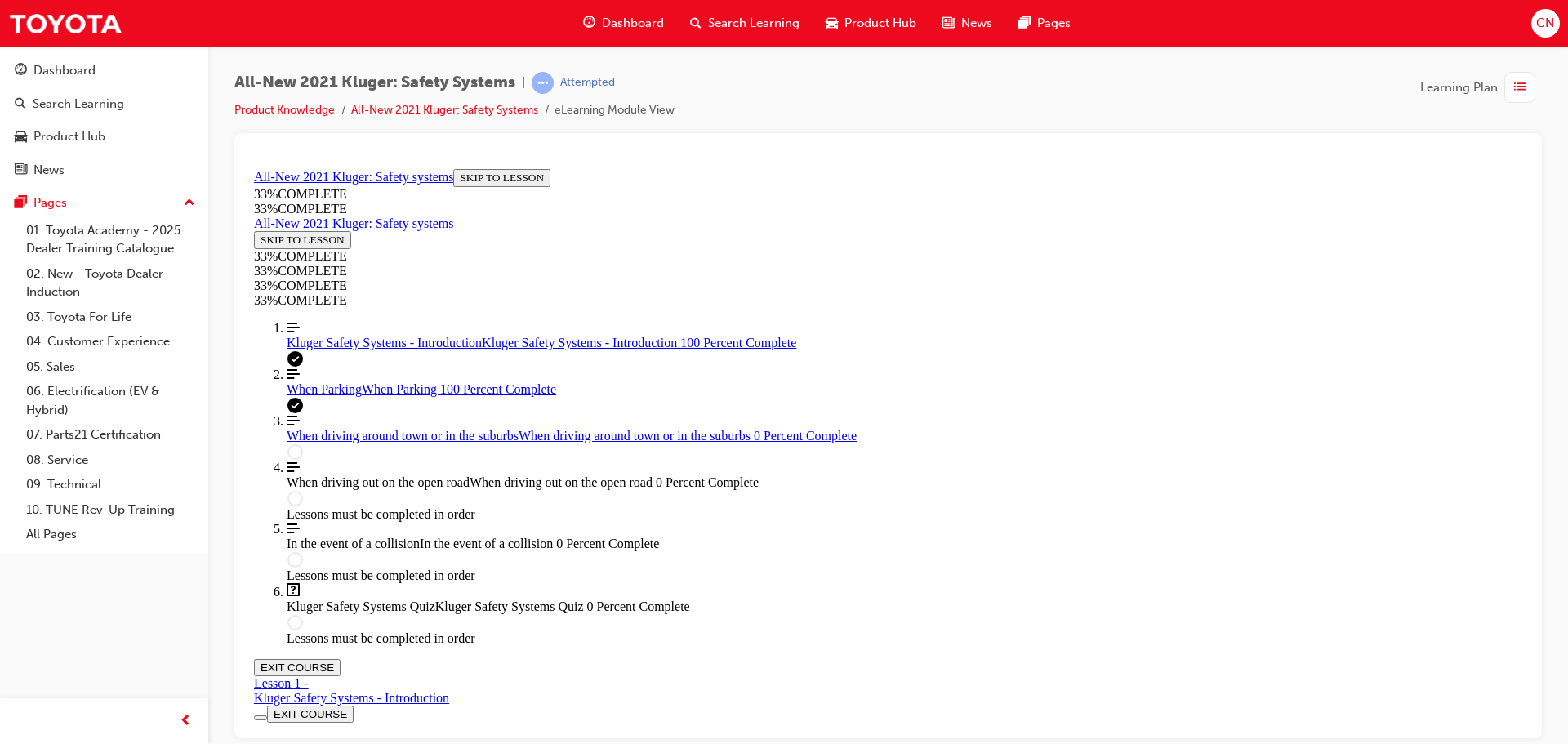 scroll, scrollTop: 5994, scrollLeft: 0, axis: vertical 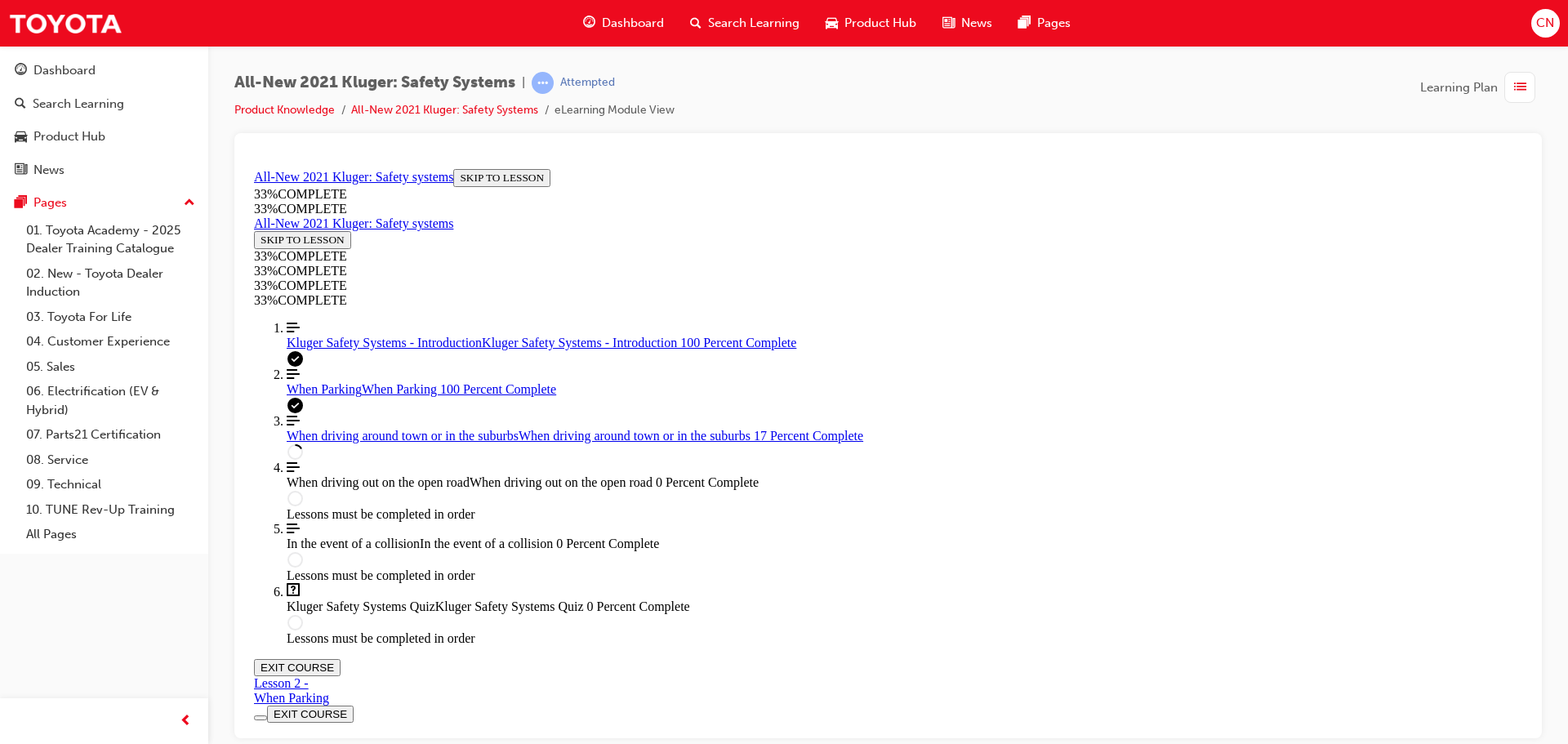 click at bounding box center (293, 1125) 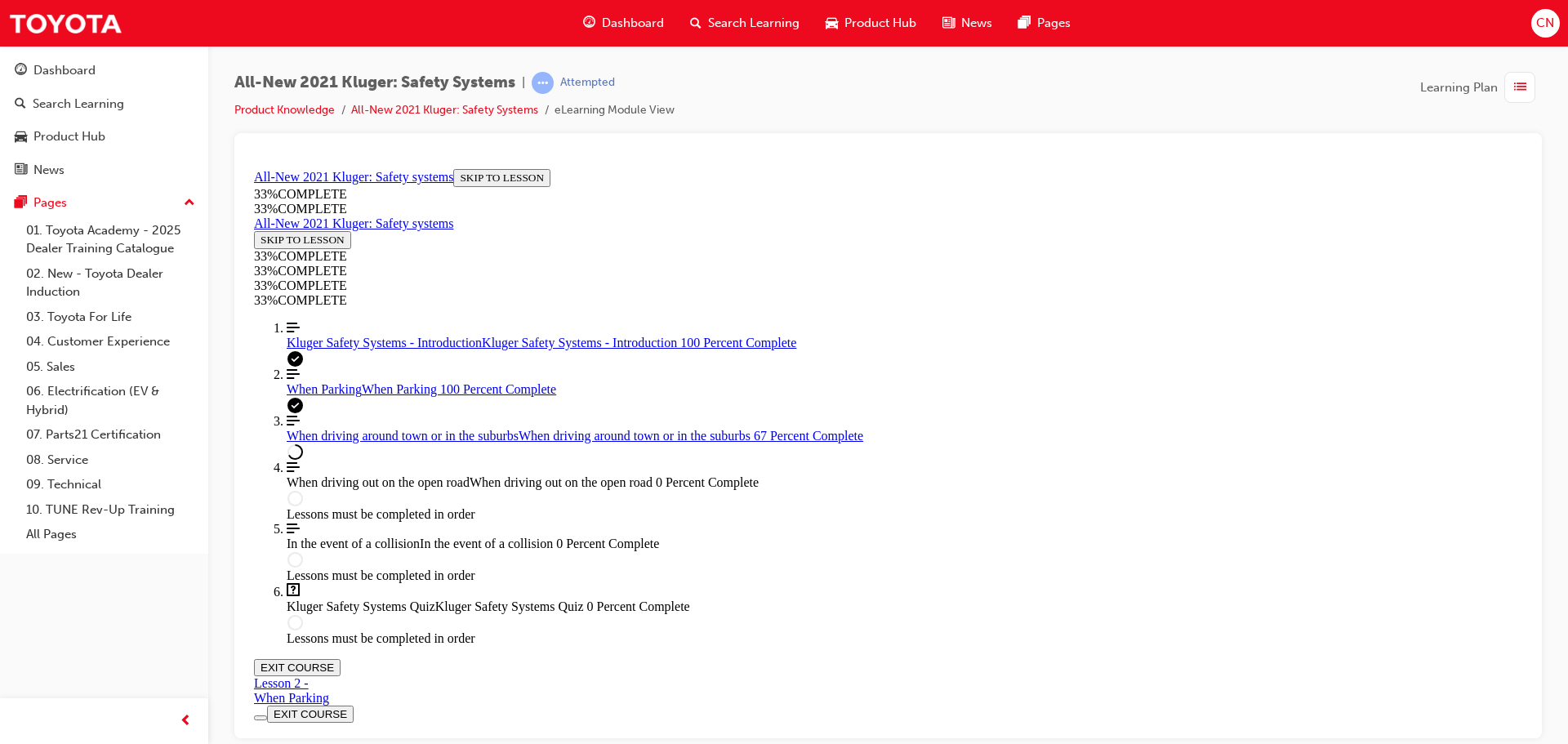 scroll, scrollTop: 2967, scrollLeft: 0, axis: vertical 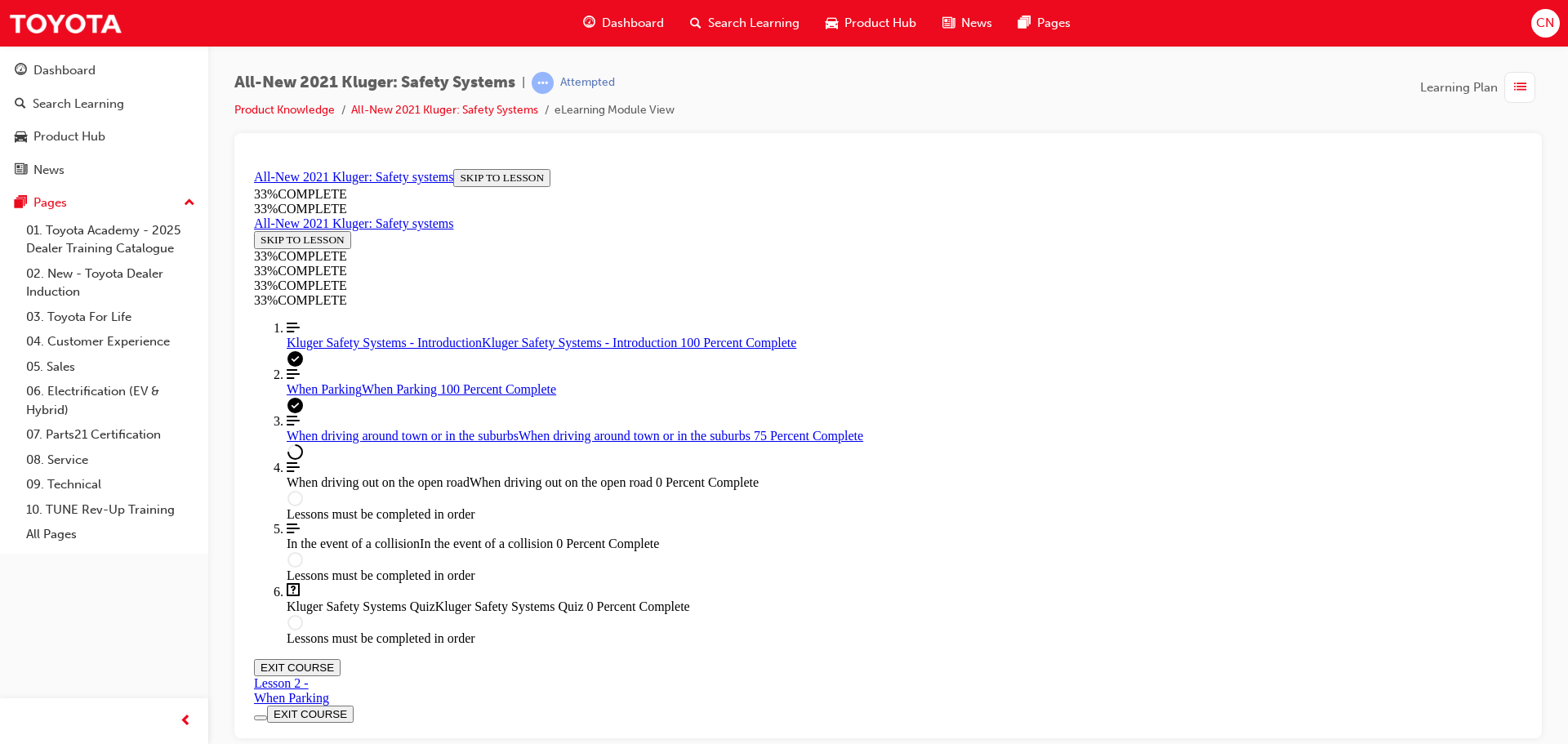 click at bounding box center (293, 1125) 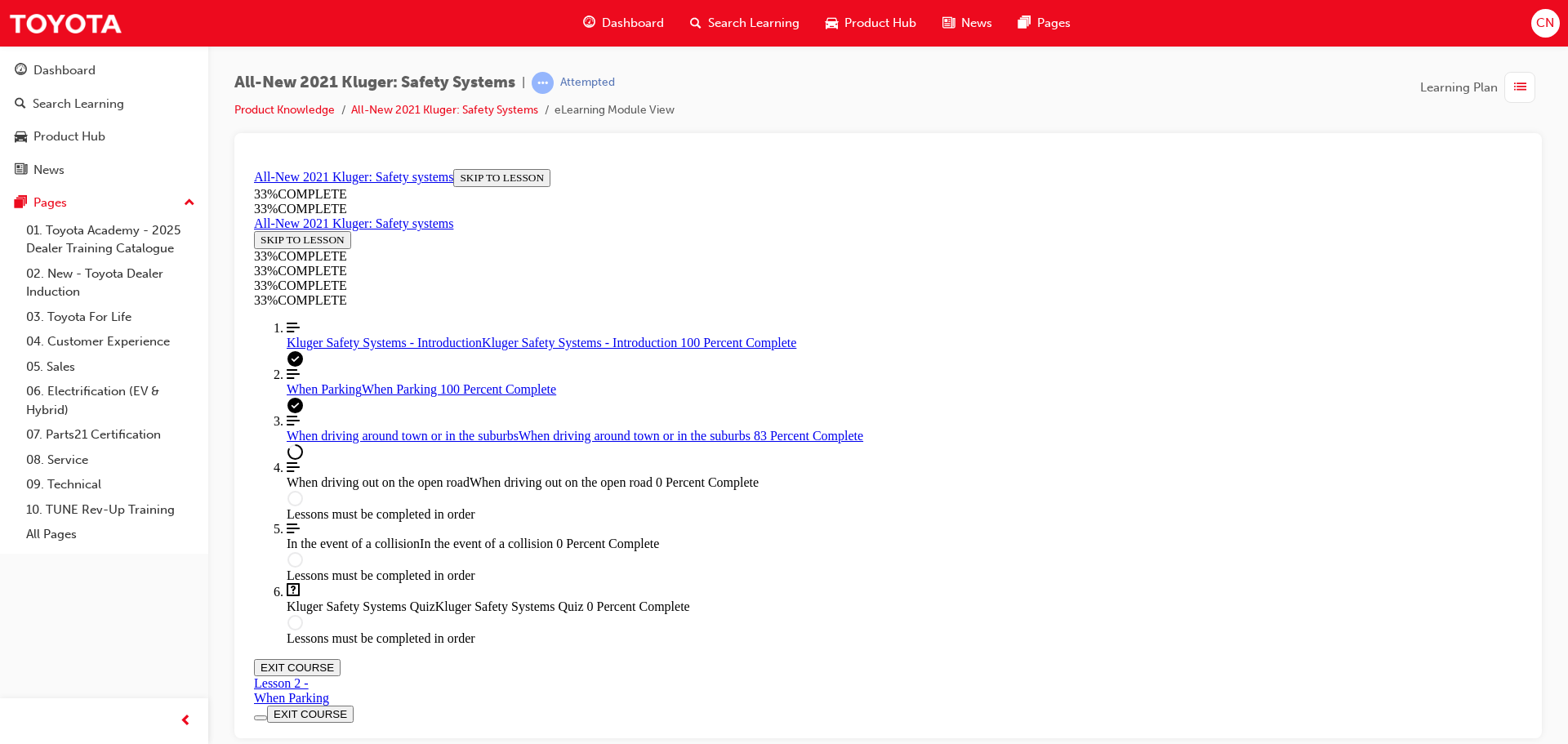 click on "KNOWLEDGE CHECK" at bounding box center (316, 1928) 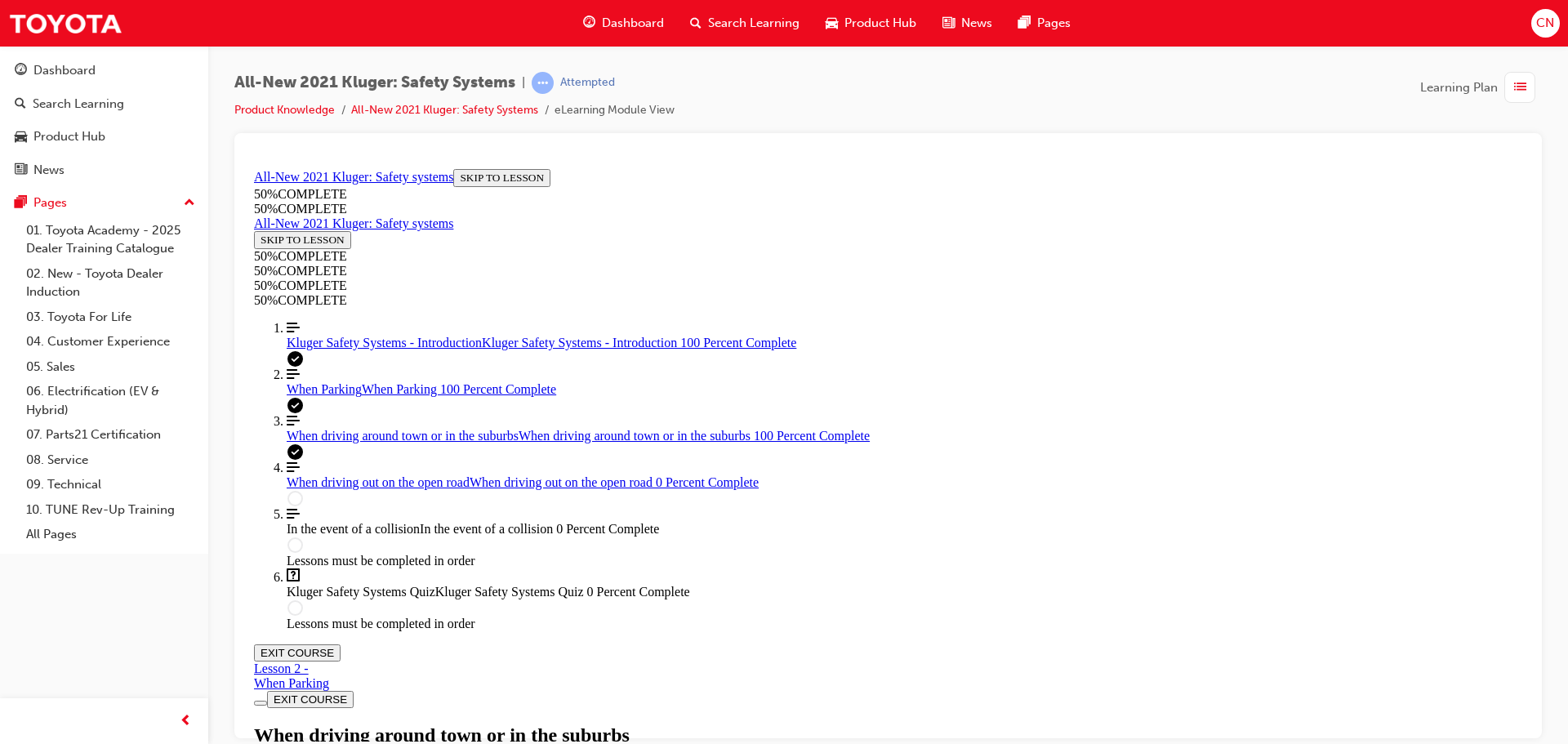 scroll, scrollTop: 3370, scrollLeft: 0, axis: vertical 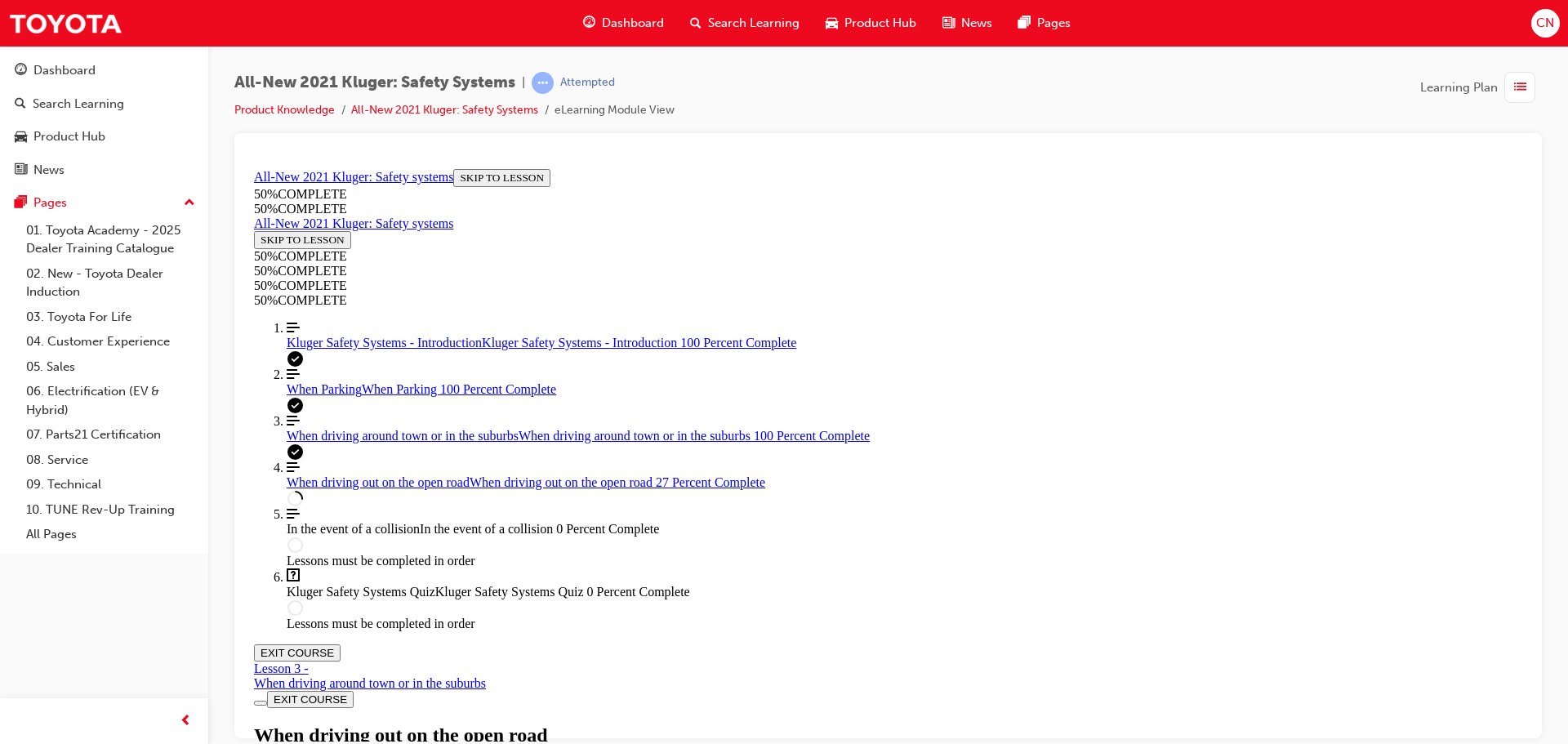click at bounding box center [293, 2535] 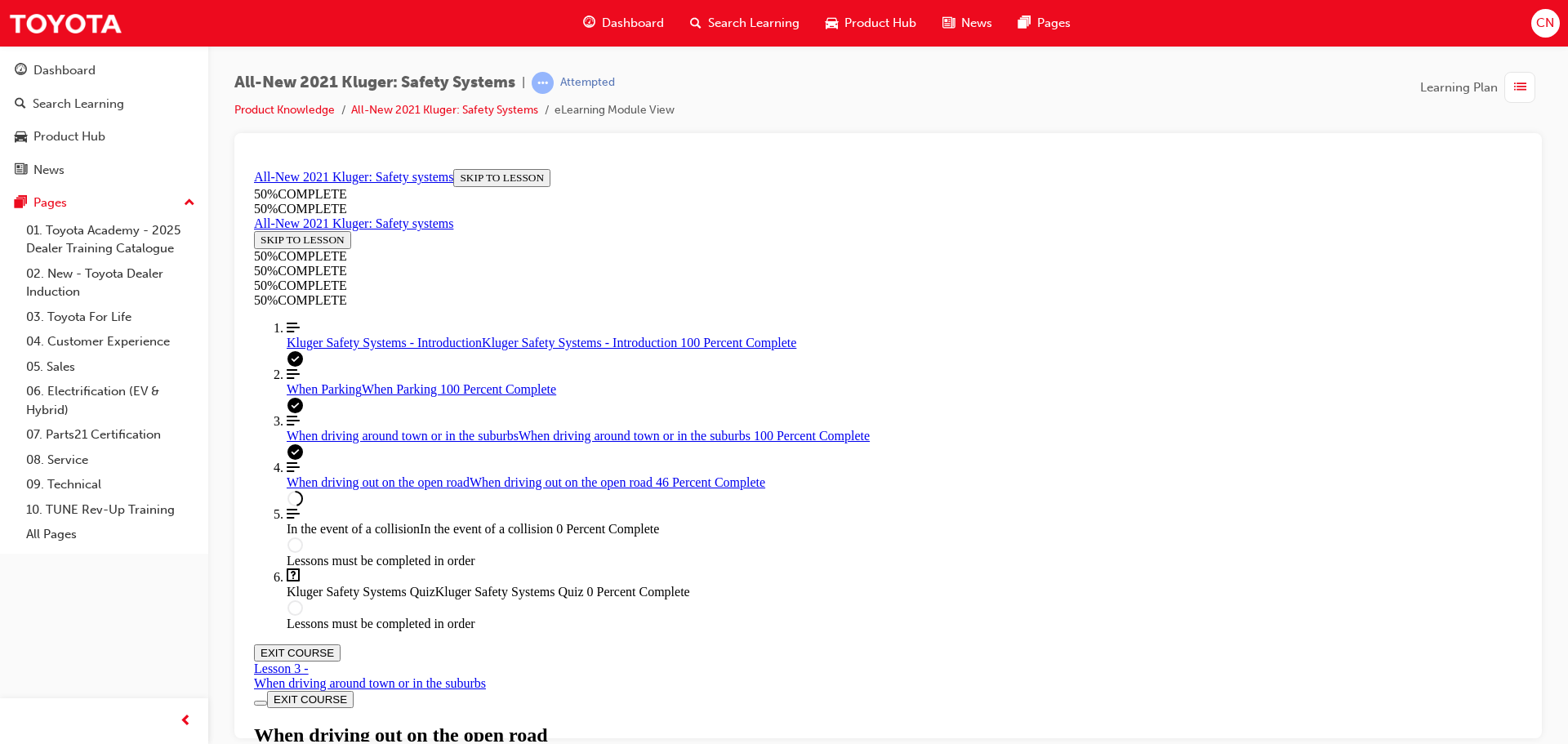 click at bounding box center [293, 3072] 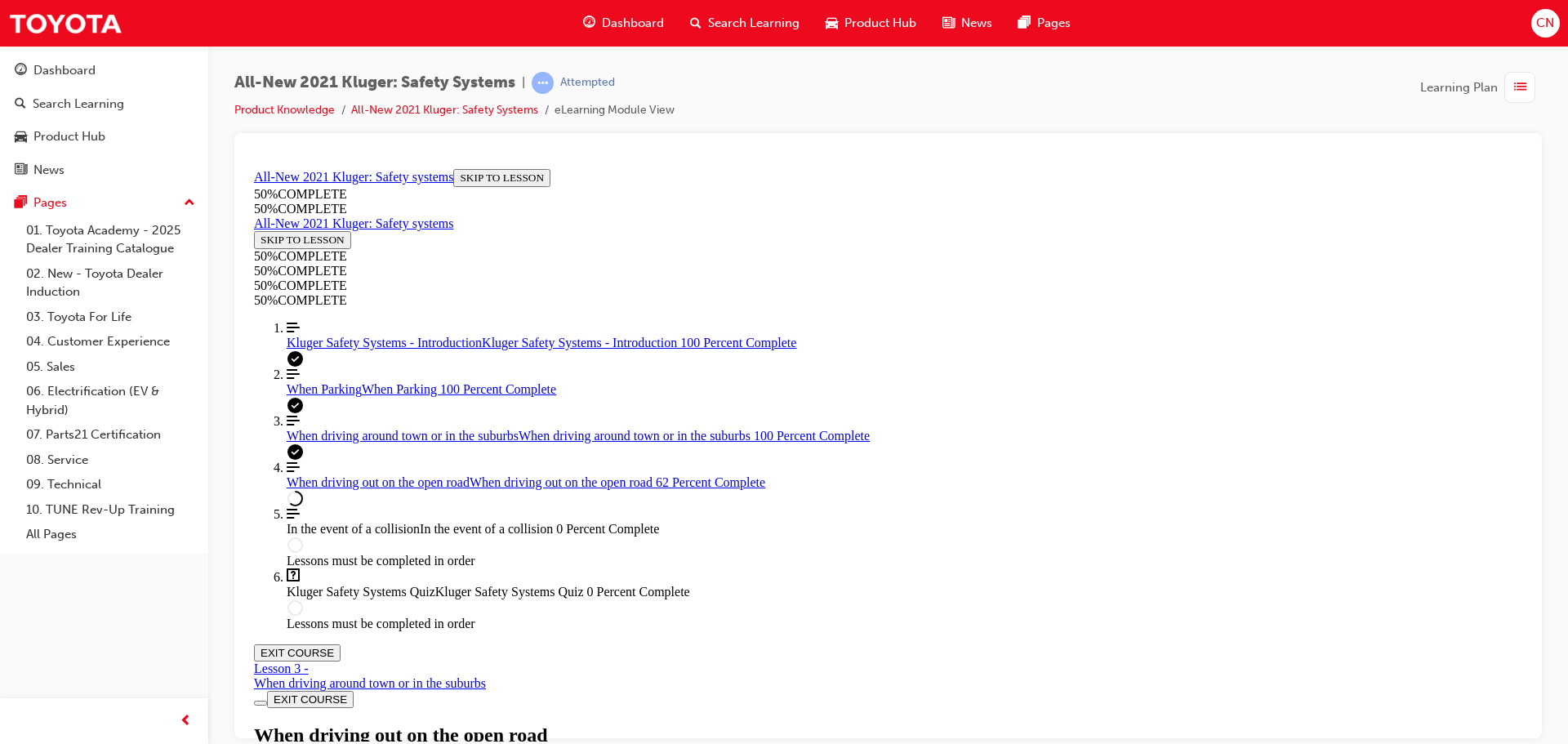 scroll, scrollTop: 5911, scrollLeft: 0, axis: vertical 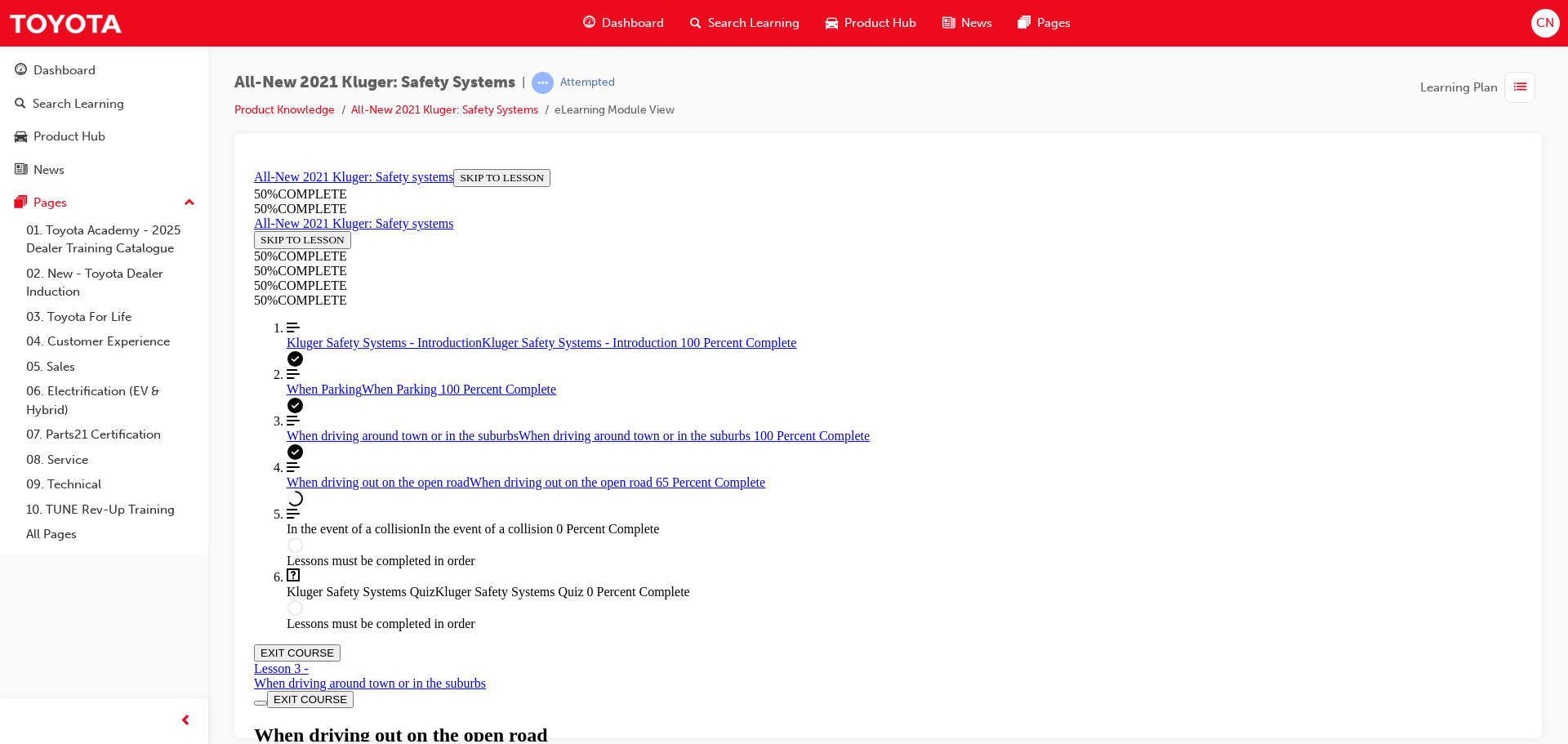 click at bounding box center (293, 4347) 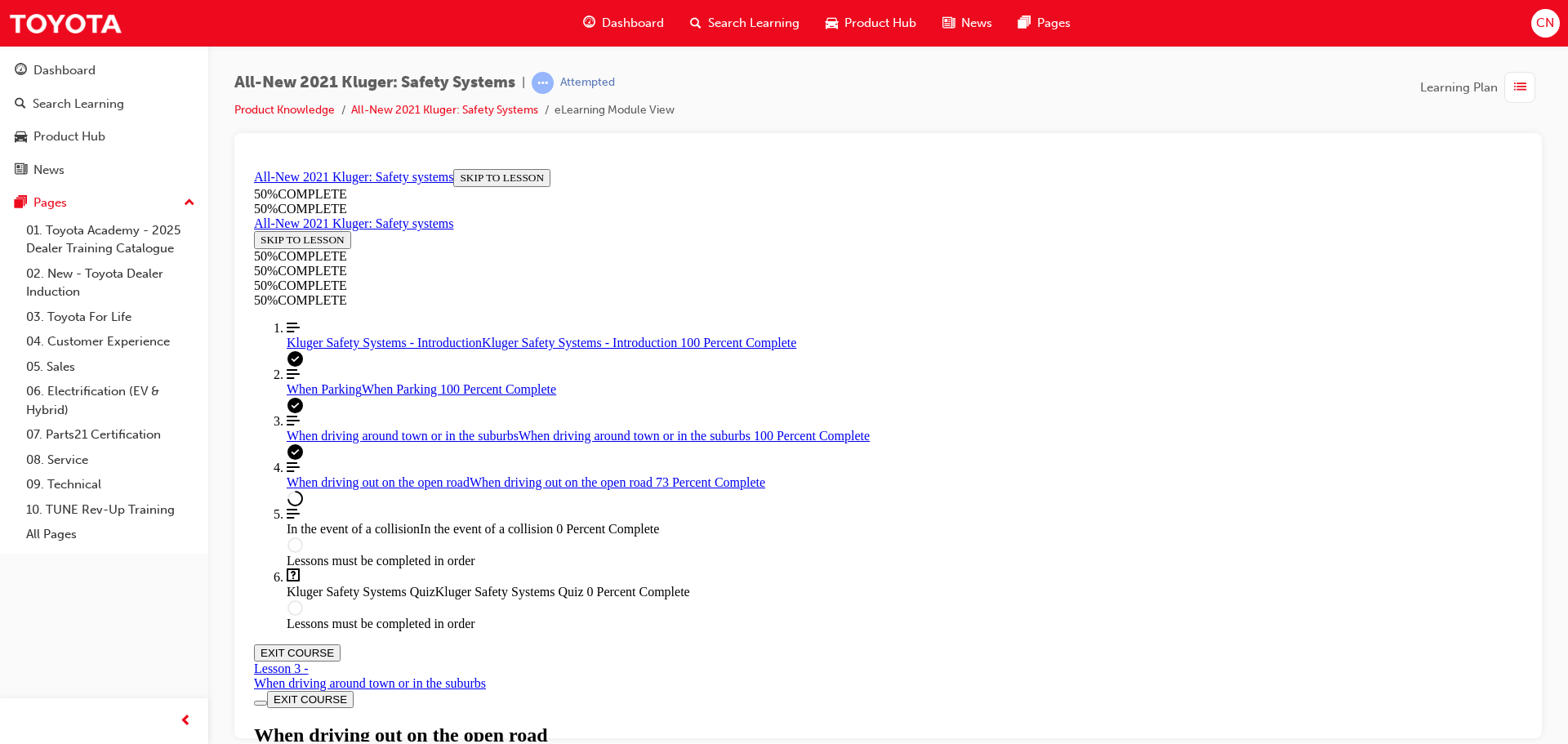 scroll, scrollTop: 6460, scrollLeft: 0, axis: vertical 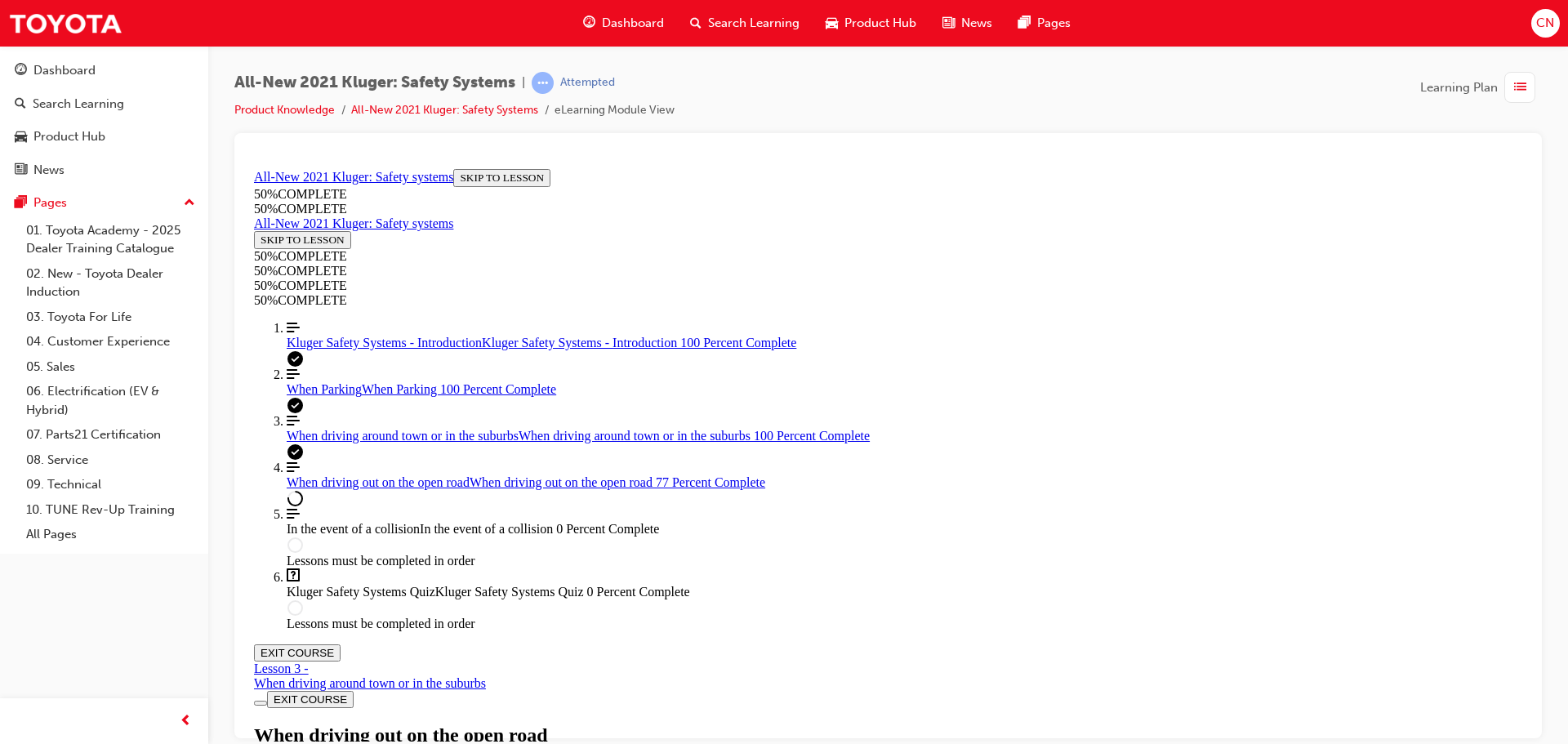 click on "VSC" at bounding box center (266, 4405) 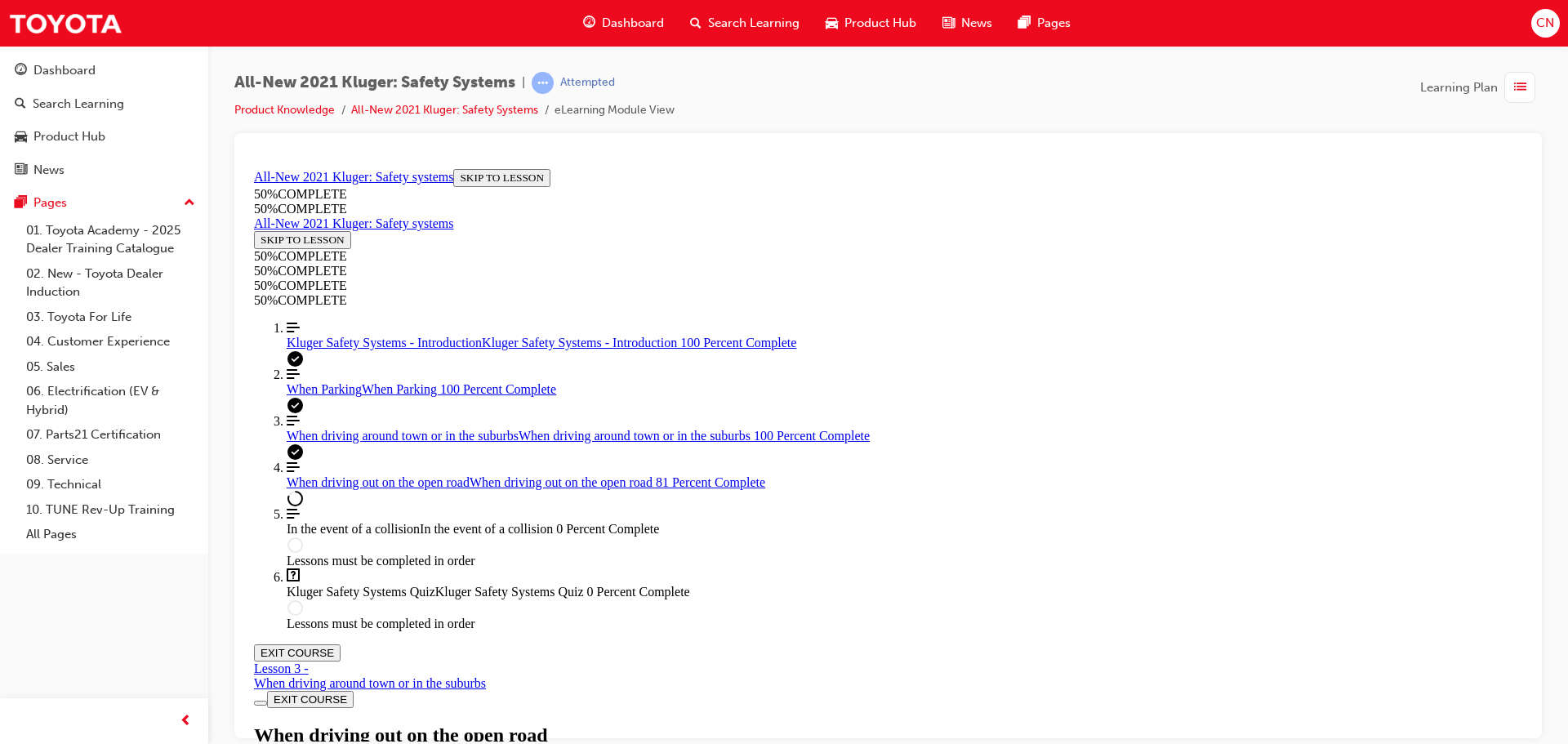 scroll, scrollTop: 7460, scrollLeft: 0, axis: vertical 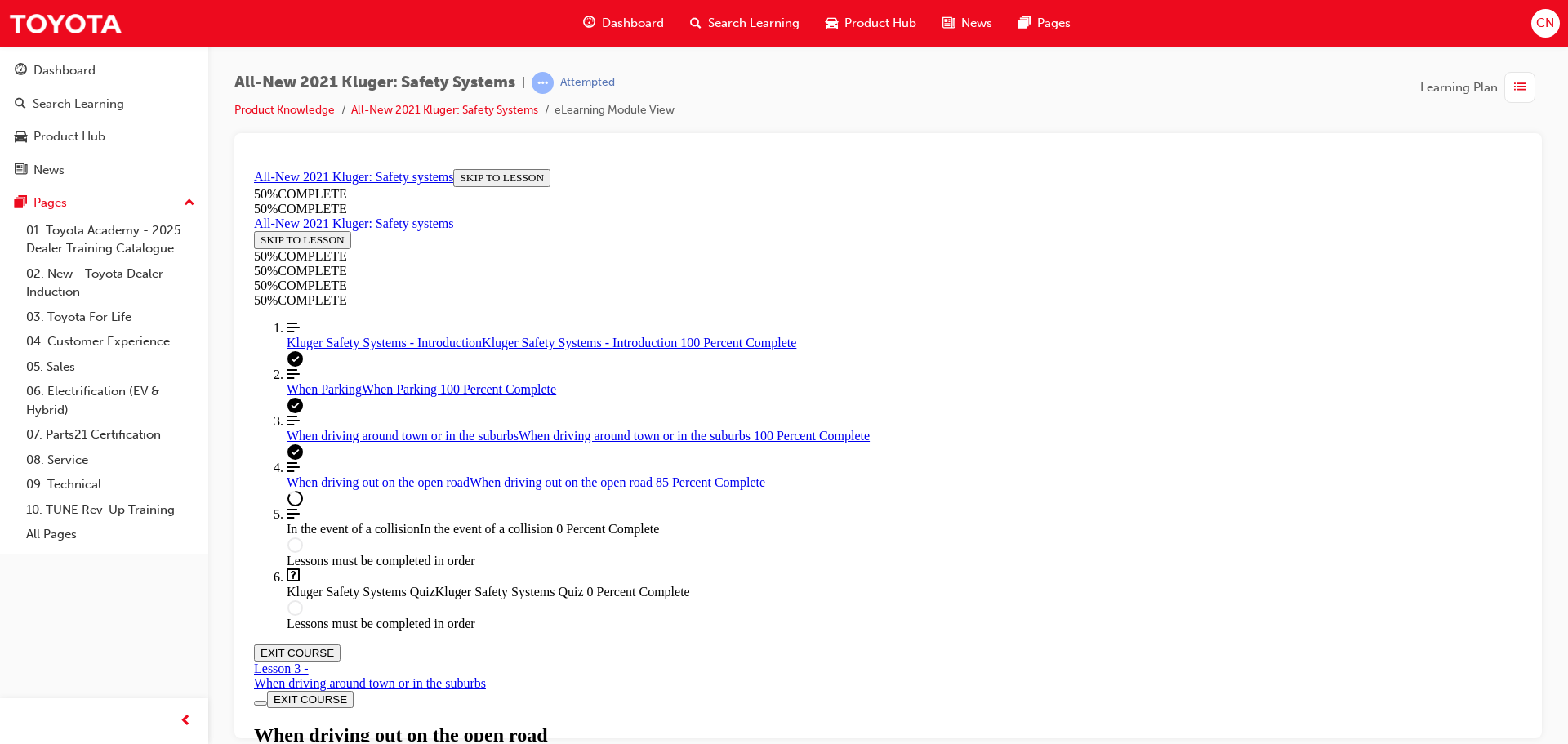 click on "ACA" at bounding box center (293, 4405) 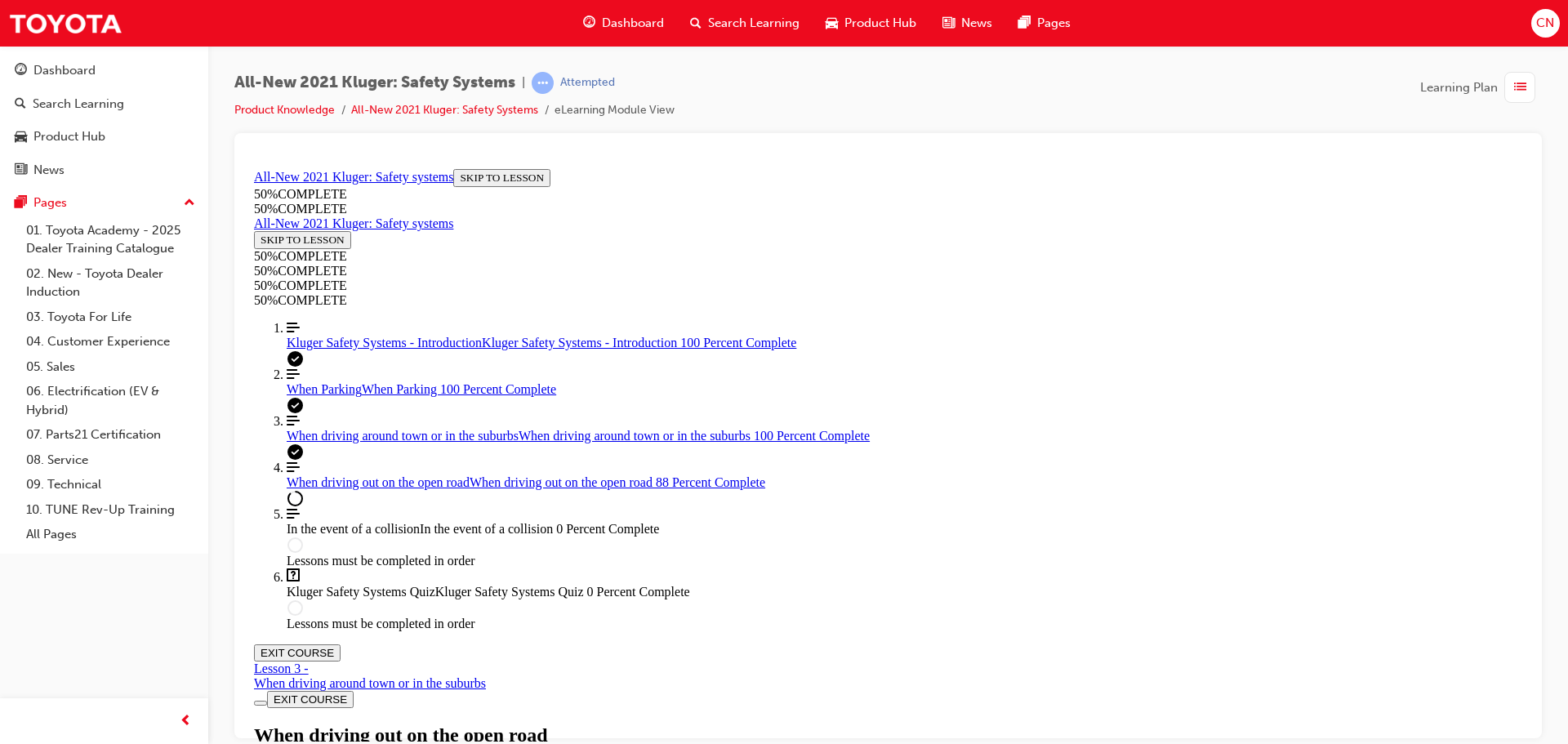 scroll, scrollTop: 4685, scrollLeft: 0, axis: vertical 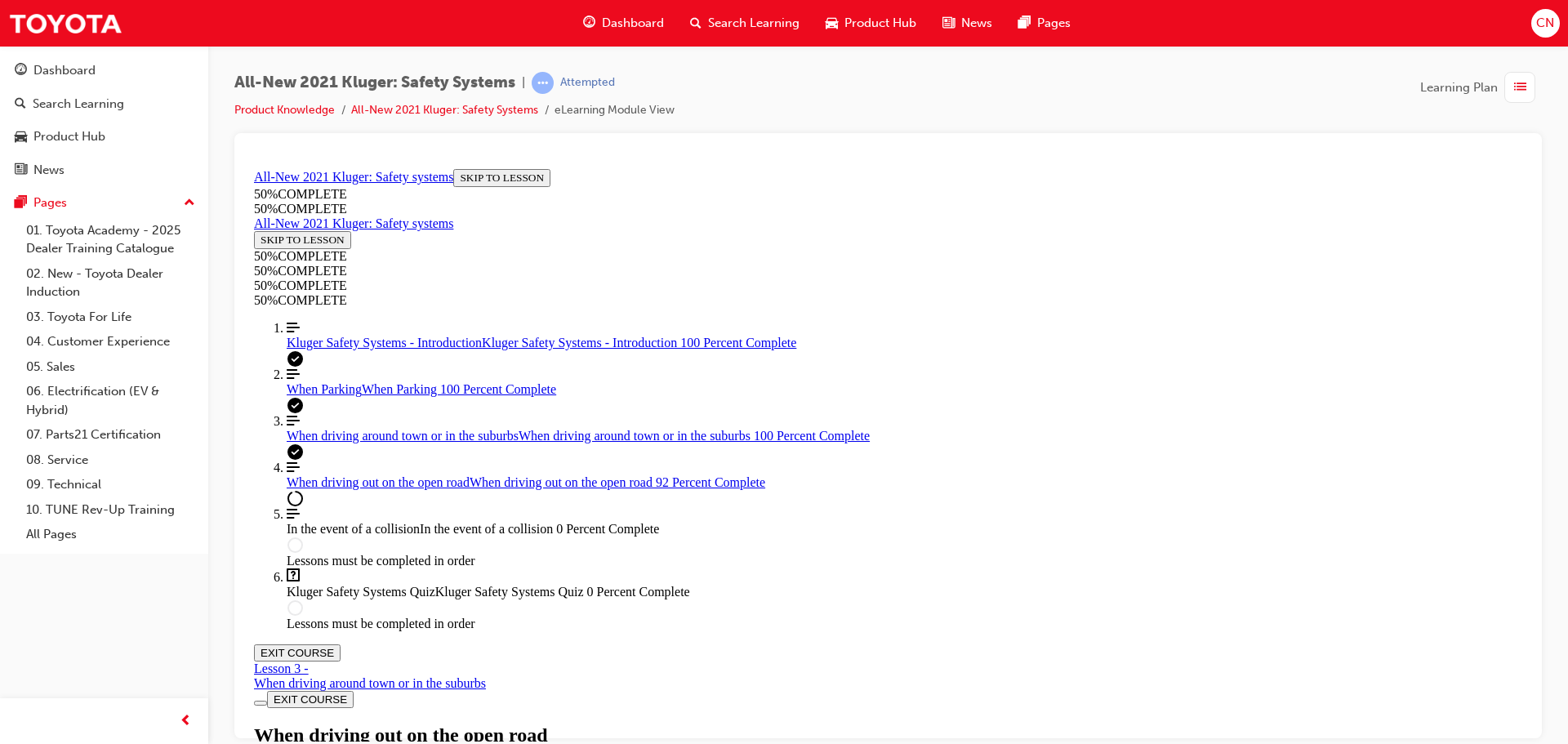 click on "KNOWLEDGE CHECK" at bounding box center (316, 6547) 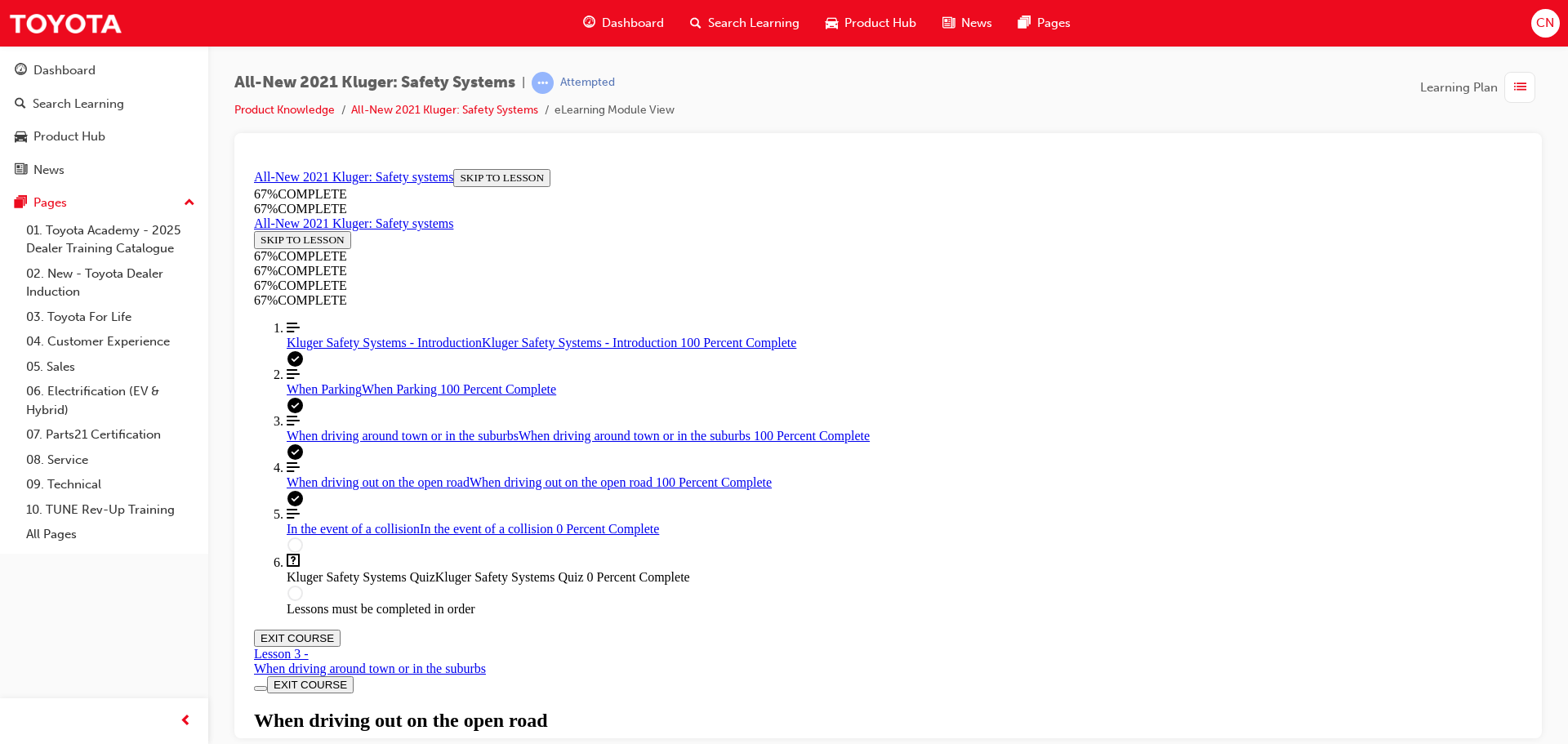 scroll, scrollTop: 9215, scrollLeft: 0, axis: vertical 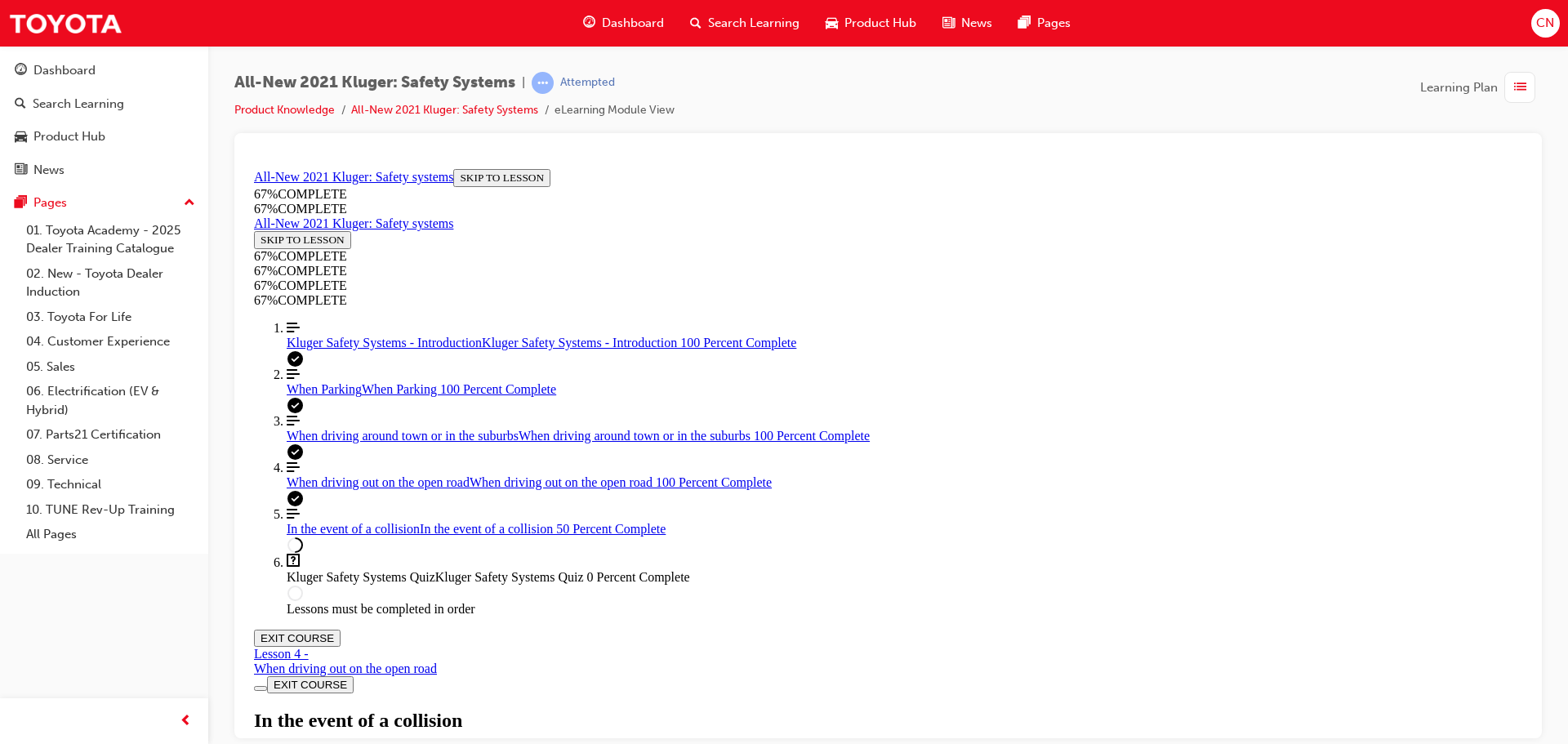 click at bounding box center [293, 1651] 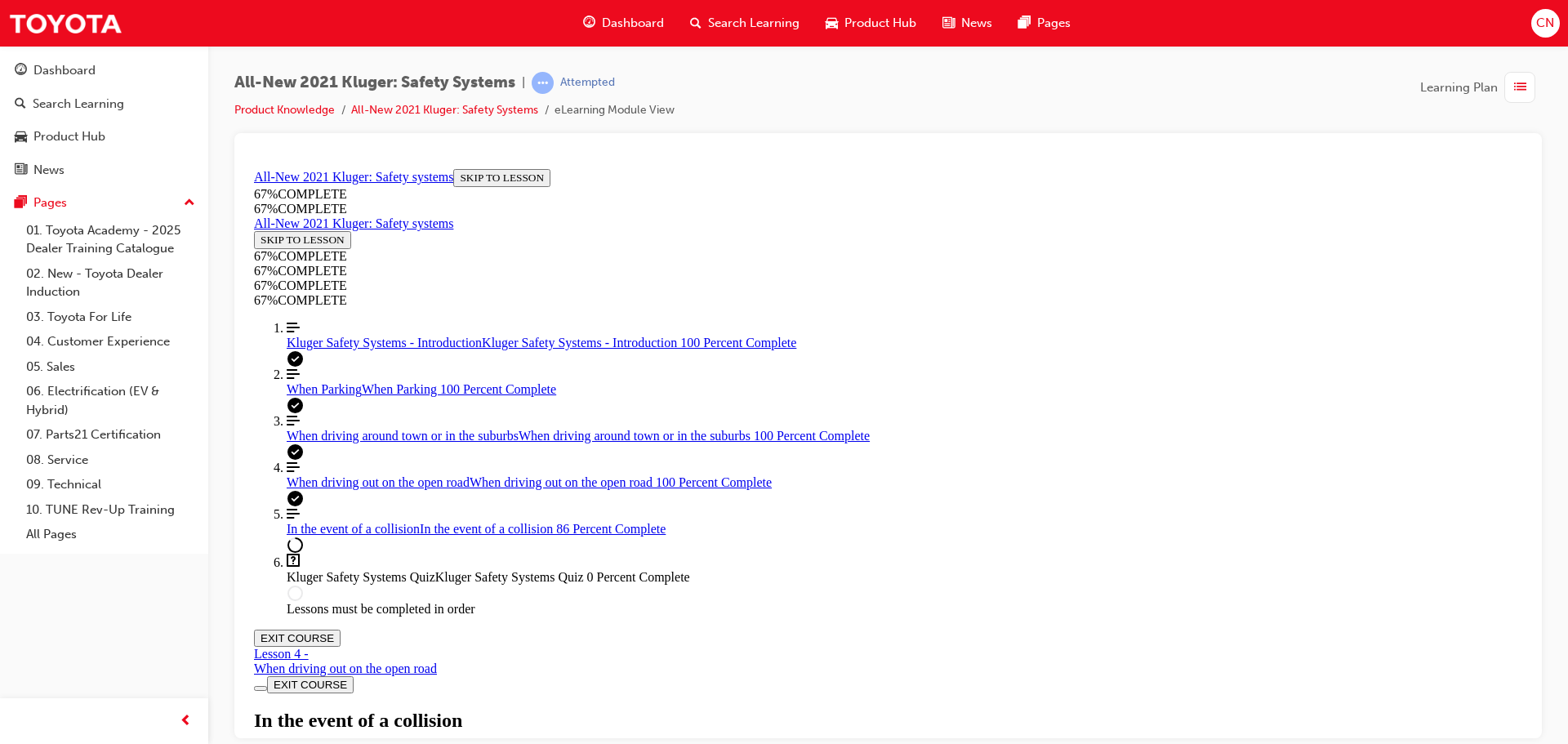 scroll, scrollTop: 3459, scrollLeft: 0, axis: vertical 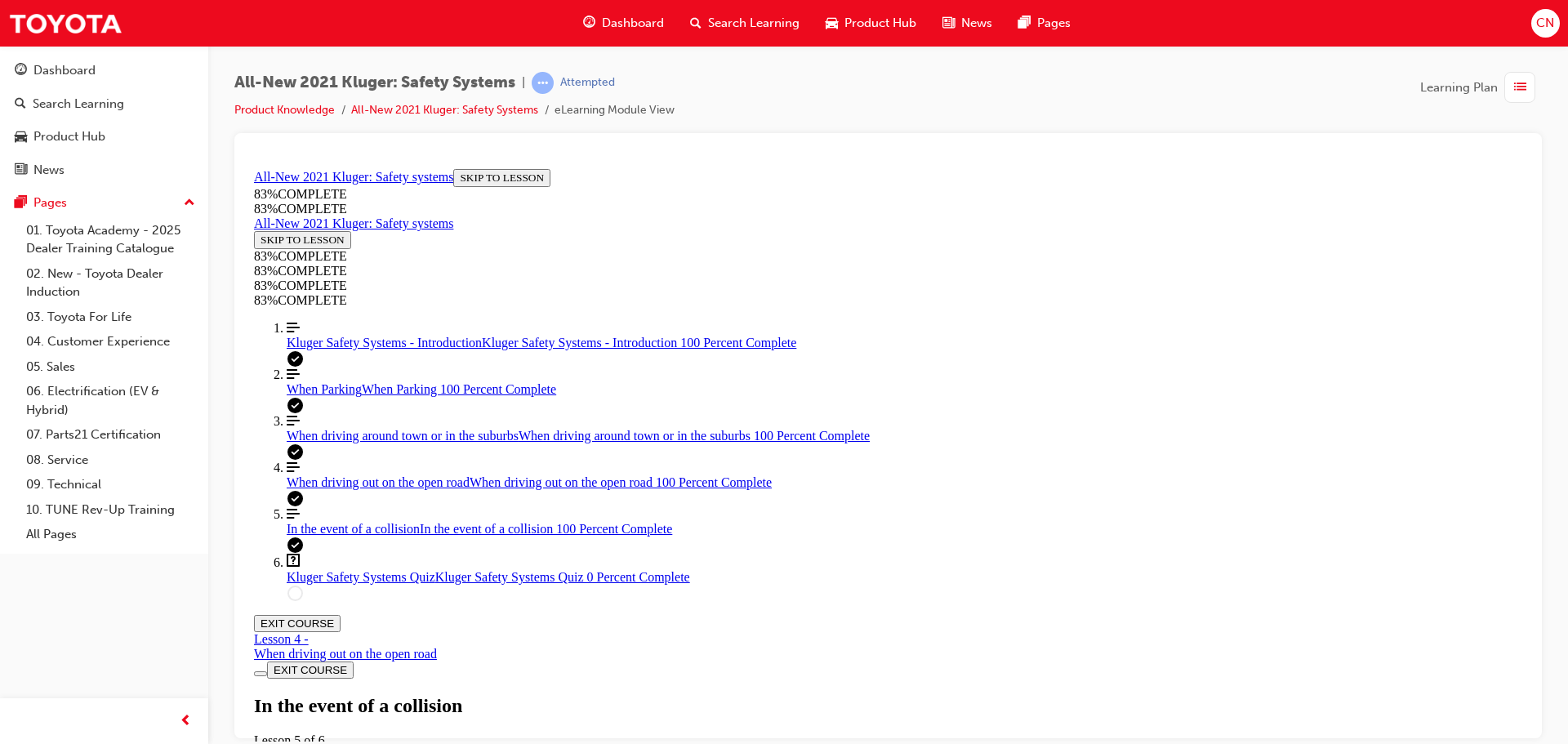 click on "Airbags" at bounding box center [888, 2264] 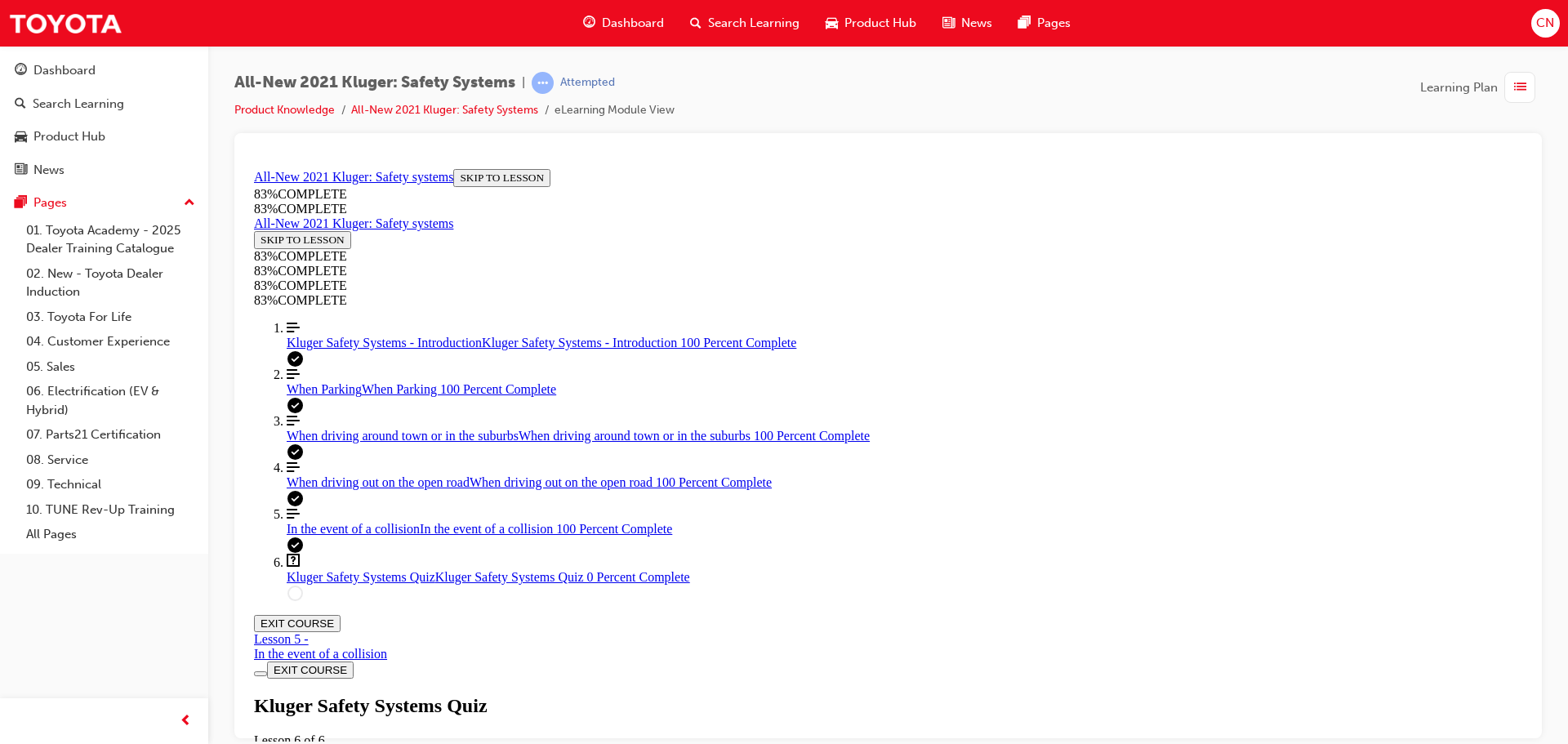 scroll, scrollTop: 56, scrollLeft: 0, axis: vertical 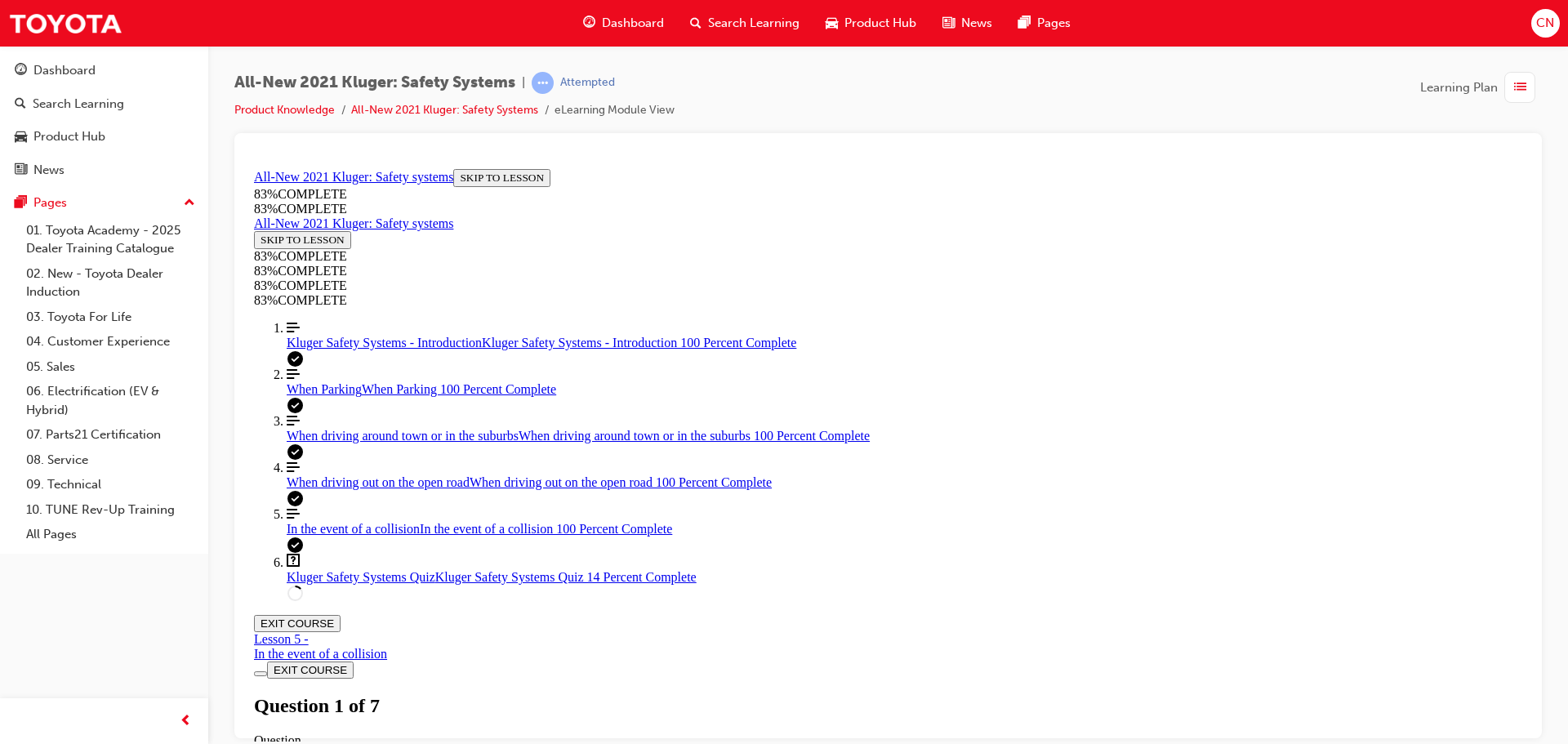 click on "The Kluger automatically starts steering away from the detected object" at bounding box center (888, 1308) 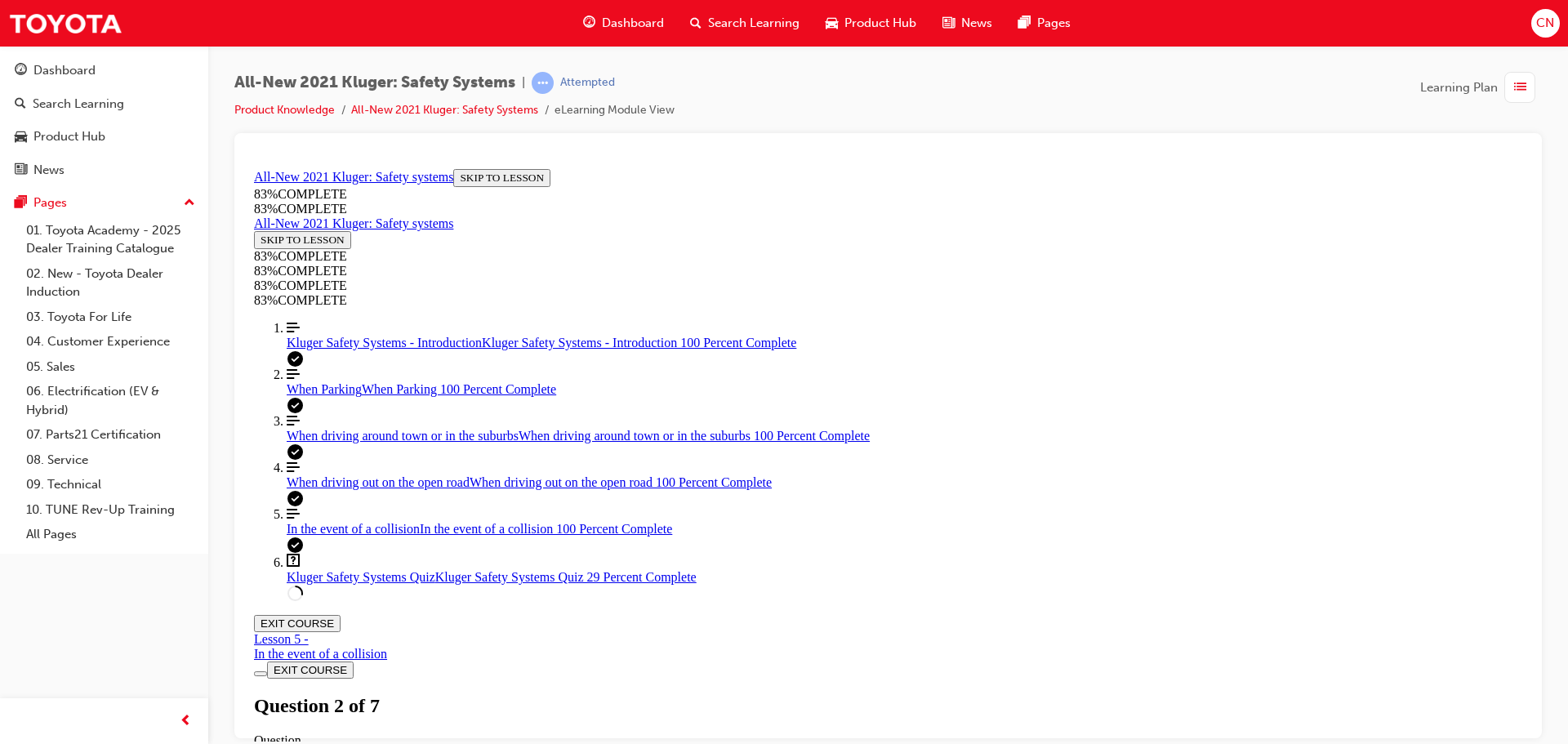scroll, scrollTop: 305, scrollLeft: 0, axis: vertical 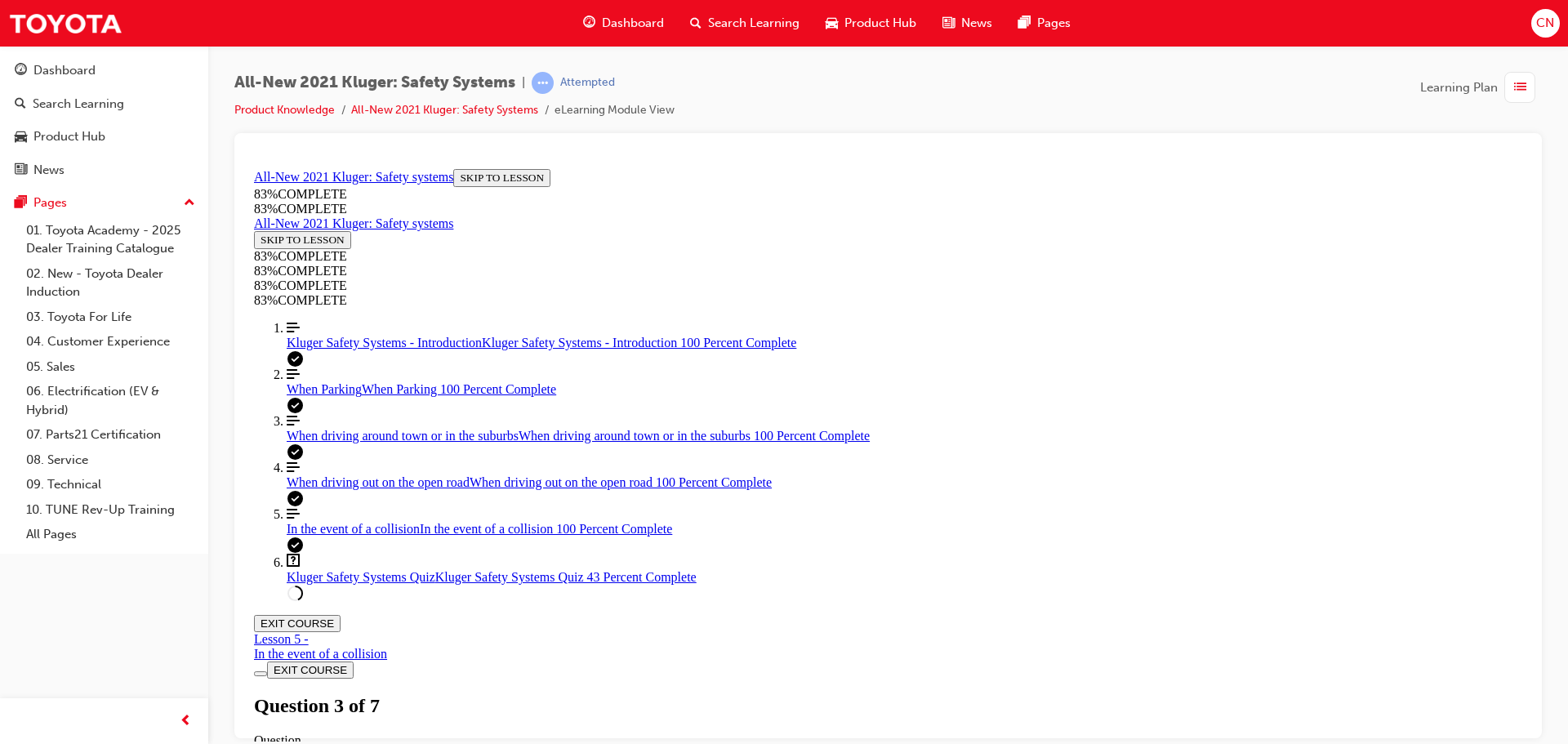click on "Although vehicles with Autonomous Emergency Braking may come to a stop under ideal conditions, we cannot guarantee they will come to a stop all the time." at bounding box center (888, 1402) 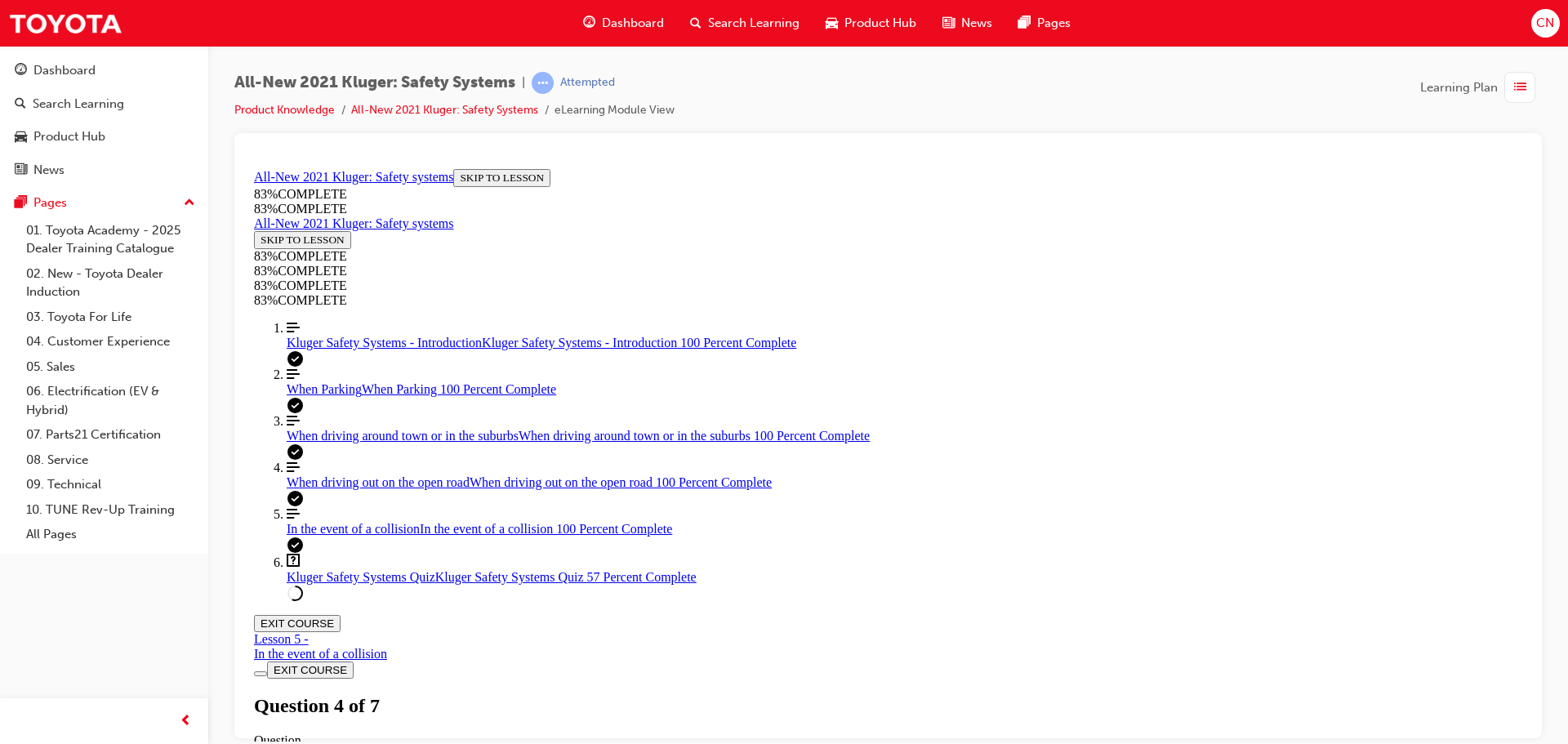 scroll, scrollTop: 468, scrollLeft: 0, axis: vertical 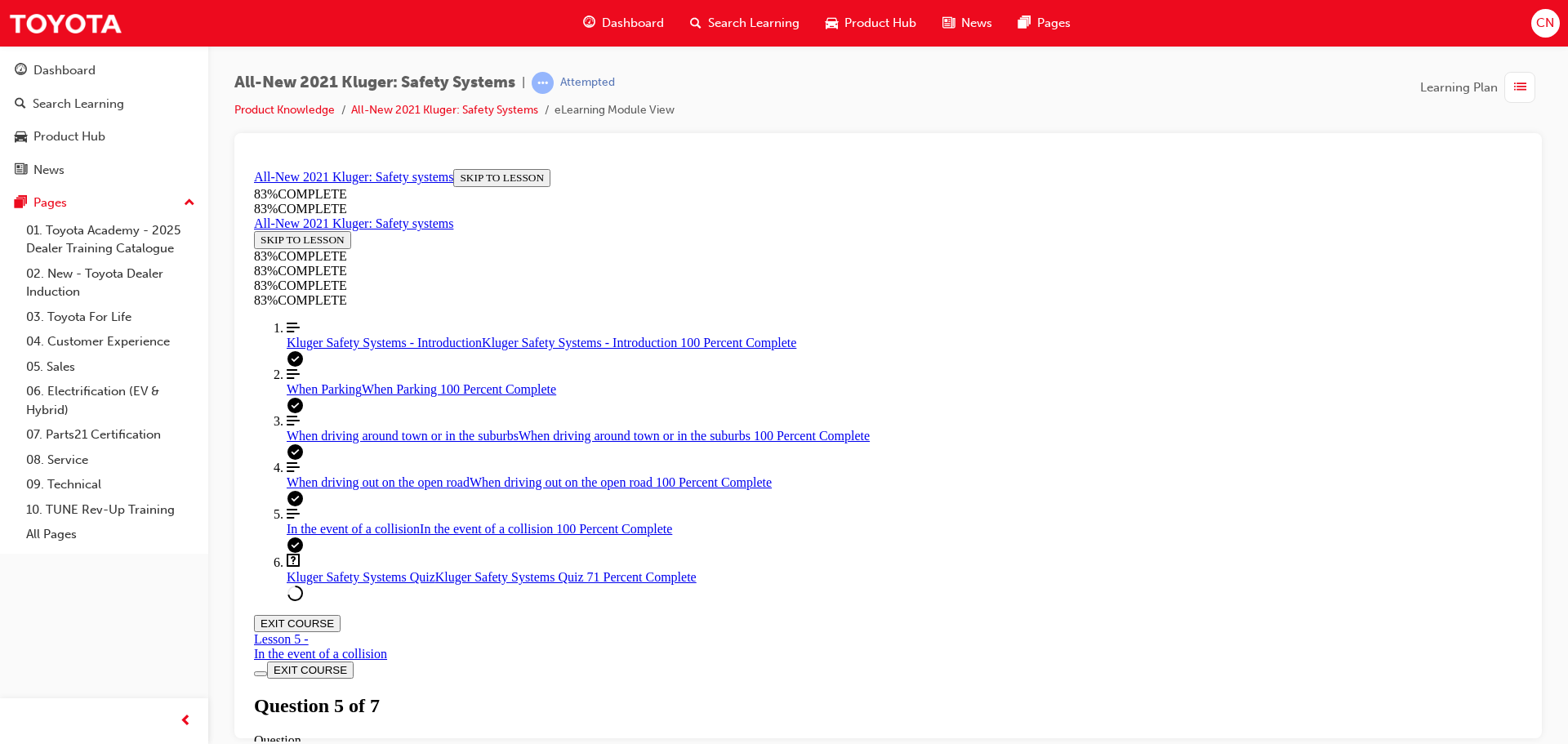 click at bounding box center (888, 1406) 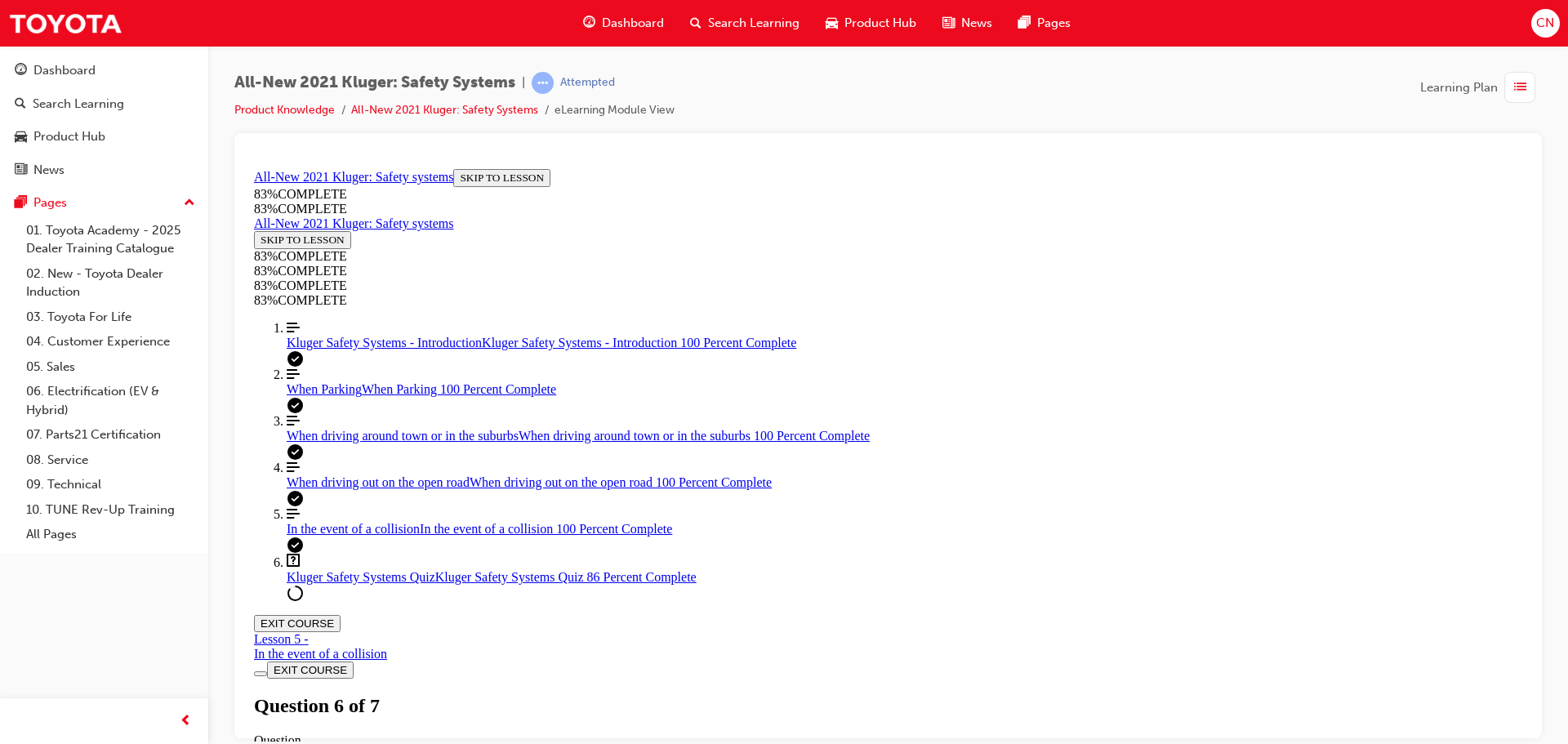 scroll, scrollTop: 223, scrollLeft: 0, axis: vertical 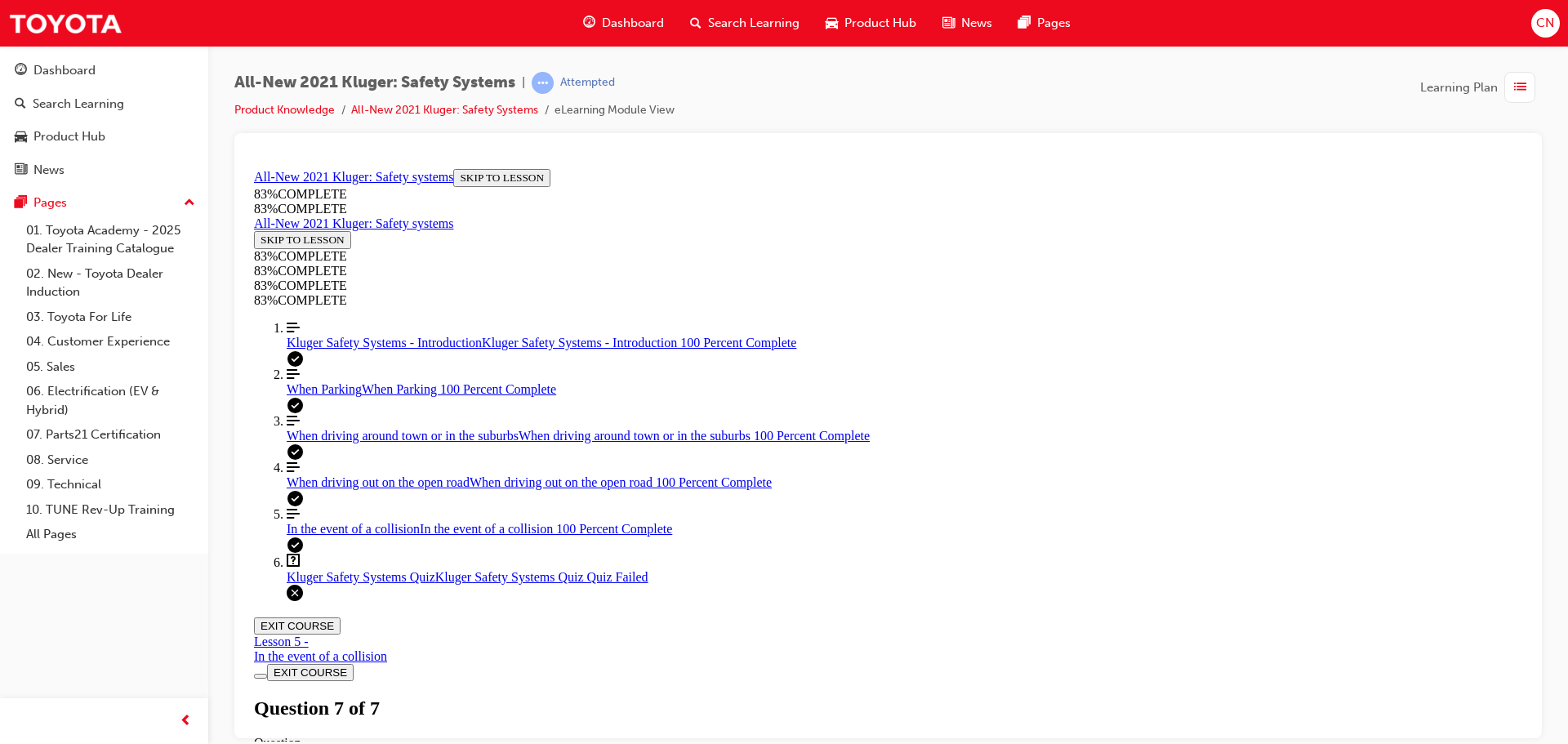 click at bounding box center [326, 2207] 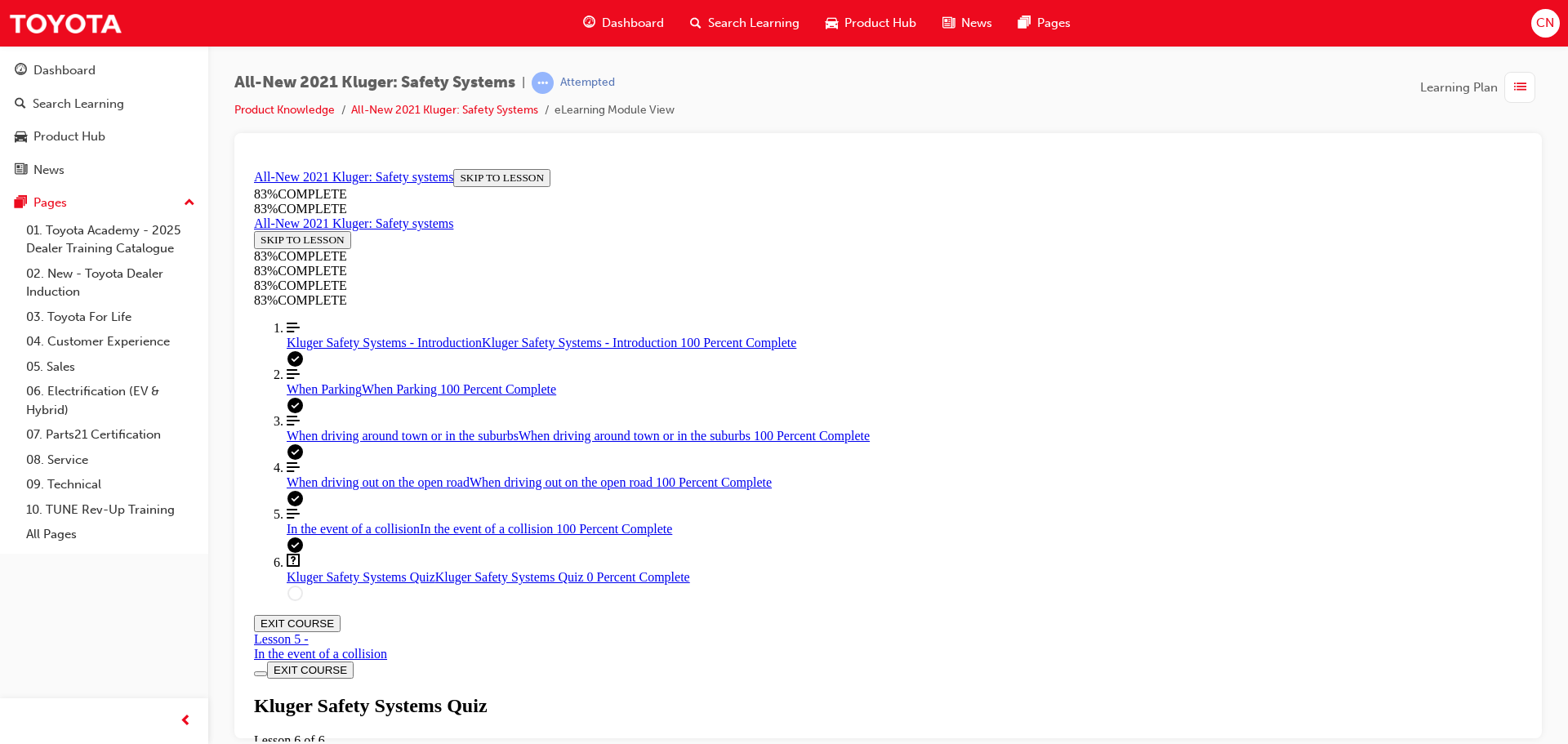 scroll, scrollTop: 59, scrollLeft: 0, axis: vertical 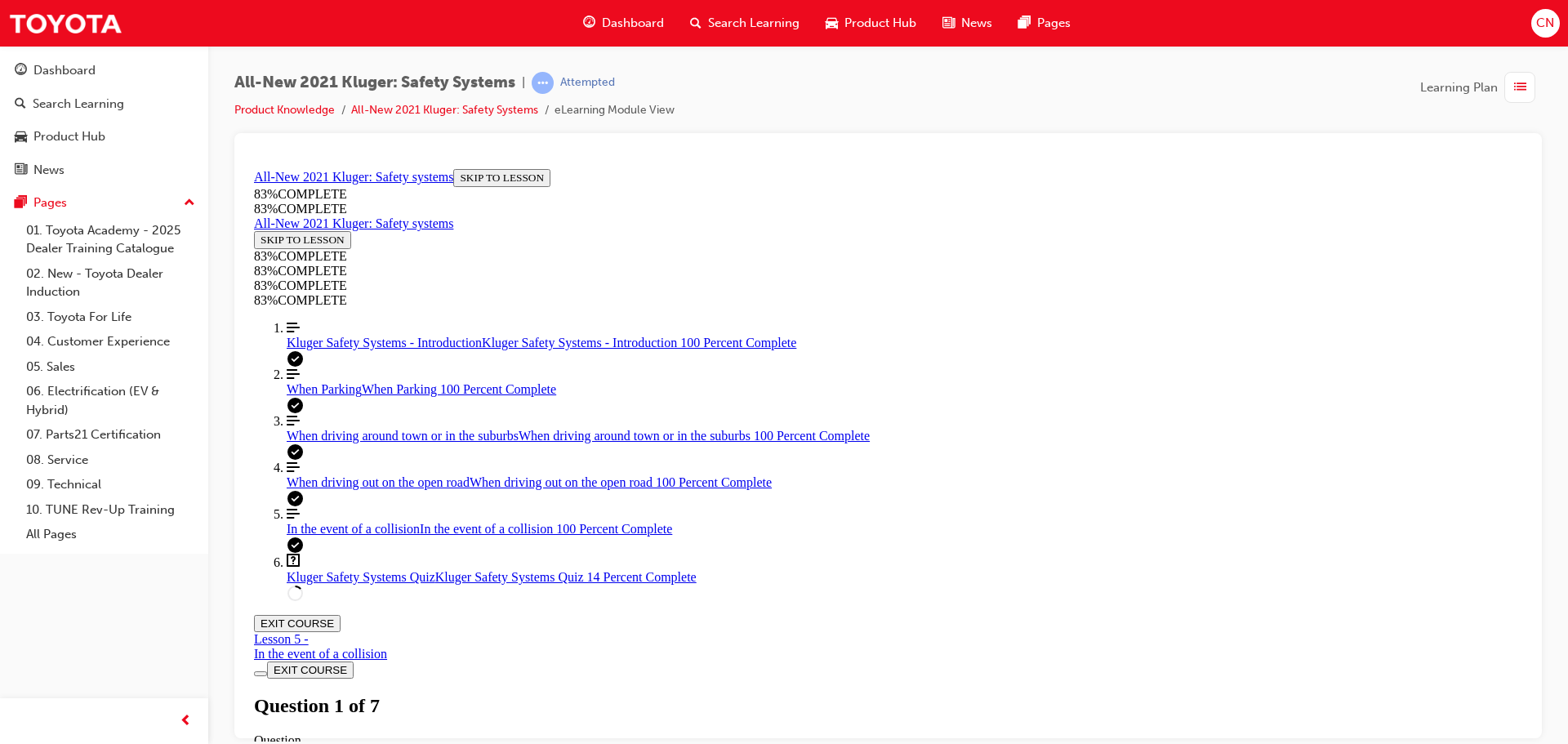click on "Pressing and holding LTA Switch" at bounding box center (888, 1323) 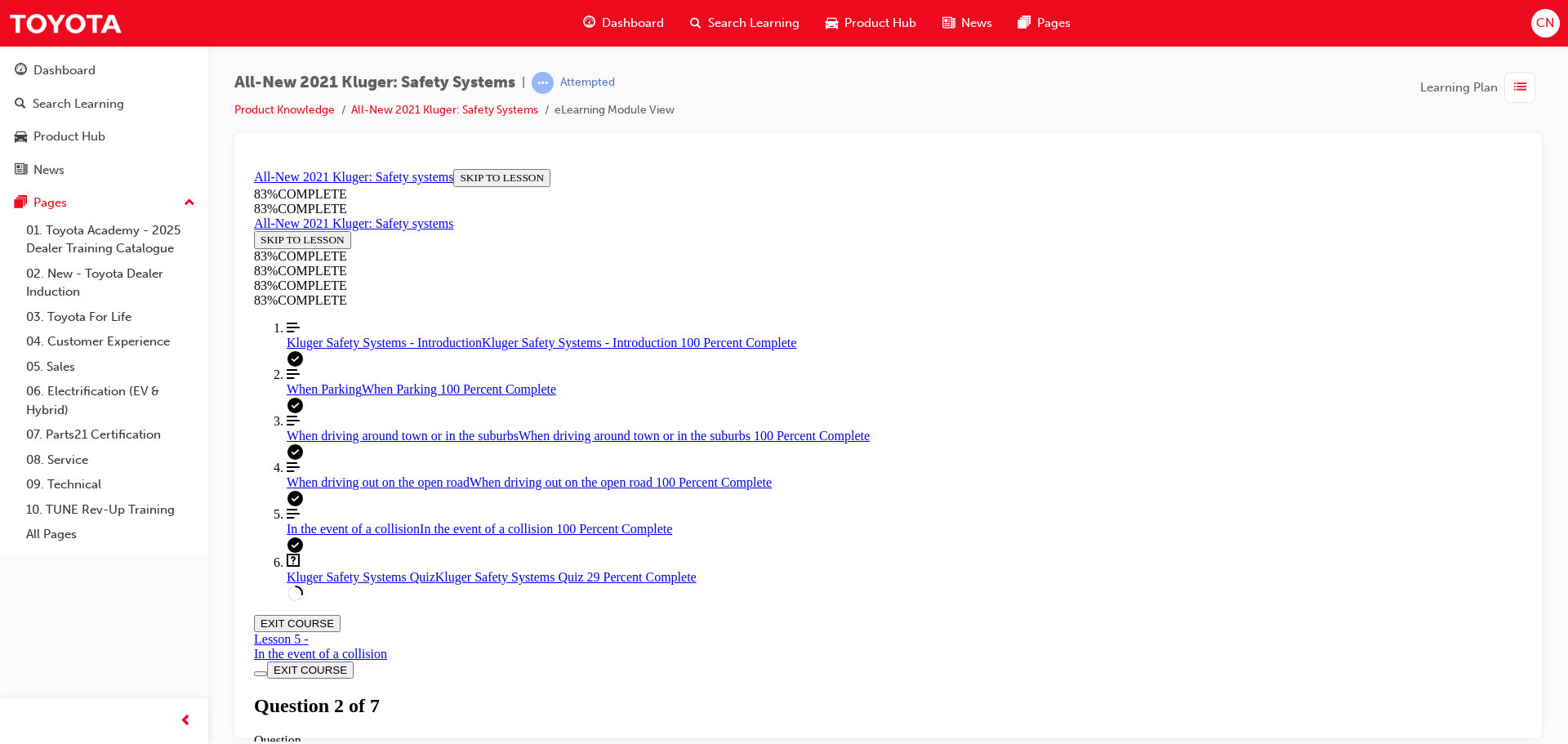 scroll, scrollTop: 305, scrollLeft: 0, axis: vertical 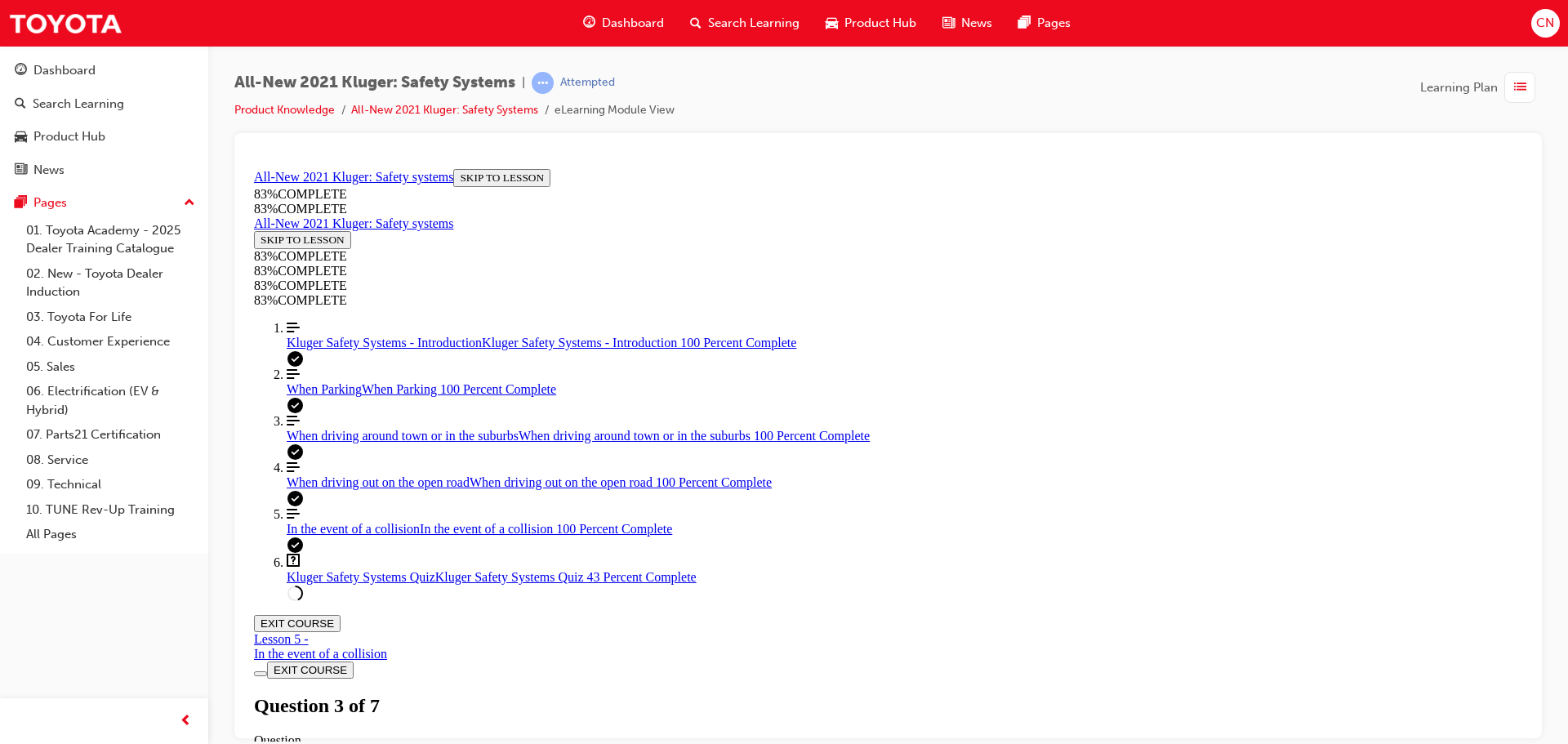 click at bounding box center (888, 1319) 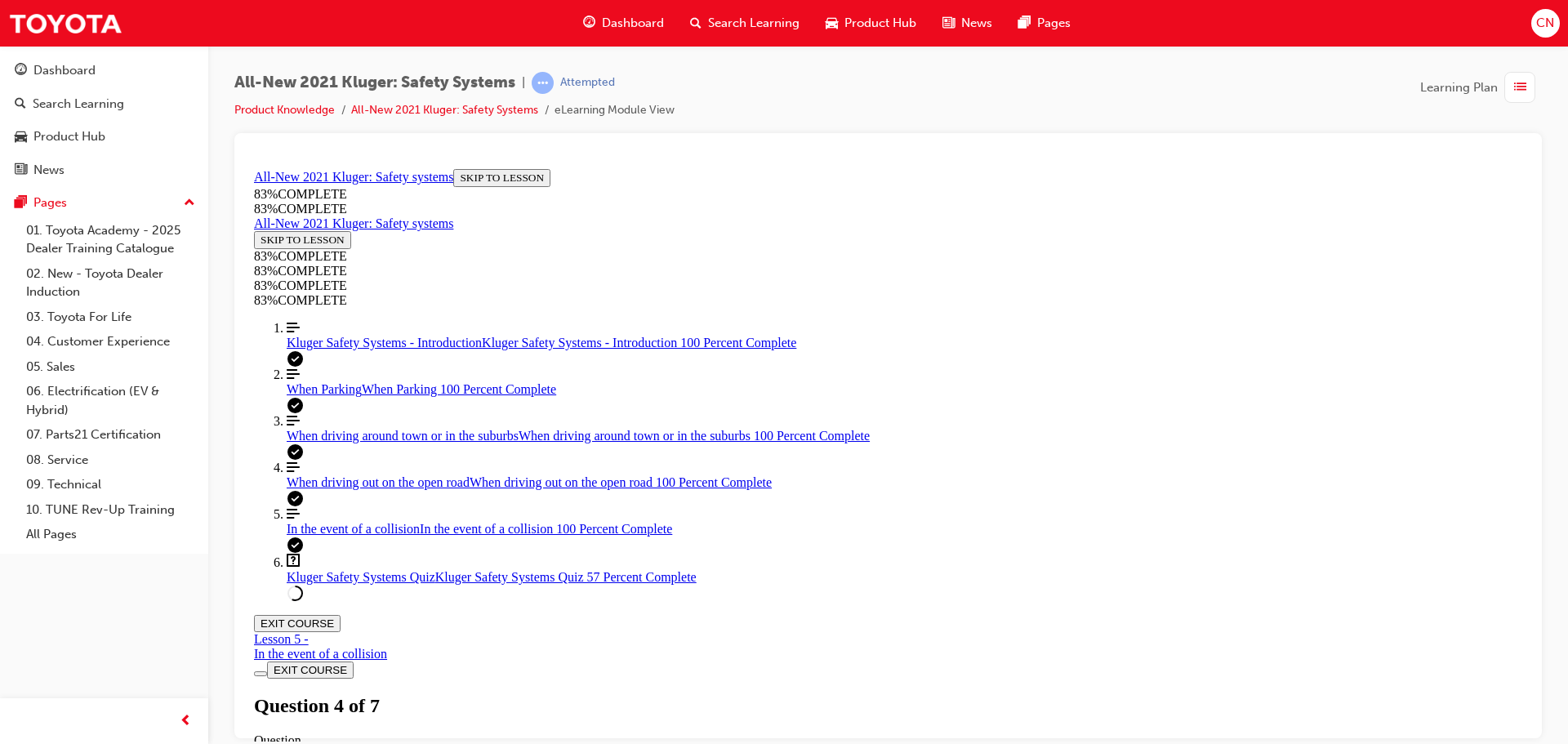scroll, scrollTop: 386, scrollLeft: 0, axis: vertical 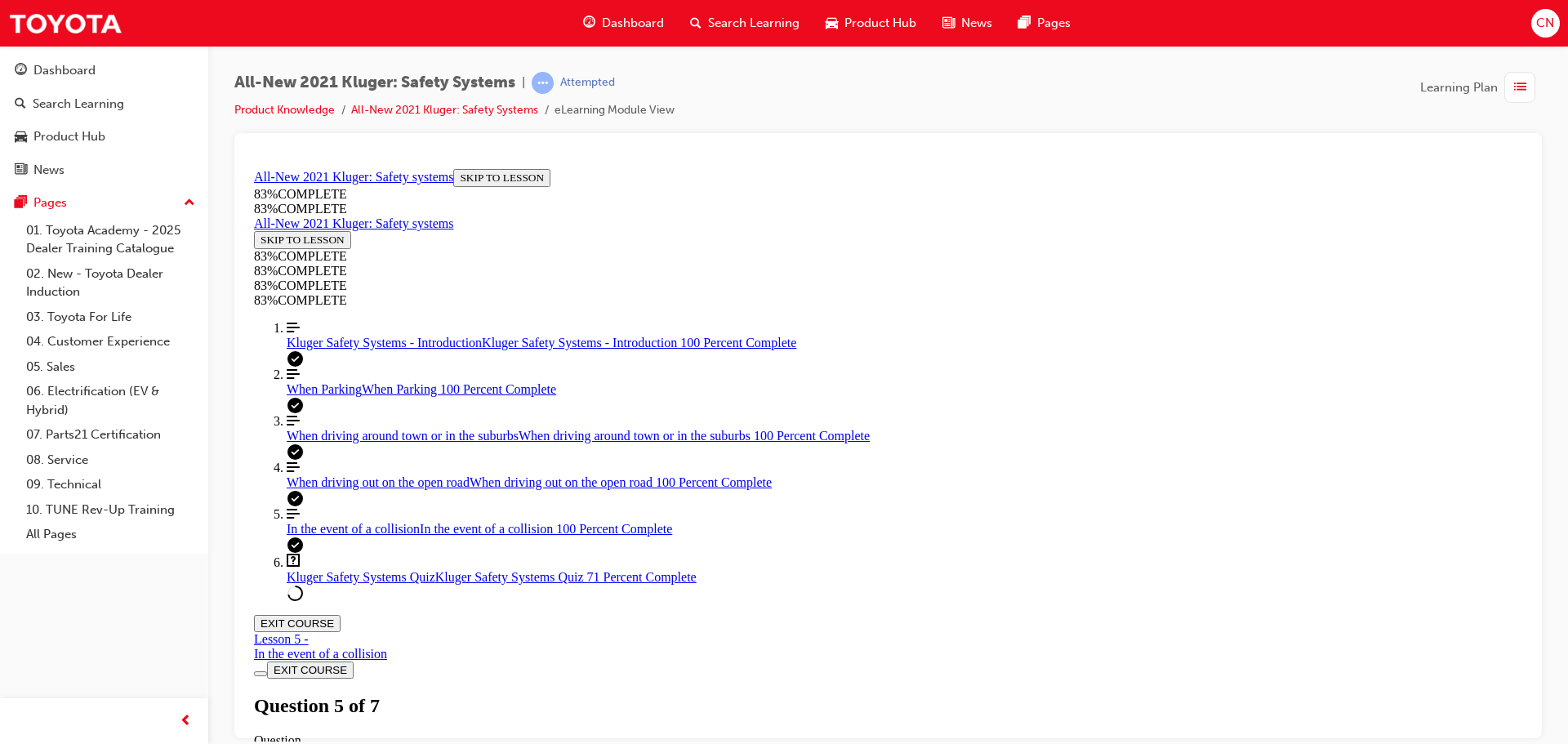 drag, startPoint x: 760, startPoint y: 564, endPoint x: 816, endPoint y: 562, distance: 56.035703 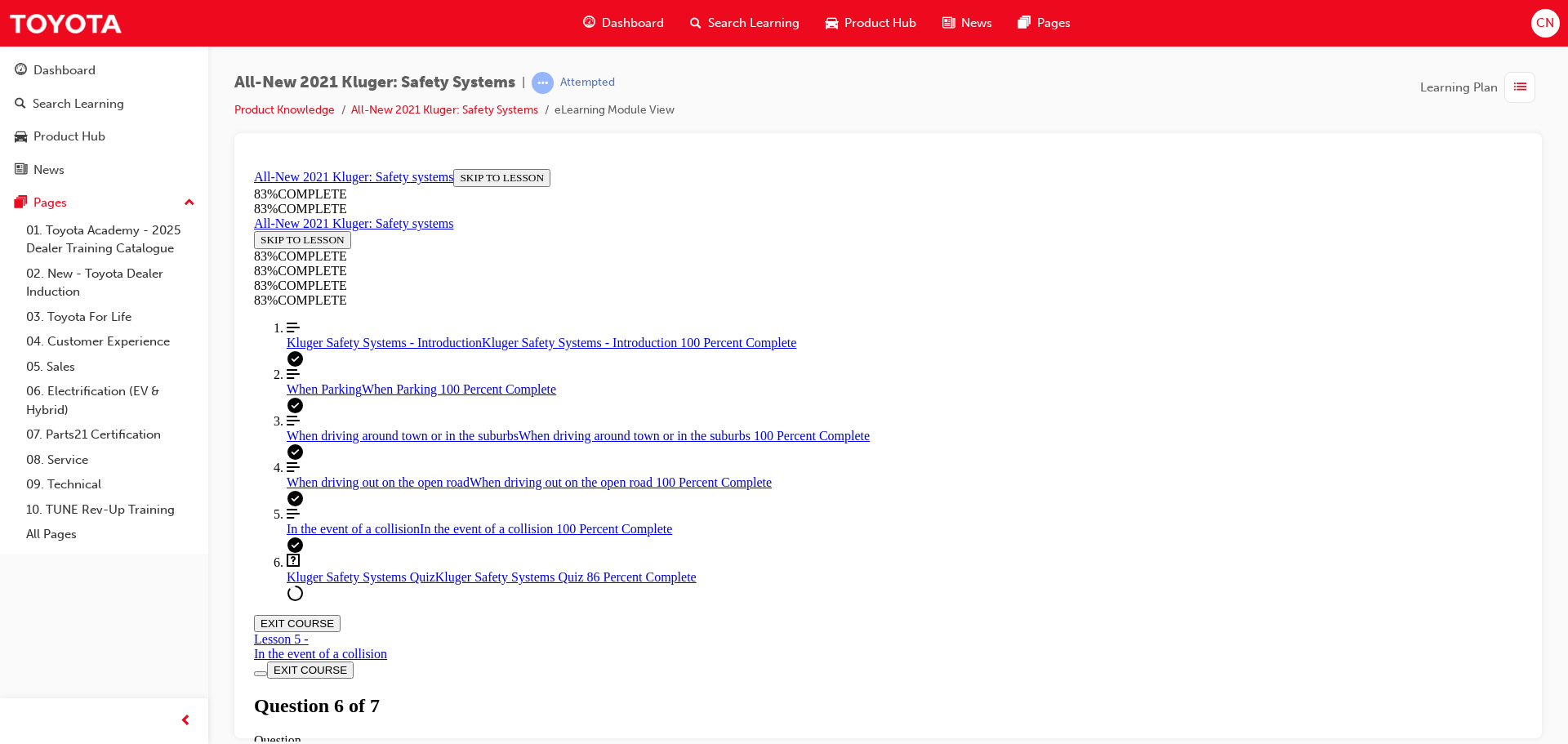 scroll, scrollTop: 141, scrollLeft: 0, axis: vertical 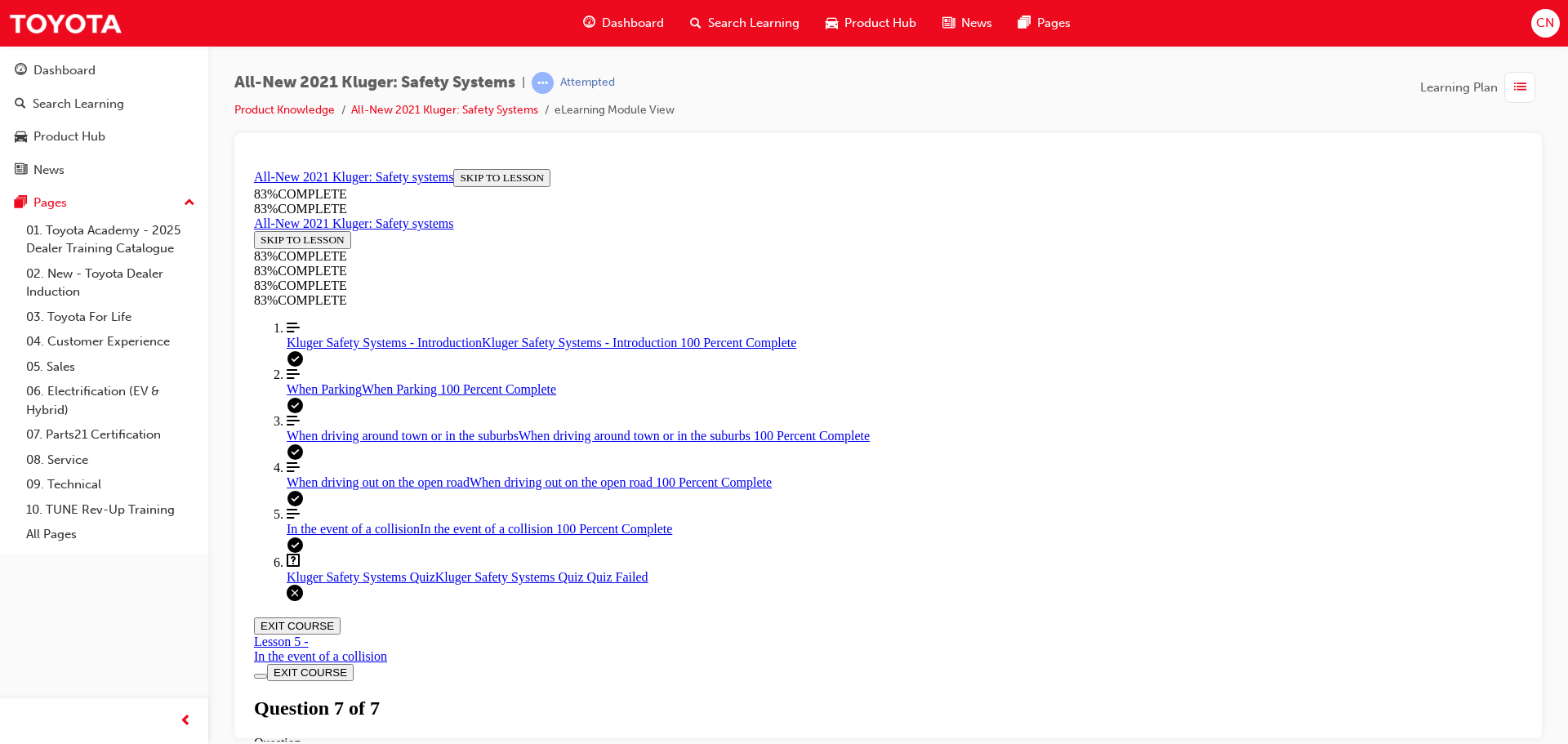 click at bounding box center [326, 1659] 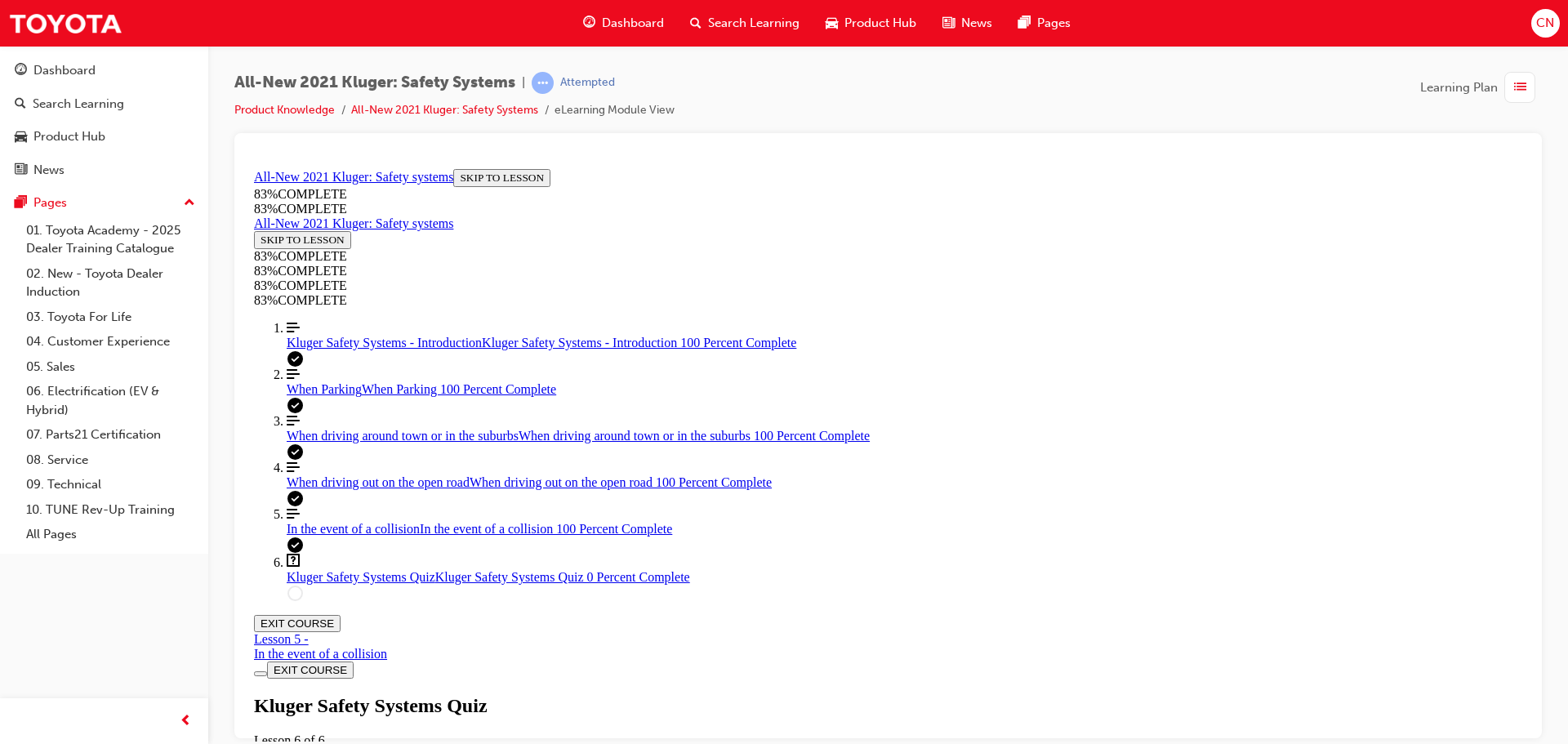 click on "TAKE AGAIN" at bounding box center [293, 796] 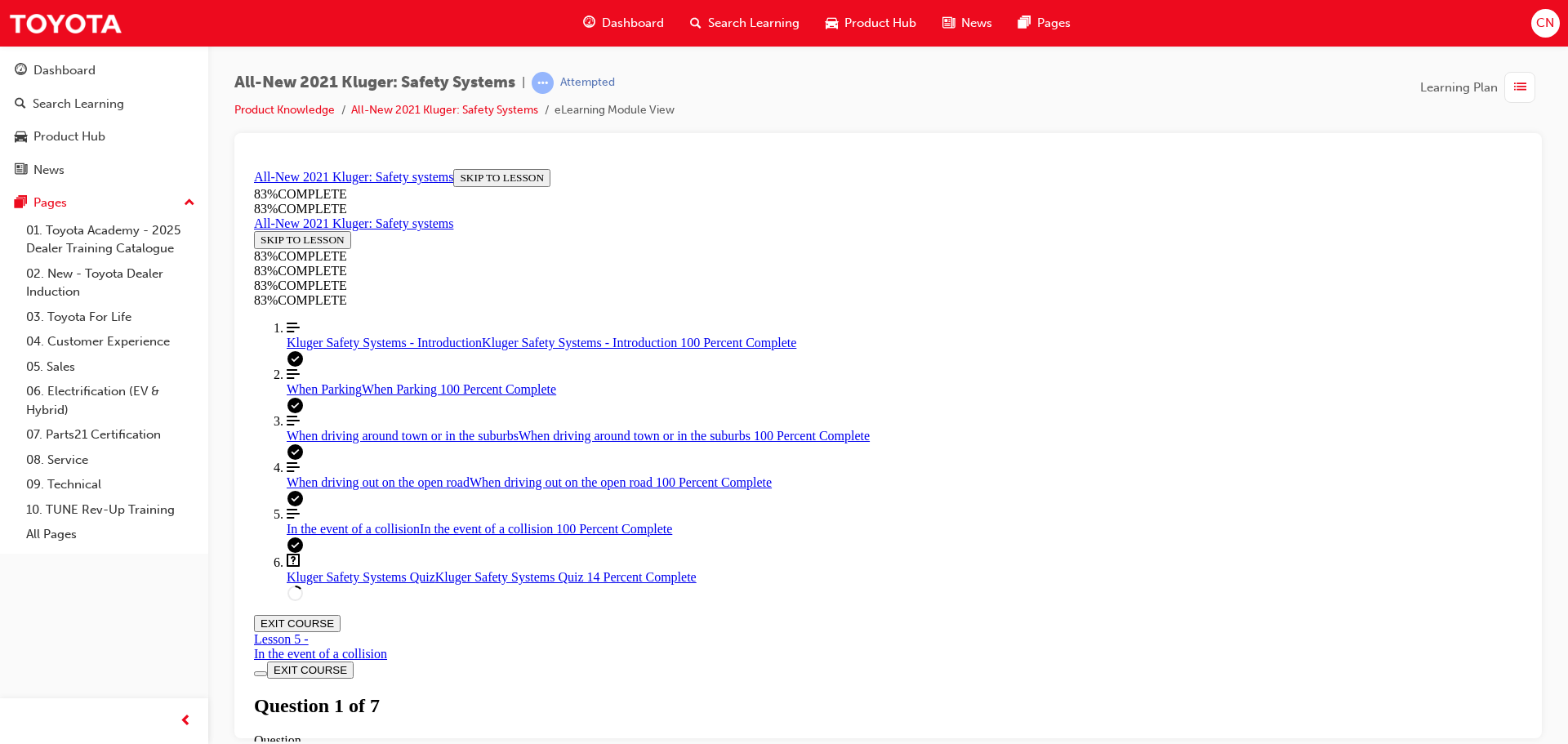 scroll, scrollTop: 550, scrollLeft: 0, axis: vertical 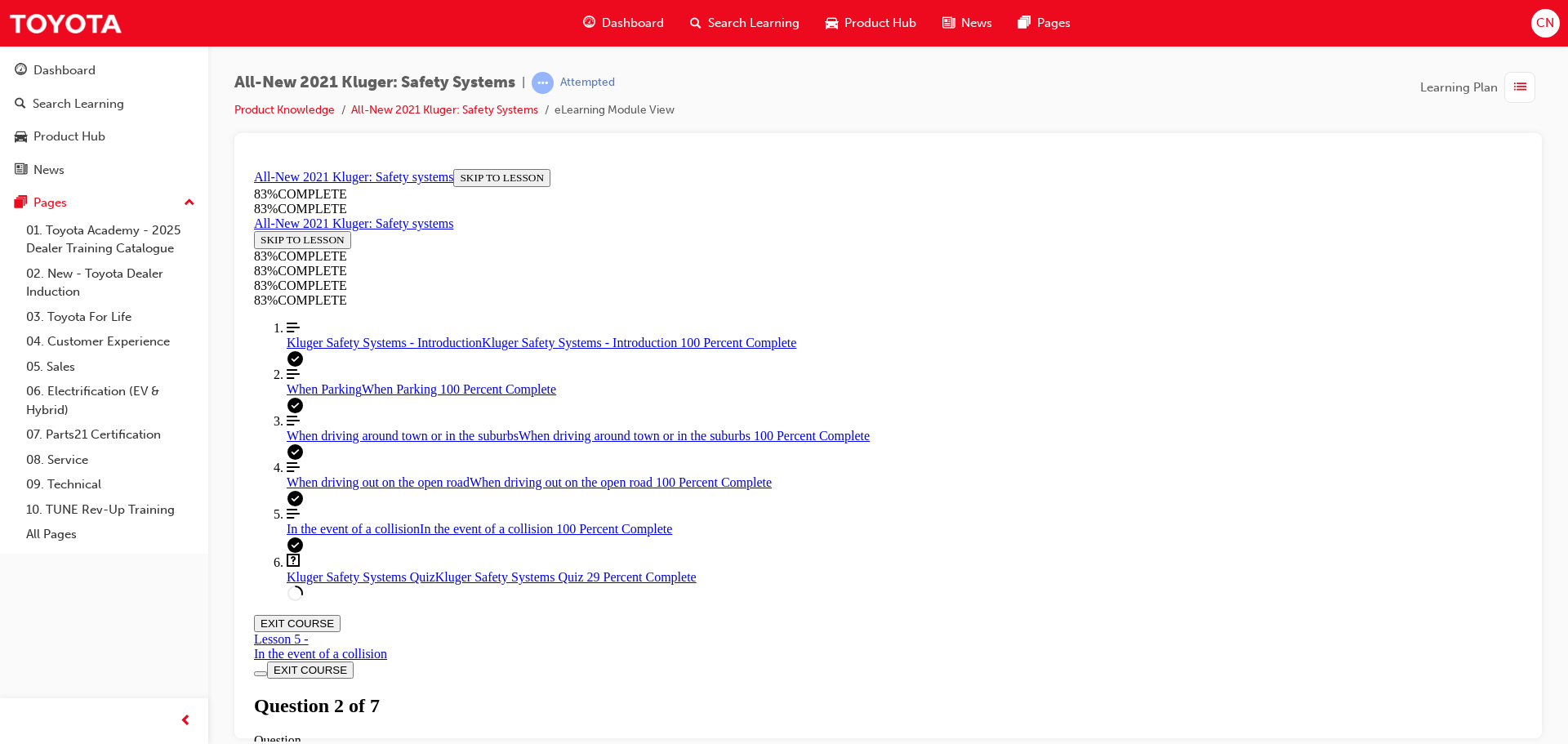 click on "Curve Speed Reduction" at bounding box center (904, 1361) 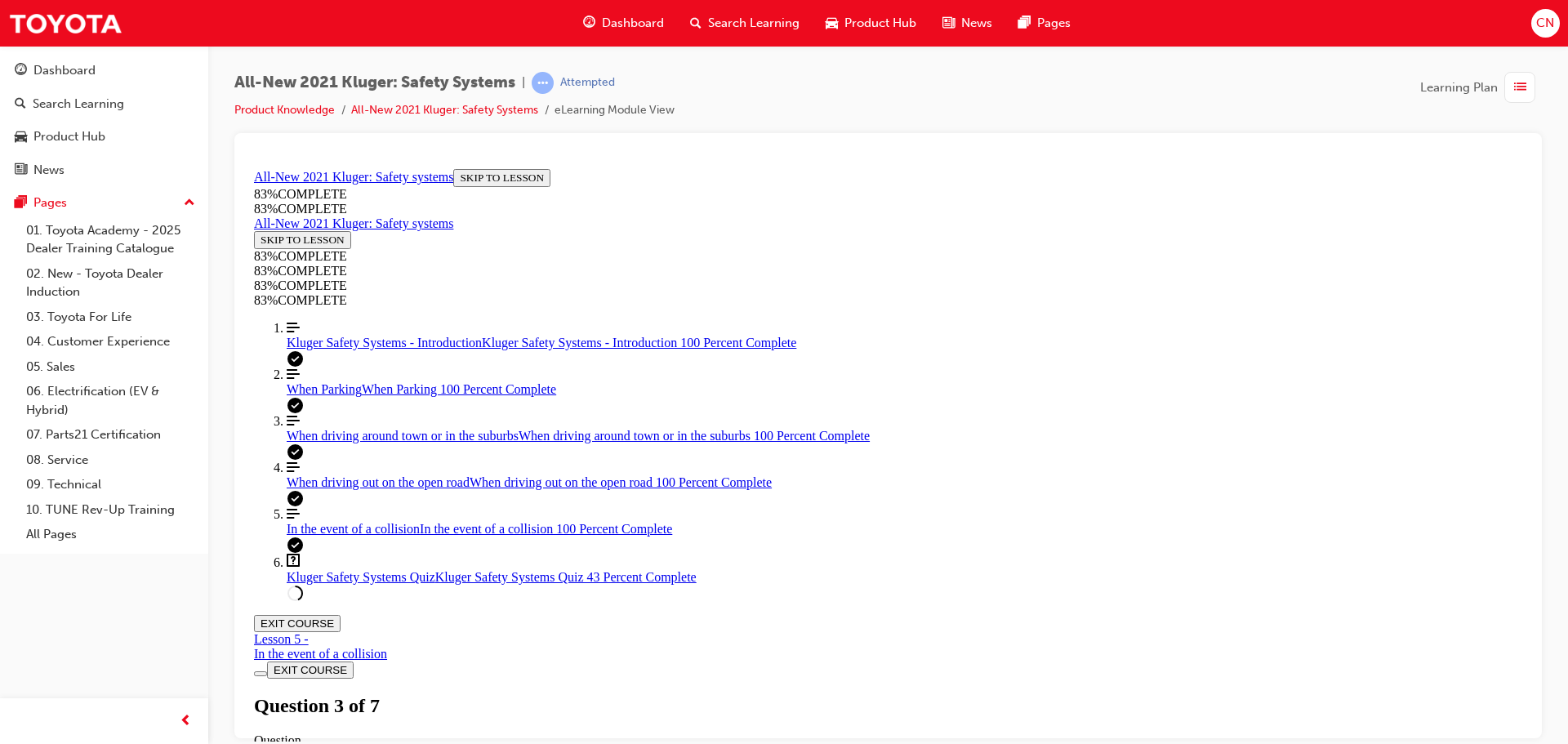 scroll, scrollTop: 141, scrollLeft: 0, axis: vertical 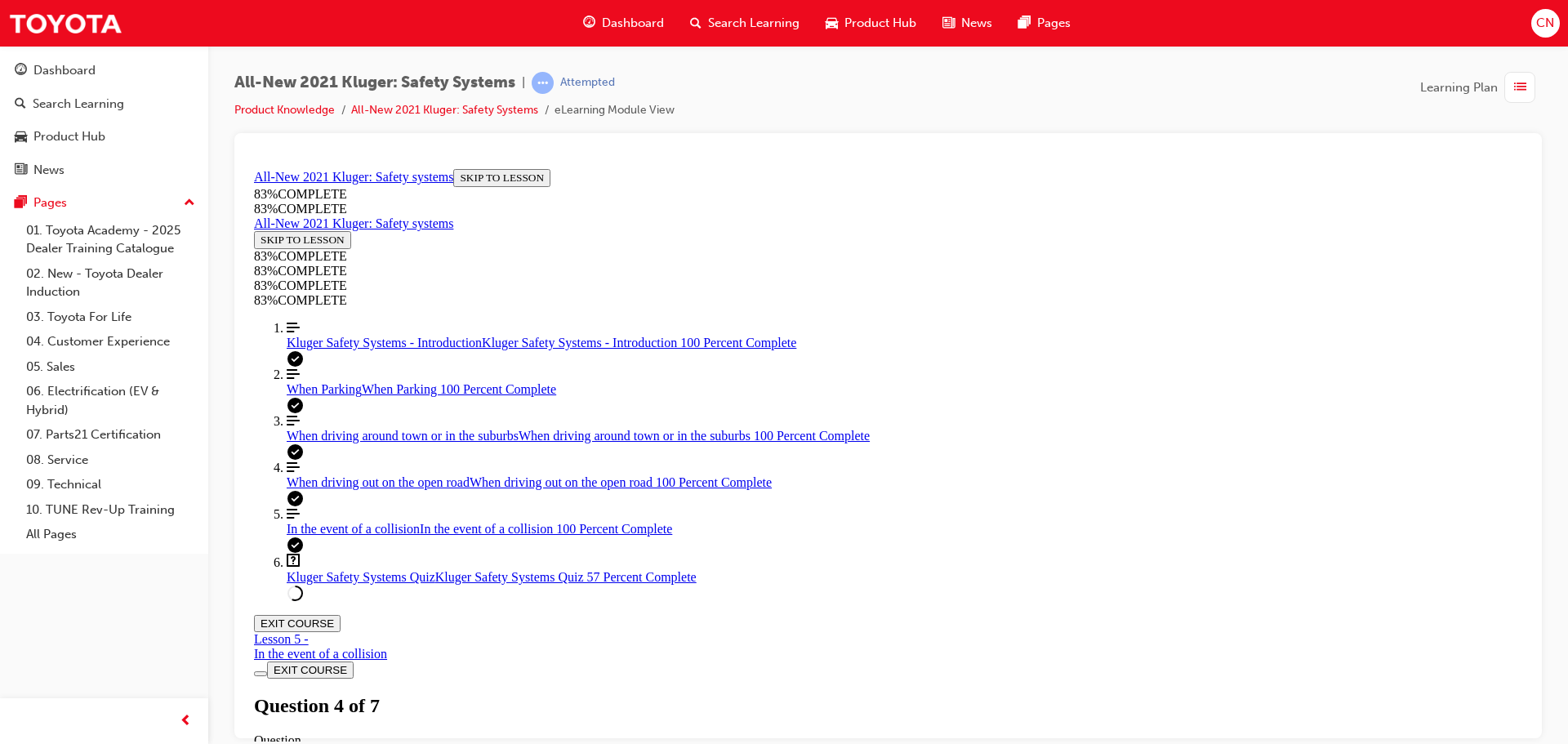 drag, startPoint x: 761, startPoint y: 564, endPoint x: 820, endPoint y: 563, distance: 59.00847 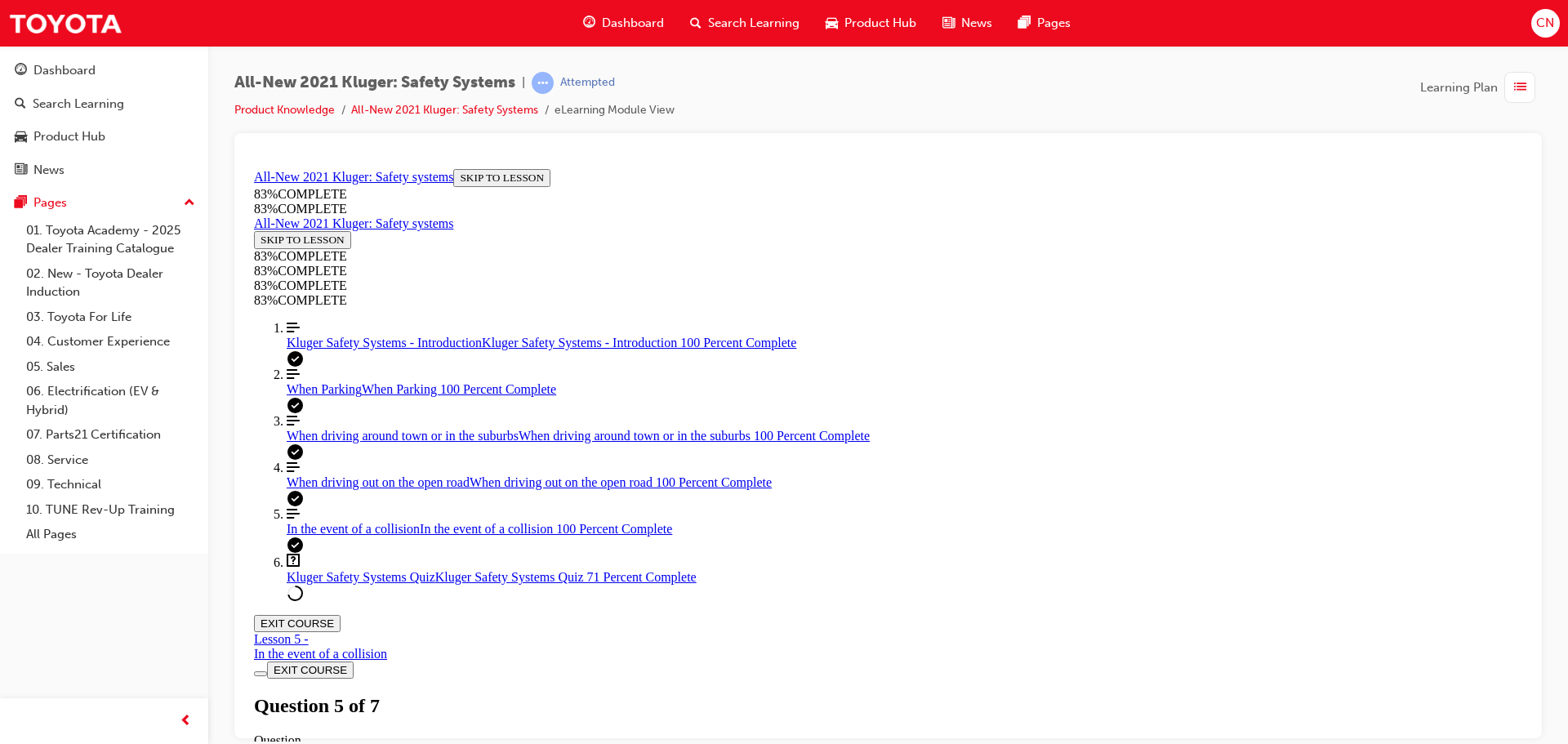 scroll, scrollTop: 386, scrollLeft: 0, axis: vertical 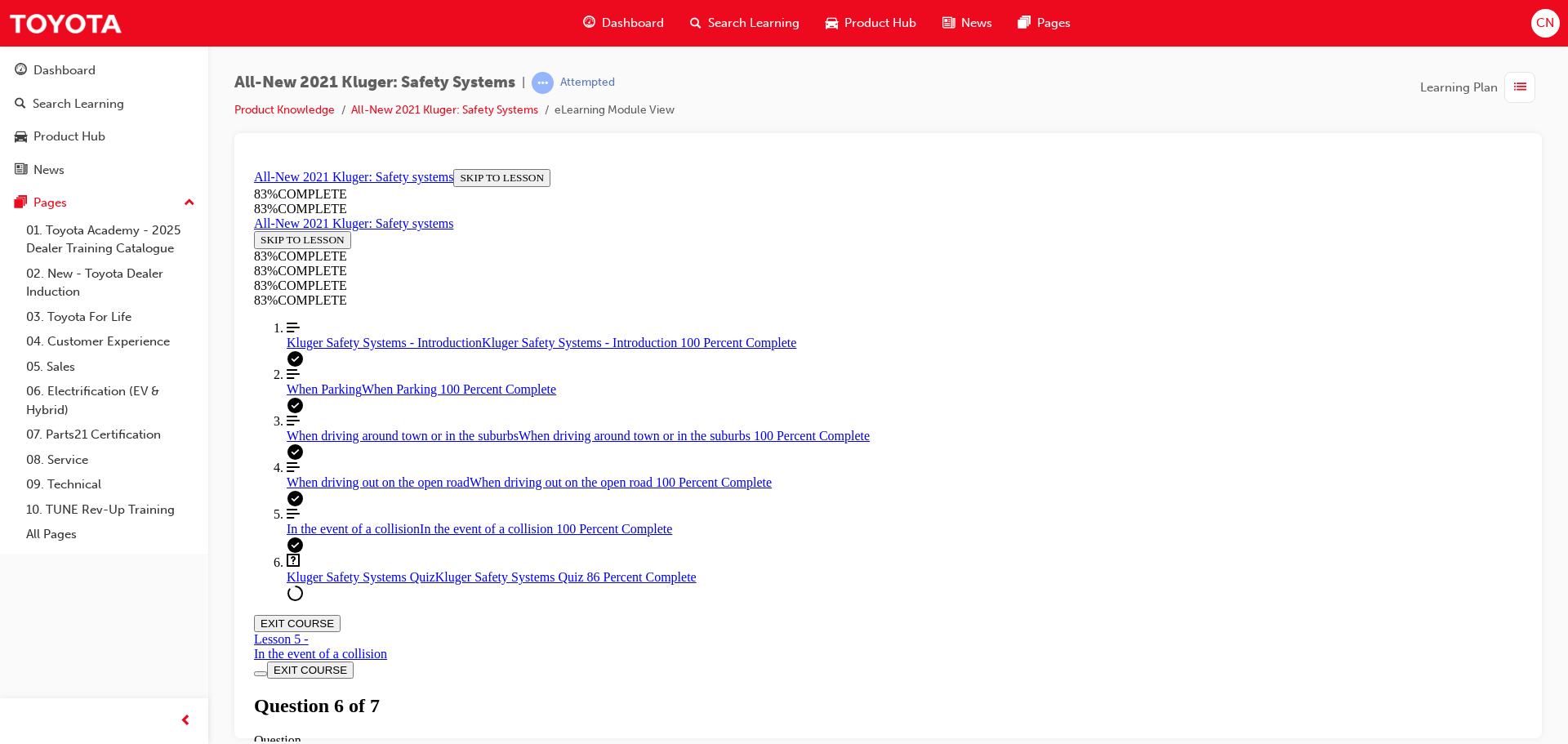 click on "Although vehicles with Autonomous Emergency Braking may come to a stop under ideal conditions, we cannot guarantee they will come to a stop all the time." at bounding box center (888, 1306) 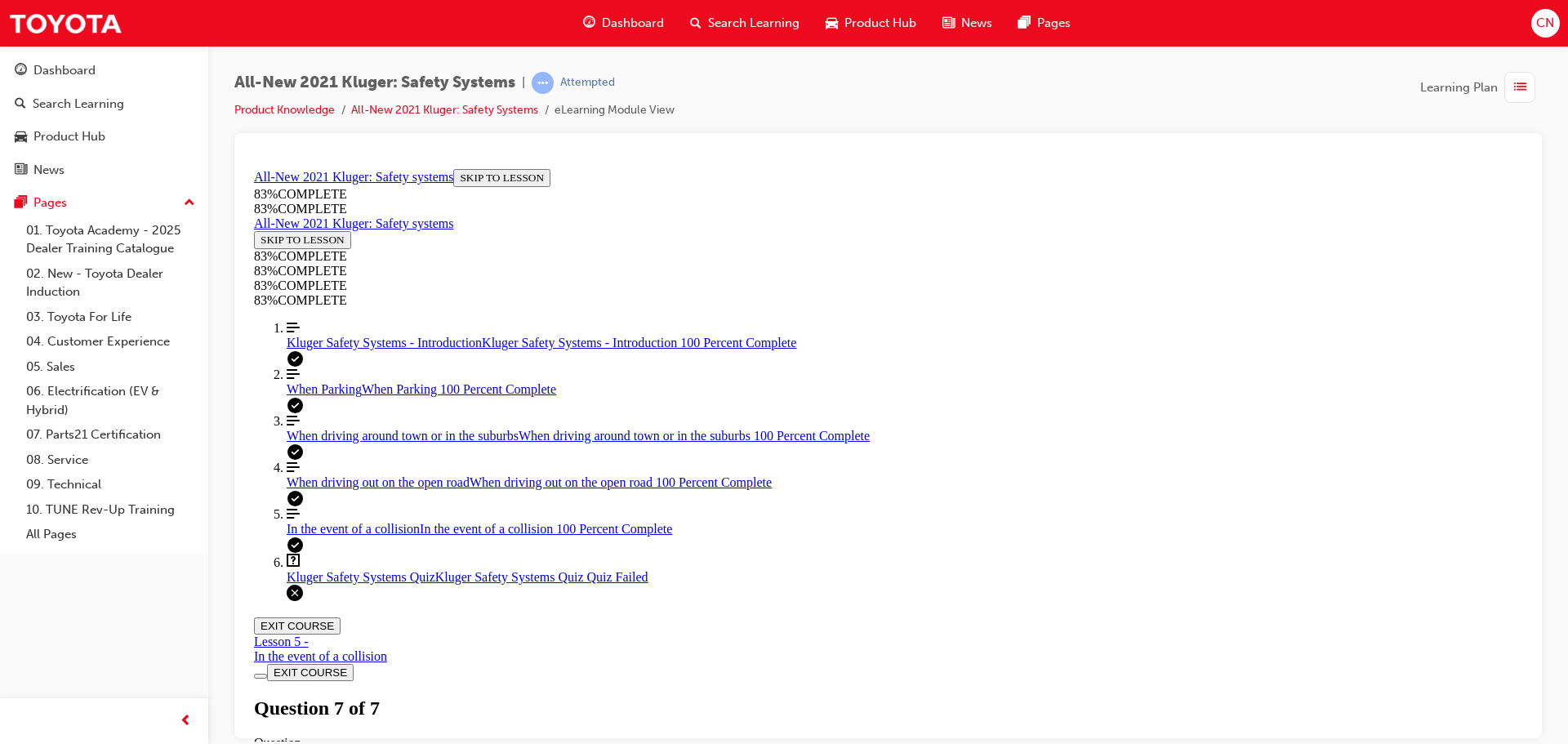 scroll, scrollTop: 265, scrollLeft: 0, axis: vertical 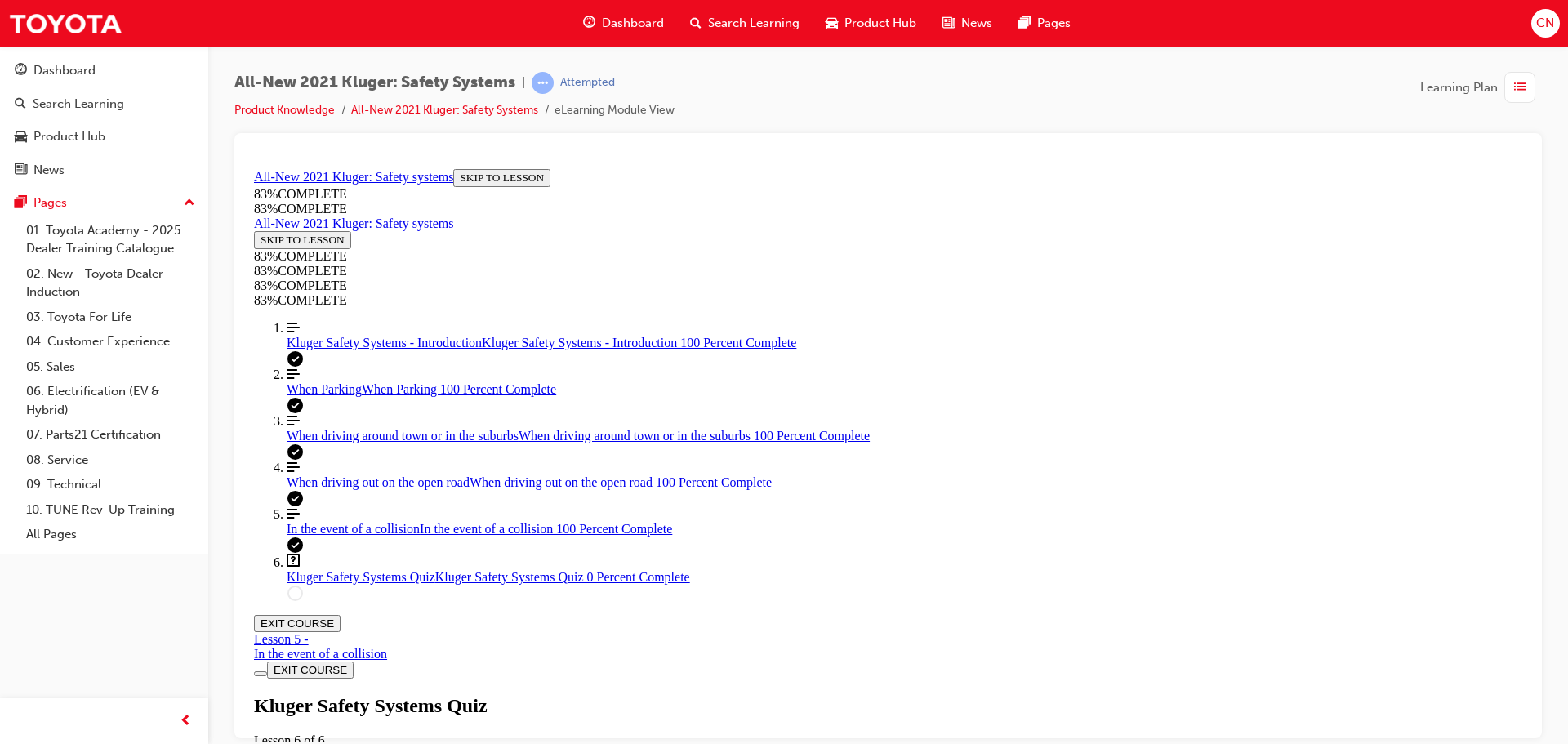 click on "Kluger Safety Systems Quiz Lesson 6 of 6 Now that you've gone through the Kluger Safety eLearning module, let's see how much you've learnt! TAKE AGAIN" at bounding box center (888, 750) 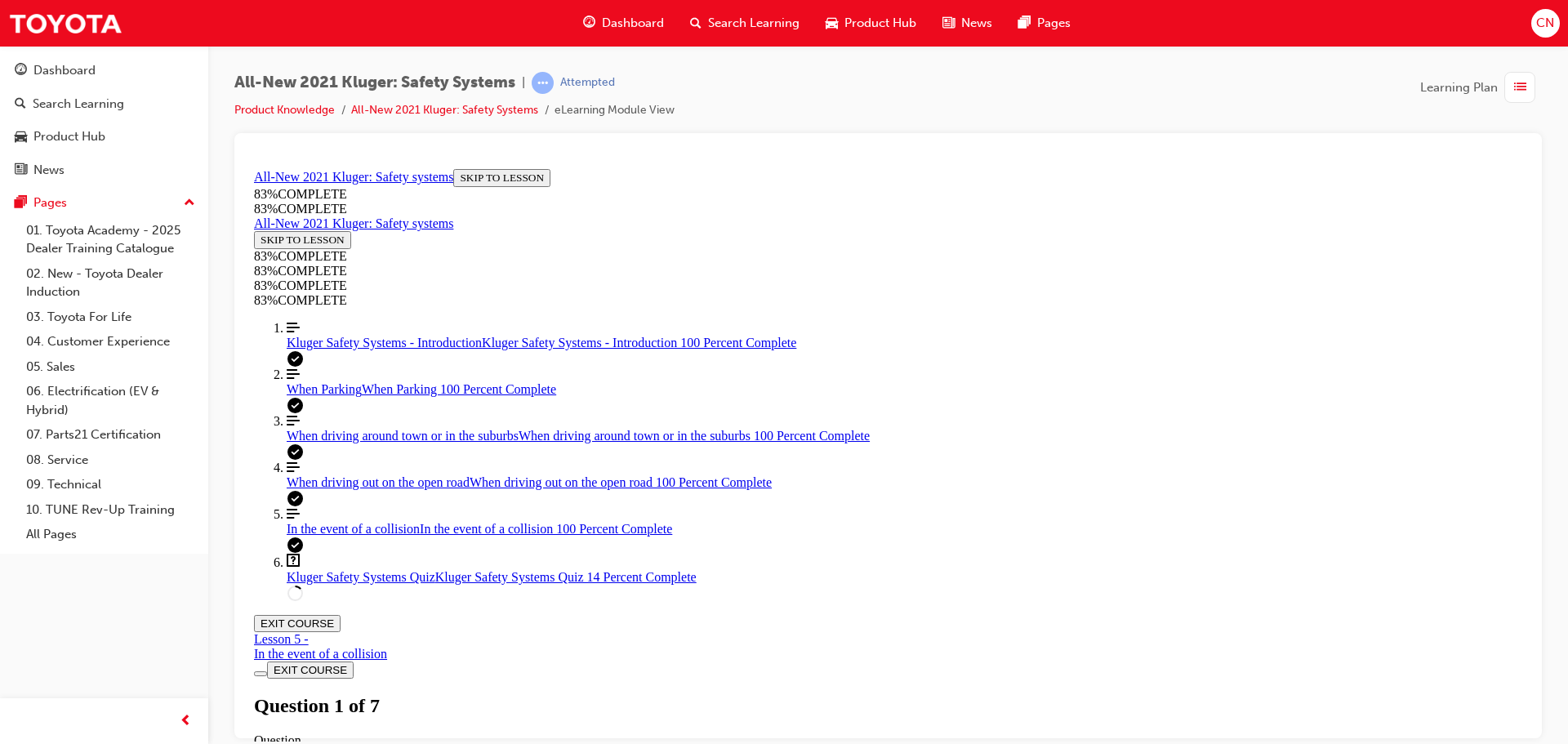 scroll, scrollTop: 468, scrollLeft: 0, axis: vertical 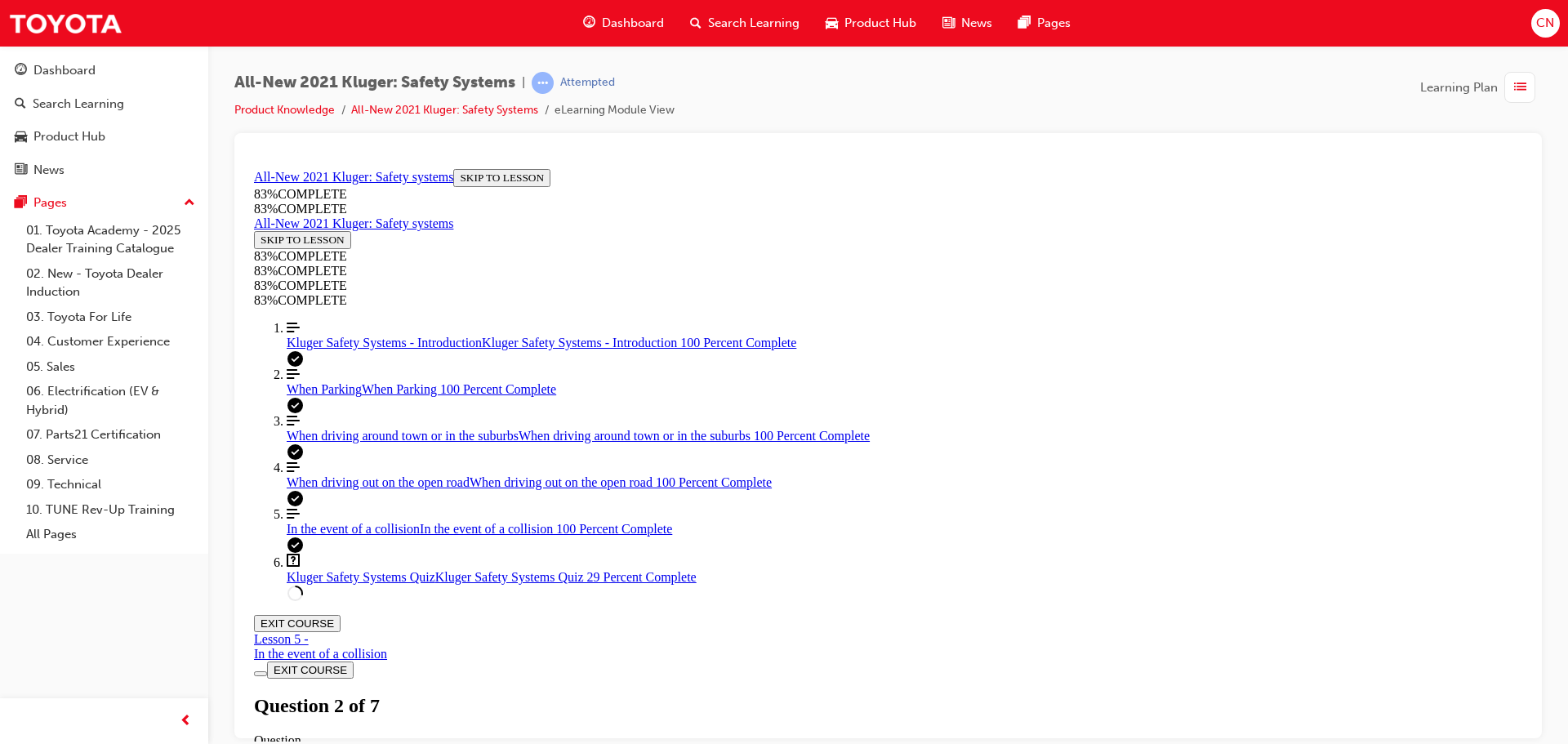 click on "The Kluger is using the car ahead as a guide to know where the centre of the lane is" at bounding box center [888, 1267] 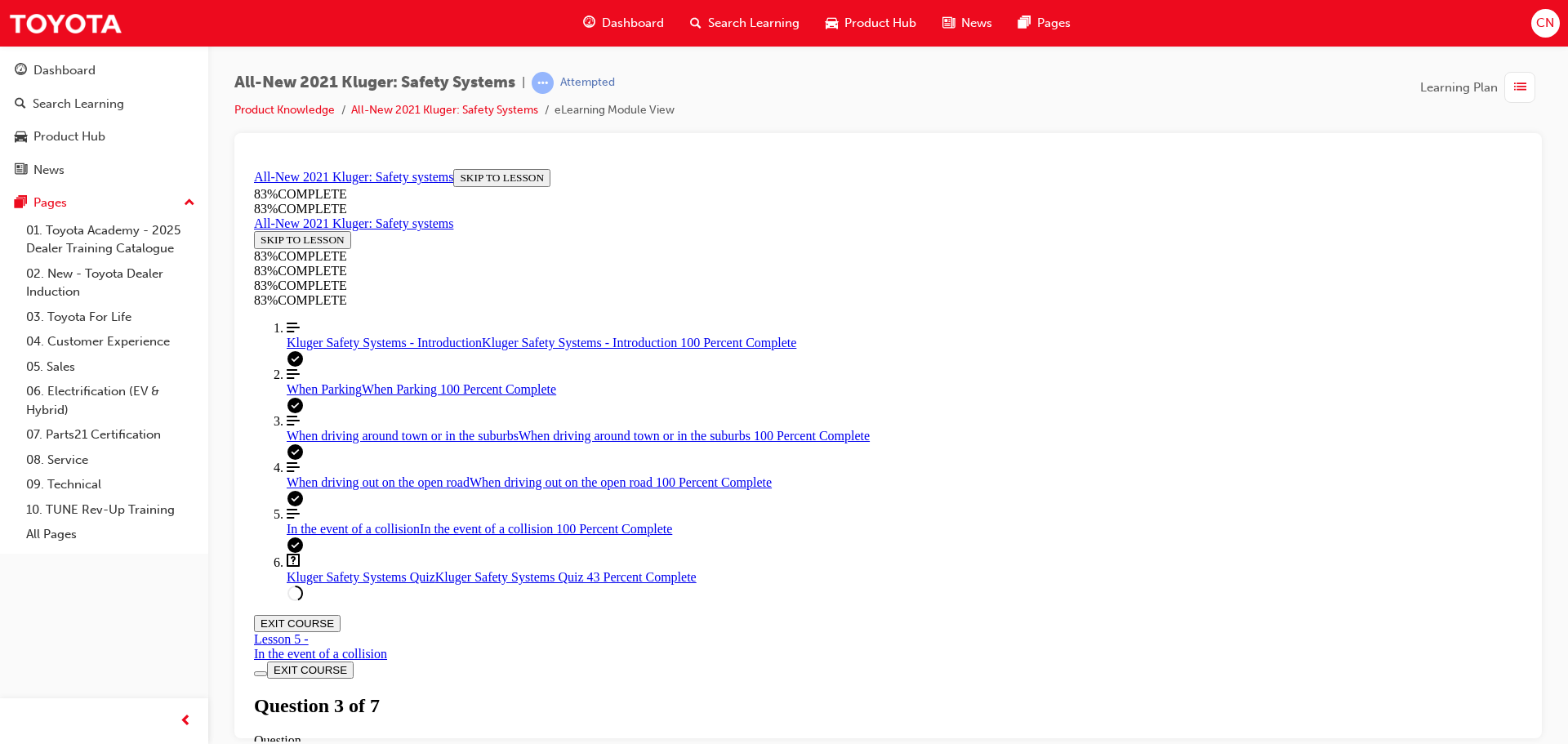 scroll, scrollTop: 468, scrollLeft: 0, axis: vertical 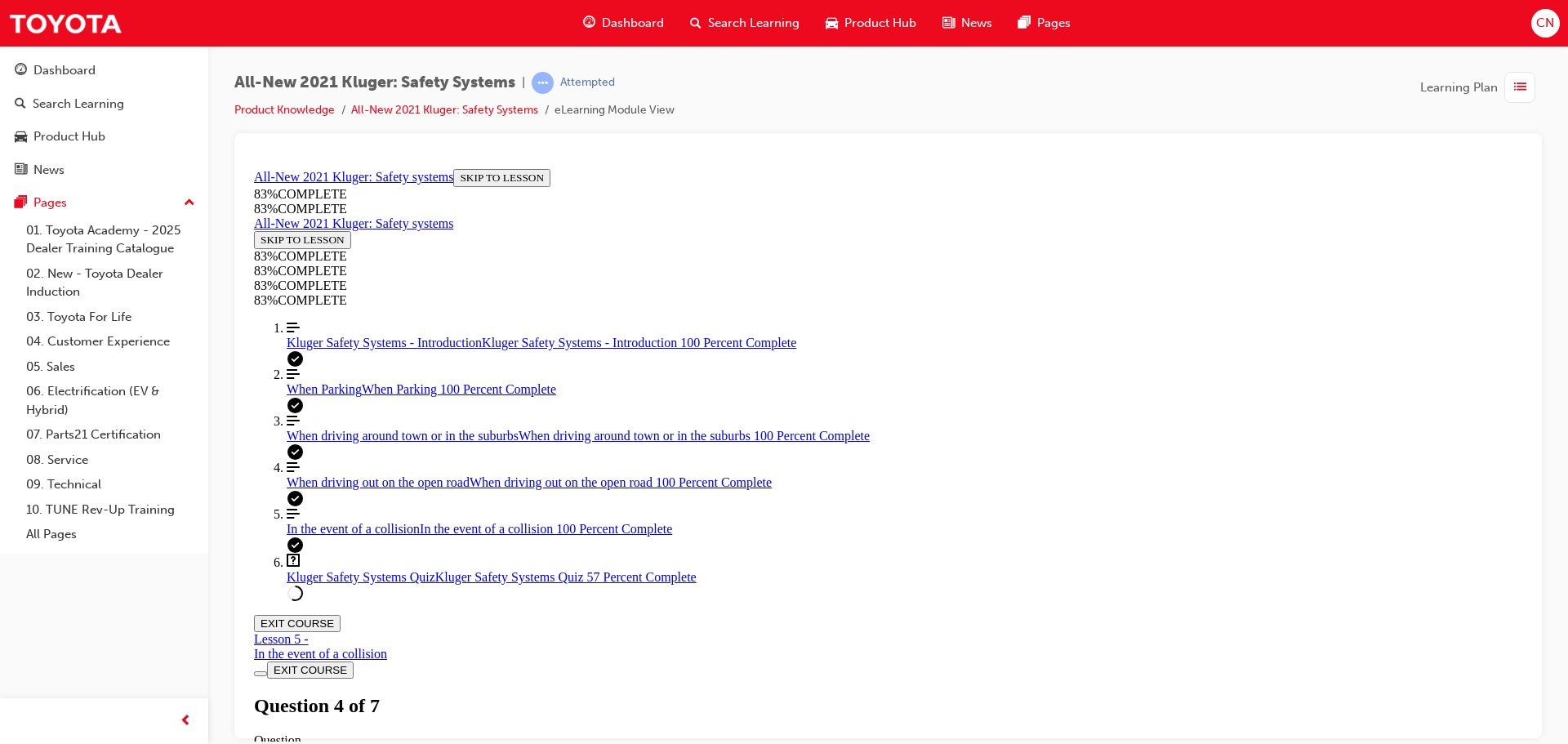 drag, startPoint x: 744, startPoint y: 452, endPoint x: 819, endPoint y: 451, distance: 75.00667 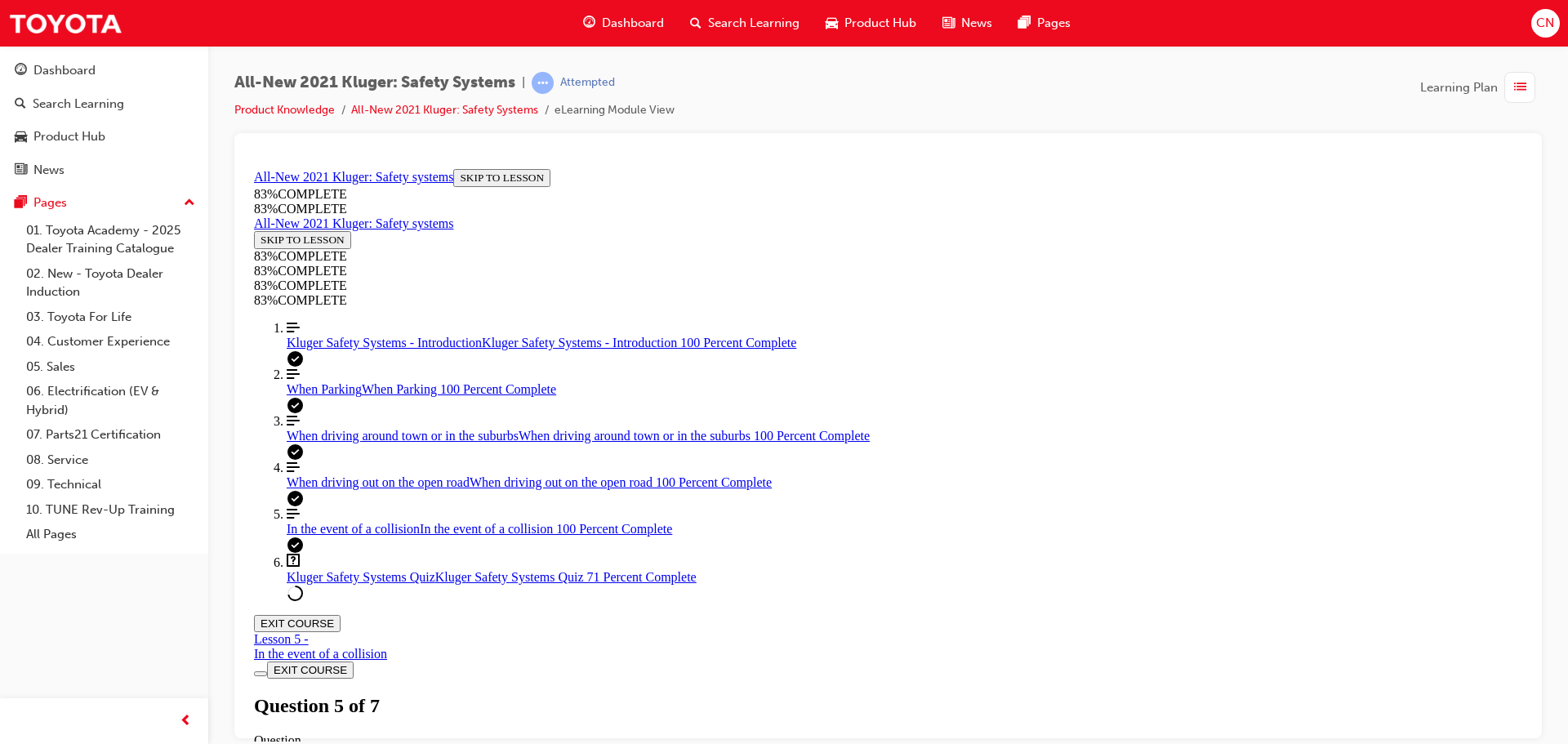 scroll, scrollTop: 305, scrollLeft: 0, axis: vertical 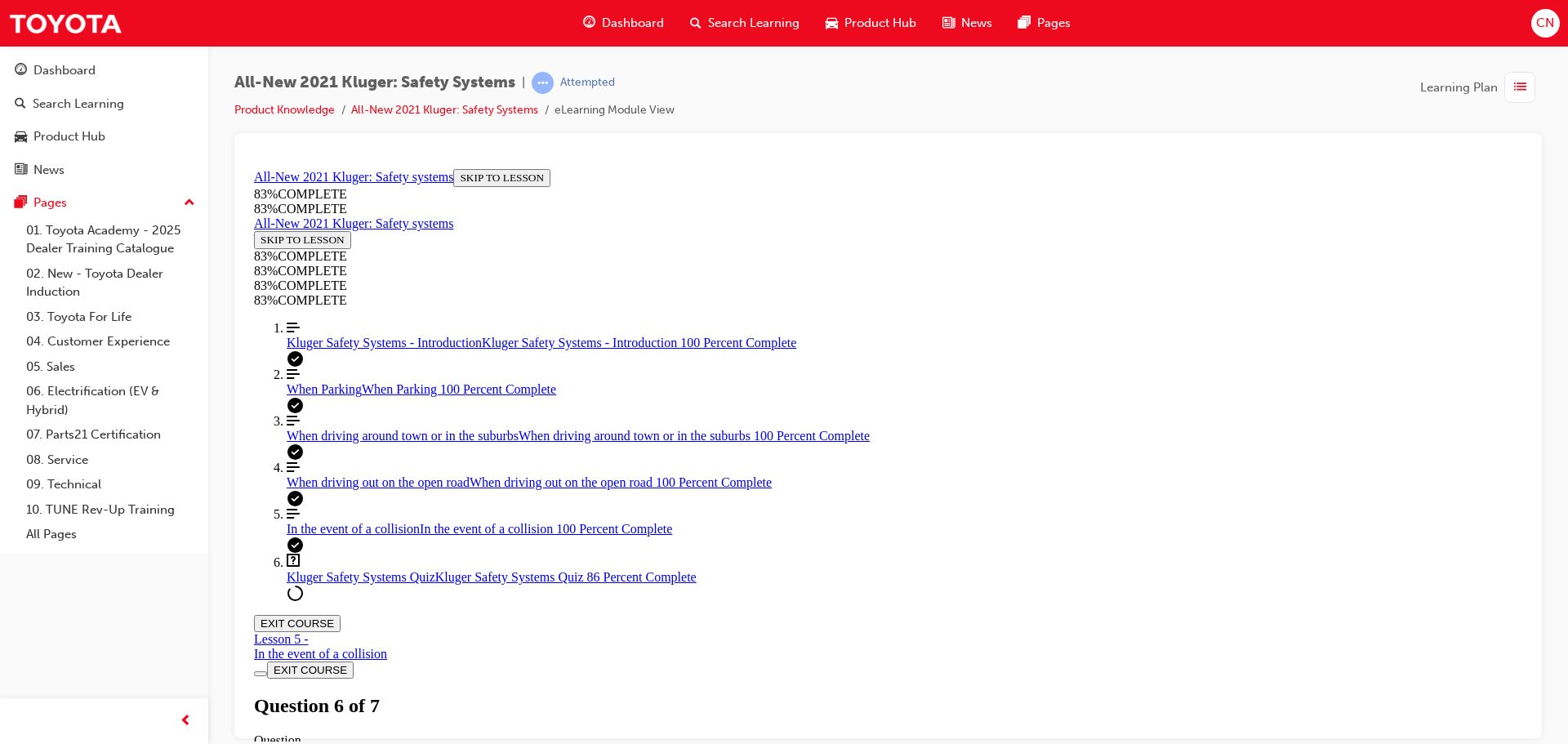 click at bounding box center (888, 1319) 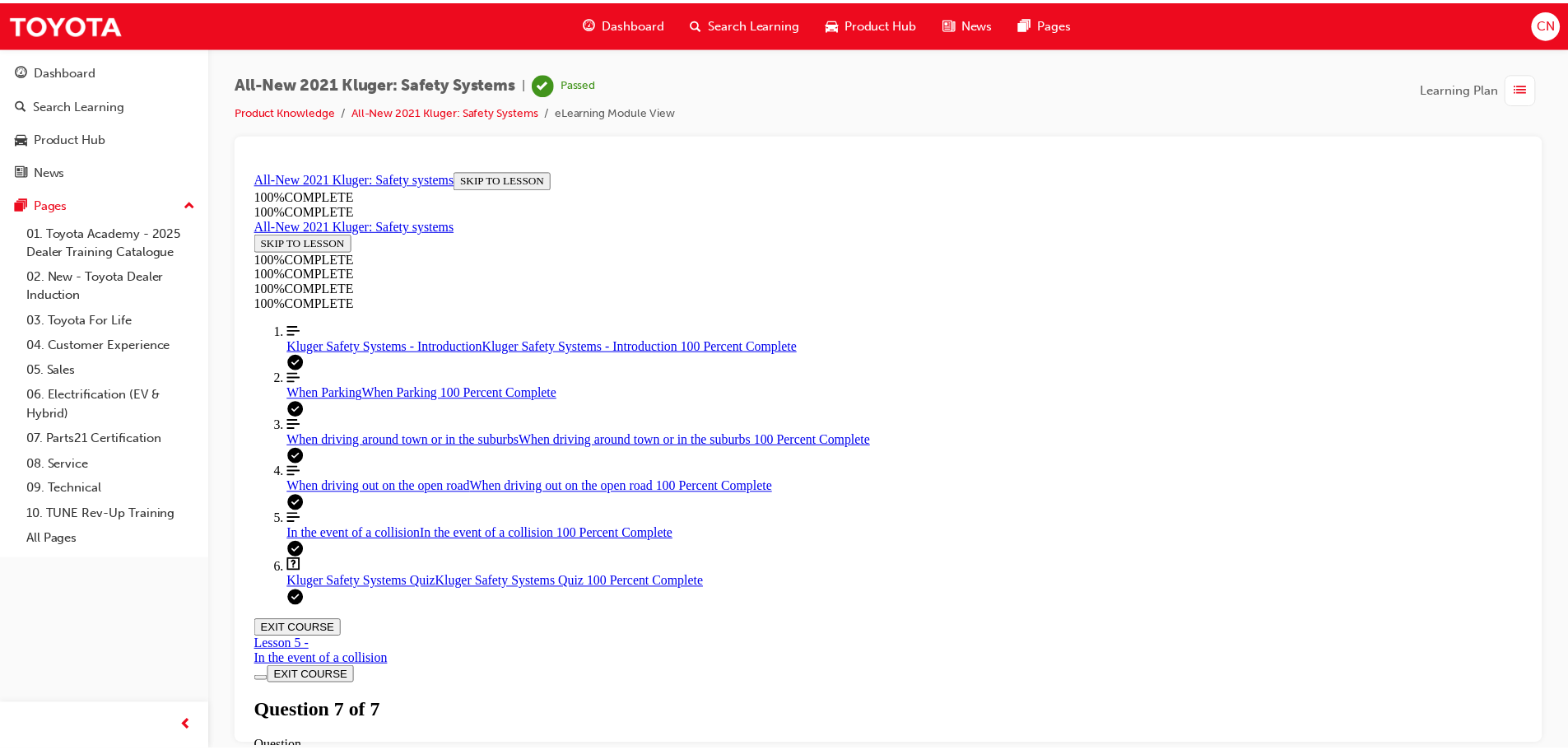 scroll, scrollTop: 268, scrollLeft: 0, axis: vertical 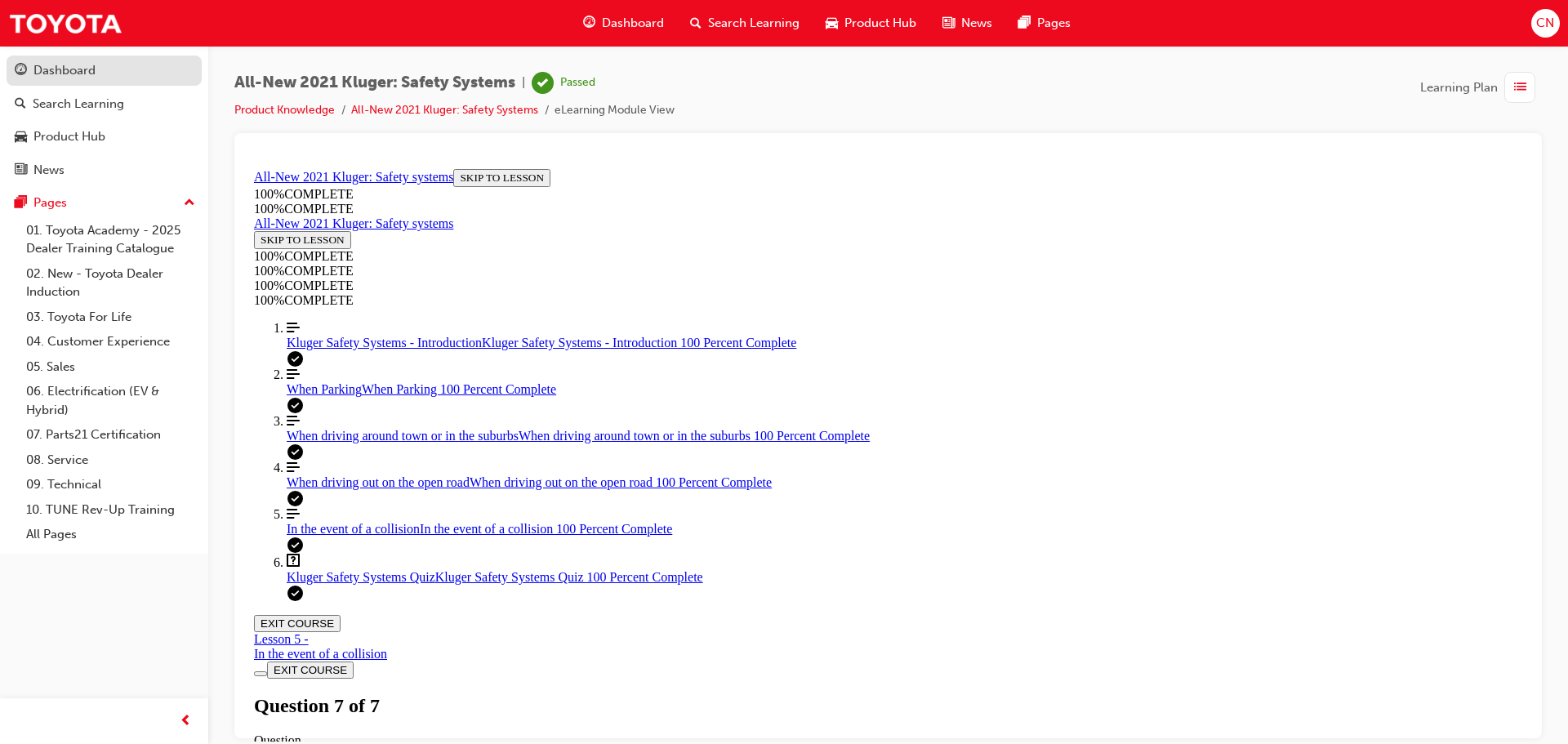 click on "Dashboard" at bounding box center [104, 70] 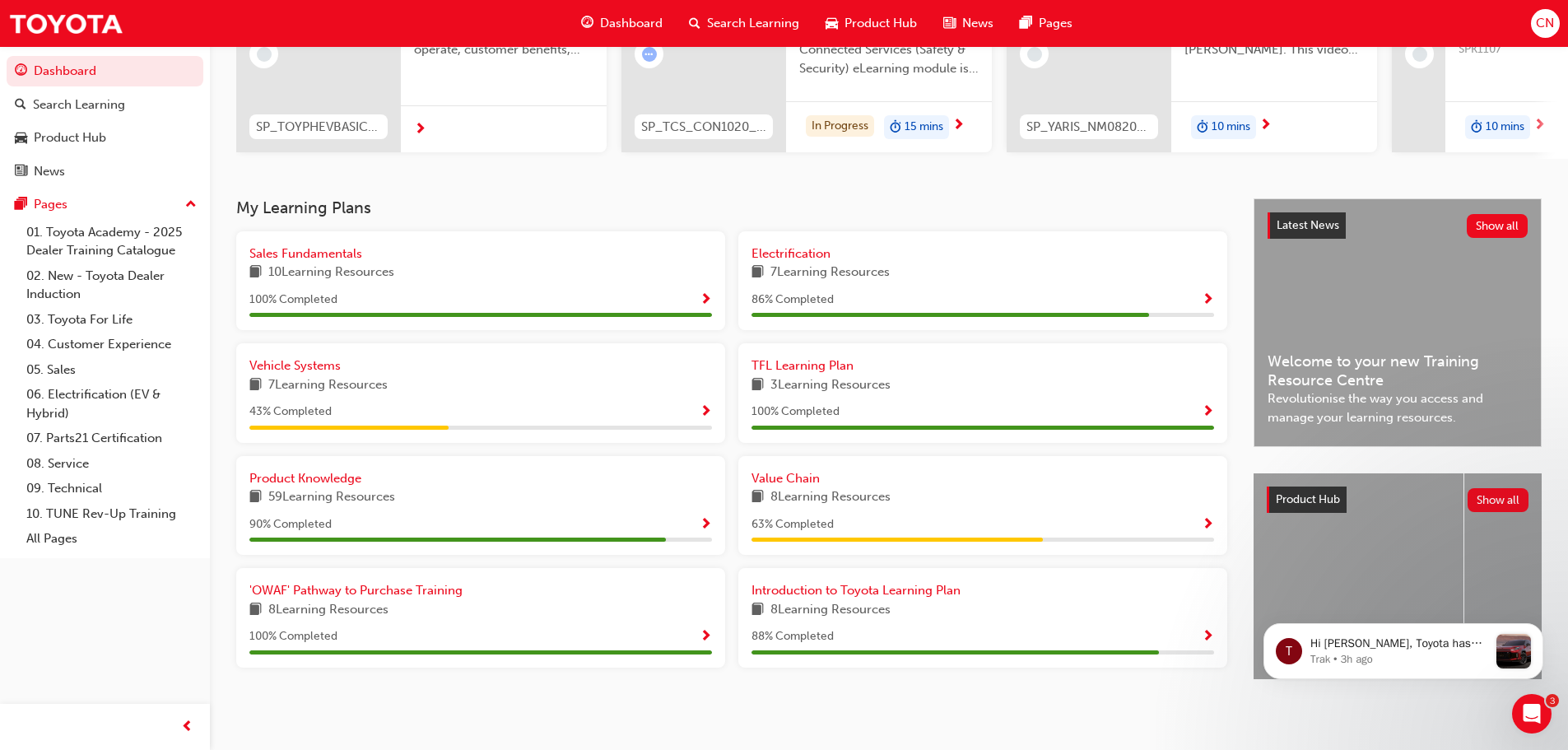scroll, scrollTop: 234, scrollLeft: 0, axis: vertical 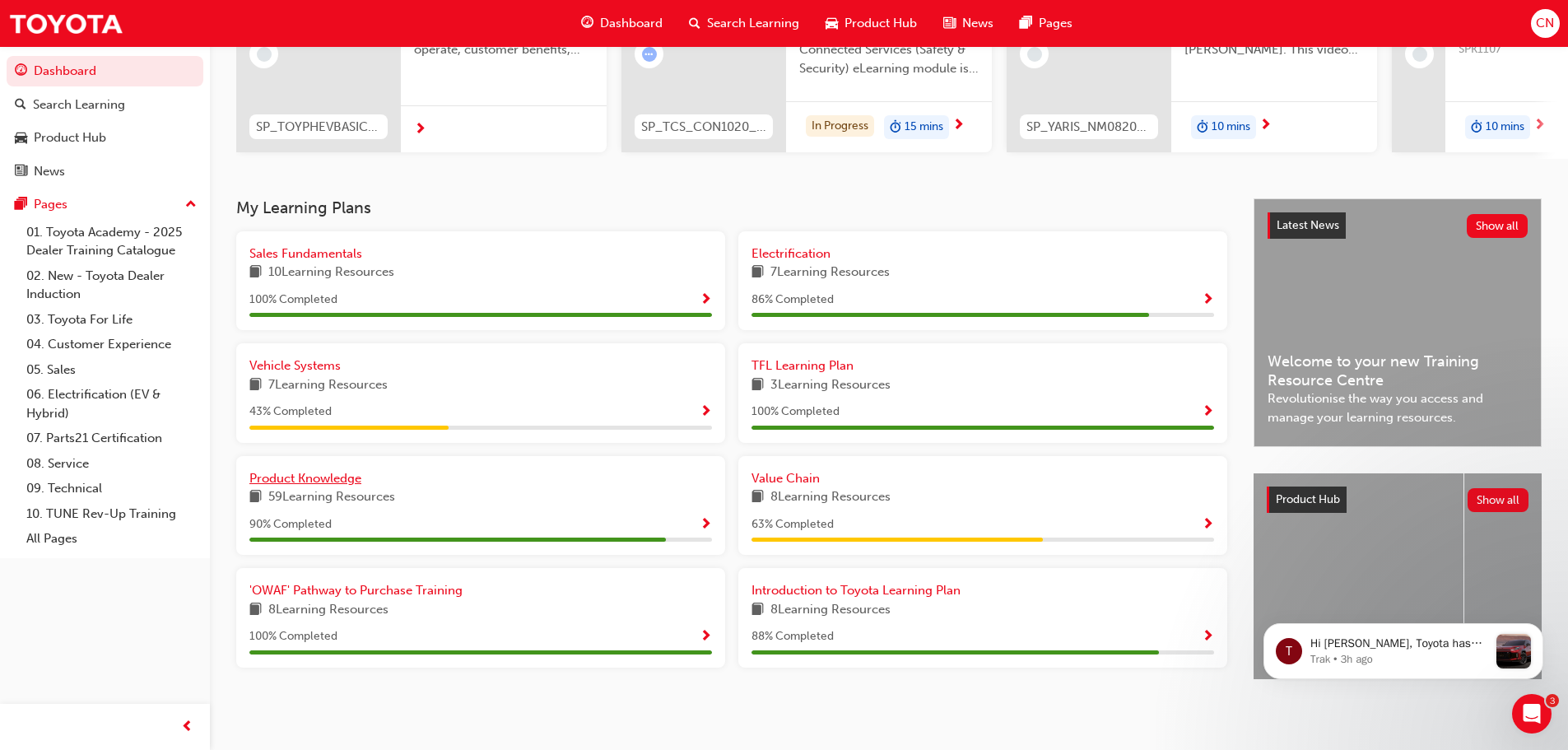 click on "Product Knowledge" at bounding box center (305, 478) 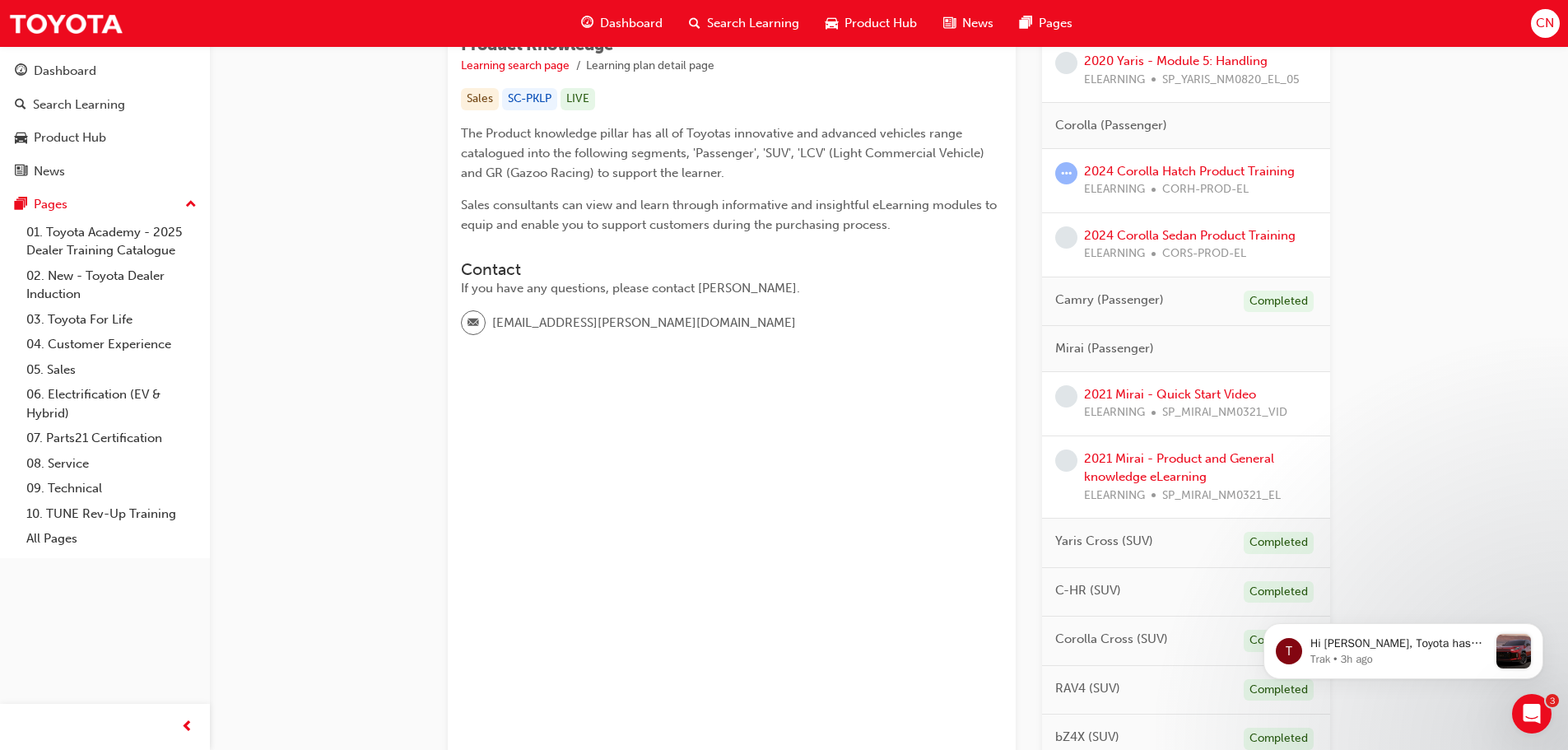 scroll, scrollTop: 306, scrollLeft: 0, axis: vertical 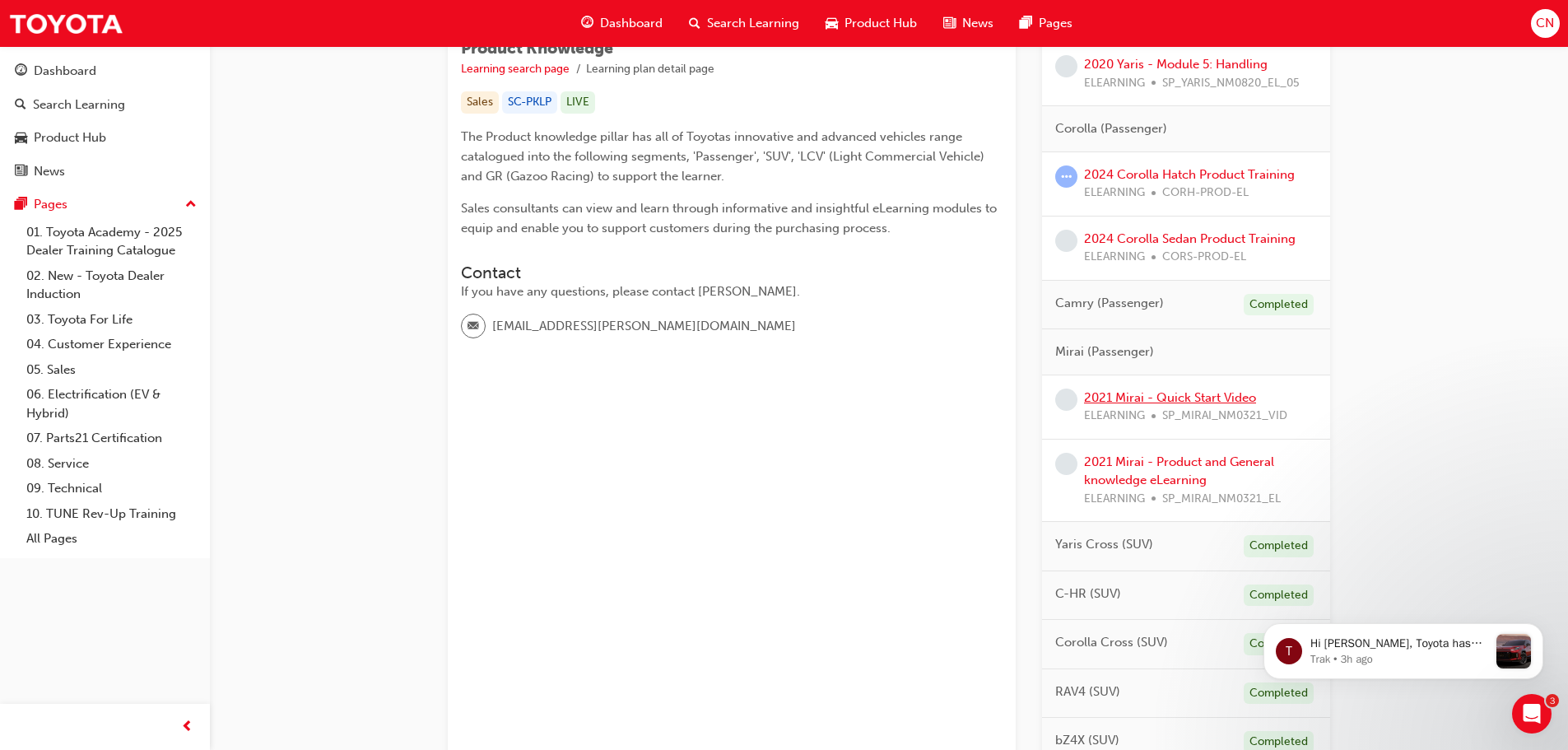 click on "2021 Mirai - Quick Start Video" at bounding box center (1170, 398) 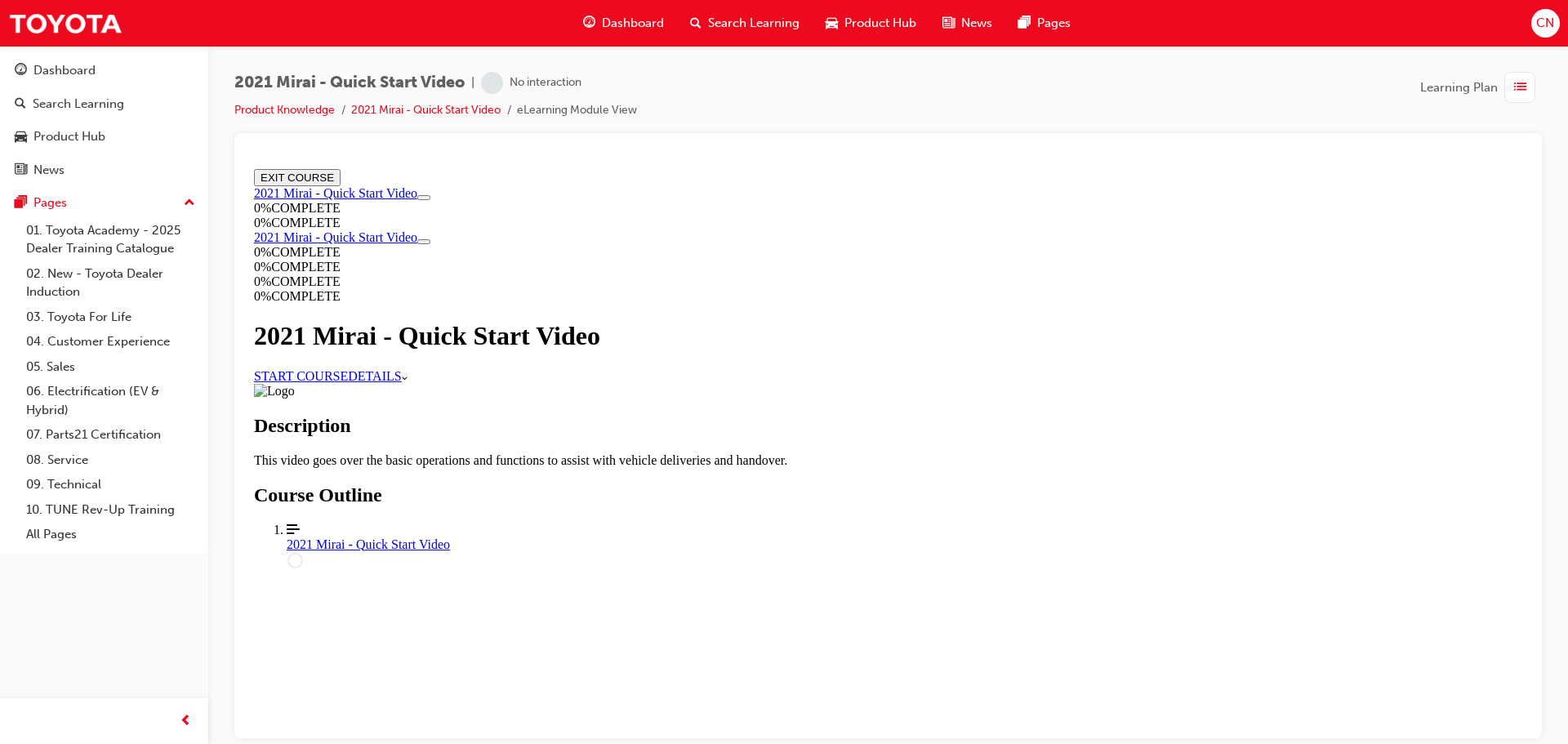 scroll, scrollTop: 0, scrollLeft: 0, axis: both 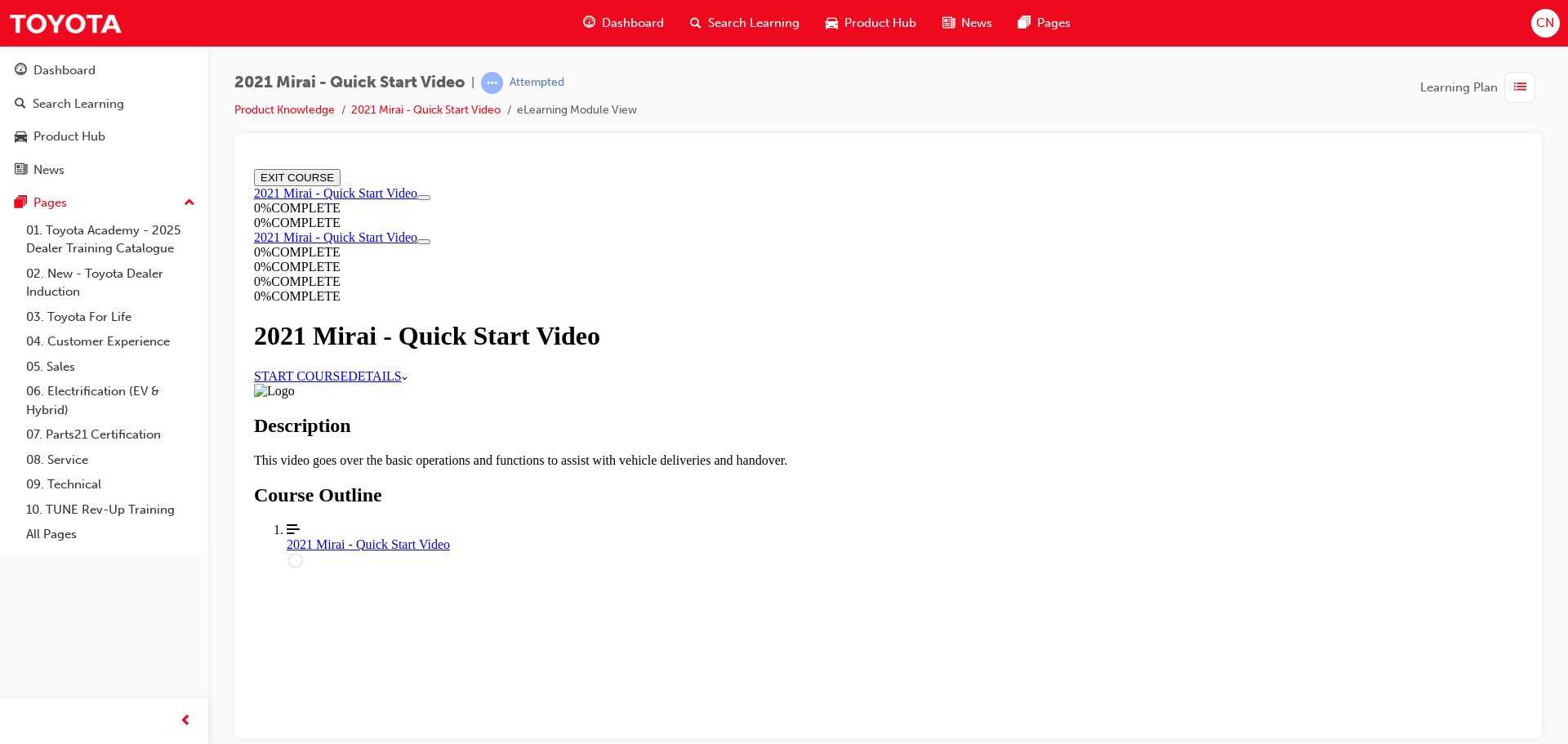 click on "START COURSE" at bounding box center (301, 375) 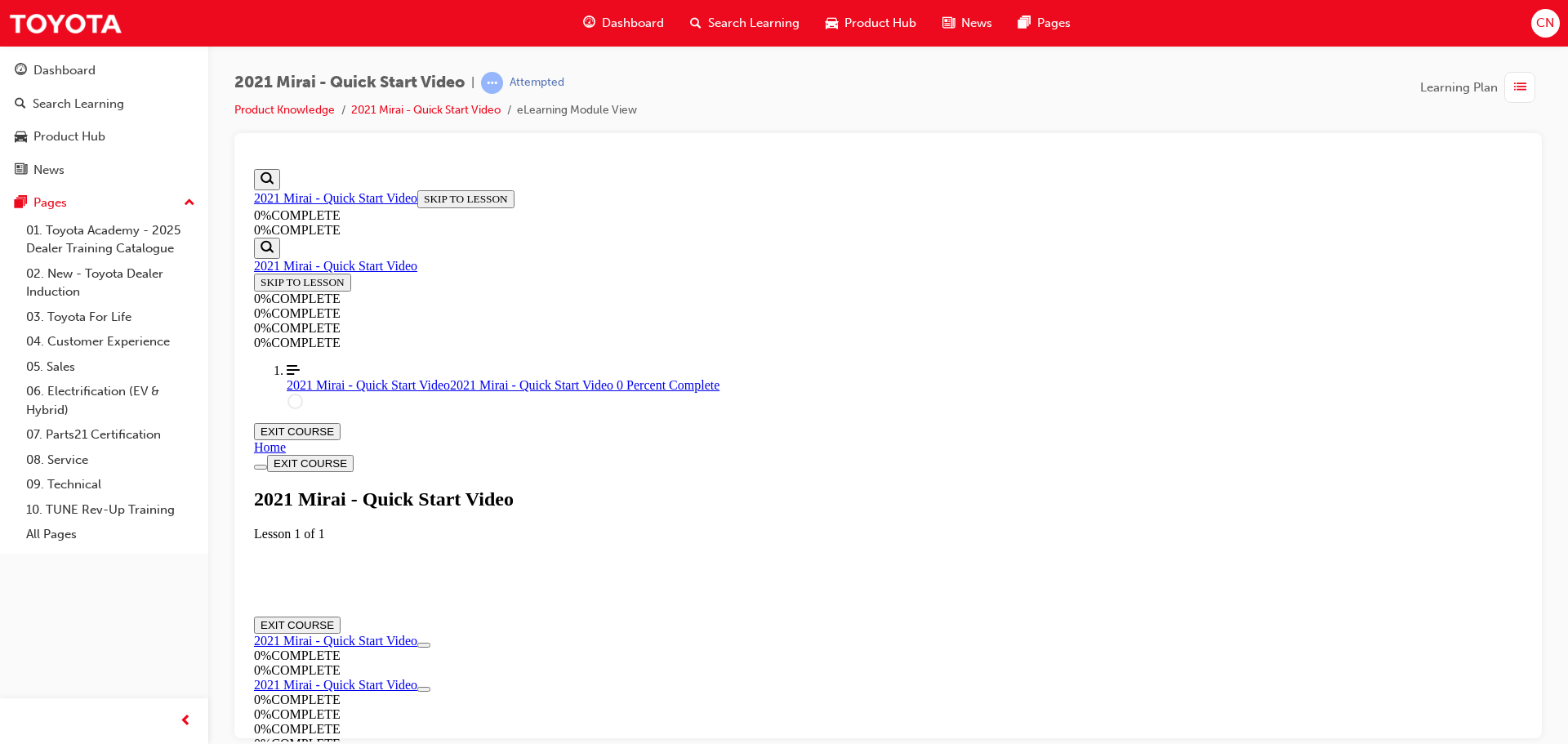 scroll, scrollTop: 56, scrollLeft: 0, axis: vertical 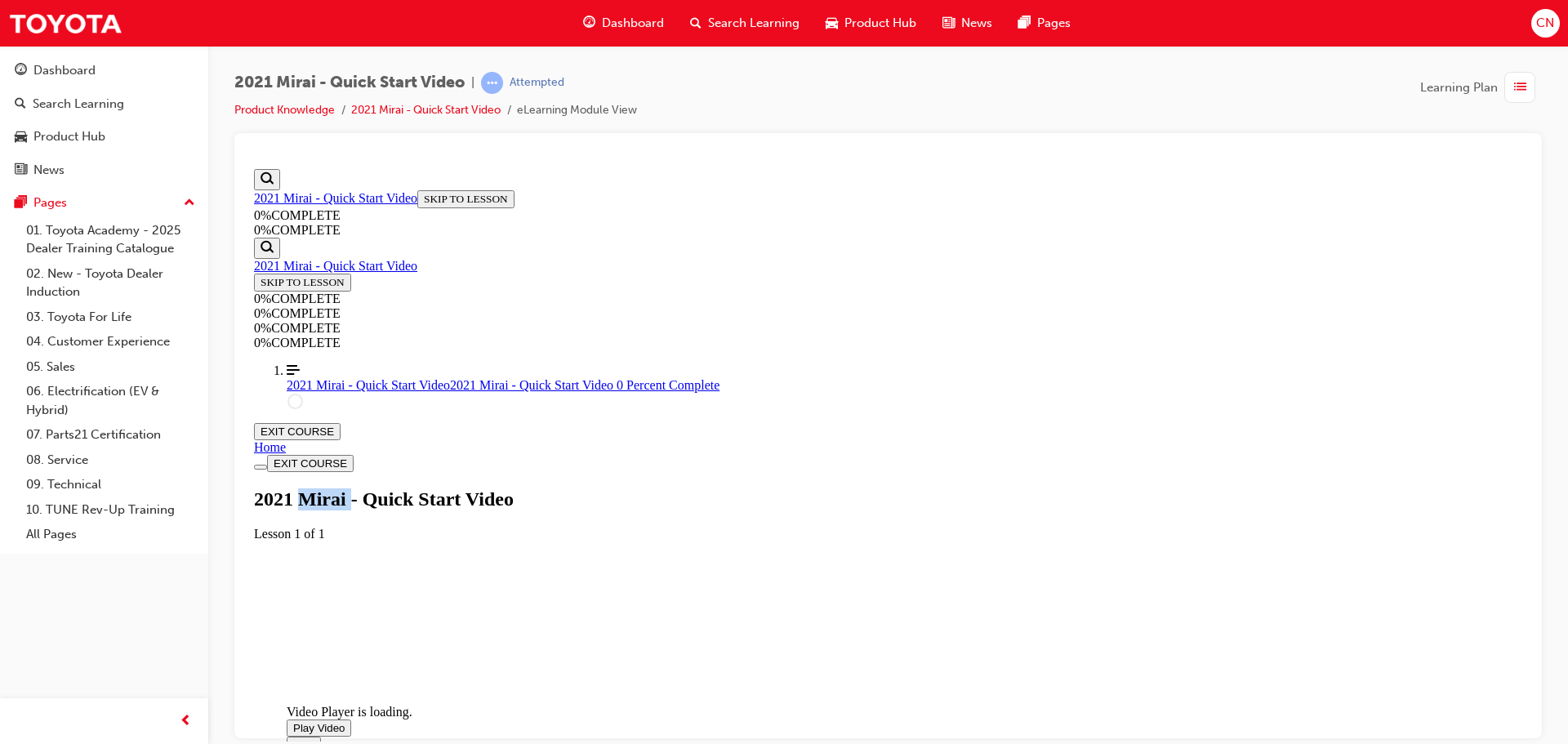 drag, startPoint x: 777, startPoint y: 256, endPoint x: 860, endPoint y: 258, distance: 83.0241 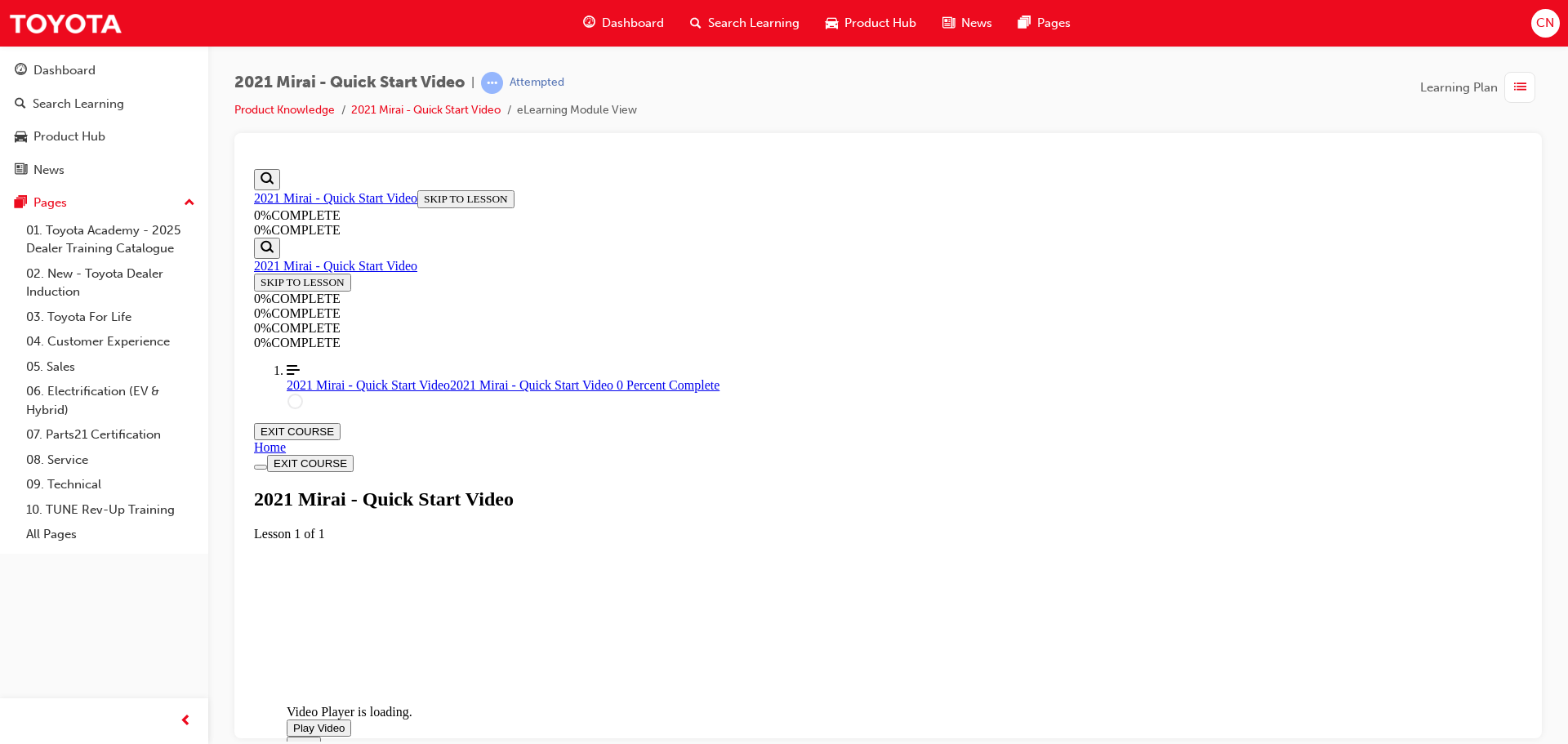 click on "2021 Mirai - Quick Start Video" at bounding box center [888, 498] 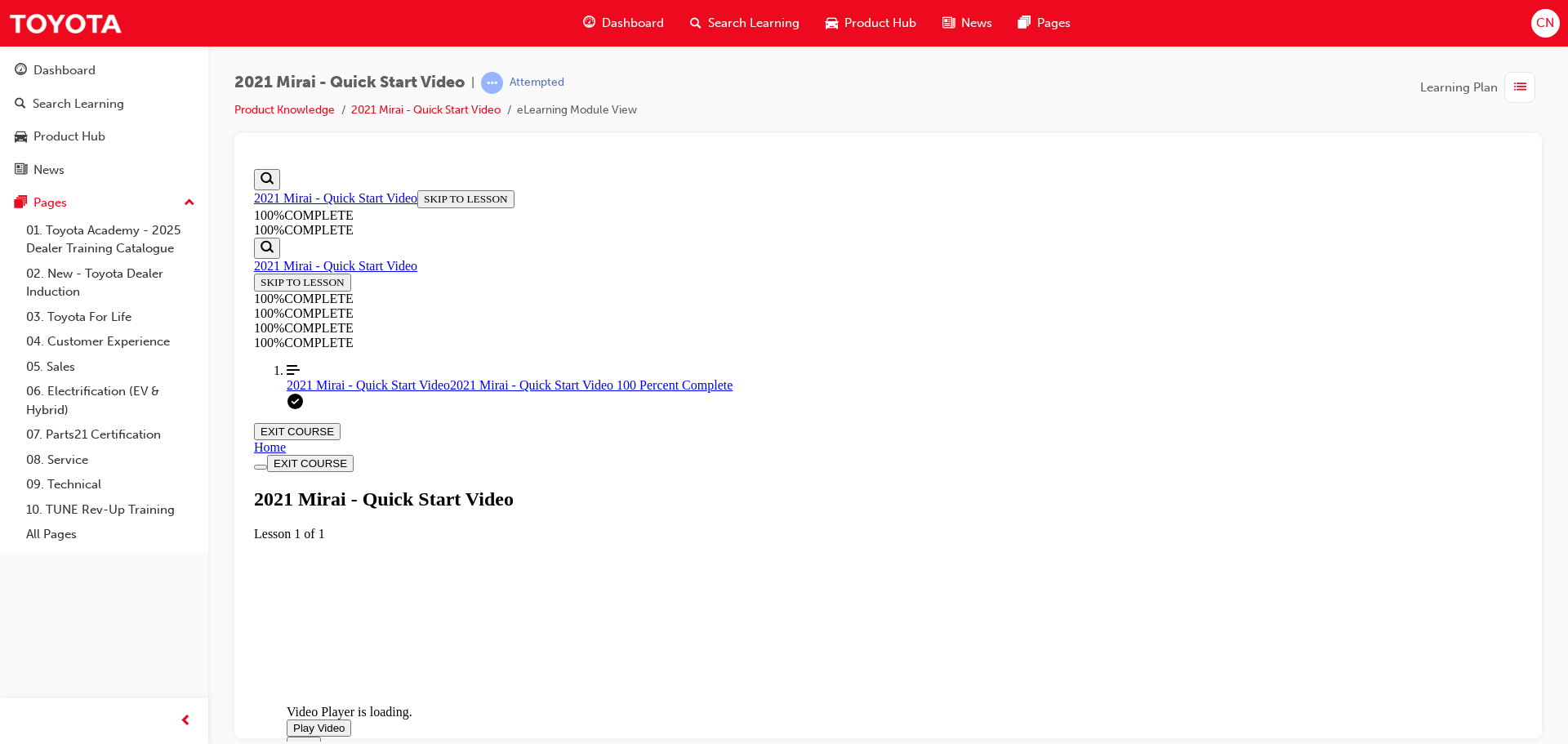 click at bounding box center [293, 727] 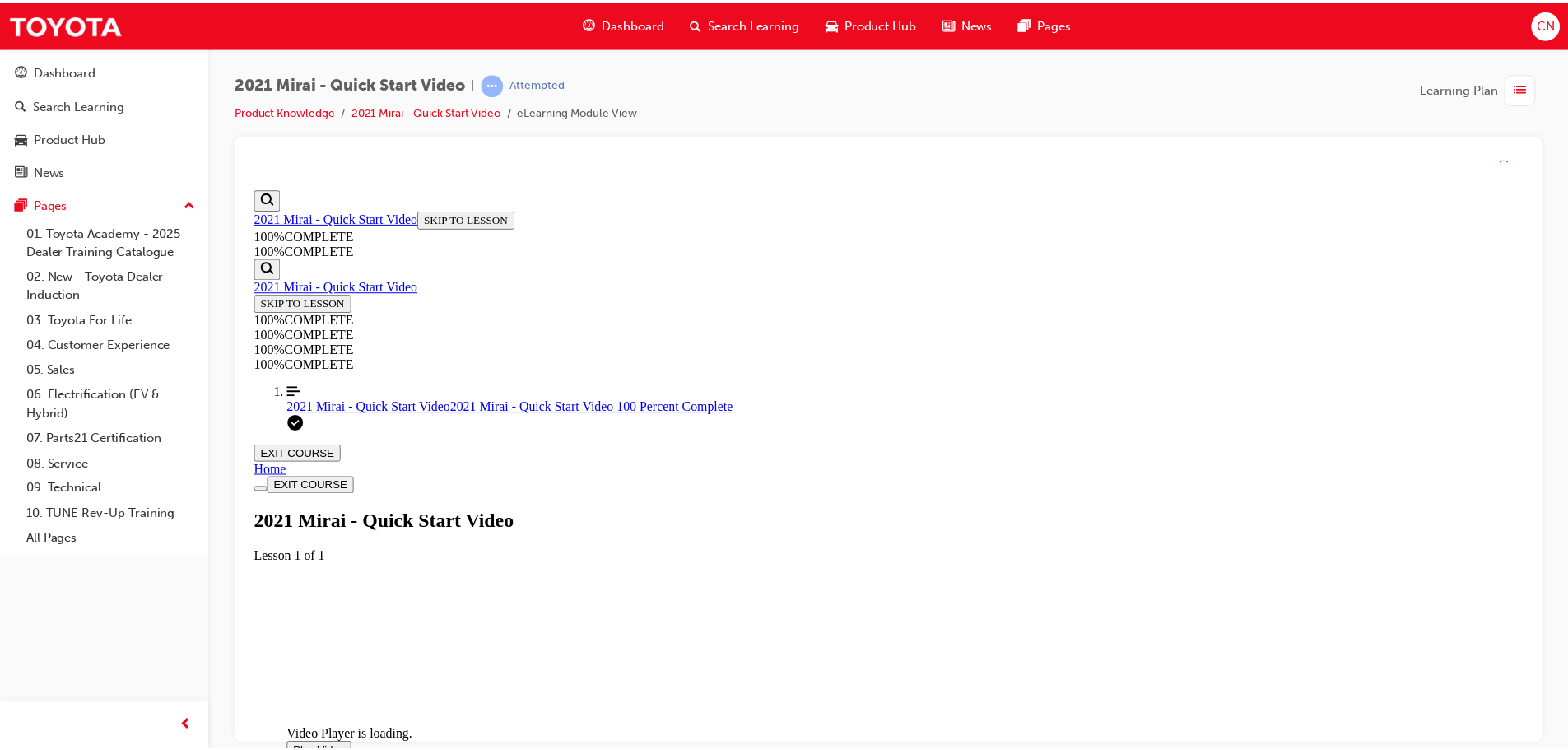 scroll, scrollTop: 299, scrollLeft: 0, axis: vertical 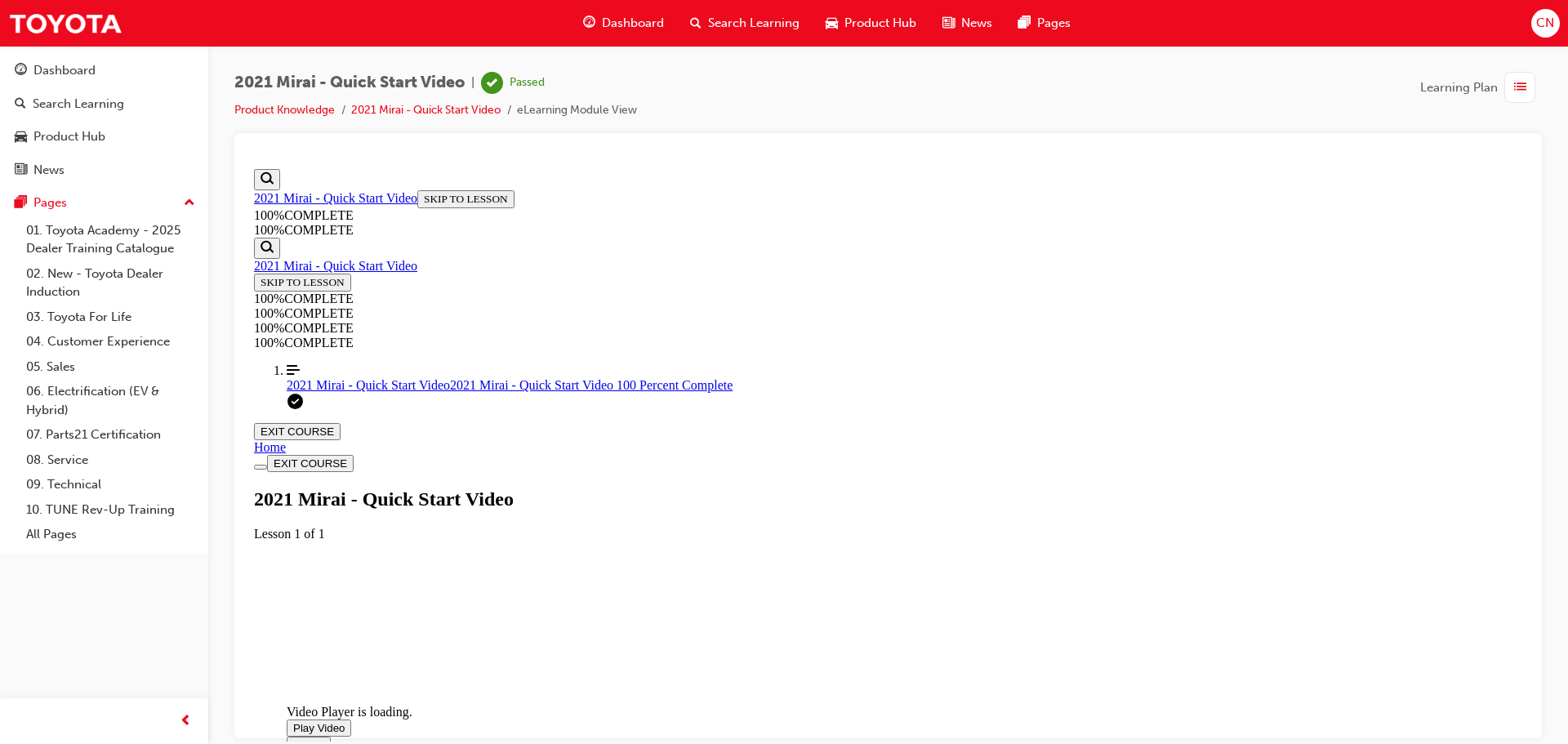 click on "2x" at bounding box center (826, 957) 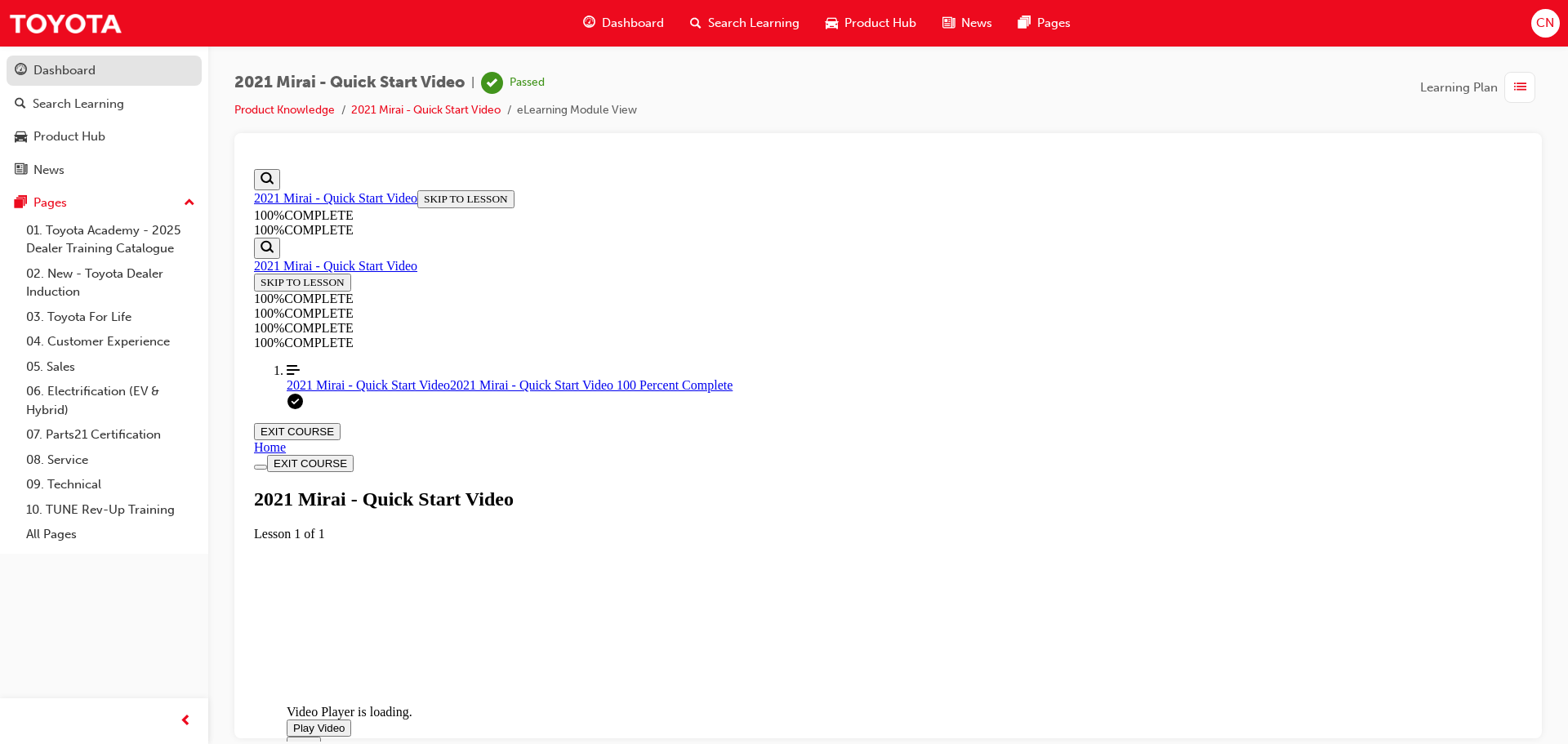 click on "Dashboard" at bounding box center [104, 70] 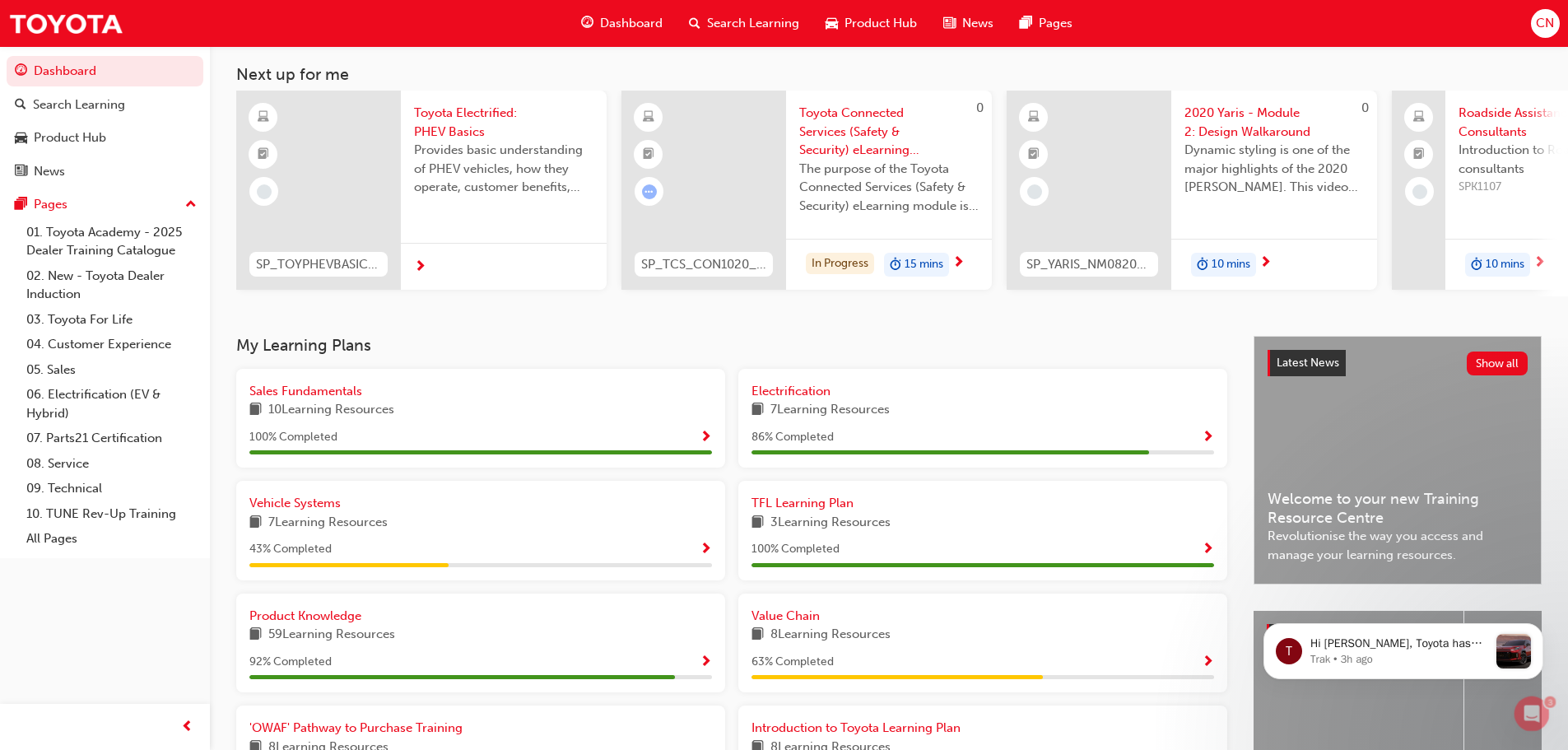 scroll, scrollTop: 234, scrollLeft: 0, axis: vertical 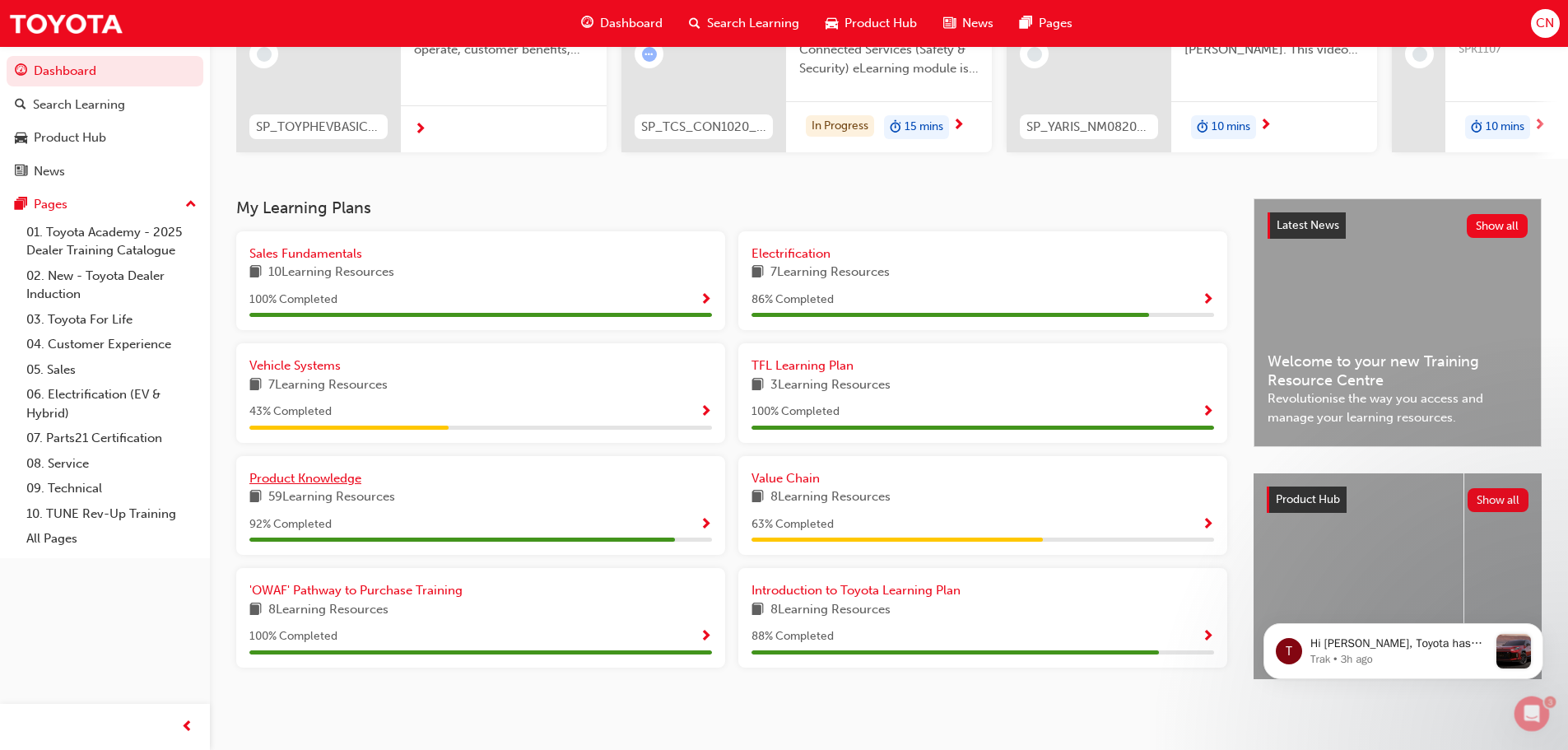 click on "Product Knowledge" at bounding box center [481, 478] 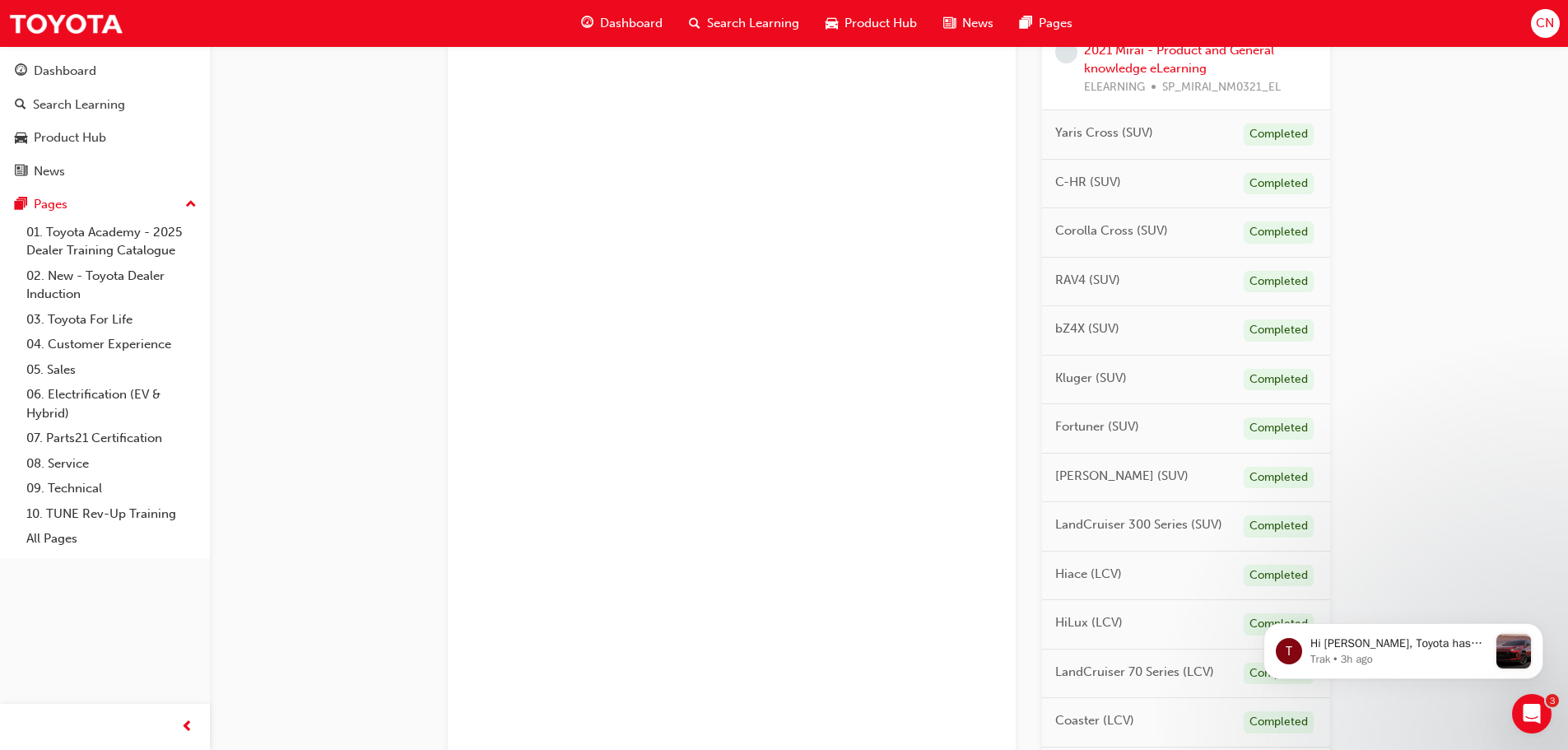 scroll, scrollTop: 324, scrollLeft: 0, axis: vertical 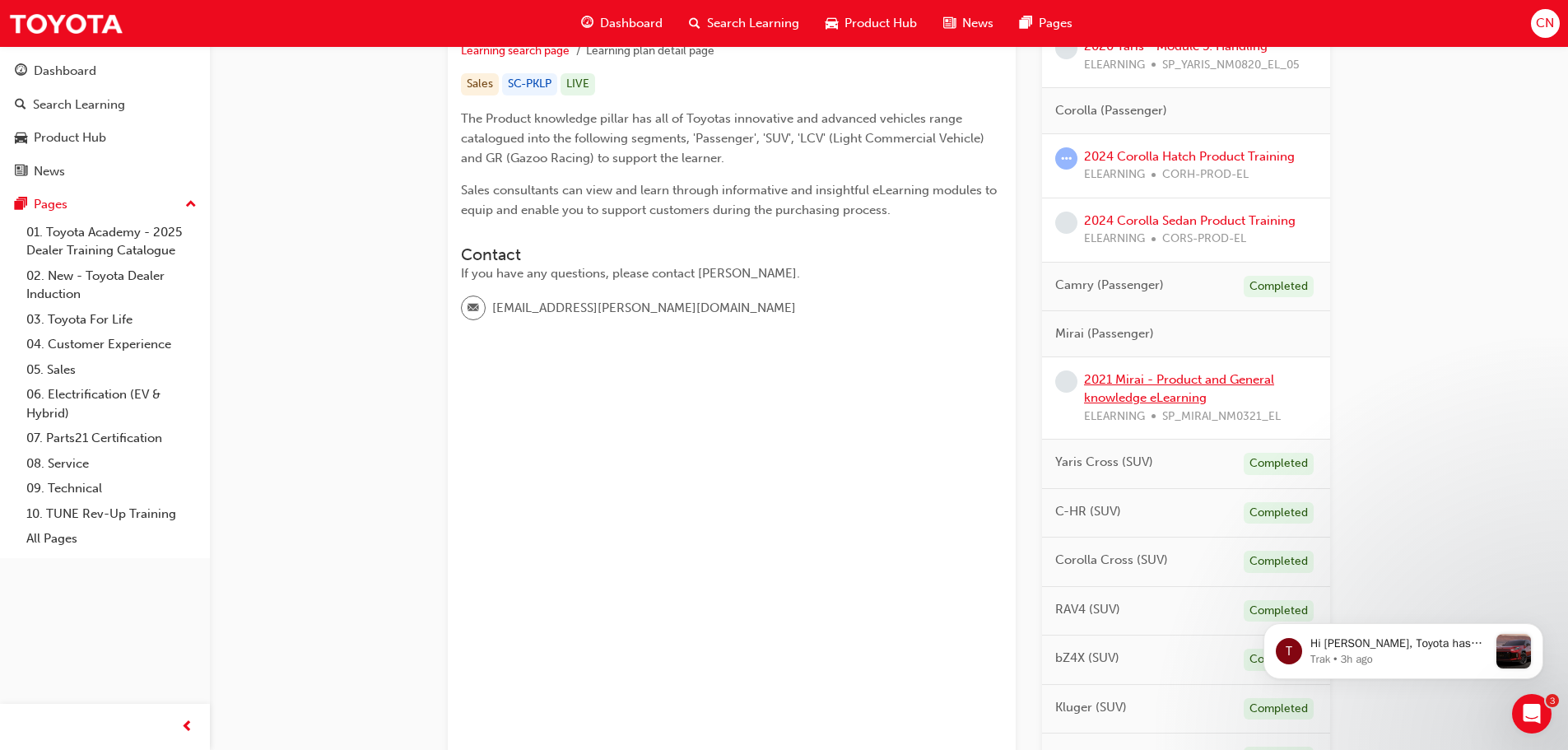 click on "2021 Mirai - Product and General knowledge eLearning" at bounding box center [1179, 389] 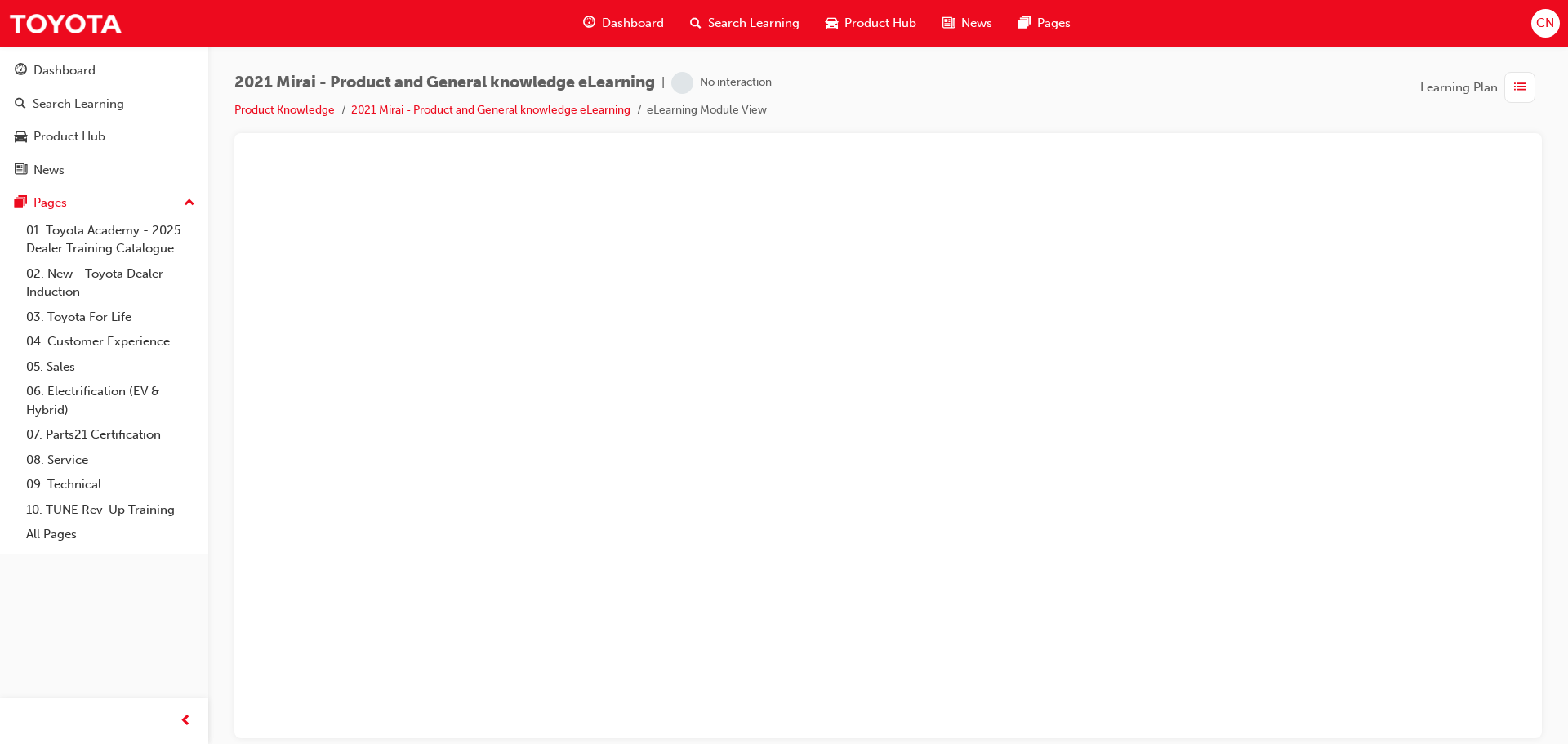 scroll, scrollTop: 0, scrollLeft: 0, axis: both 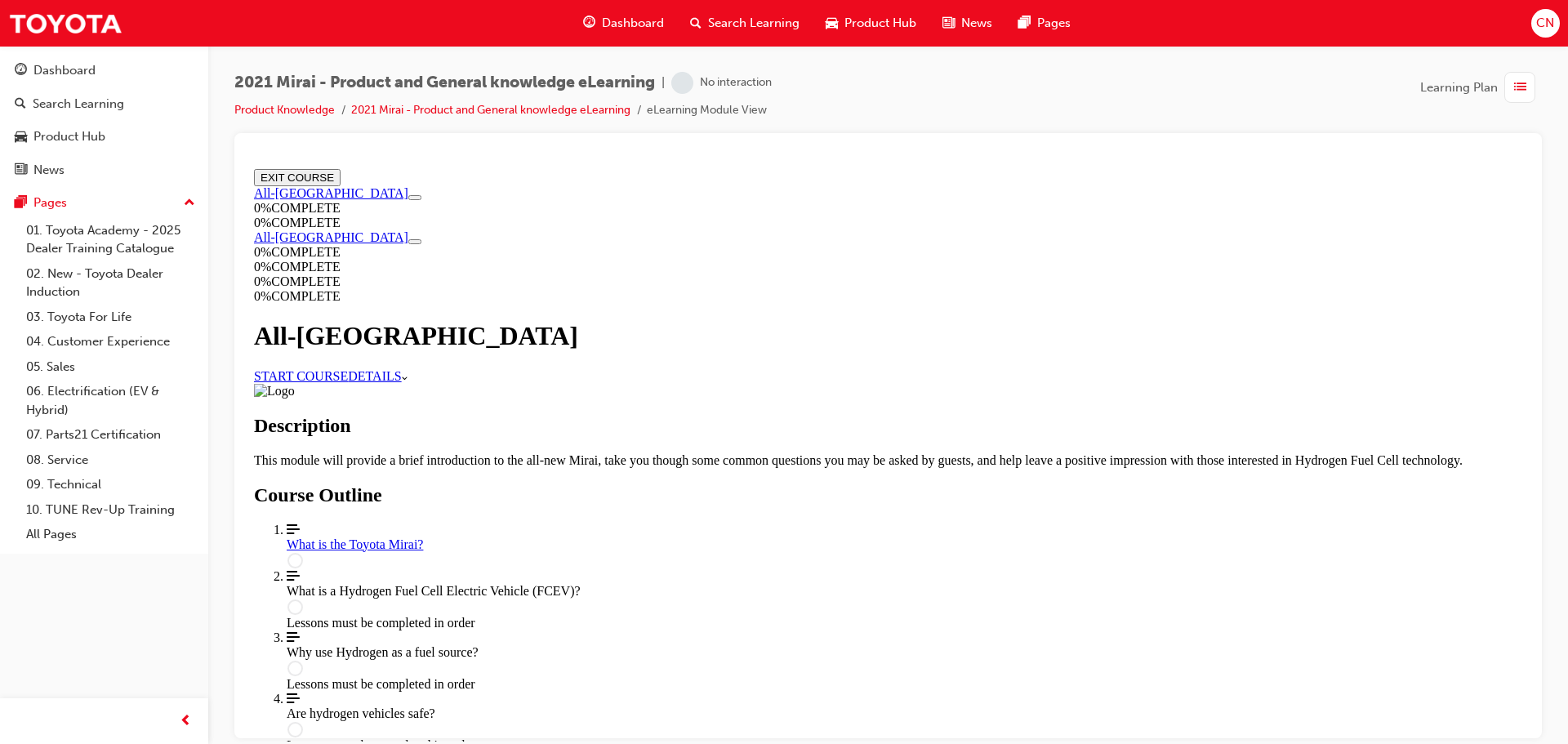 click on "START COURSE" at bounding box center [301, 375] 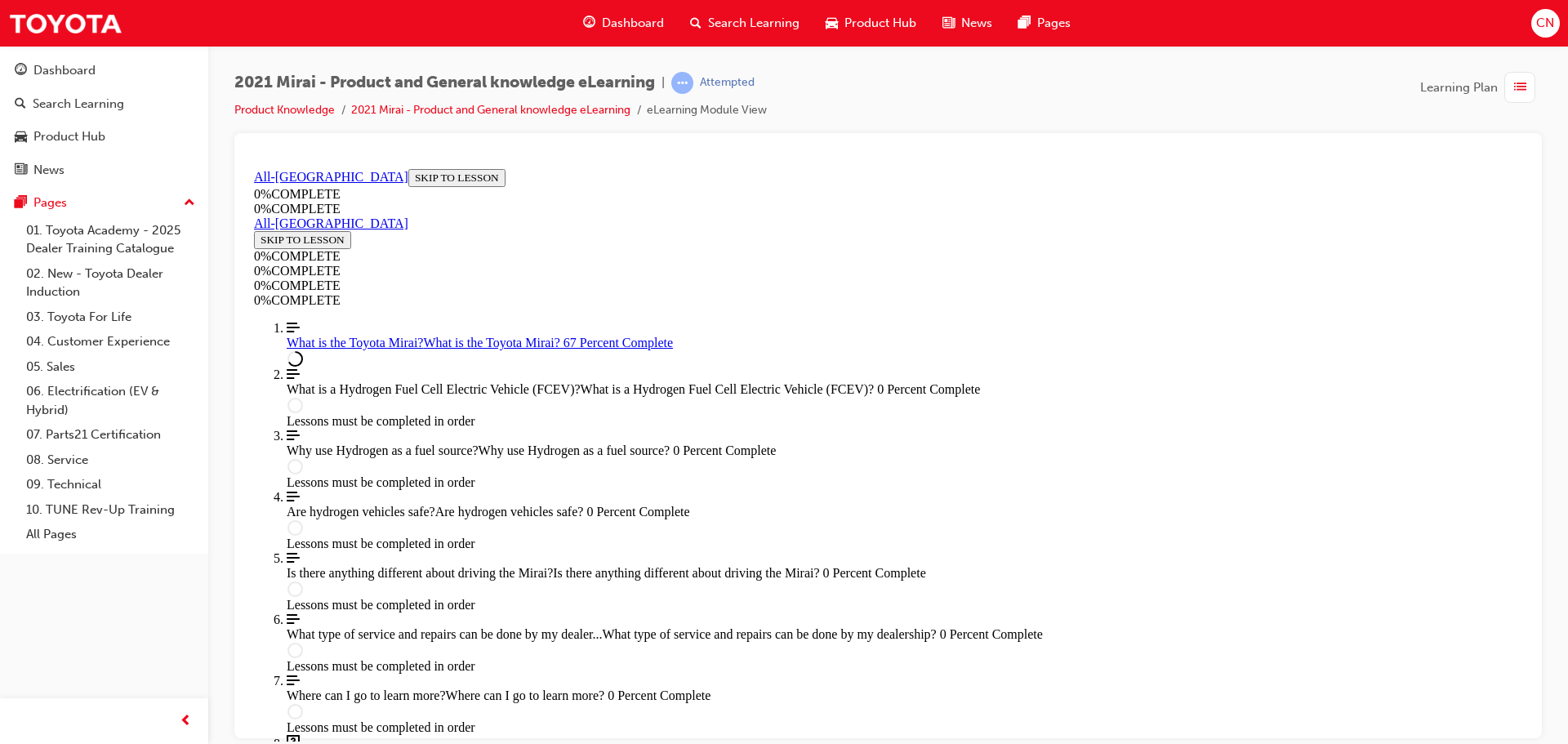 scroll, scrollTop: 2252, scrollLeft: 0, axis: vertical 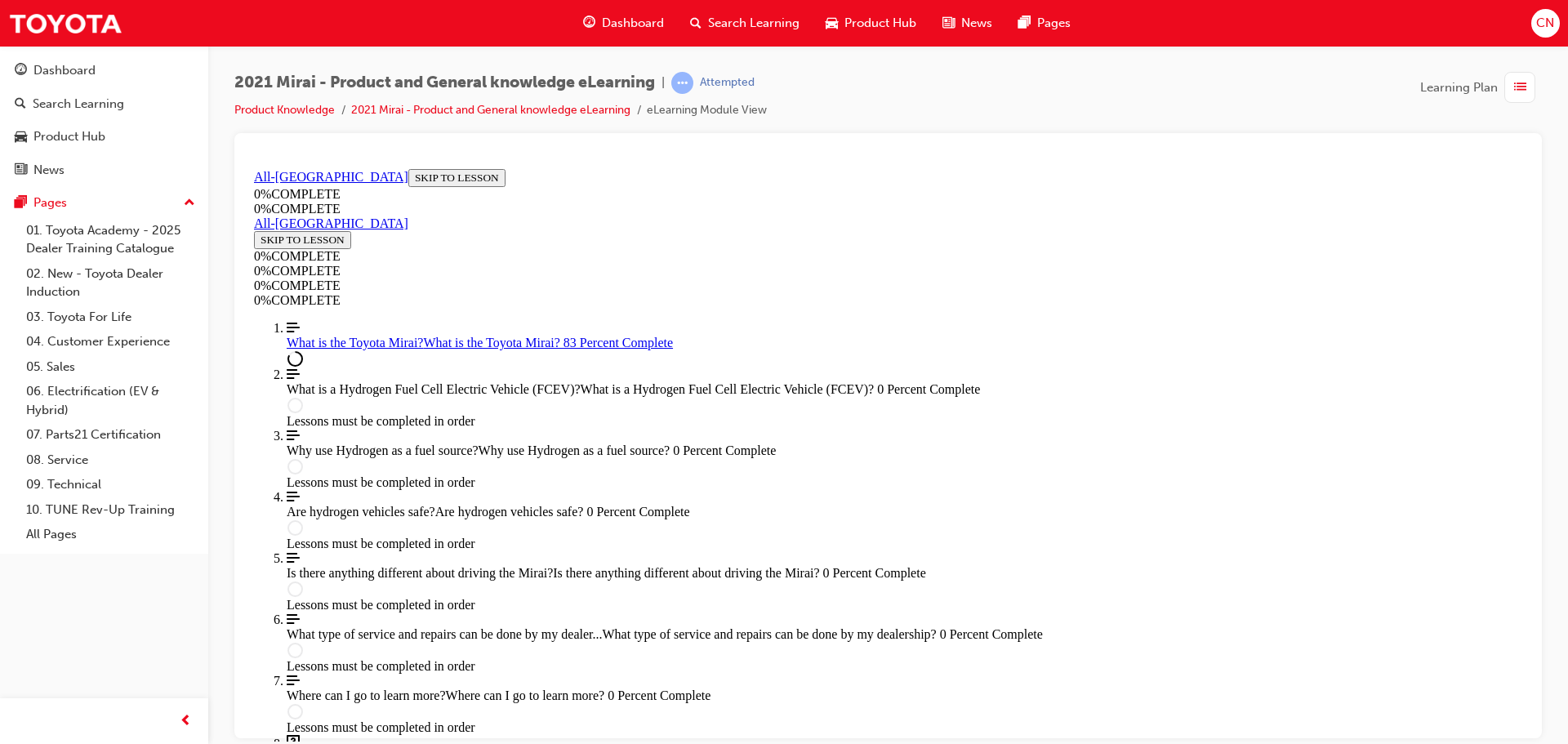 click on "NEXT: What is a Hydrogen Fuel Cell Electric Vehicle (FCEV)?" at bounding box center (409, 2145) 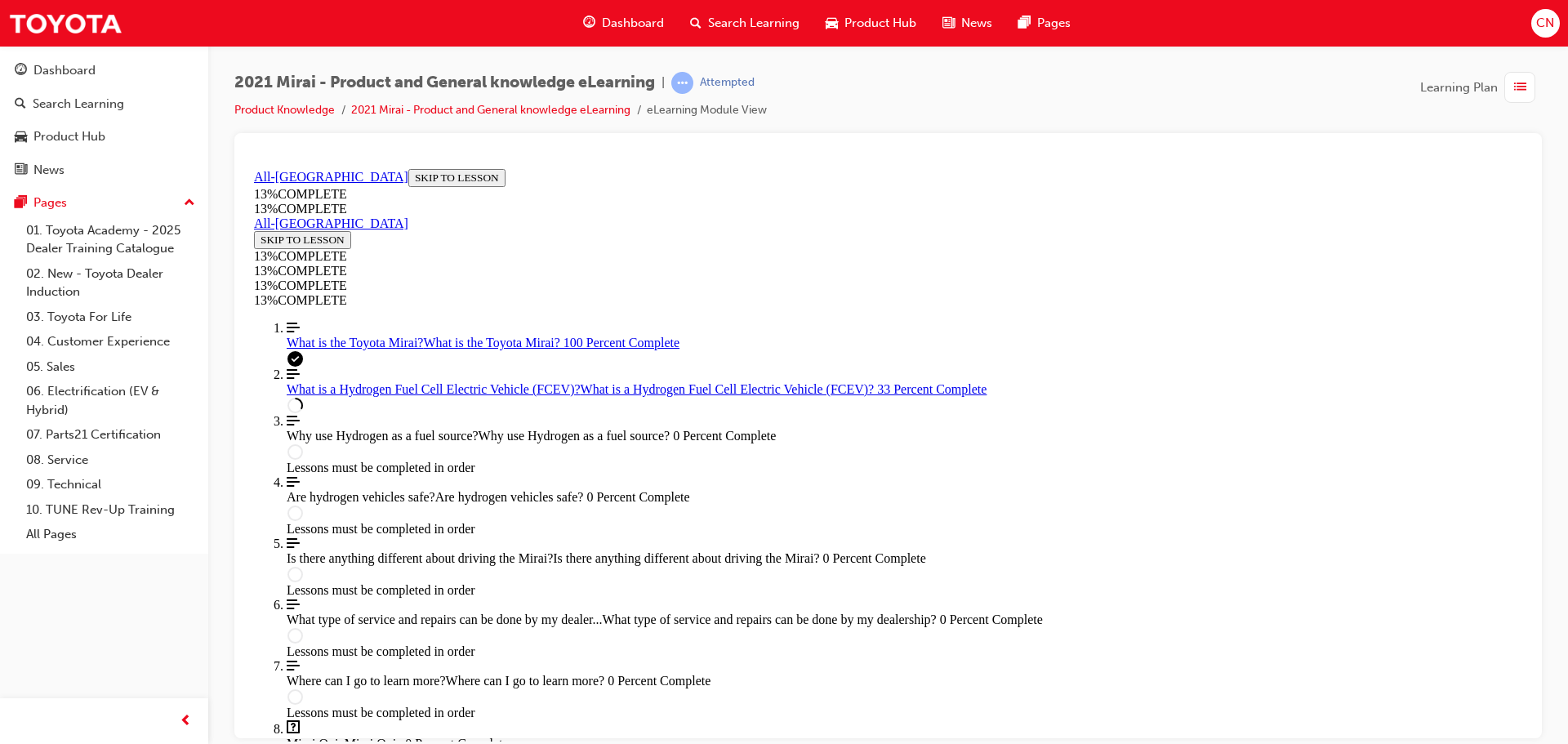 scroll, scrollTop: 1526, scrollLeft: 0, axis: vertical 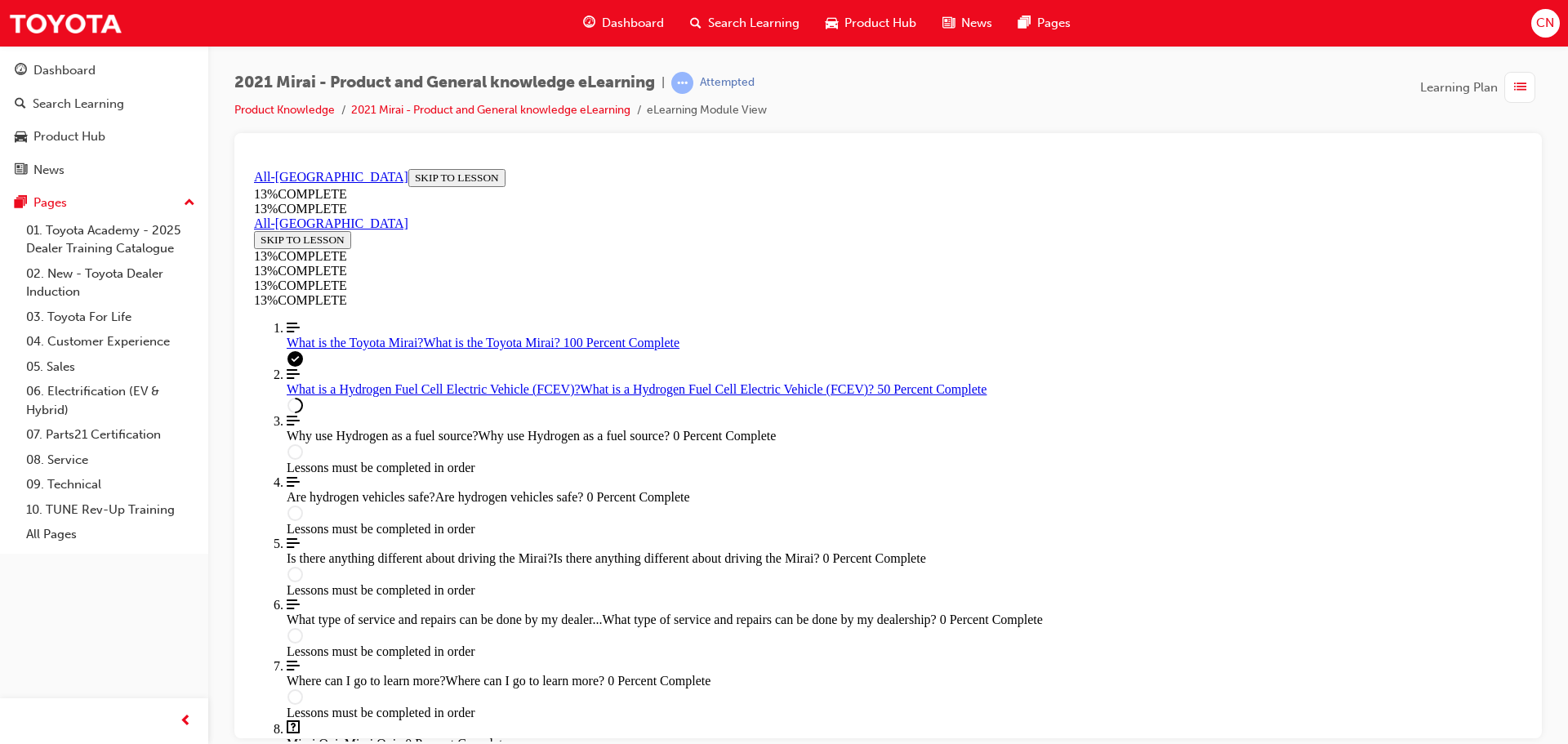 click at bounding box center (778, 1565) 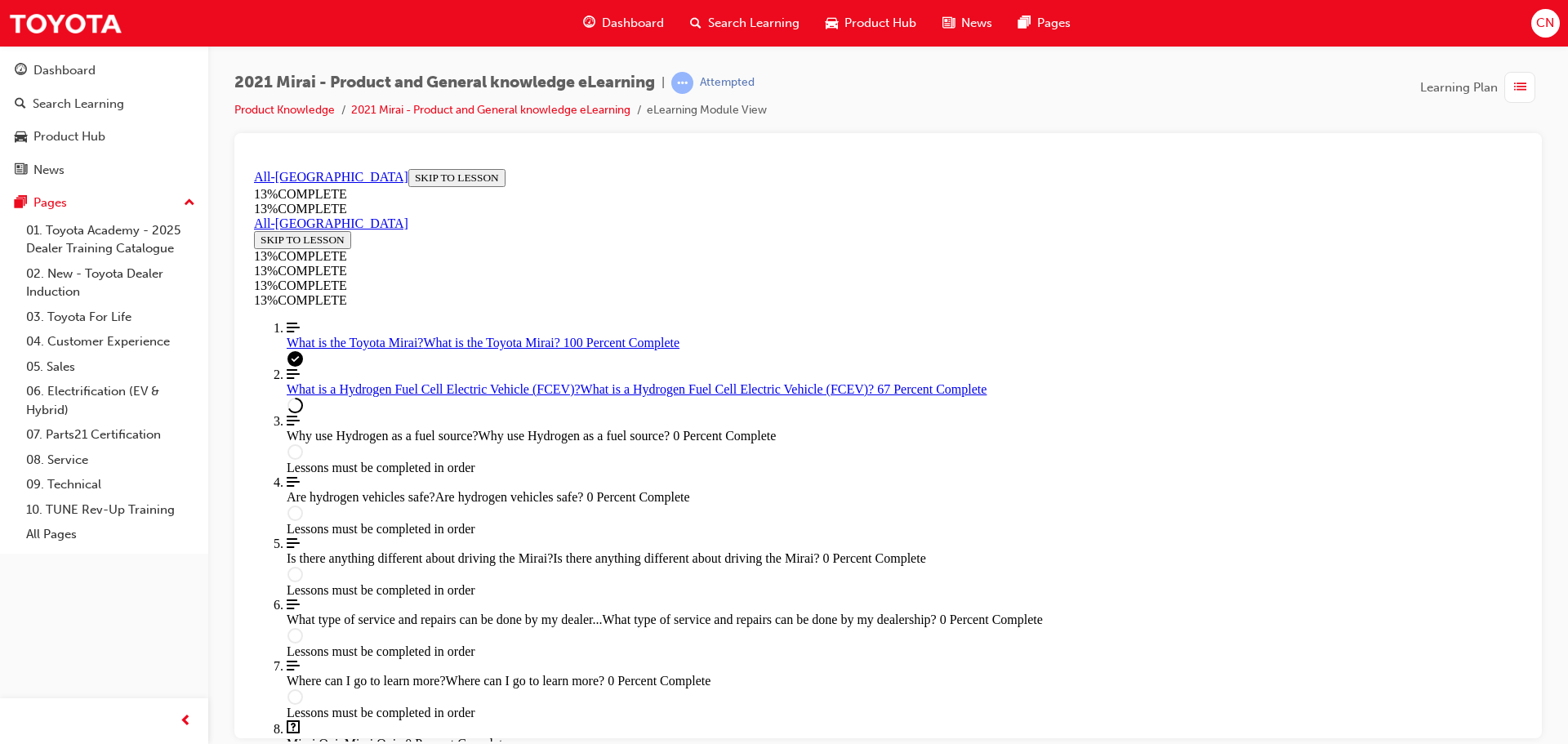click at bounding box center [888, 2078] 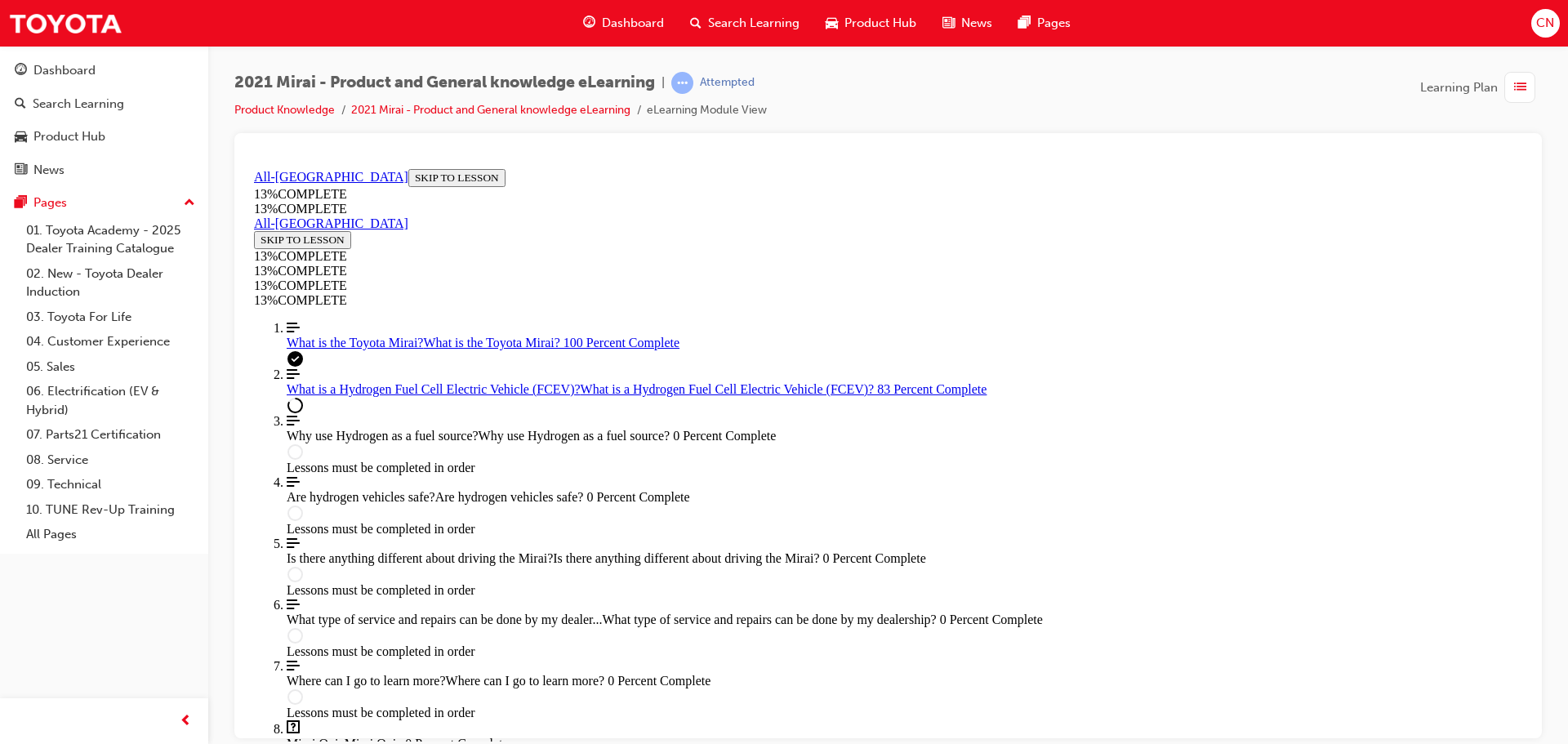 scroll, scrollTop: 2396, scrollLeft: 0, axis: vertical 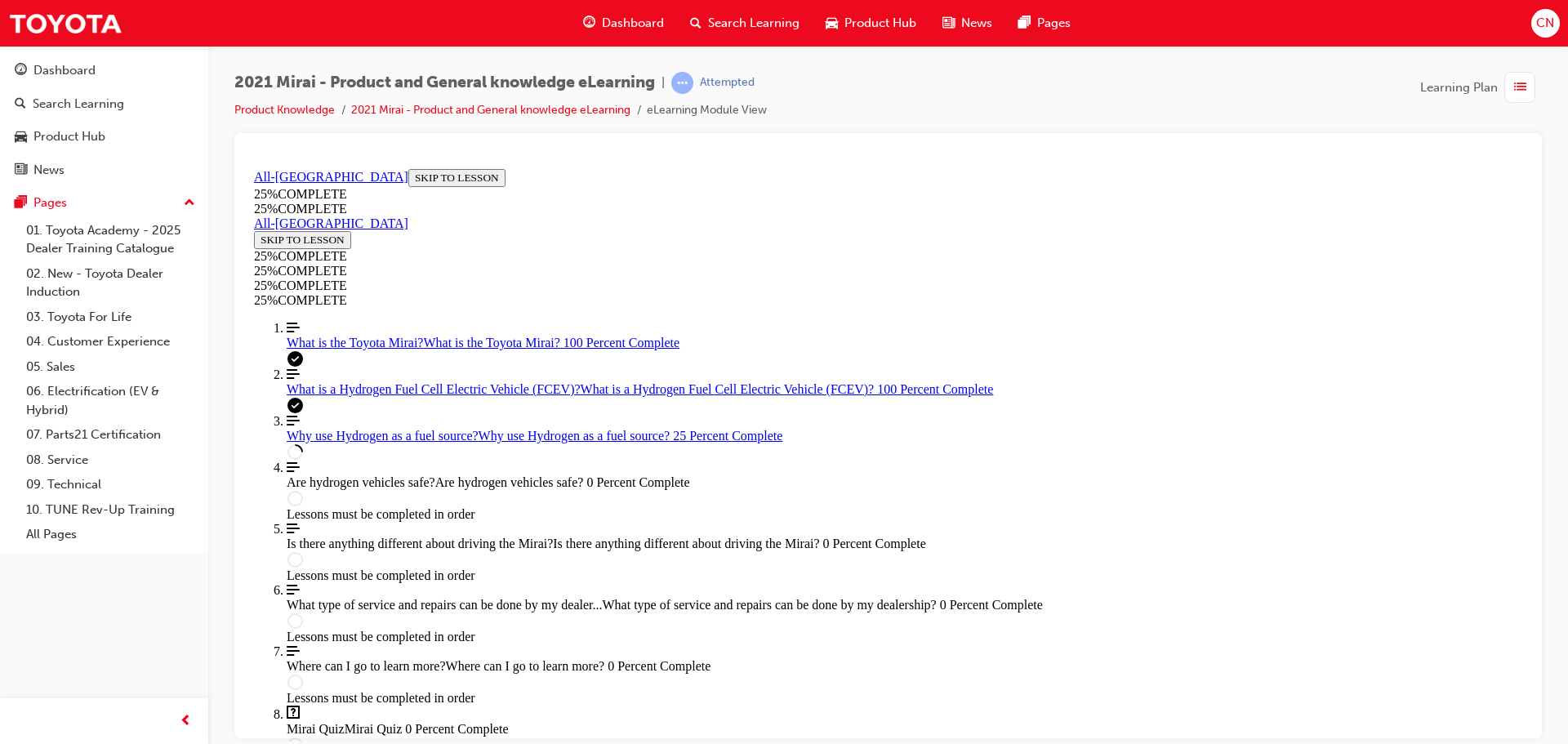 click on "More Caret pointing down" 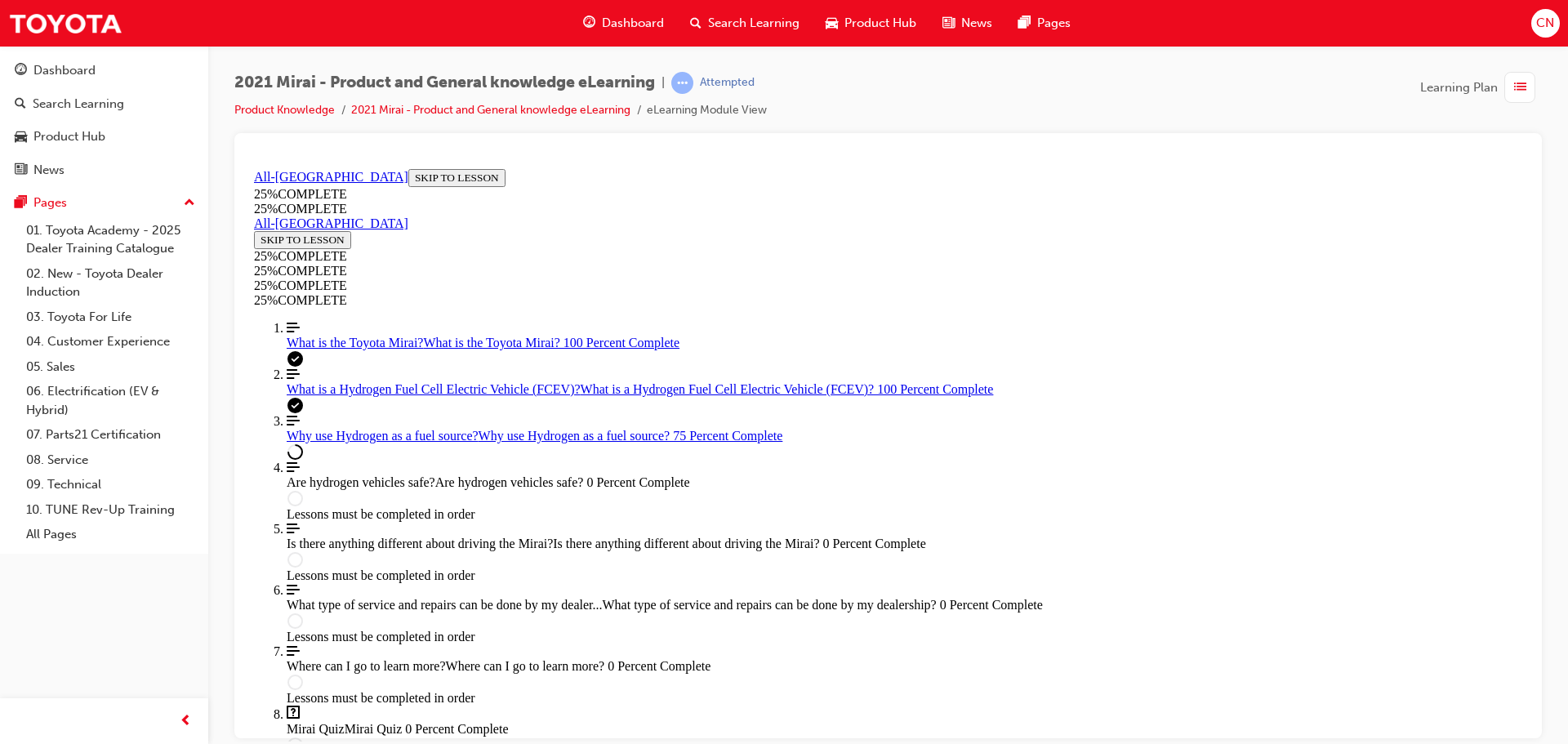 scroll, scrollTop: 1553, scrollLeft: 0, axis: vertical 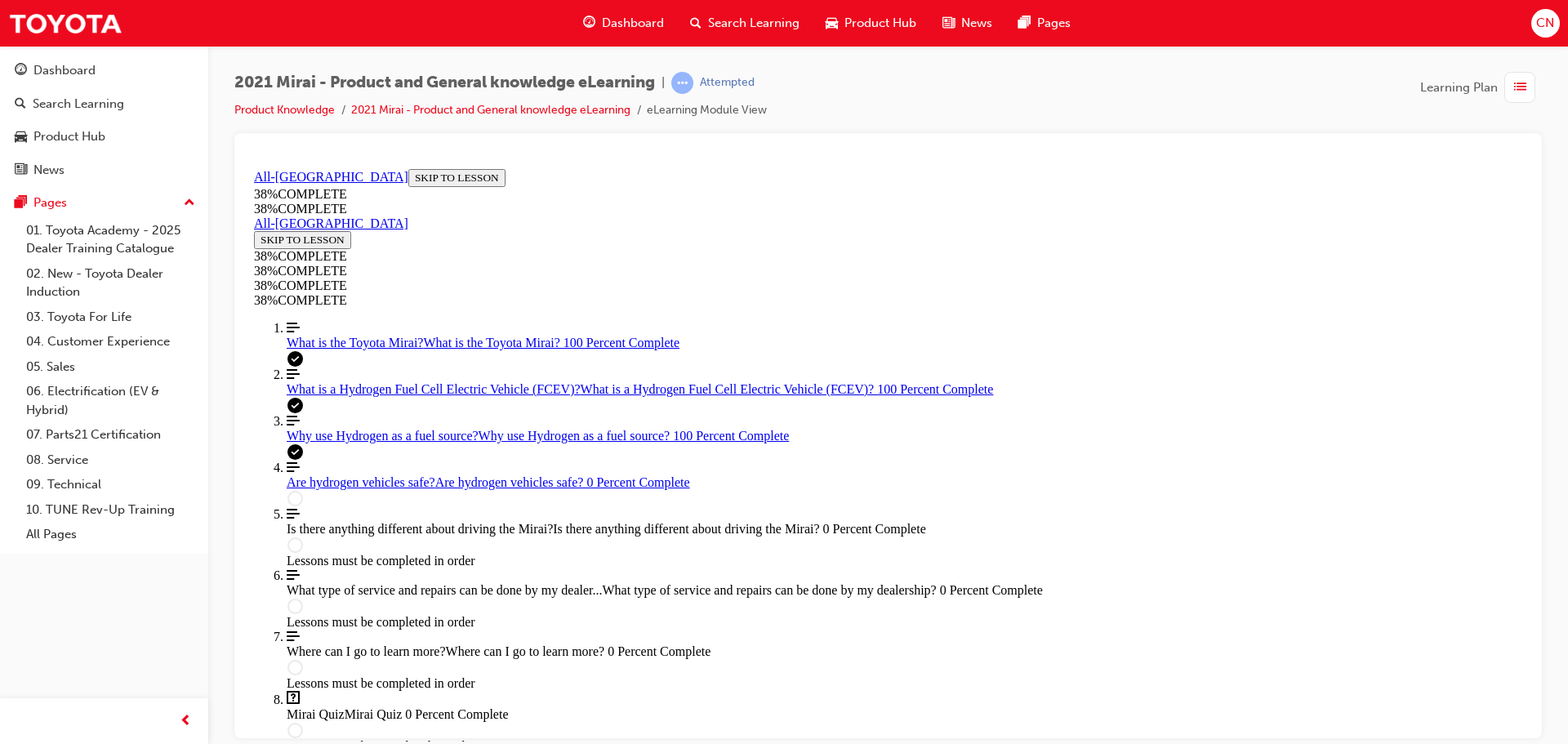 click on "START   More Caret pointing down" at bounding box center [282, 1074] 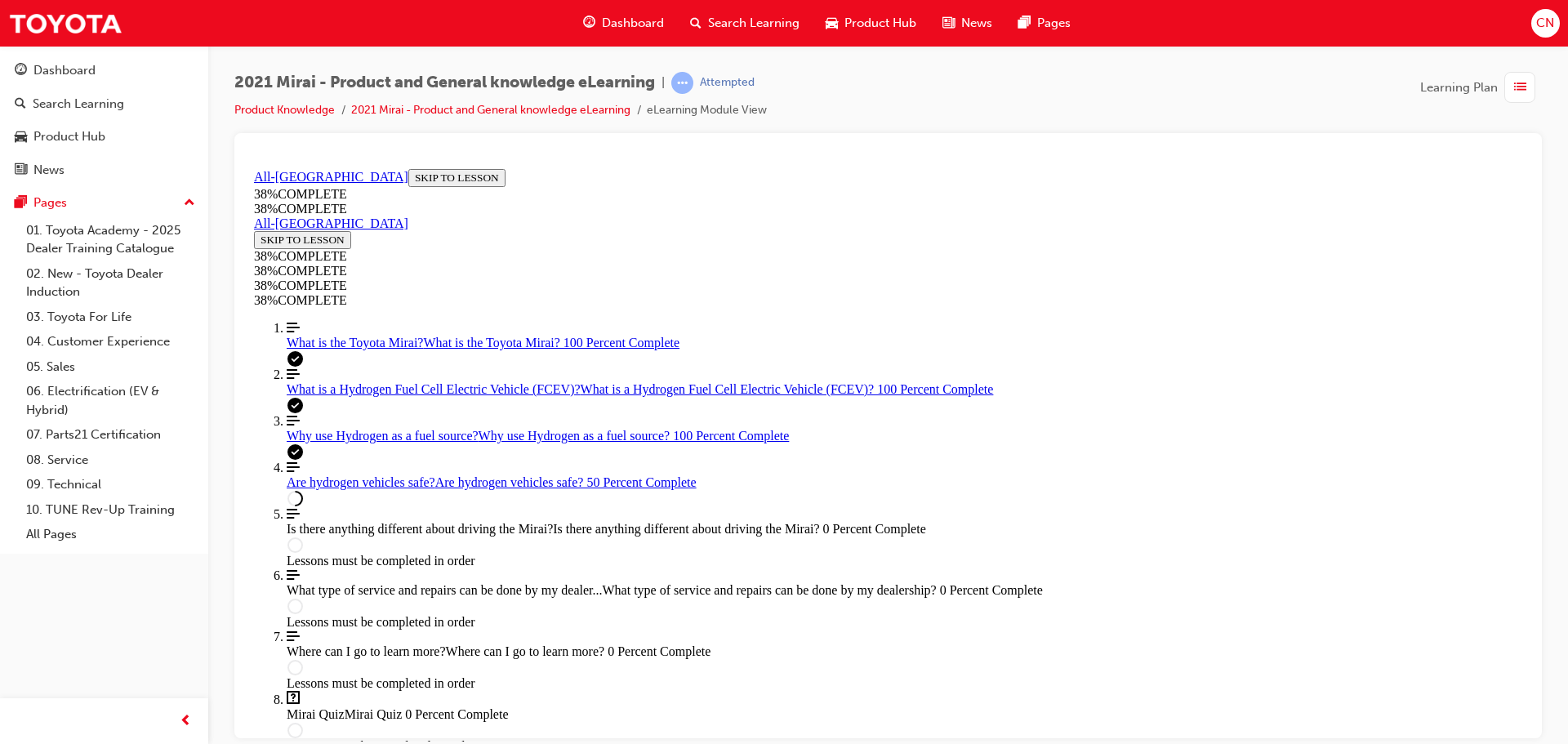 scroll, scrollTop: 724, scrollLeft: 0, axis: vertical 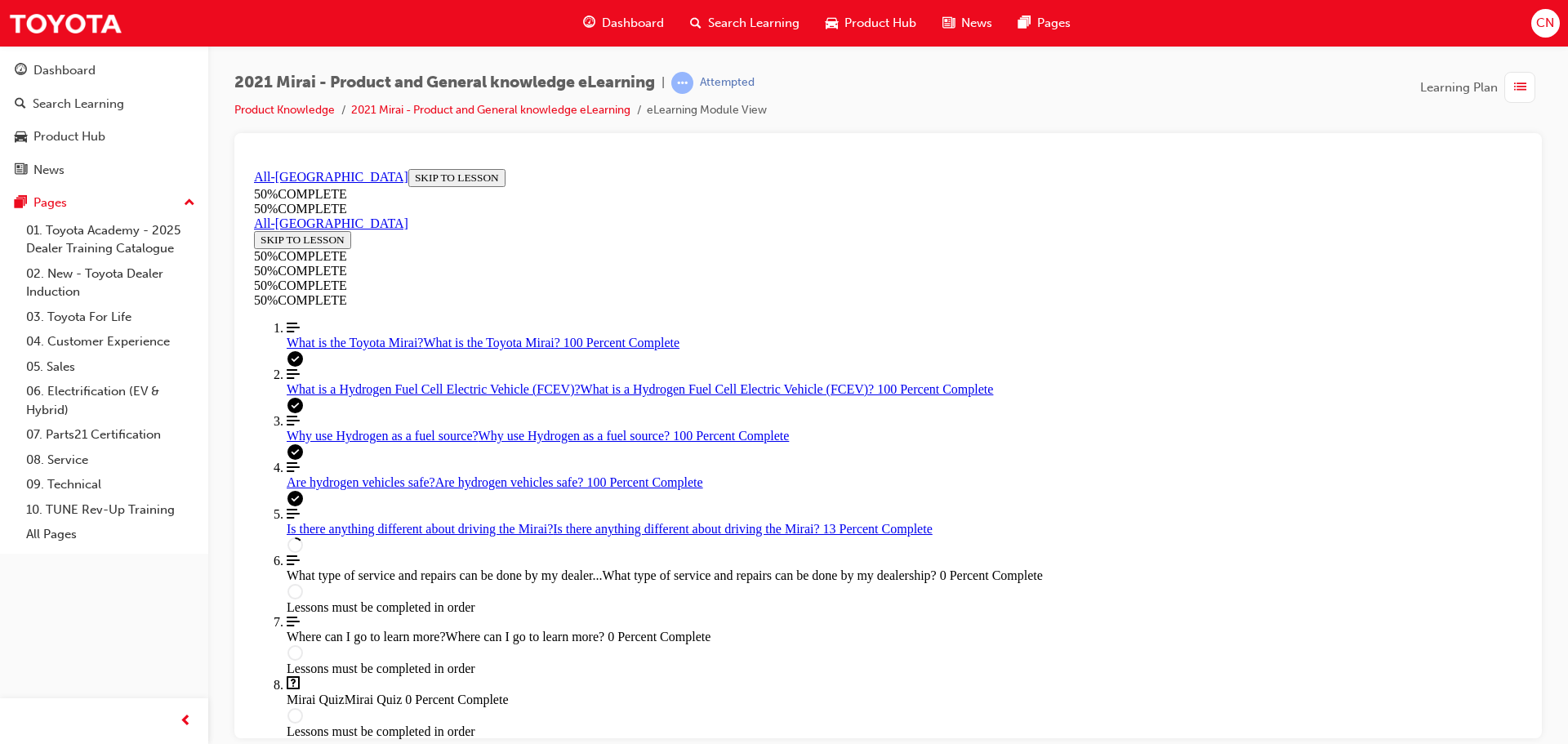 click at bounding box center (326, 2097) 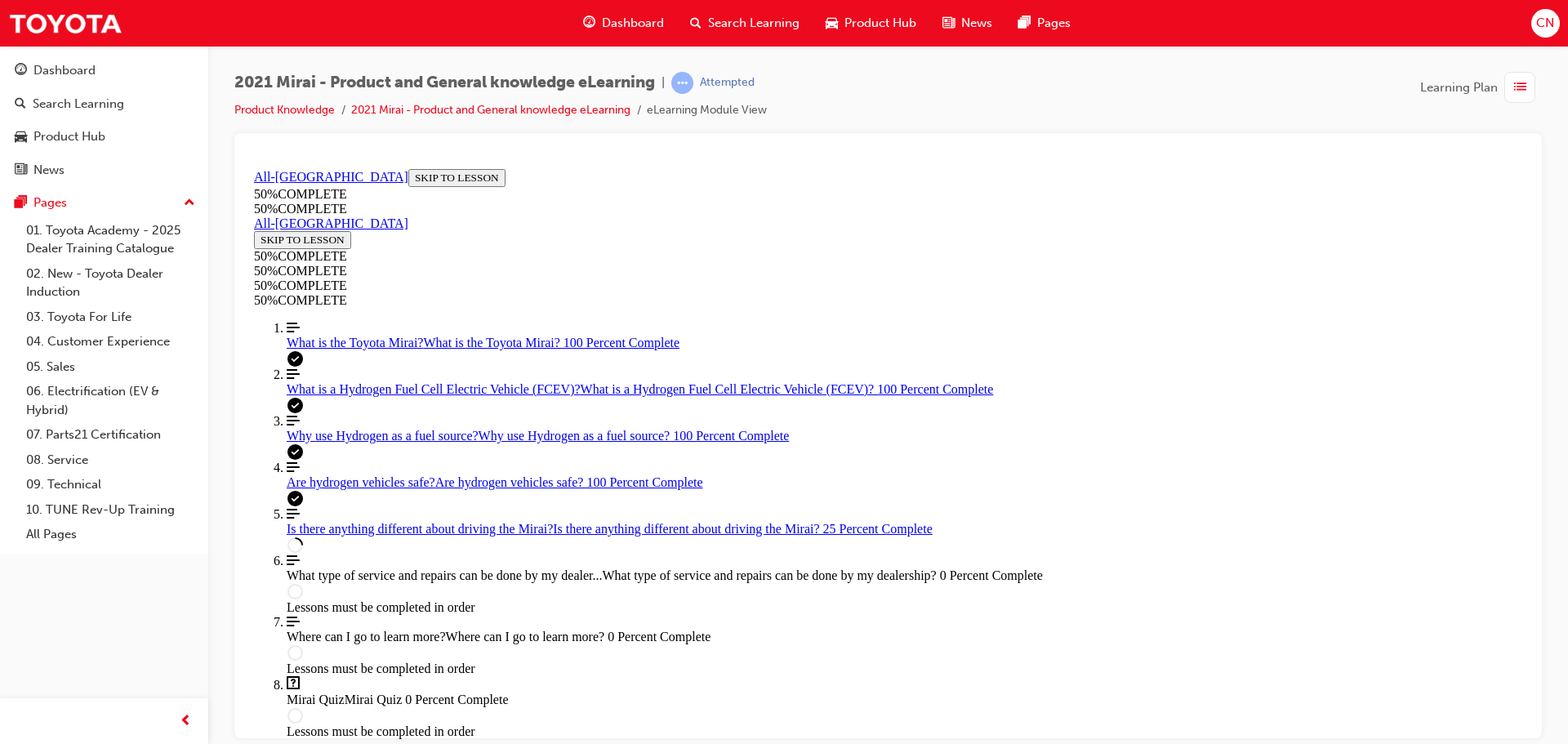 click at bounding box center [326, 1557] 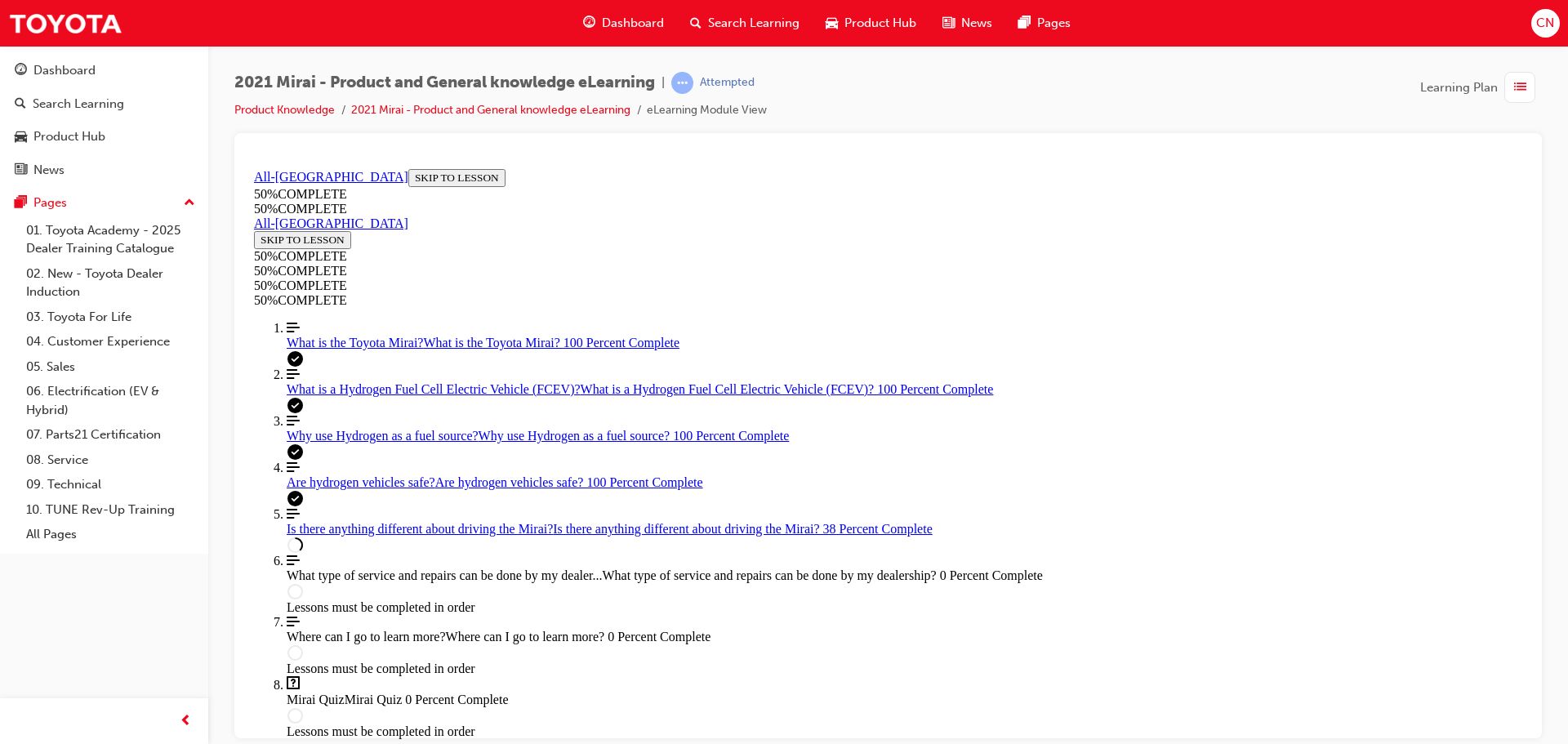 click at bounding box center [293, 2662] 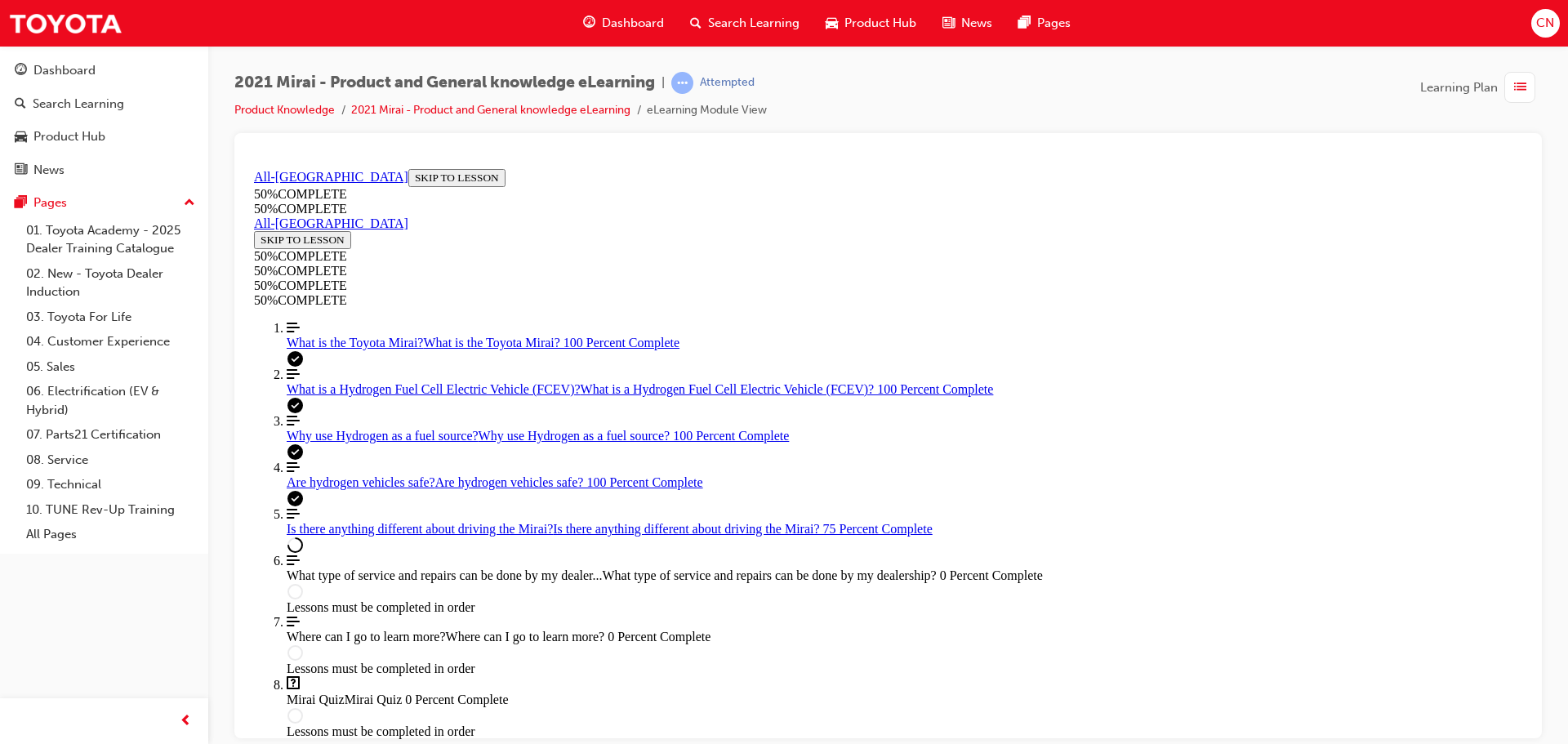 scroll, scrollTop: 2642, scrollLeft: 0, axis: vertical 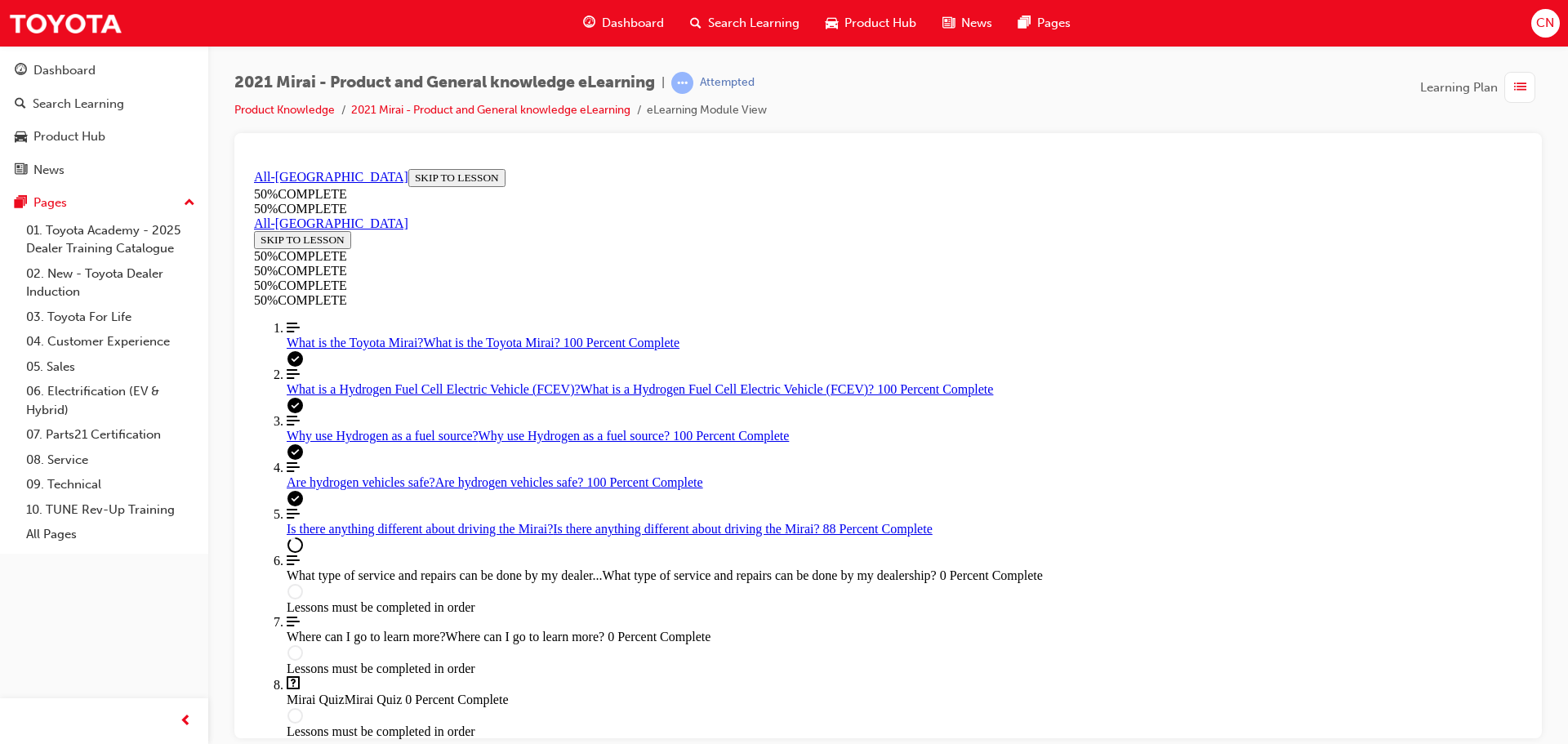 drag, startPoint x: 1114, startPoint y: 622, endPoint x: 1094, endPoint y: 636, distance: 24.413111 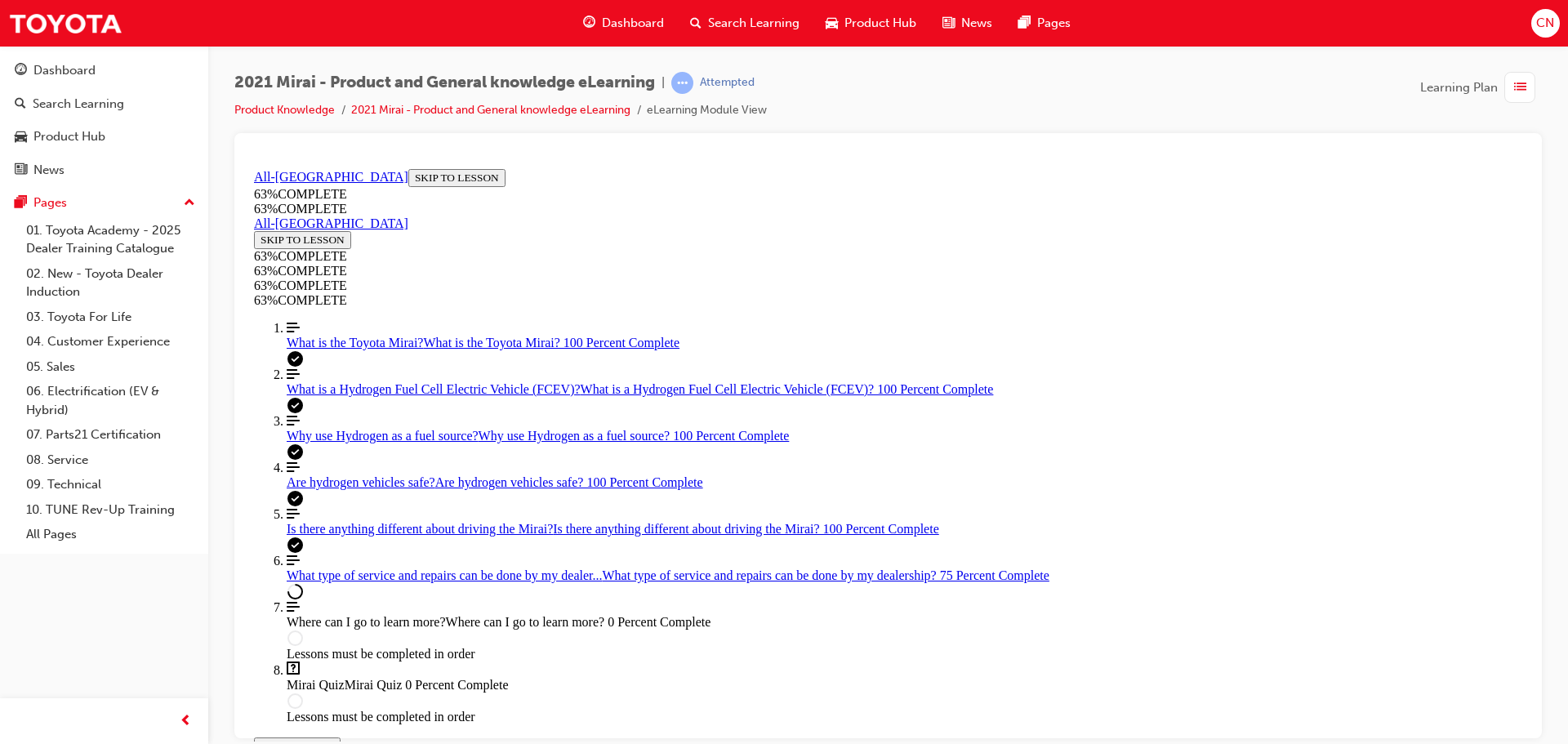 scroll, scrollTop: 989, scrollLeft: 0, axis: vertical 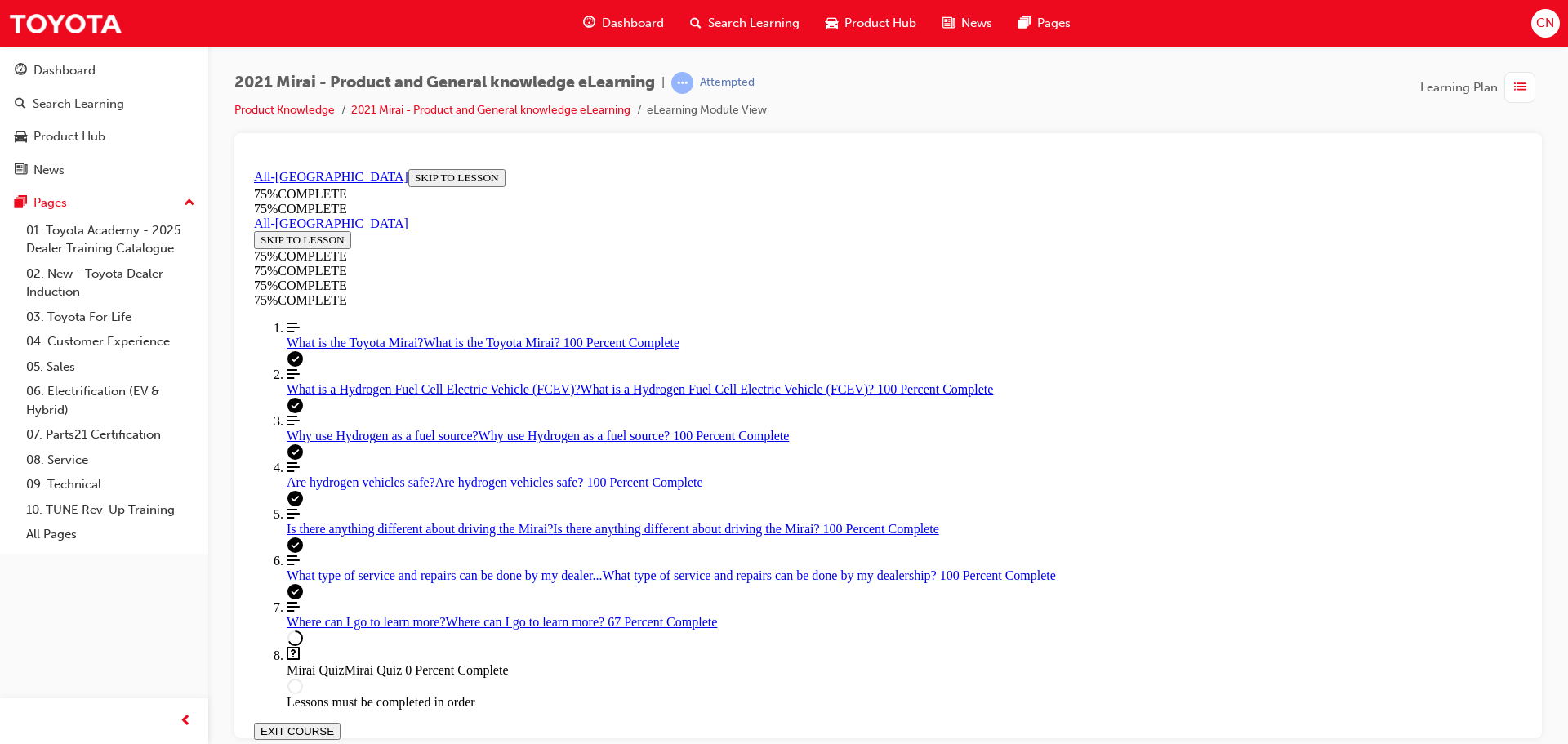 click on "Click to flip the  Toyota Times website  has an excellent summary explaining the philosophy behind the 2nd Generation Mirai and why it's such an important vehicle for us. Click to flip Check out our Toyota Electrified eLearning module to see how FCEV's compare to our hybrid vehicles, and other electrified technologies offered in our [DOMAIN_NAME] TBC Toyota is striving towards achieving zero CO2 emissions, a net positive environmental impact, and contribute to the realization of a sustainable society.  Our global website  has excellent information on all our activities towards these goals and more" at bounding box center (888, 1085) 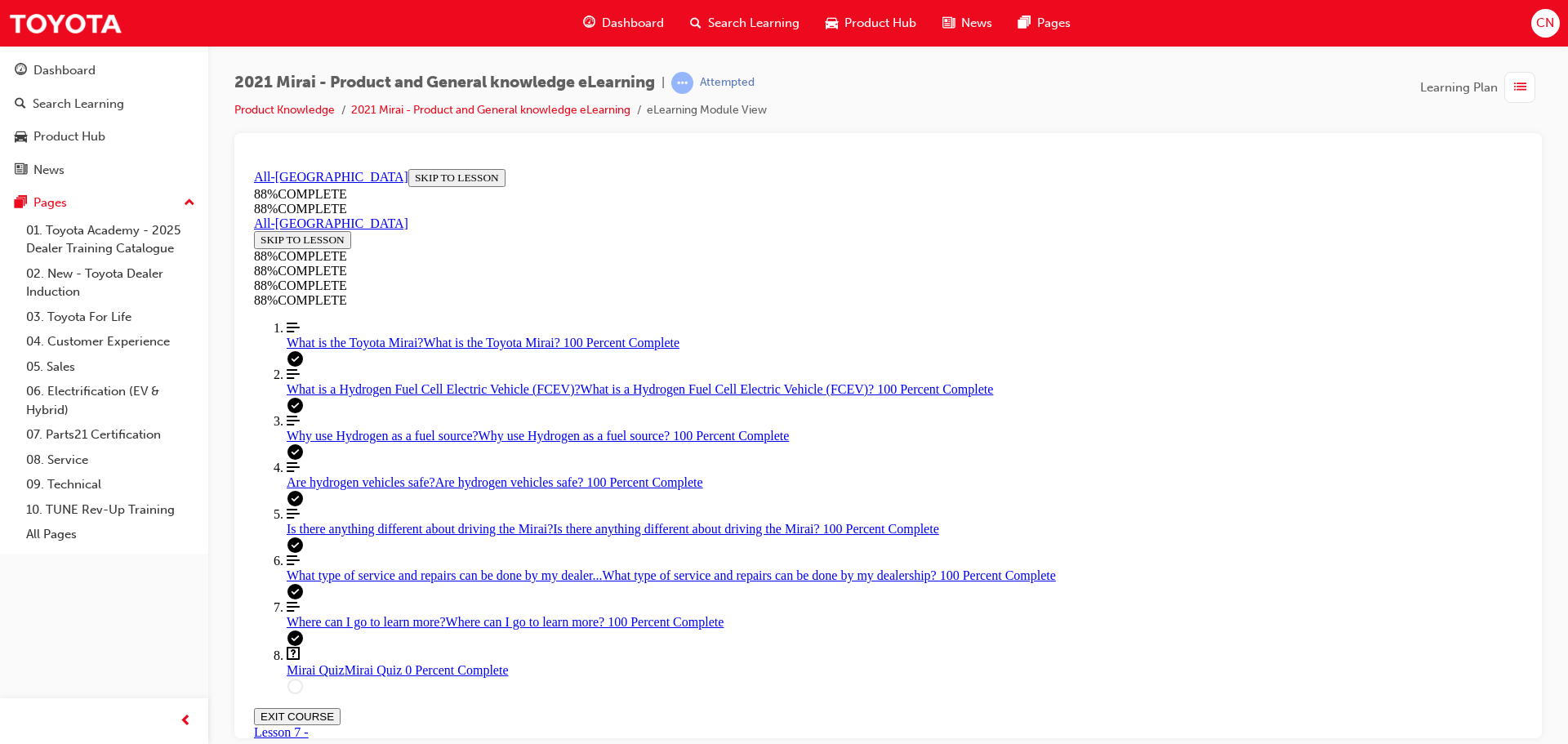 click on "START QUIZ" at bounding box center (291, 889) 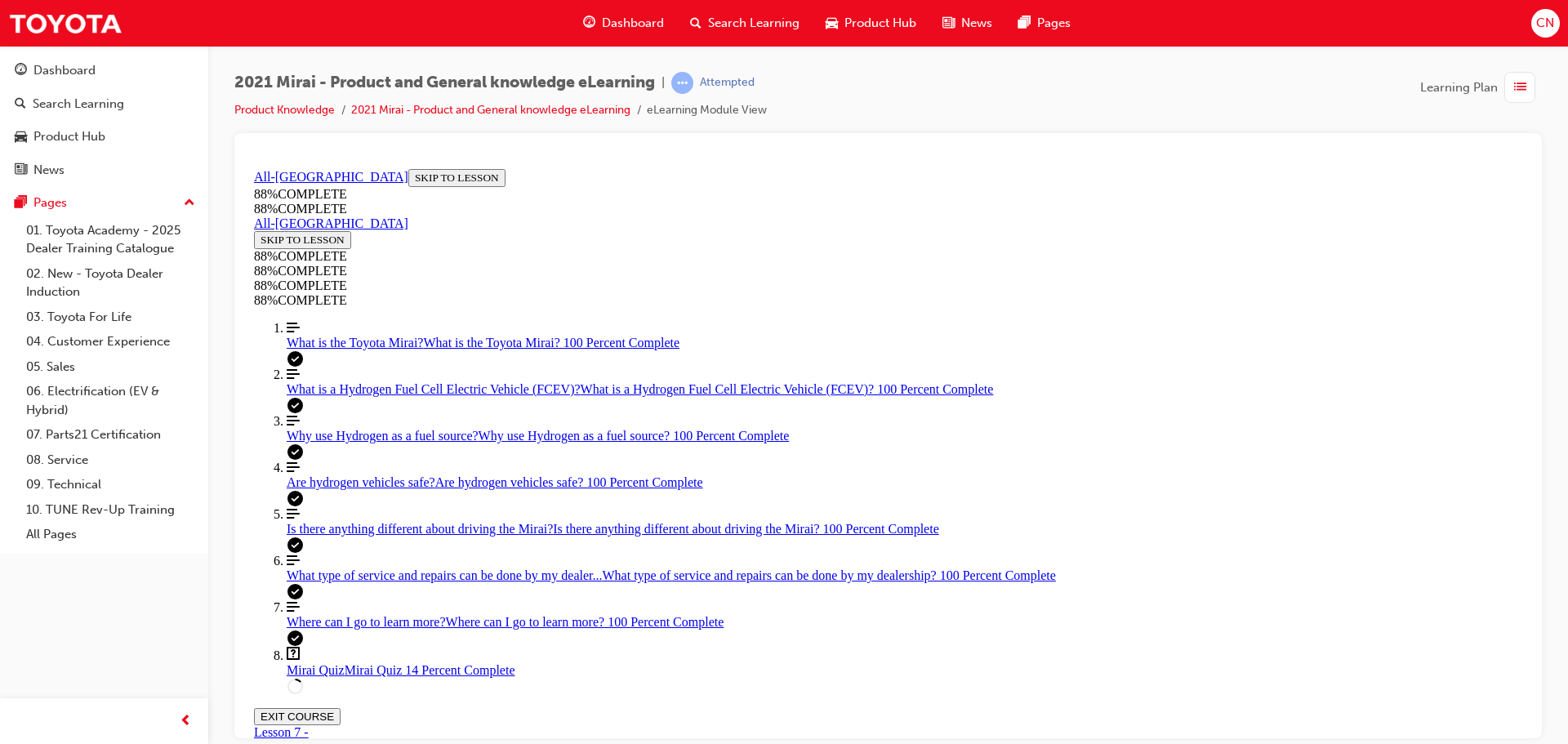 scroll, scrollTop: 417, scrollLeft: 0, axis: vertical 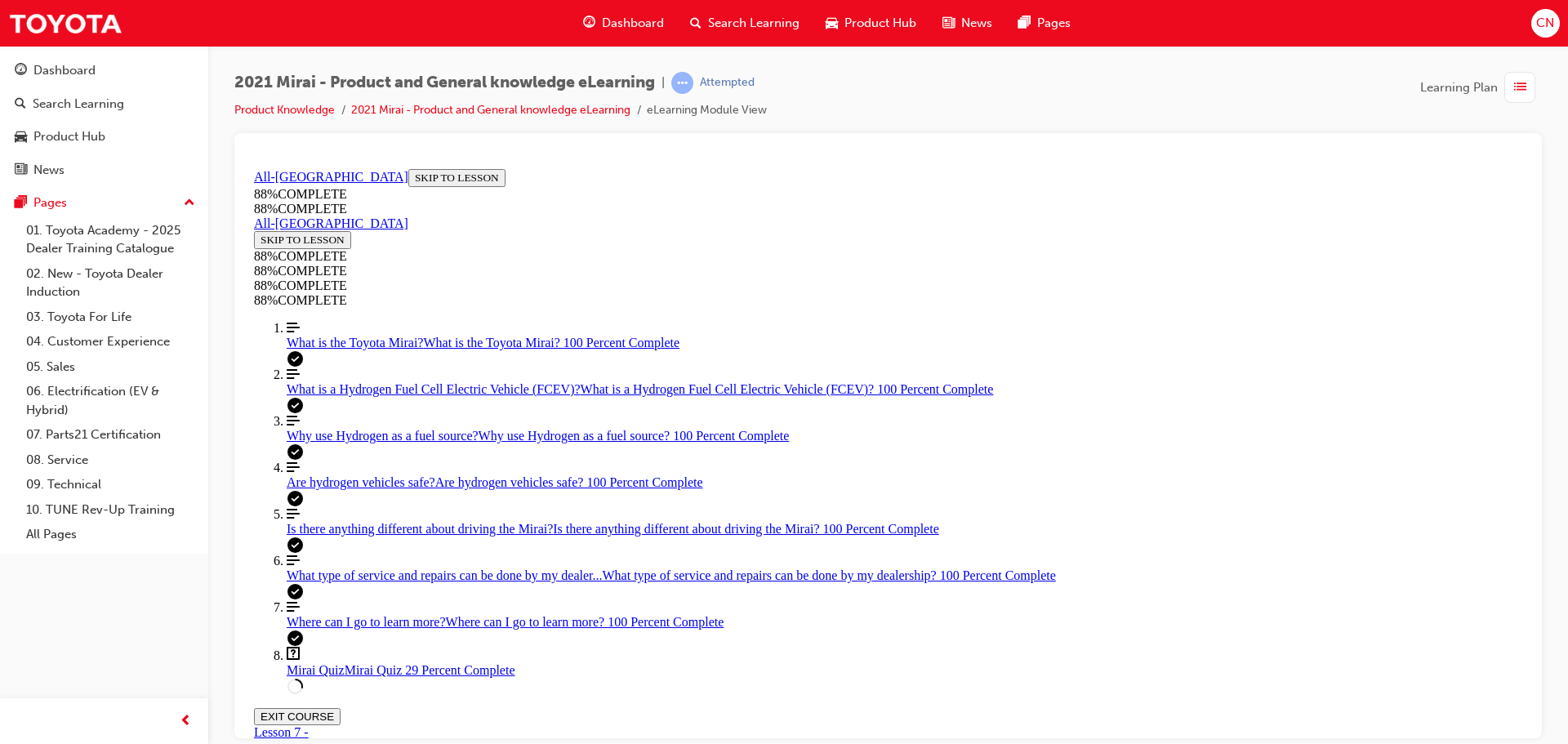click on "NEXT" at bounding box center (275, 1629) 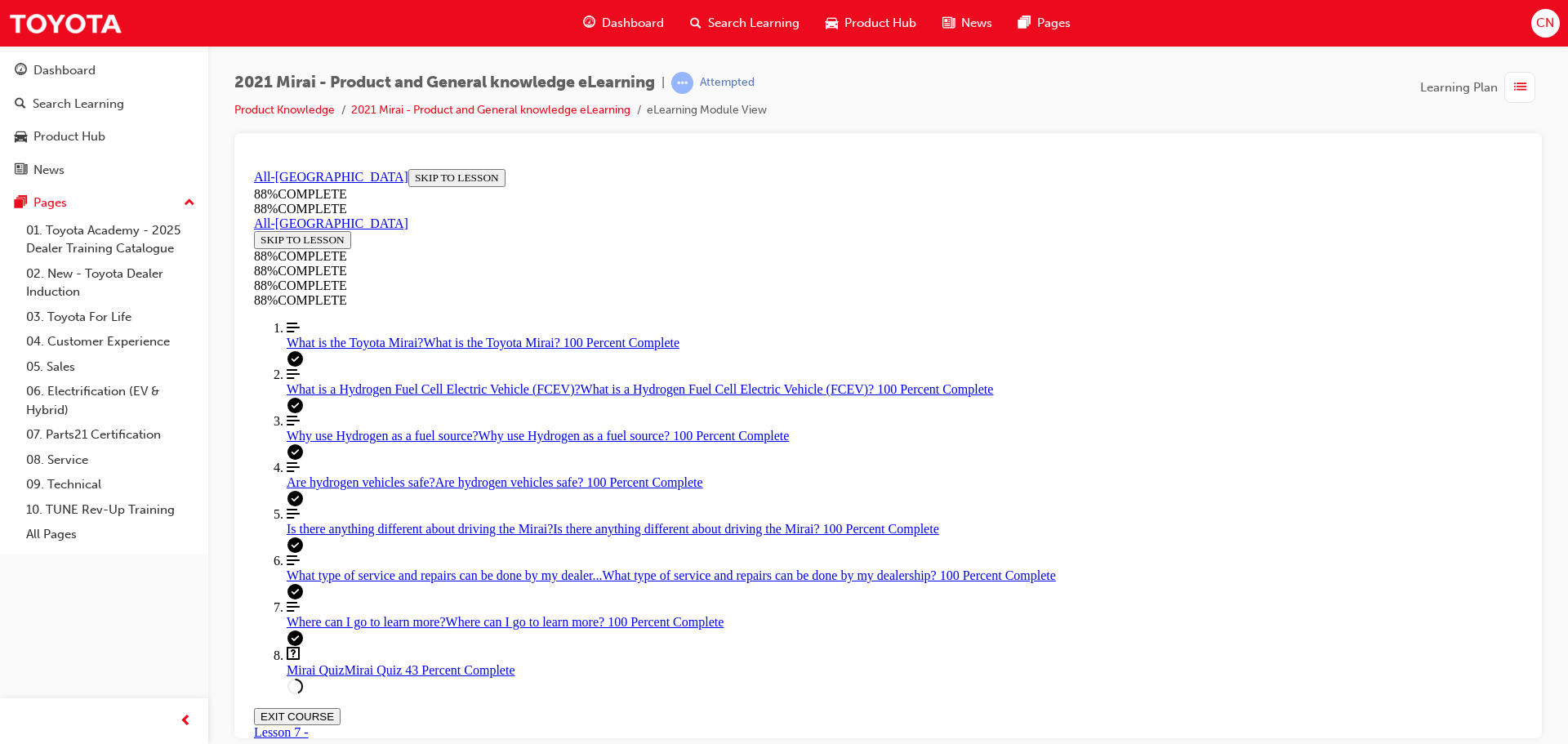 scroll, scrollTop: 620, scrollLeft: 0, axis: vertical 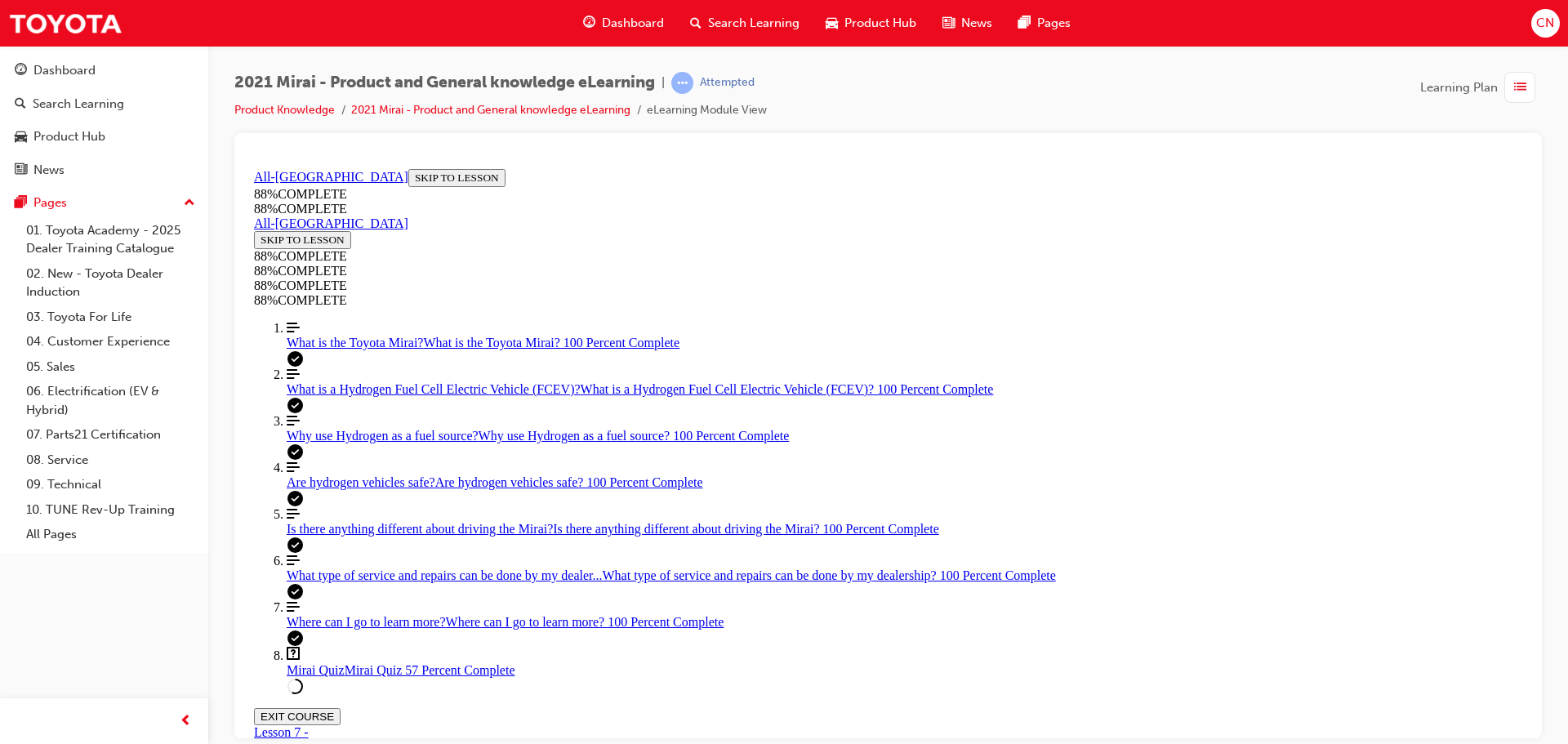 click on "NEXT" at bounding box center [275, 1871] 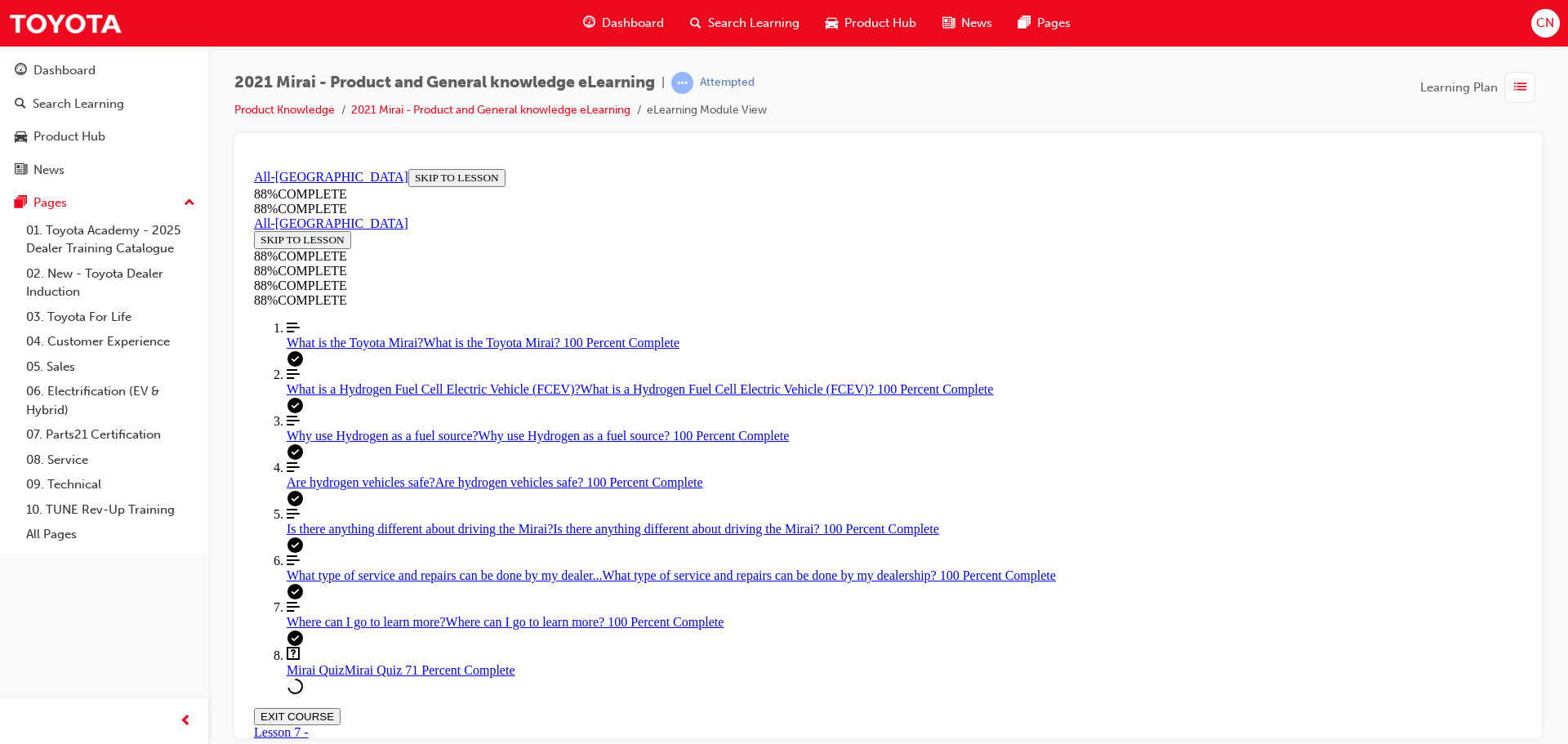 click on "NEXT" at bounding box center (275, 1844) 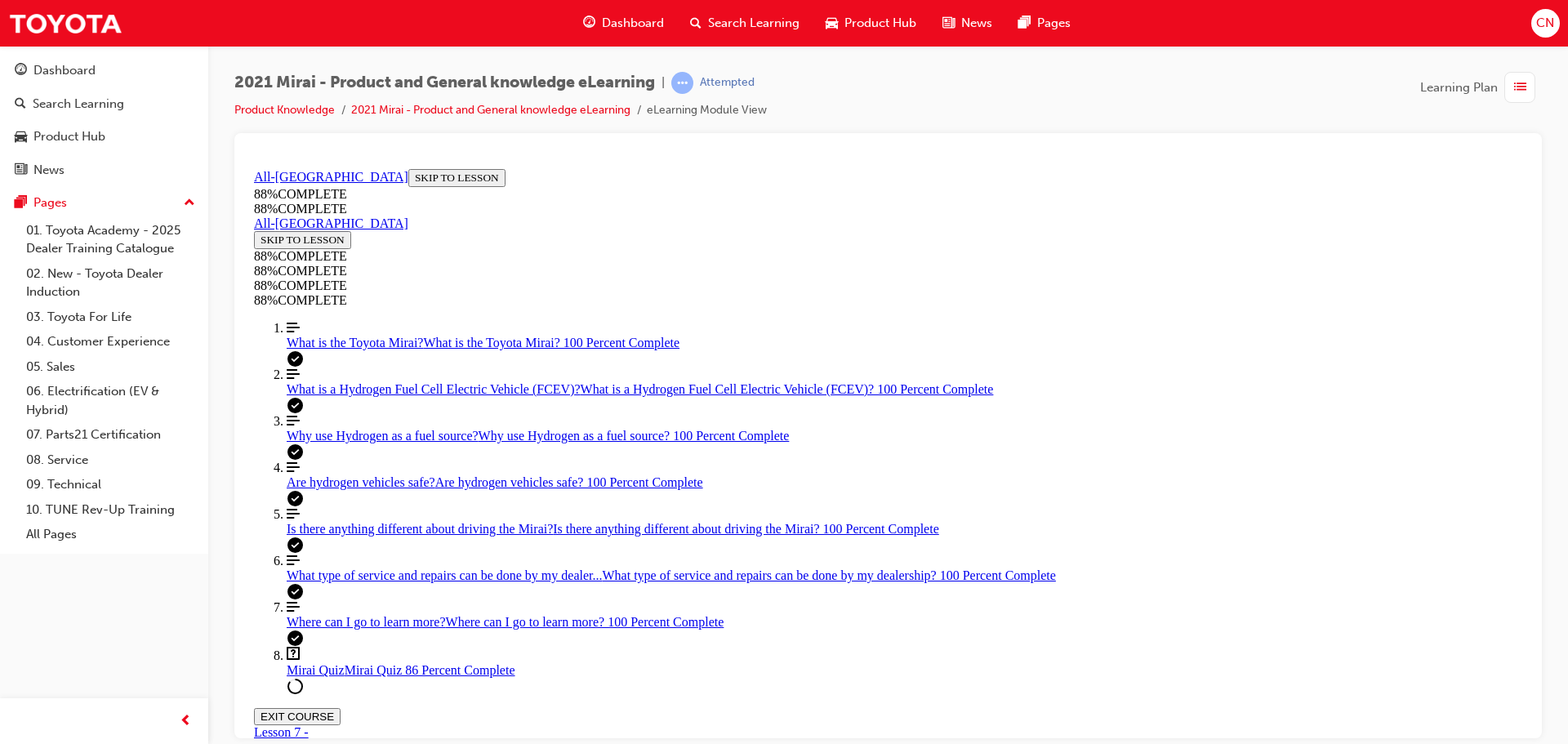 scroll, scrollTop: 335, scrollLeft: 0, axis: vertical 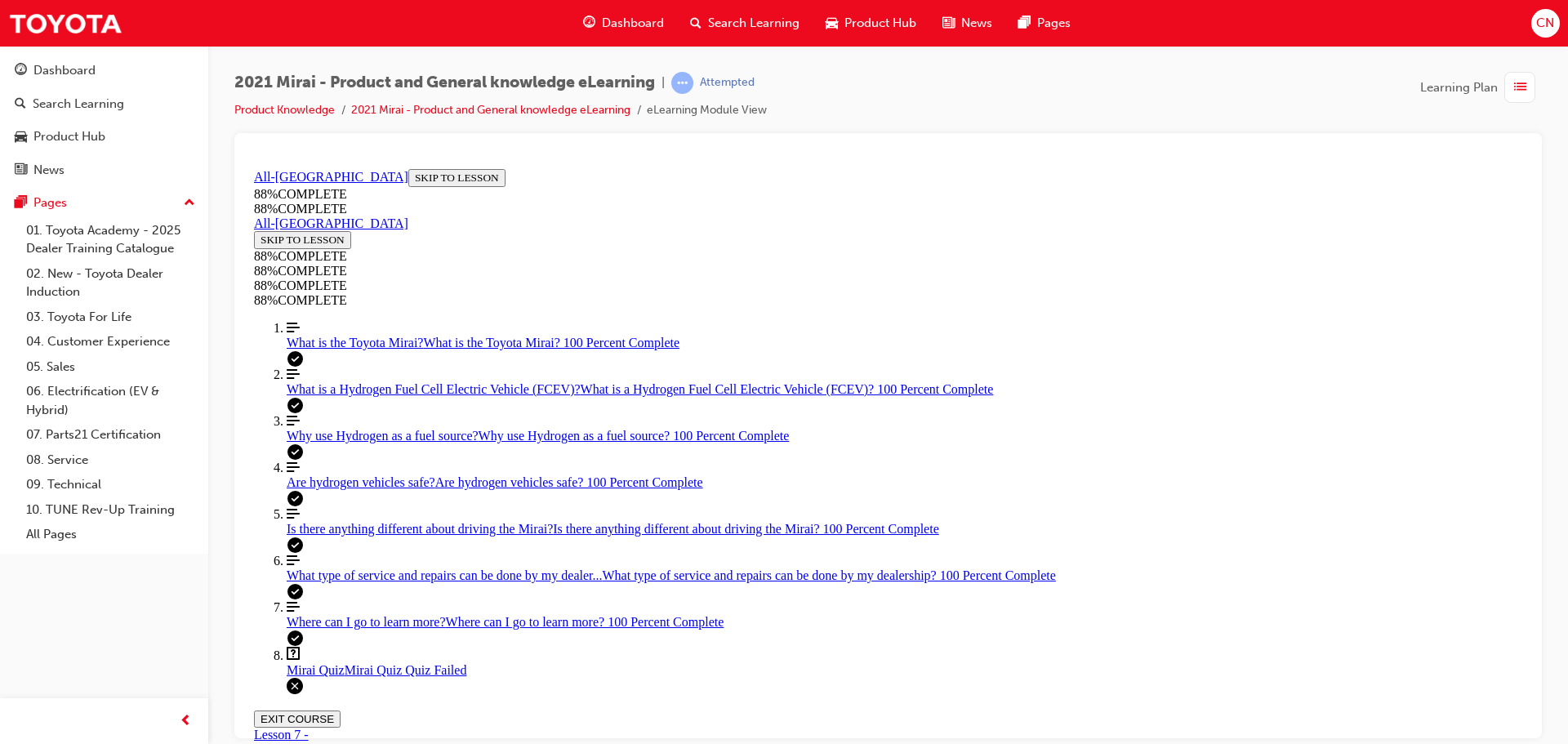click on "NEXT" at bounding box center [275, 1819] 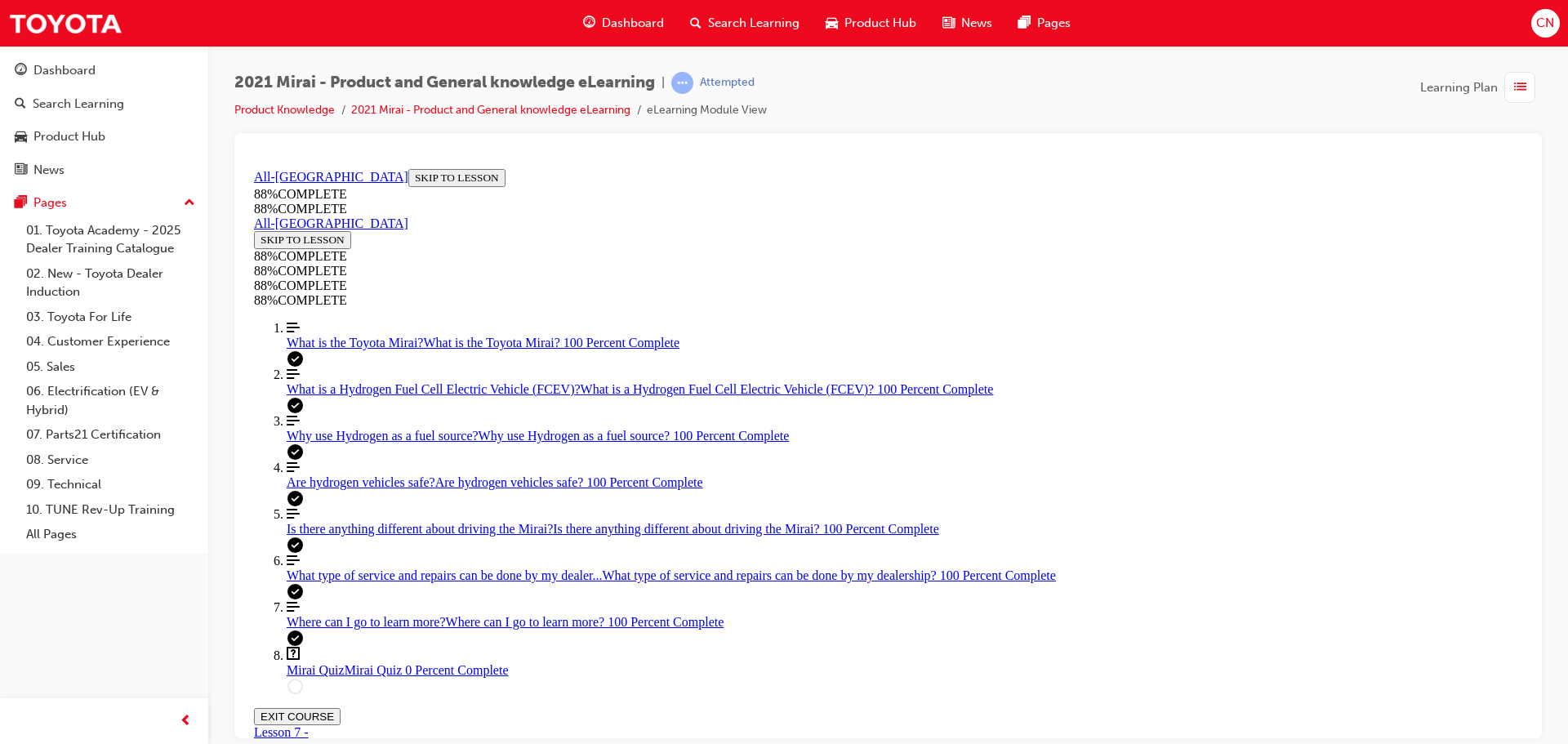 scroll, scrollTop: 59, scrollLeft: 0, axis: vertical 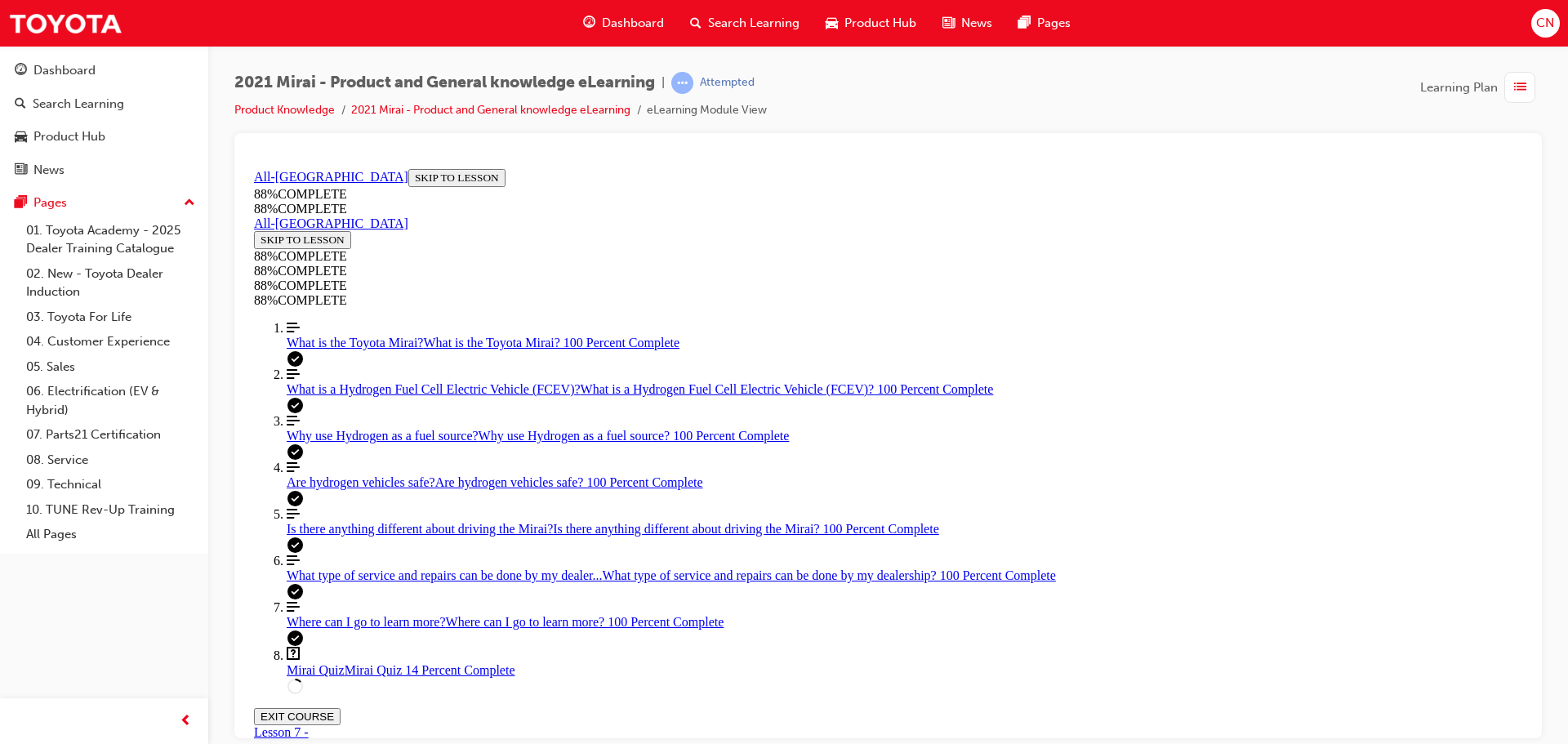 click on "NEXT" at bounding box center [275, 1247] 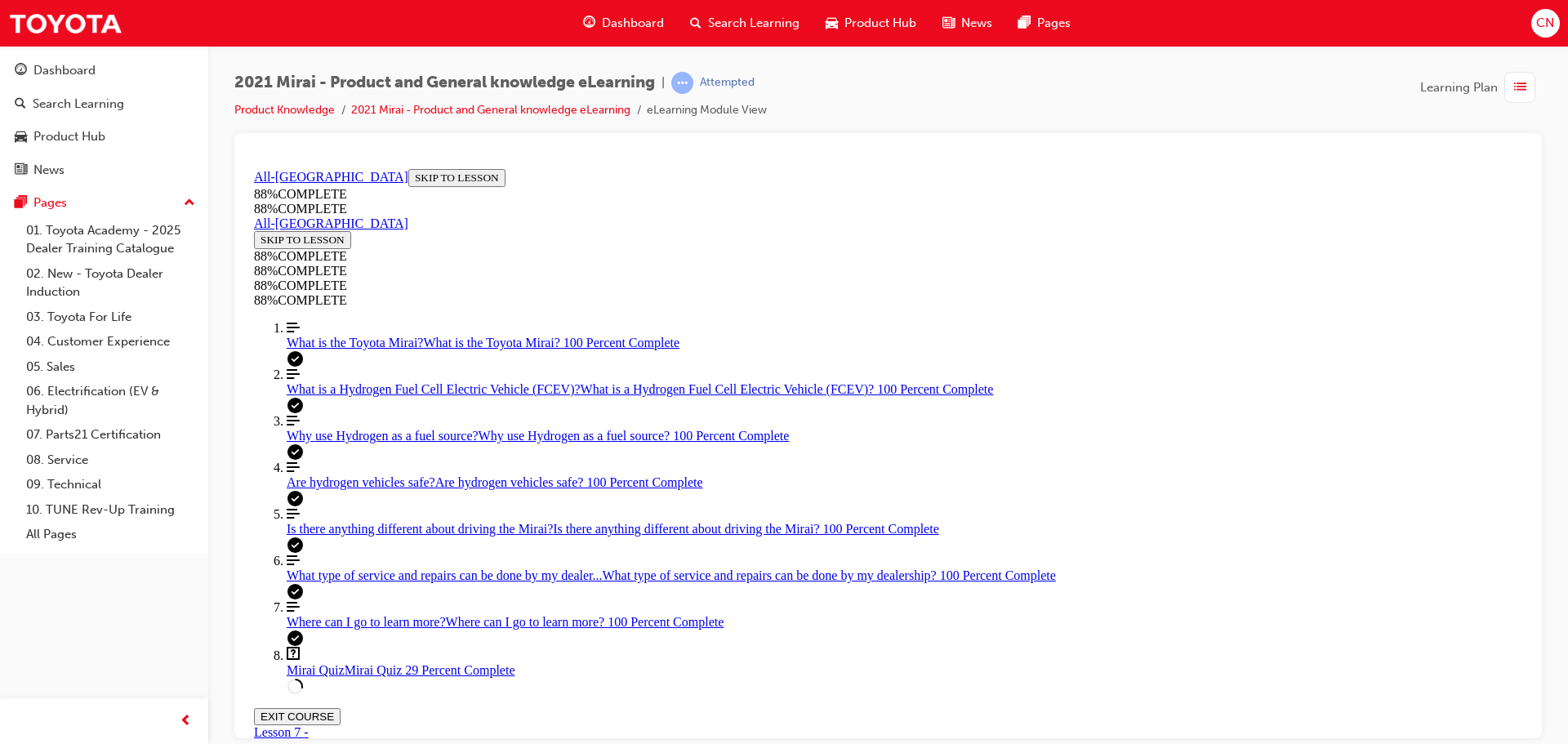 scroll, scrollTop: 542, scrollLeft: 0, axis: vertical 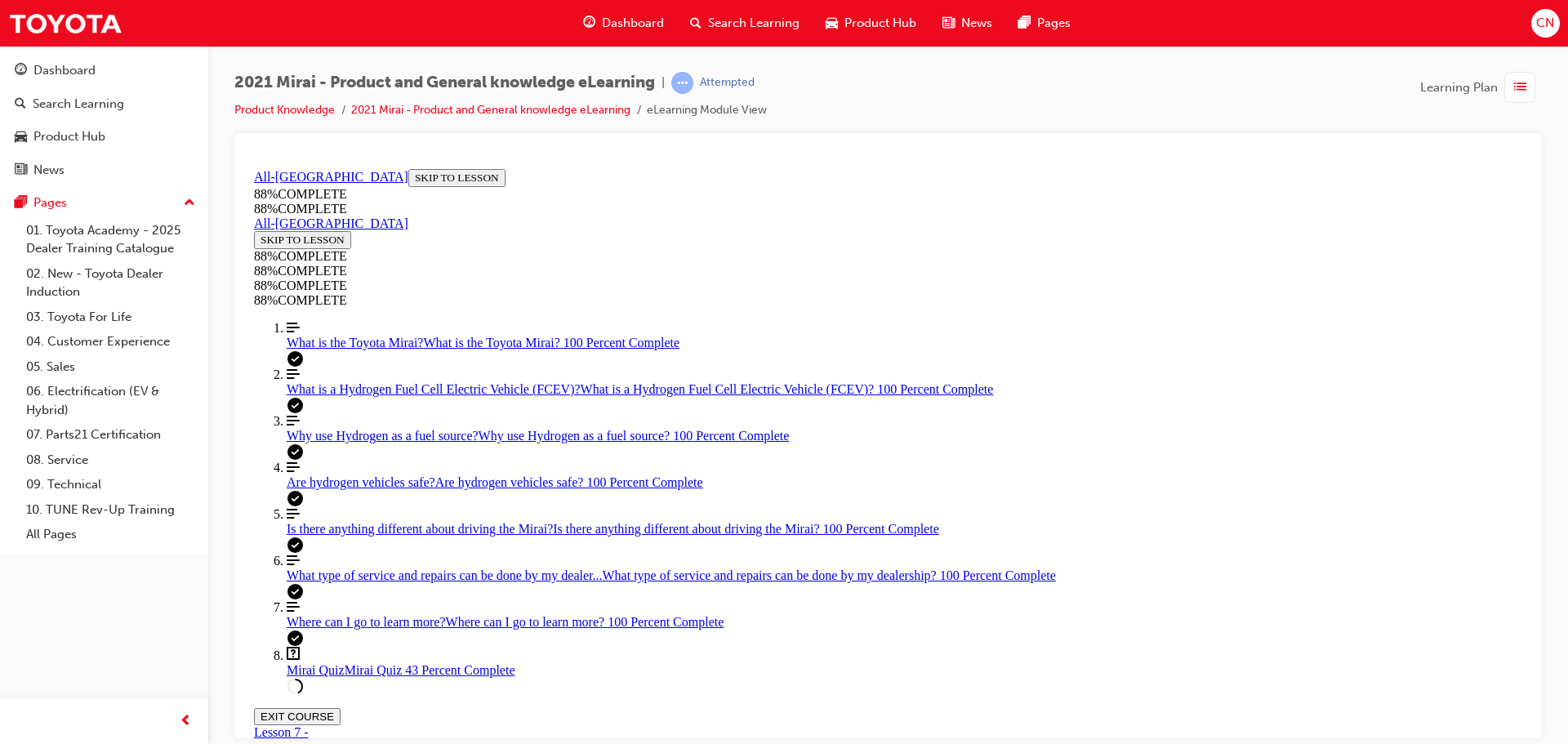 click on "NEXT" at bounding box center [275, 1855] 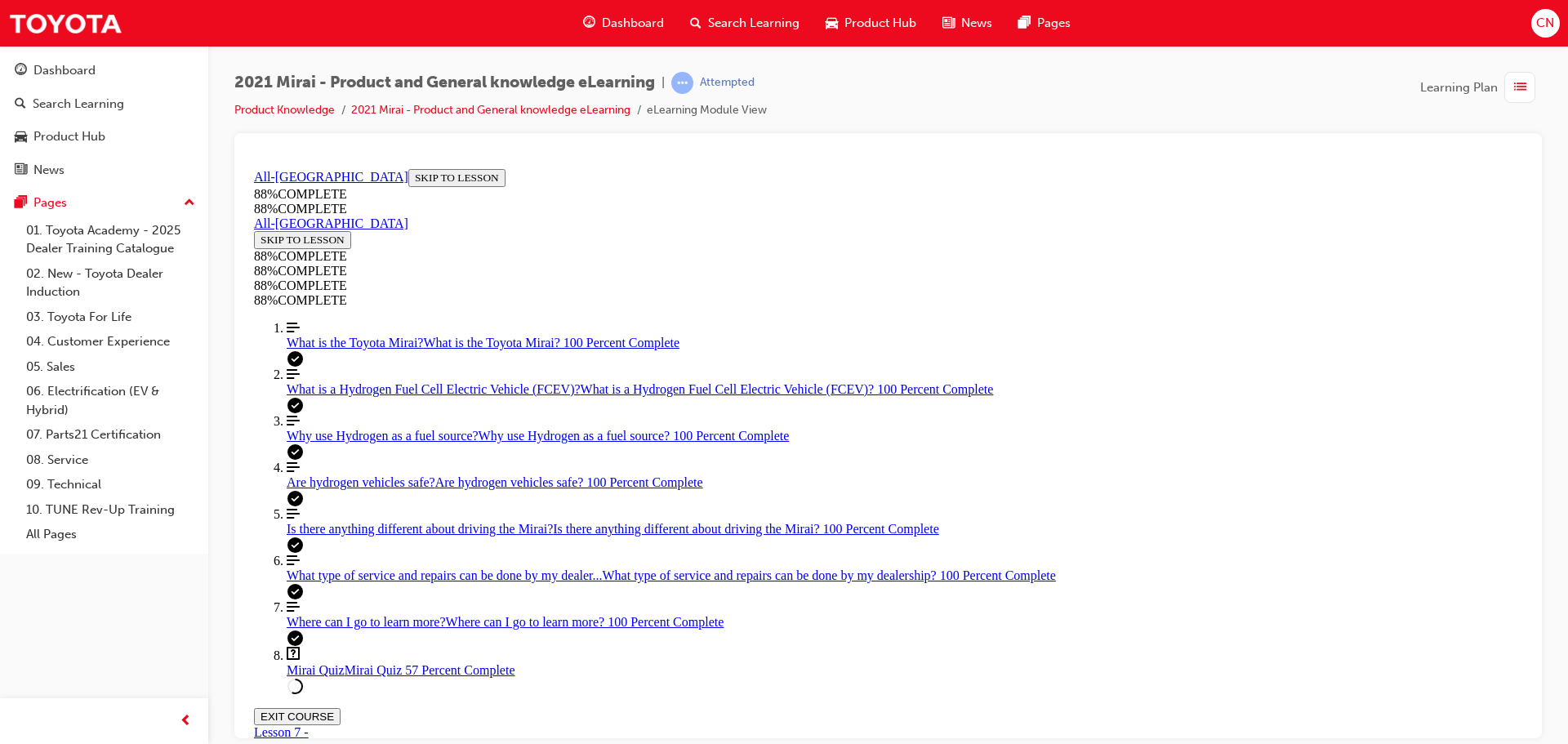 click on "NEXT" at bounding box center (888, 1857) 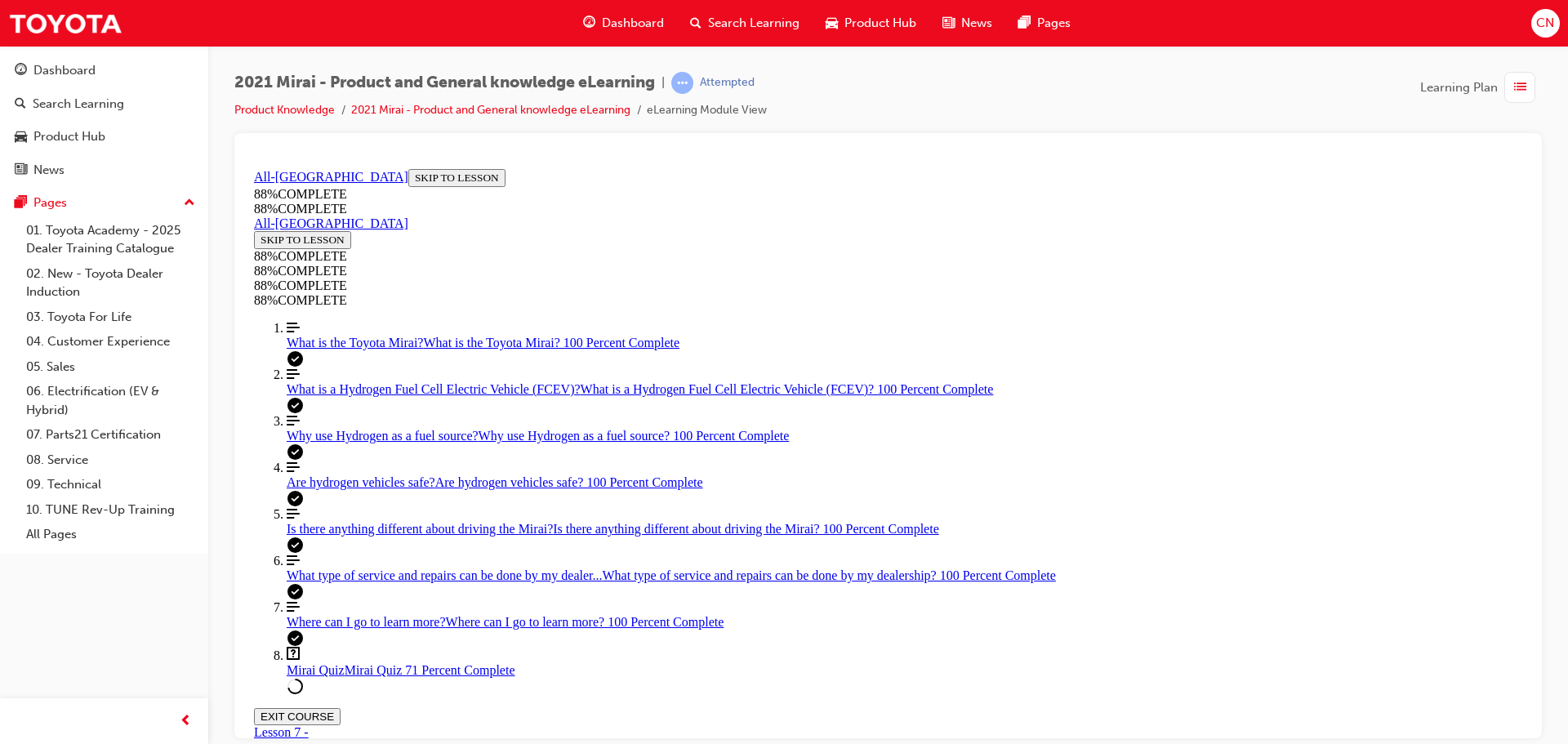 click on "NEXT" at bounding box center (275, 1912) 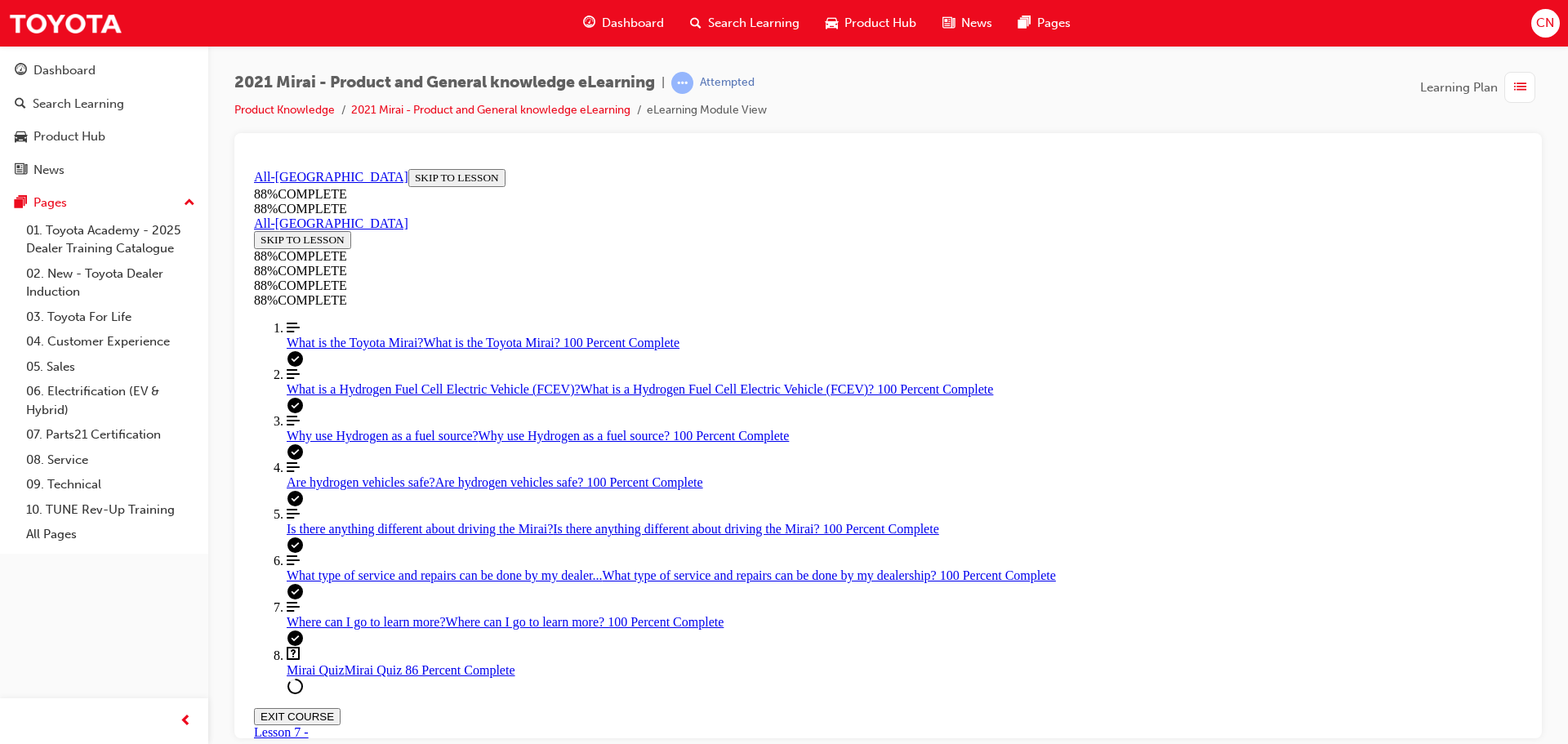 scroll, scrollTop: 704, scrollLeft: 0, axis: vertical 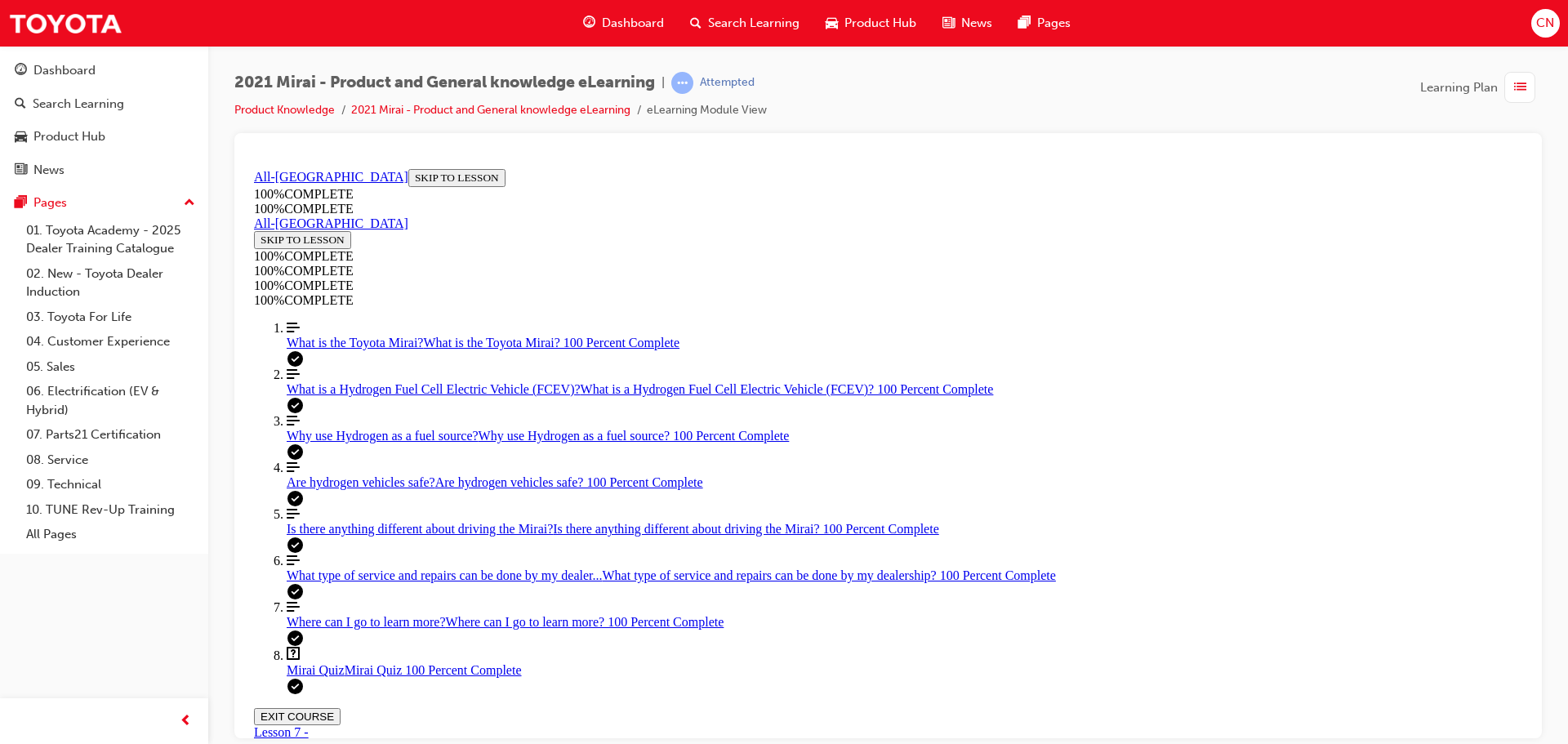 click on "NEXT" at bounding box center [275, 1714] 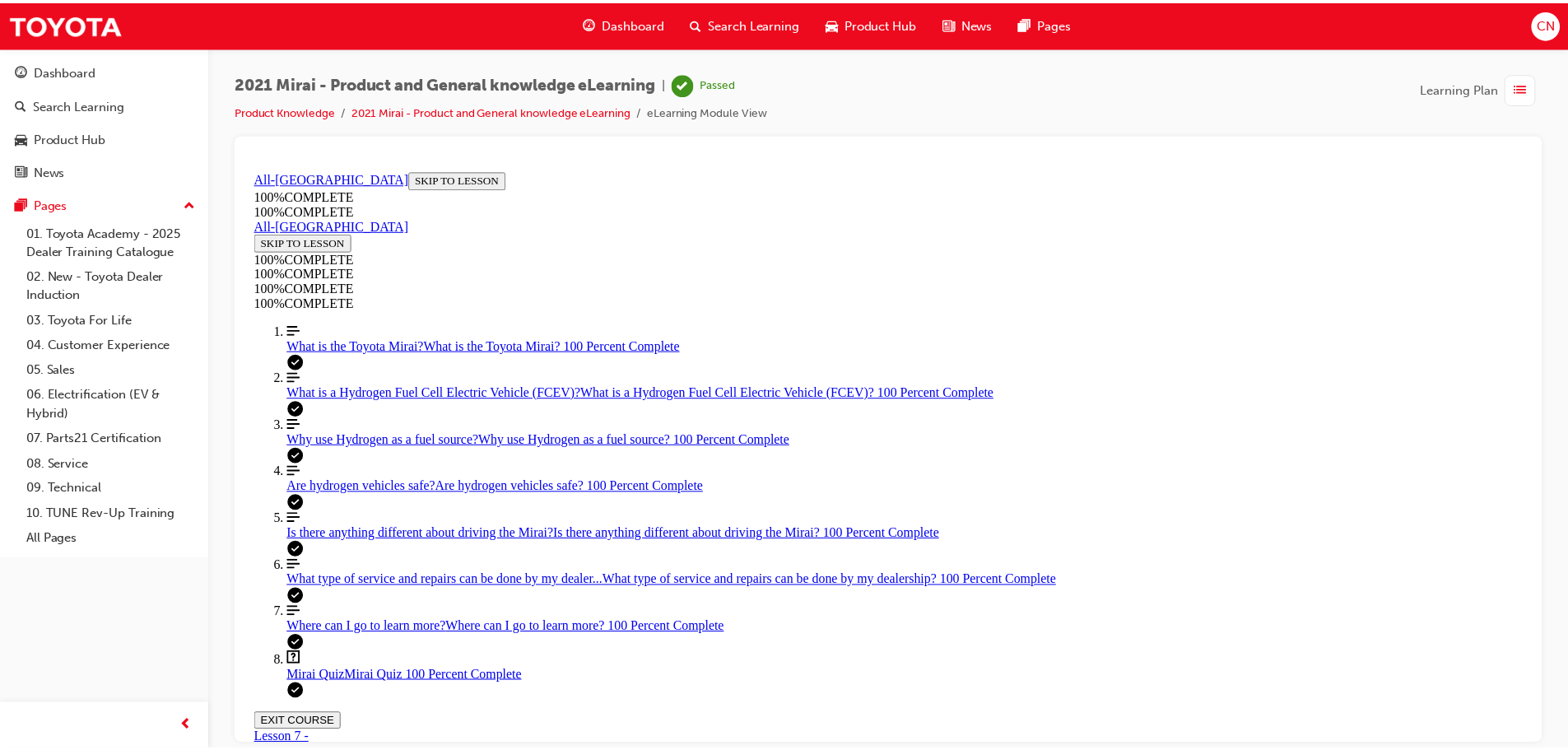 scroll, scrollTop: 268, scrollLeft: 0, axis: vertical 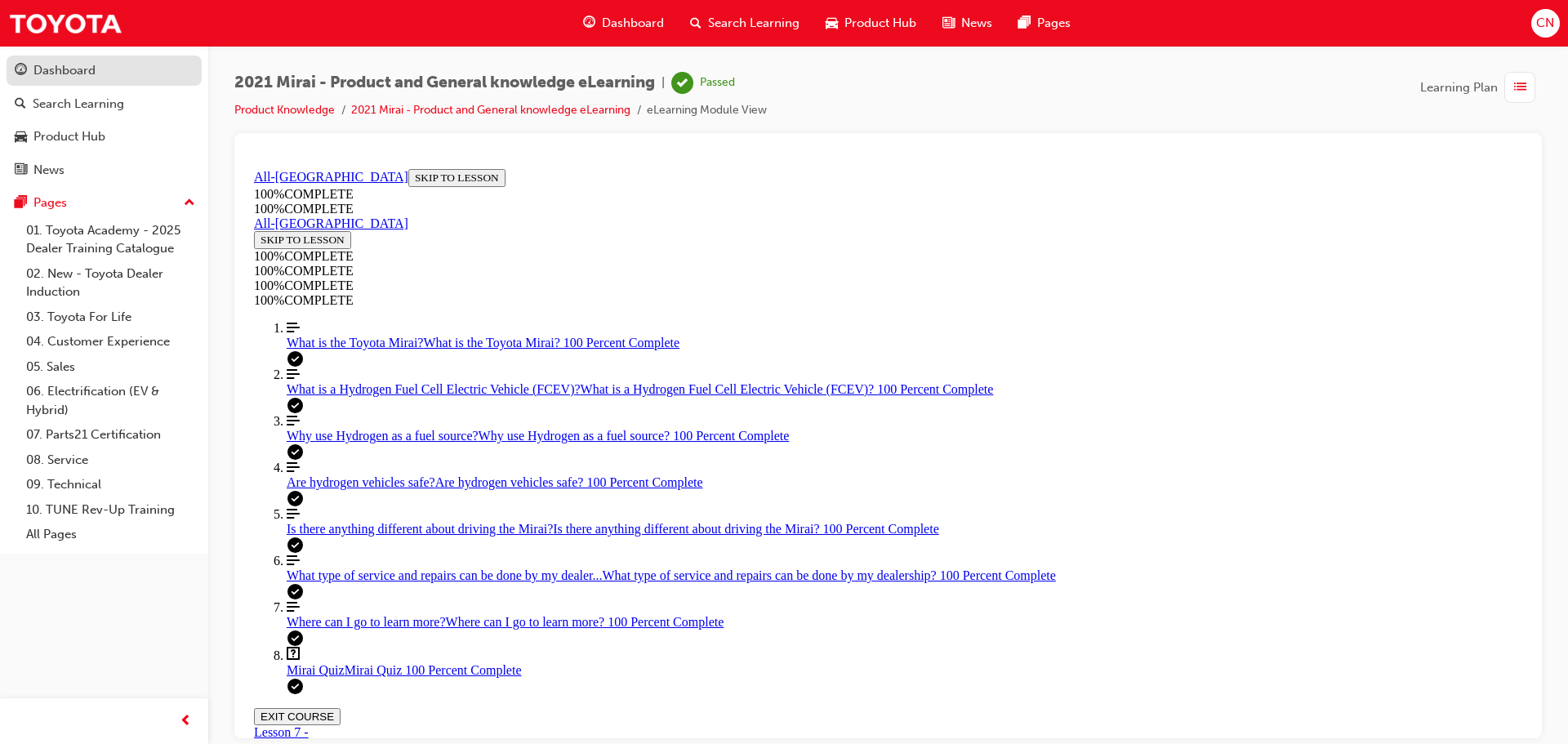 click on "Dashboard" at bounding box center [104, 70] 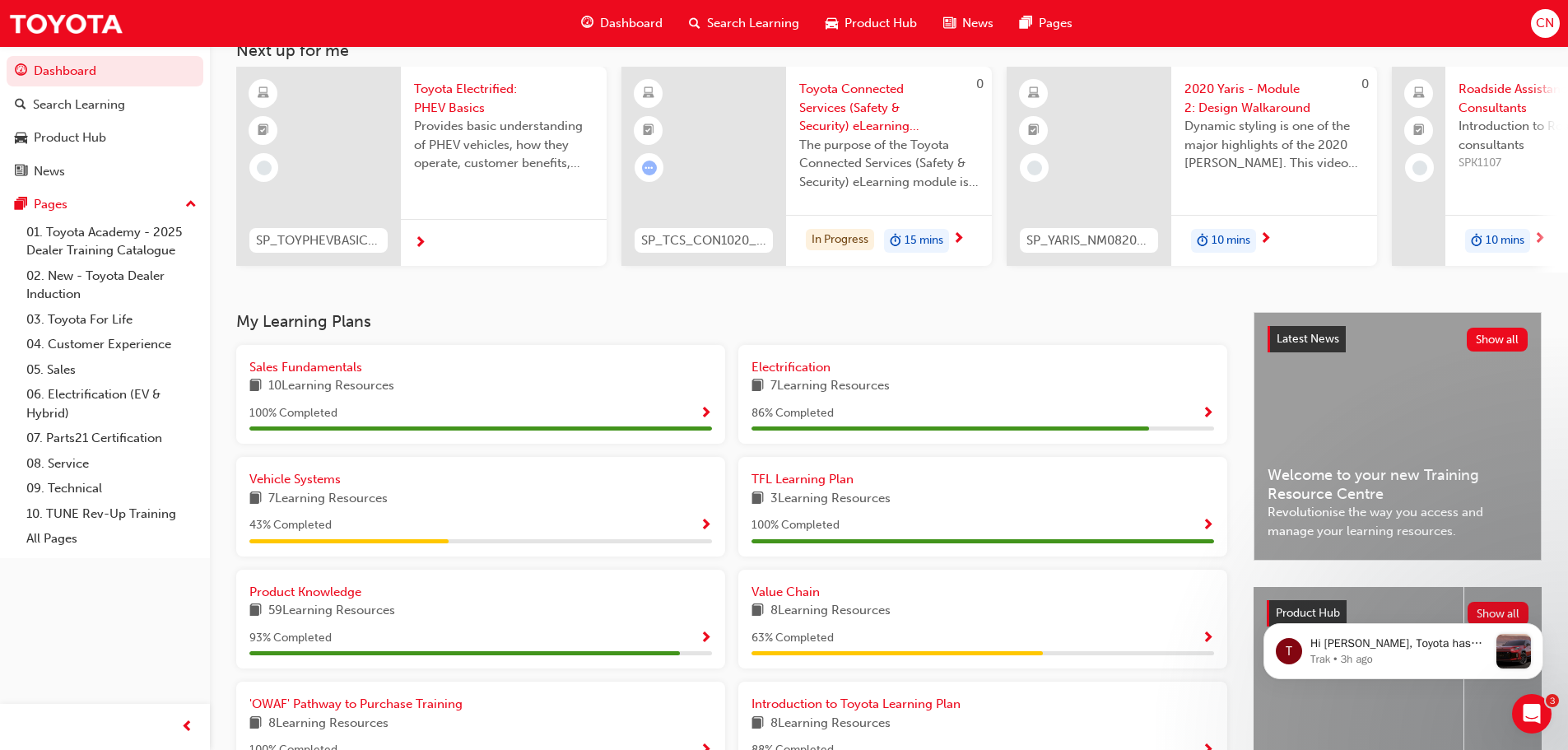 scroll, scrollTop: 234, scrollLeft: 0, axis: vertical 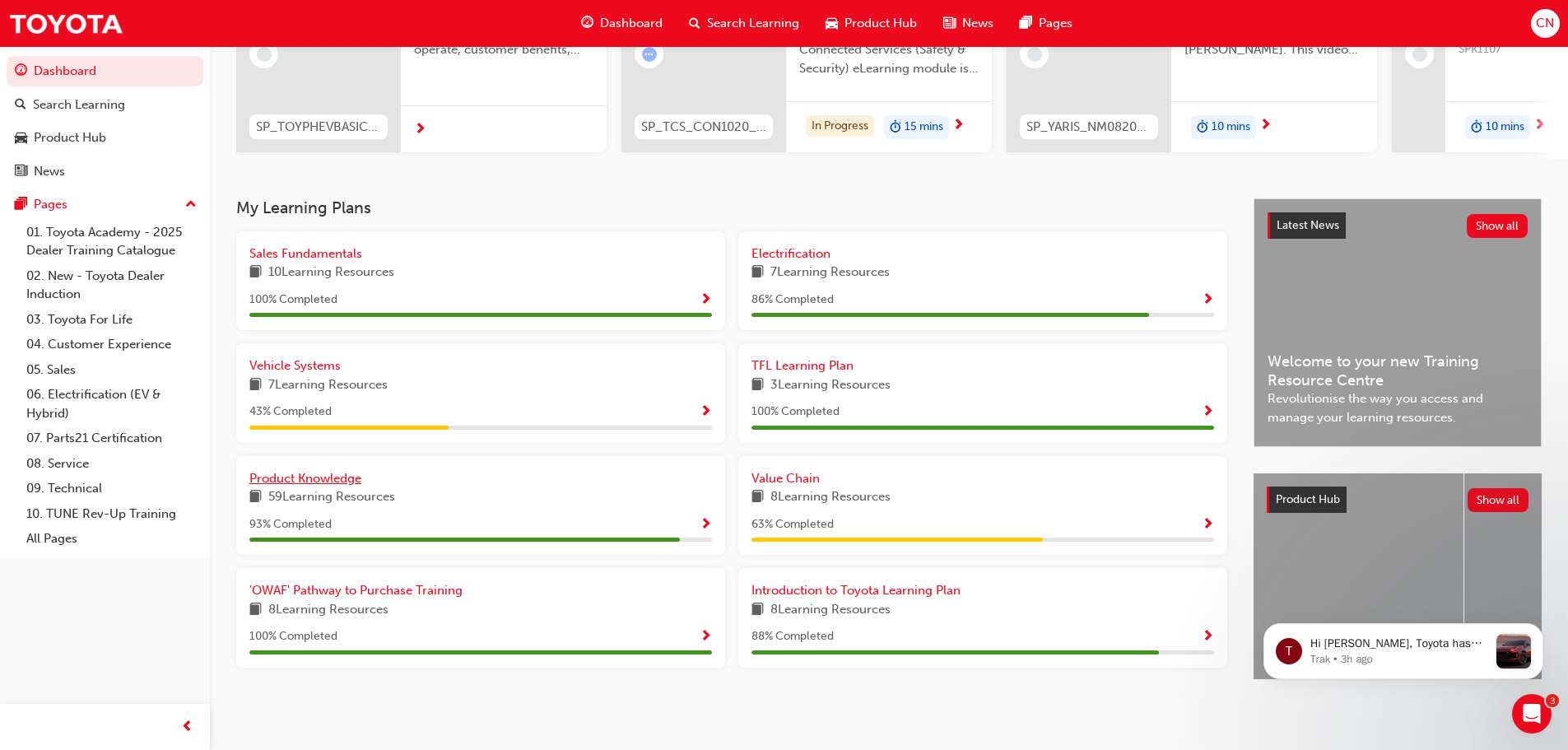 click on "Product Knowledge" at bounding box center (305, 478) 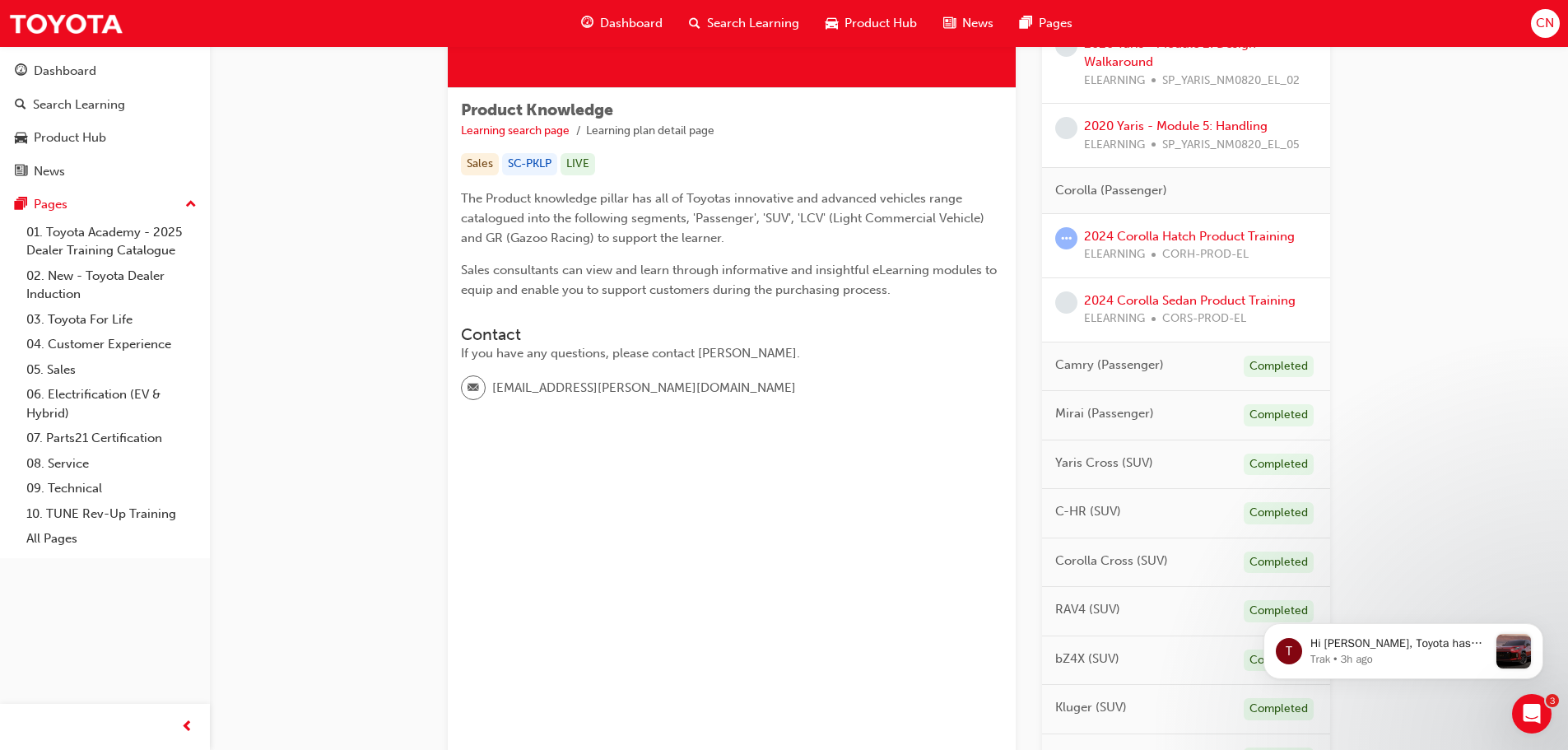 scroll, scrollTop: 0, scrollLeft: 0, axis: both 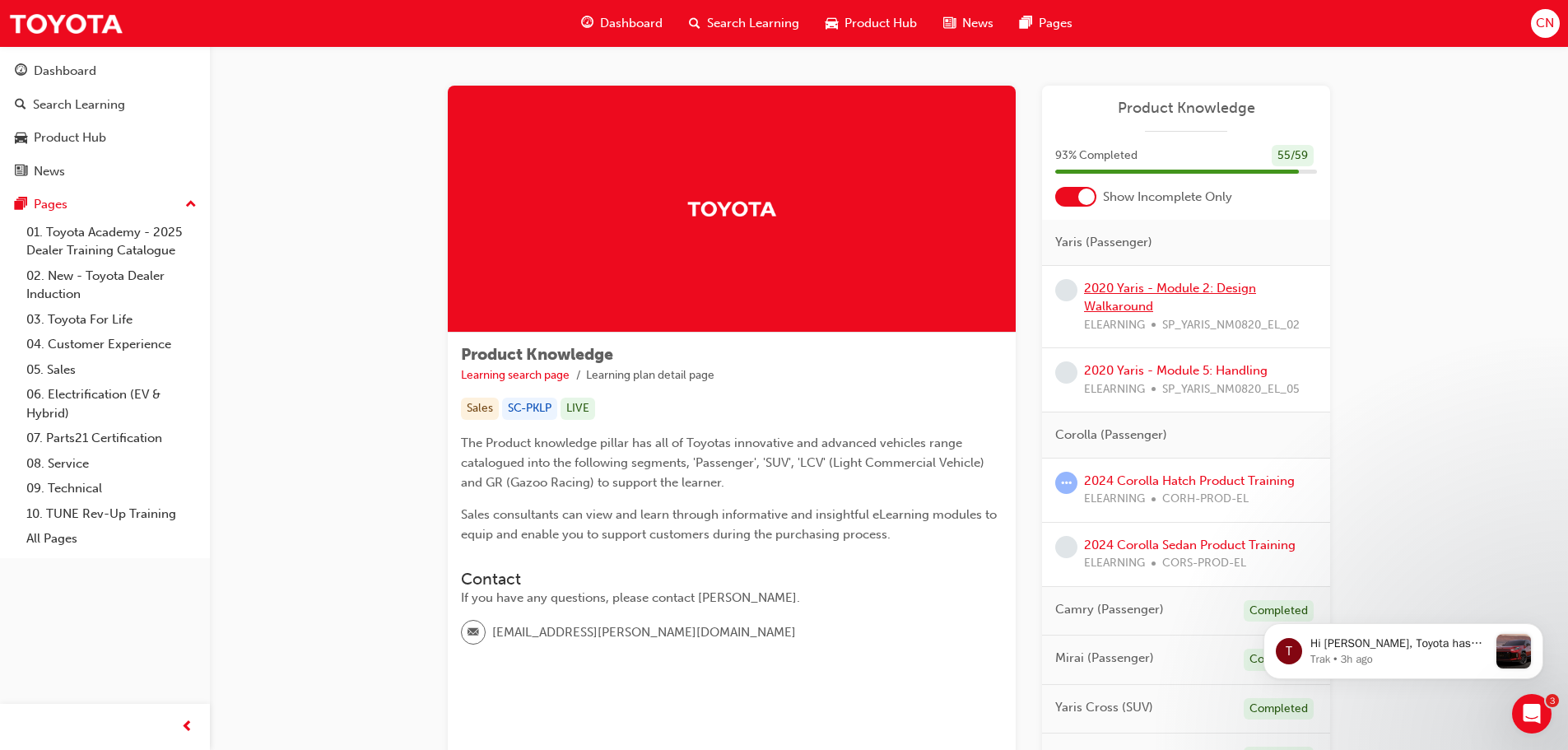 click on "2020 Yaris - Module 2: Design Walkaround" at bounding box center (1170, 297) 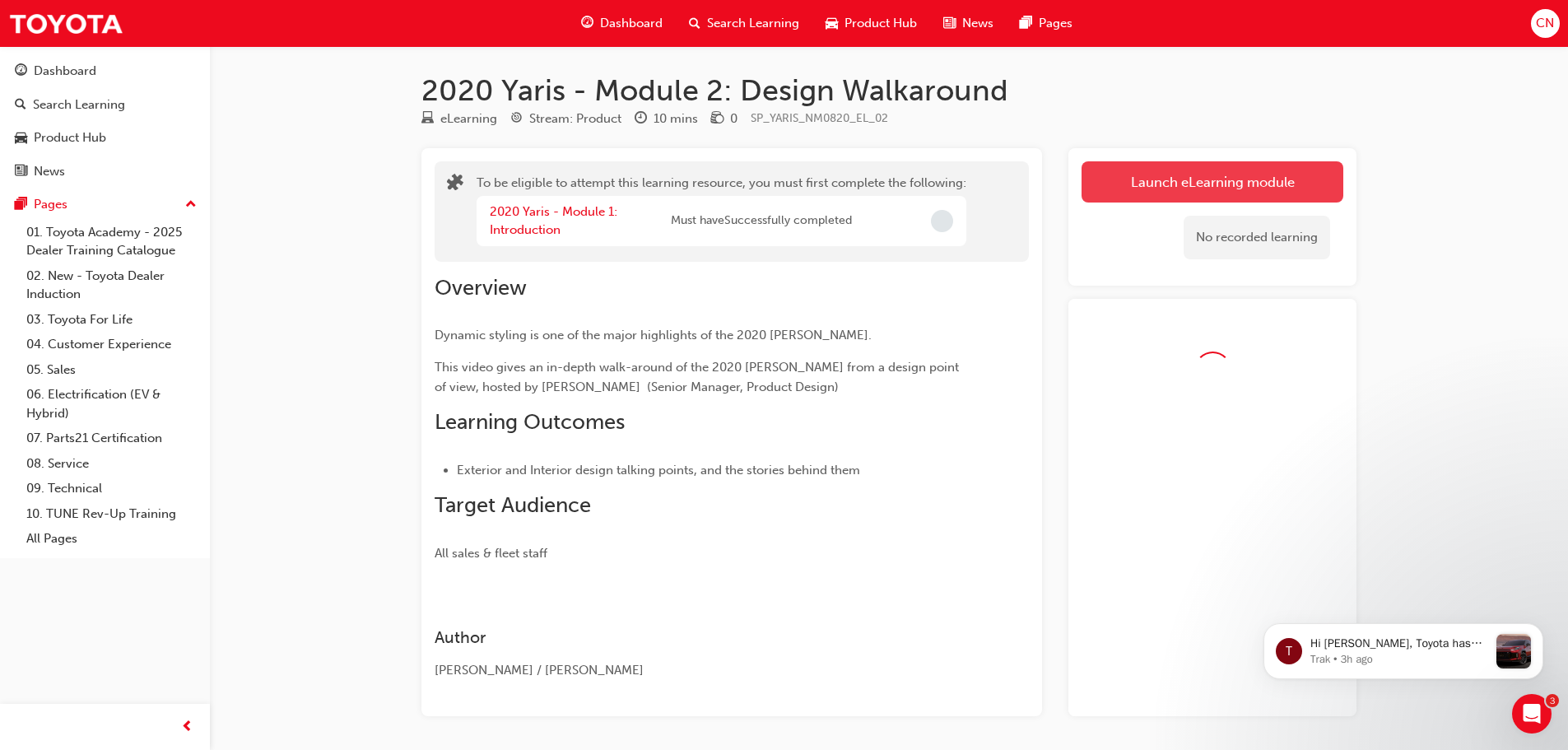 click on "Launch eLearning module" at bounding box center (1212, 182) 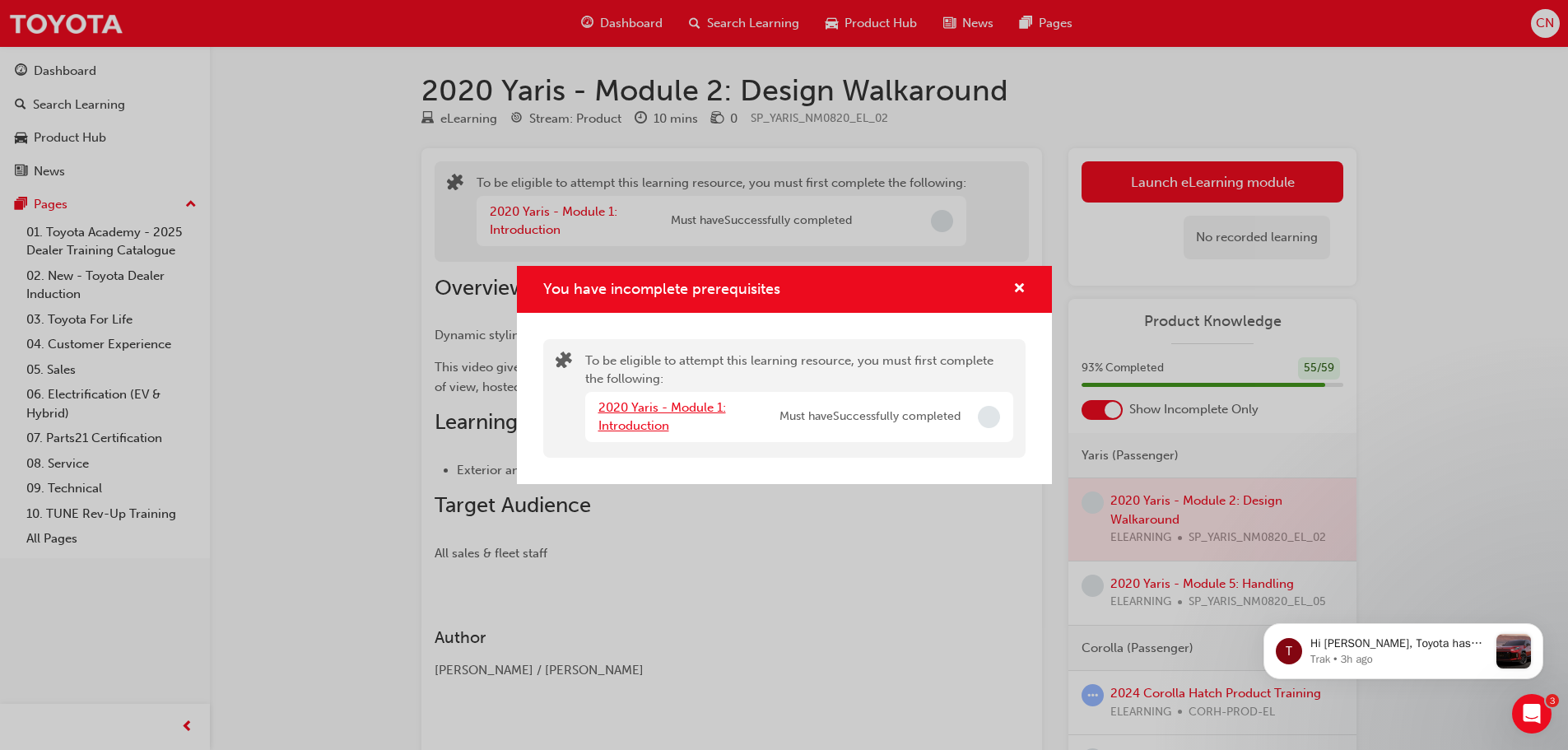 click on "2020 Yaris - Module 1:  Introduction" at bounding box center (662, 417) 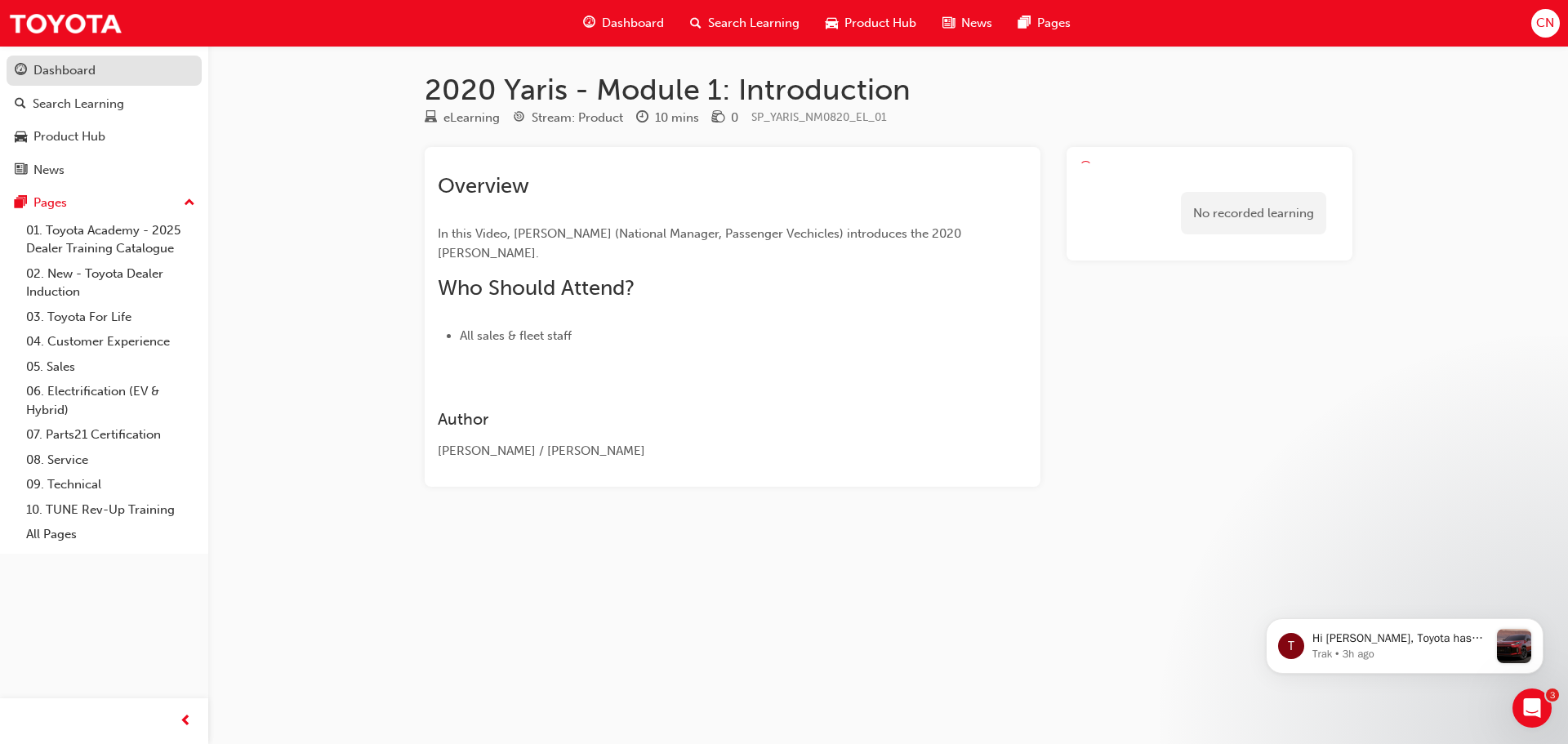 click on "Dashboard" at bounding box center (104, 70) 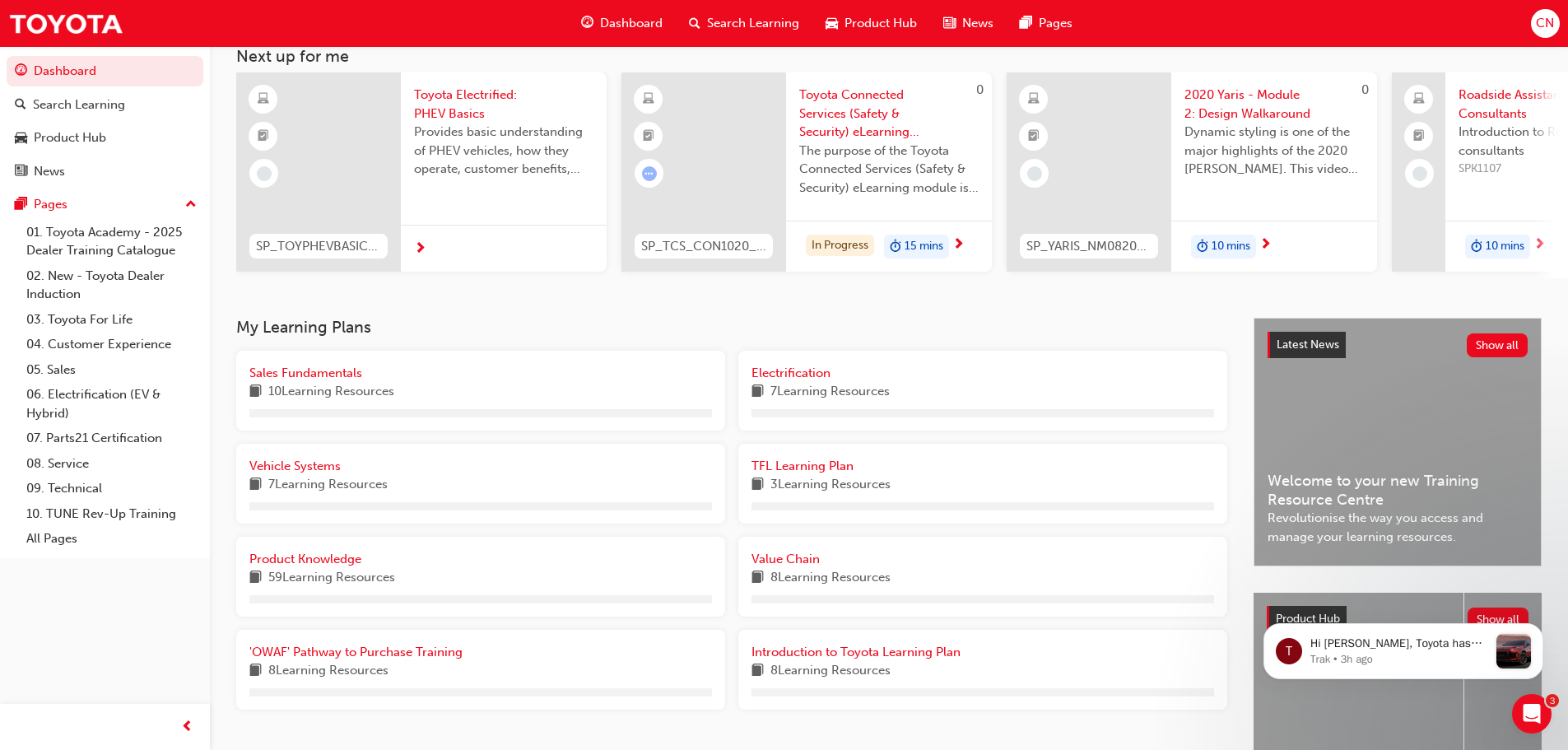 scroll, scrollTop: 234, scrollLeft: 0, axis: vertical 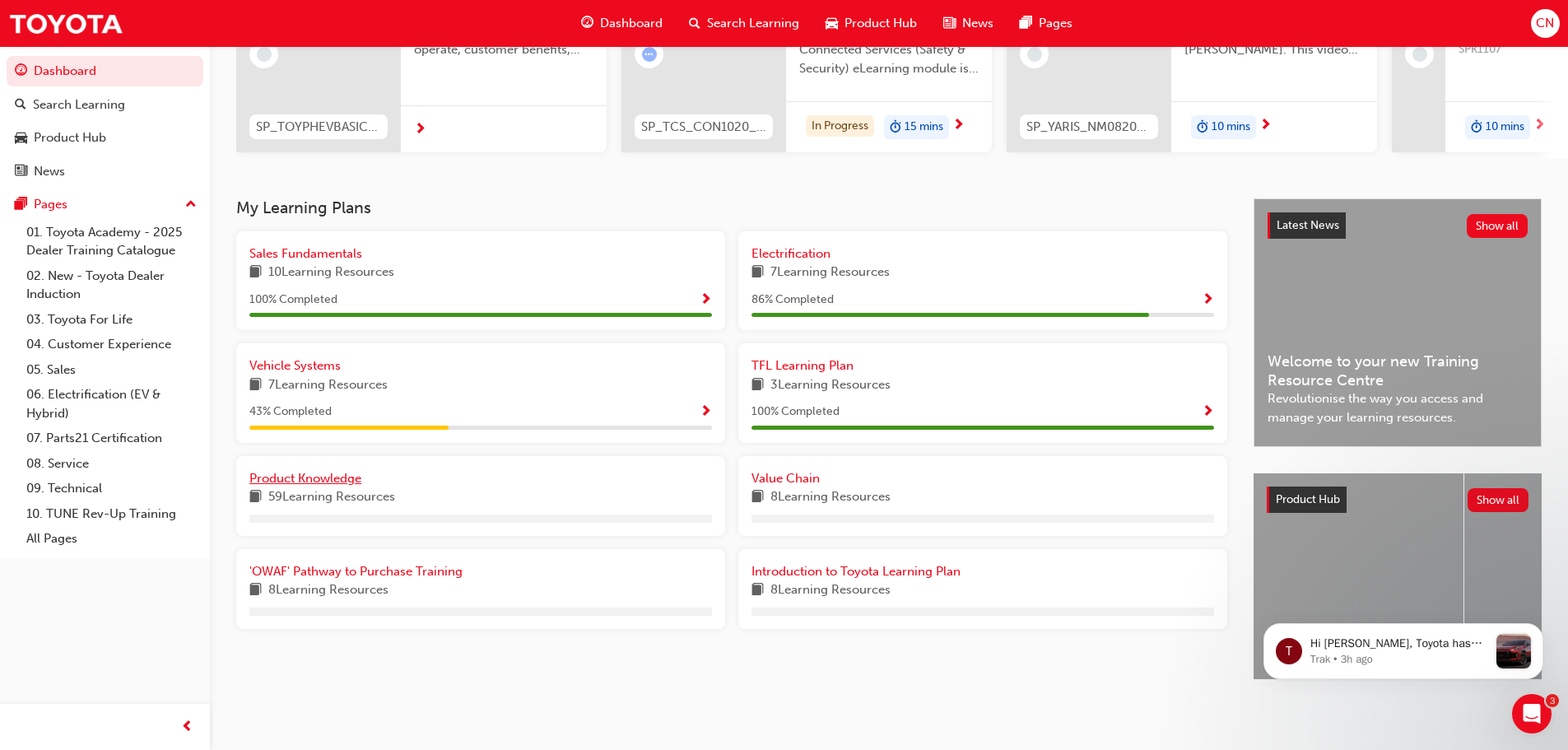 click on "Product Knowledge" at bounding box center (305, 478) 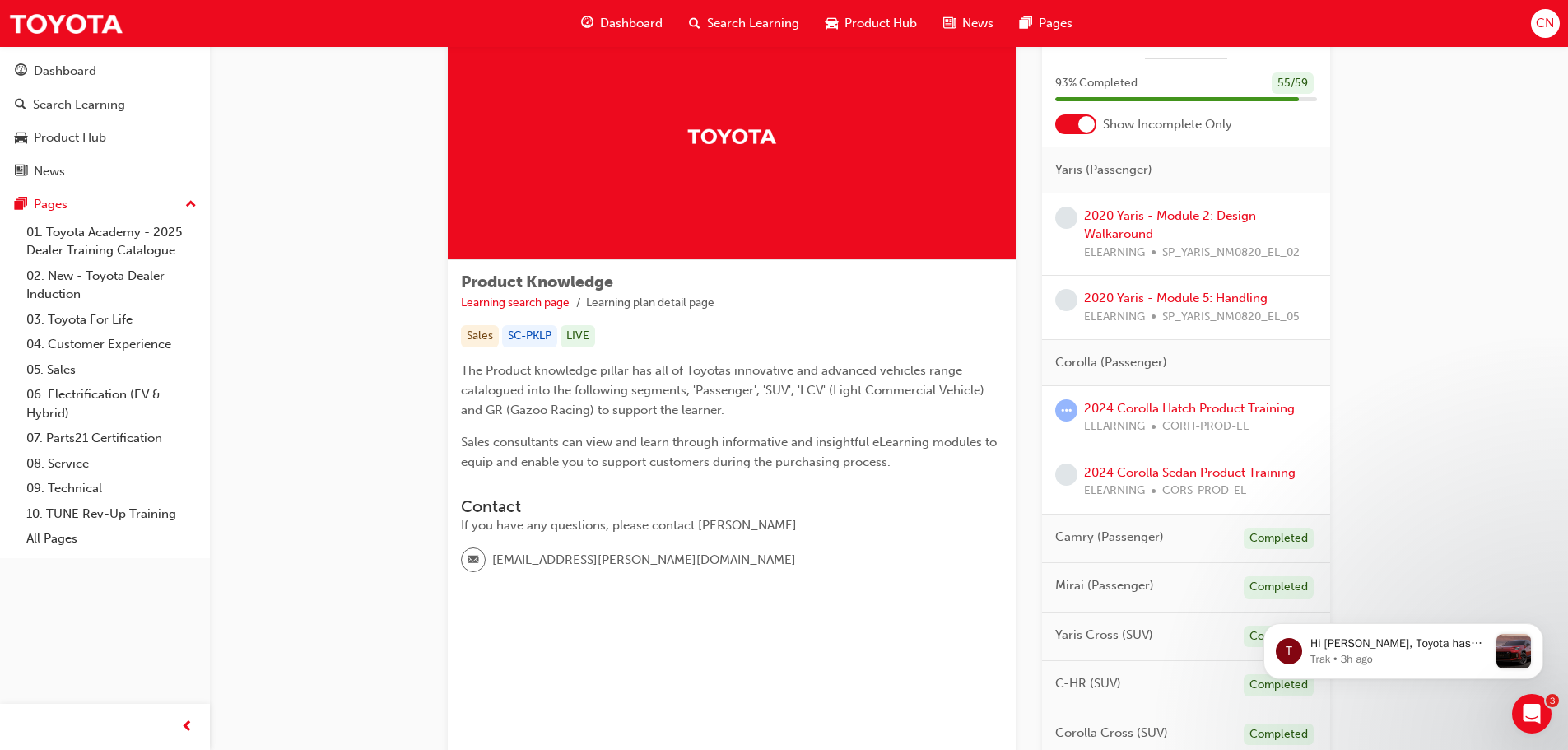 scroll, scrollTop: 165, scrollLeft: 0, axis: vertical 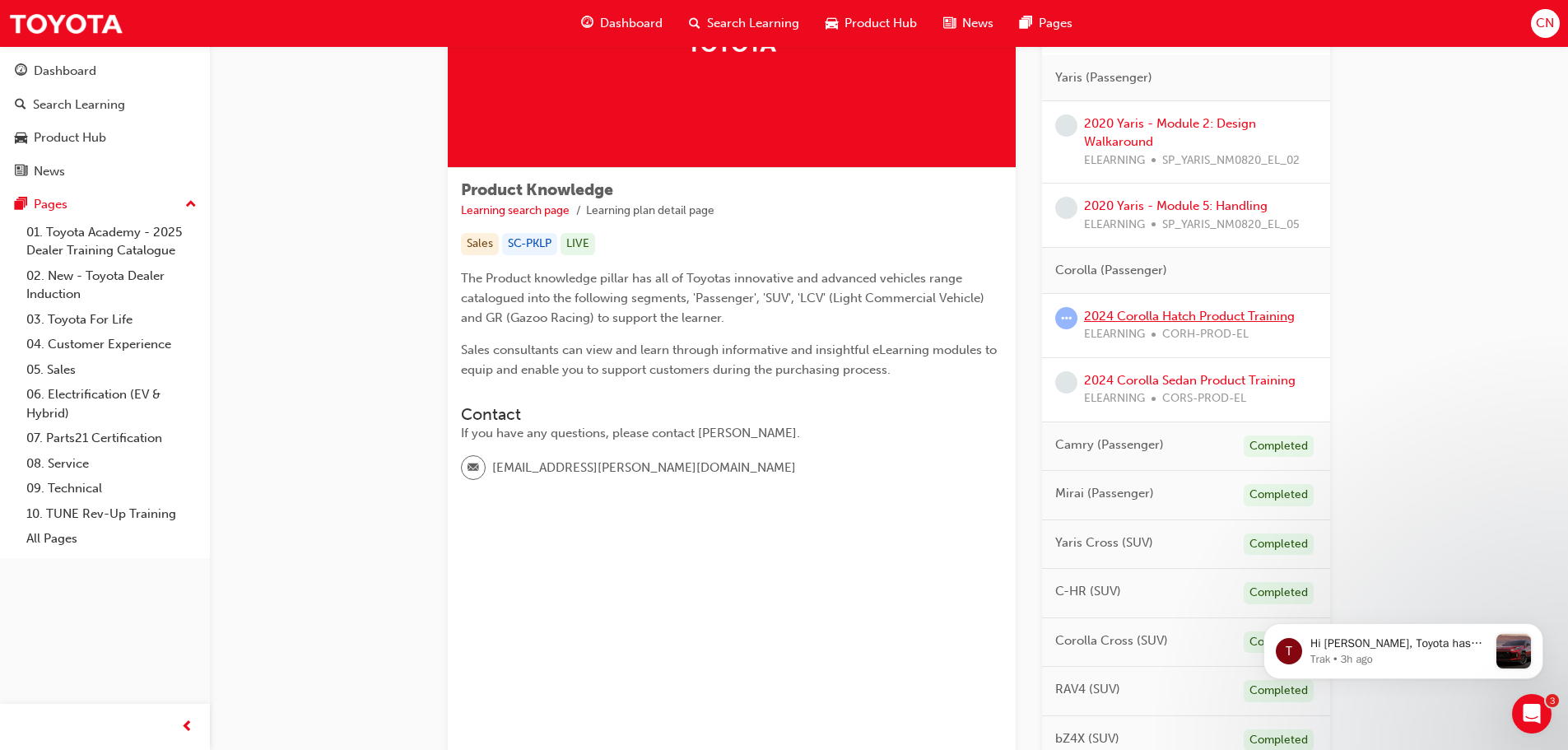 click on "2024 Corolla Hatch Product Training" at bounding box center (1189, 316) 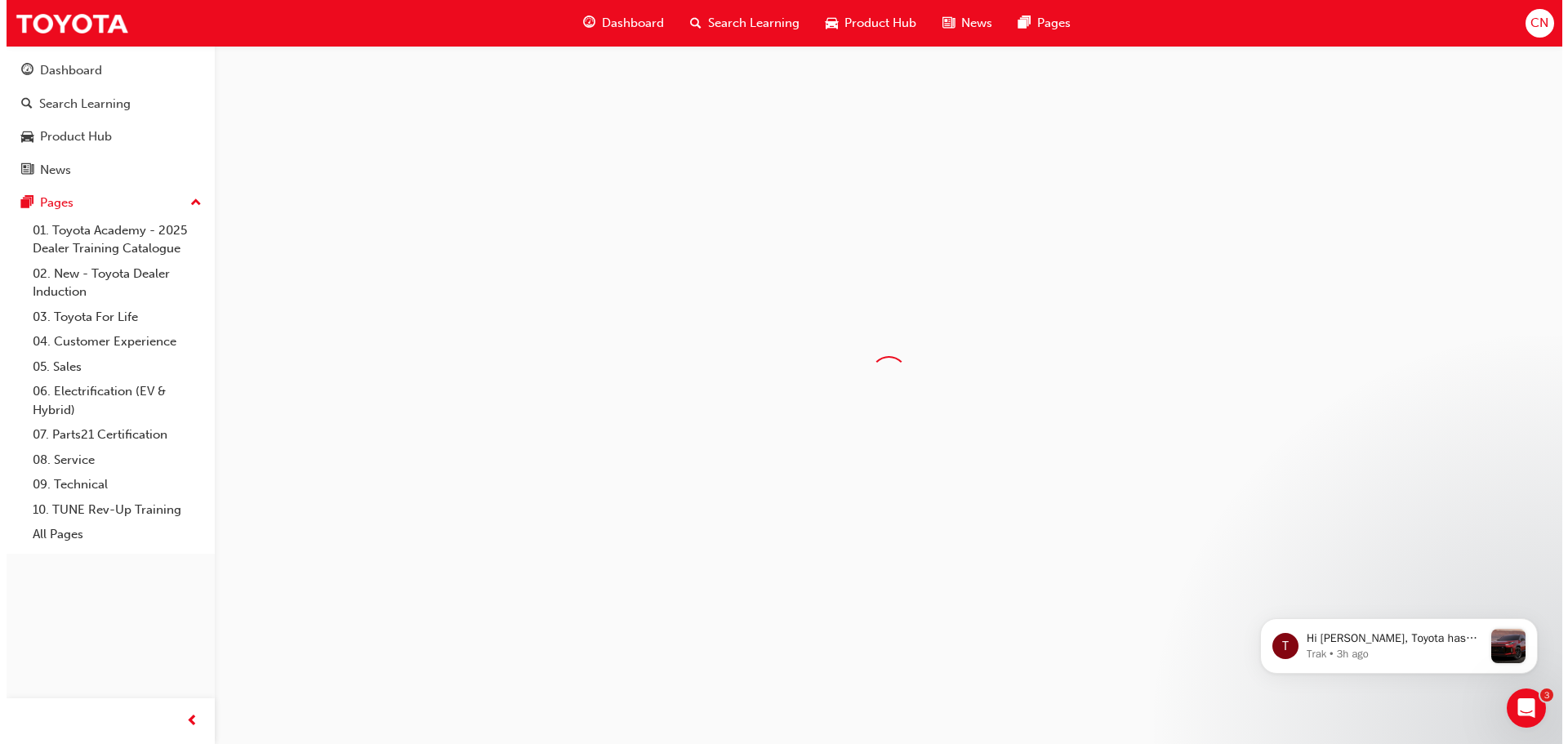 scroll, scrollTop: 0, scrollLeft: 0, axis: both 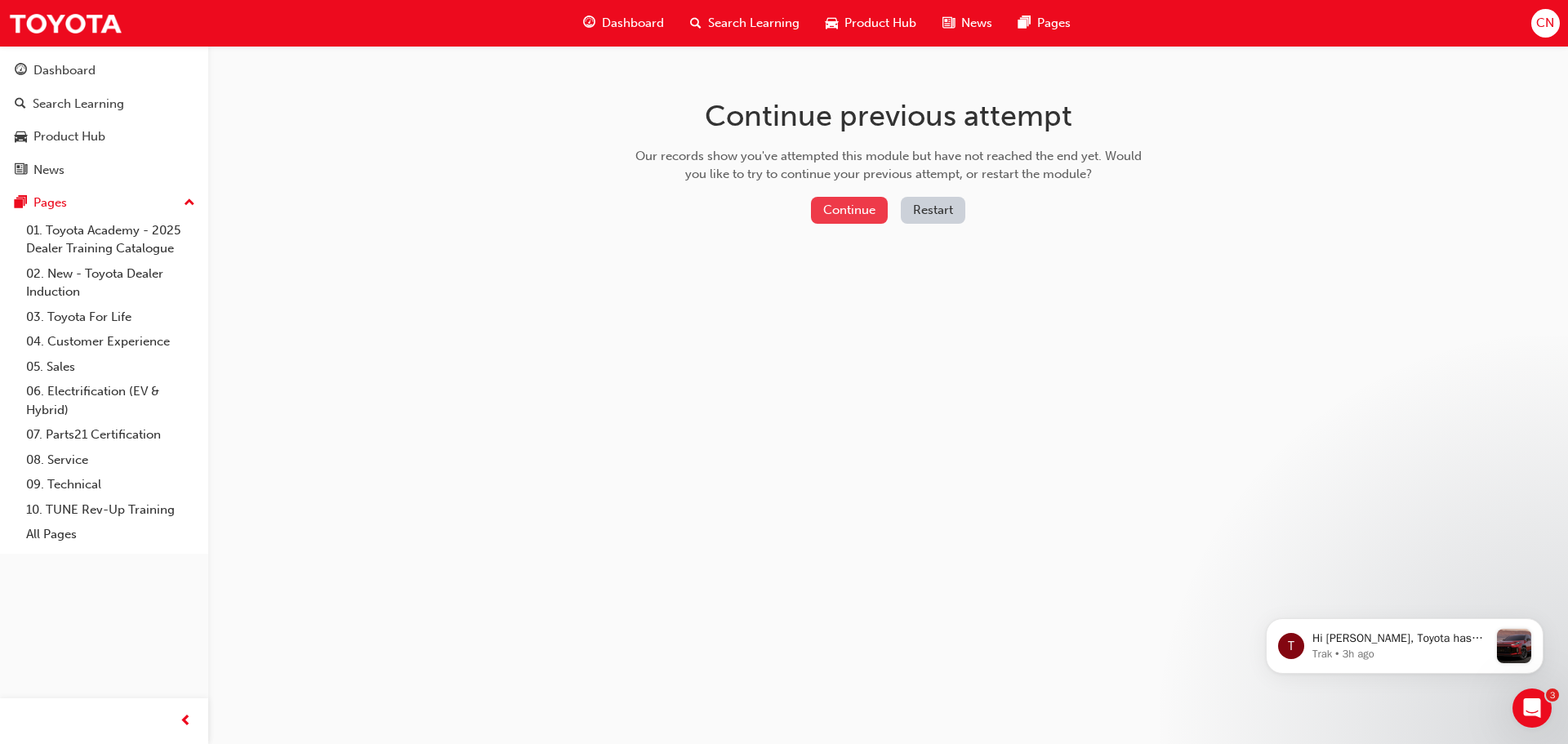 click on "Continue" at bounding box center (849, 210) 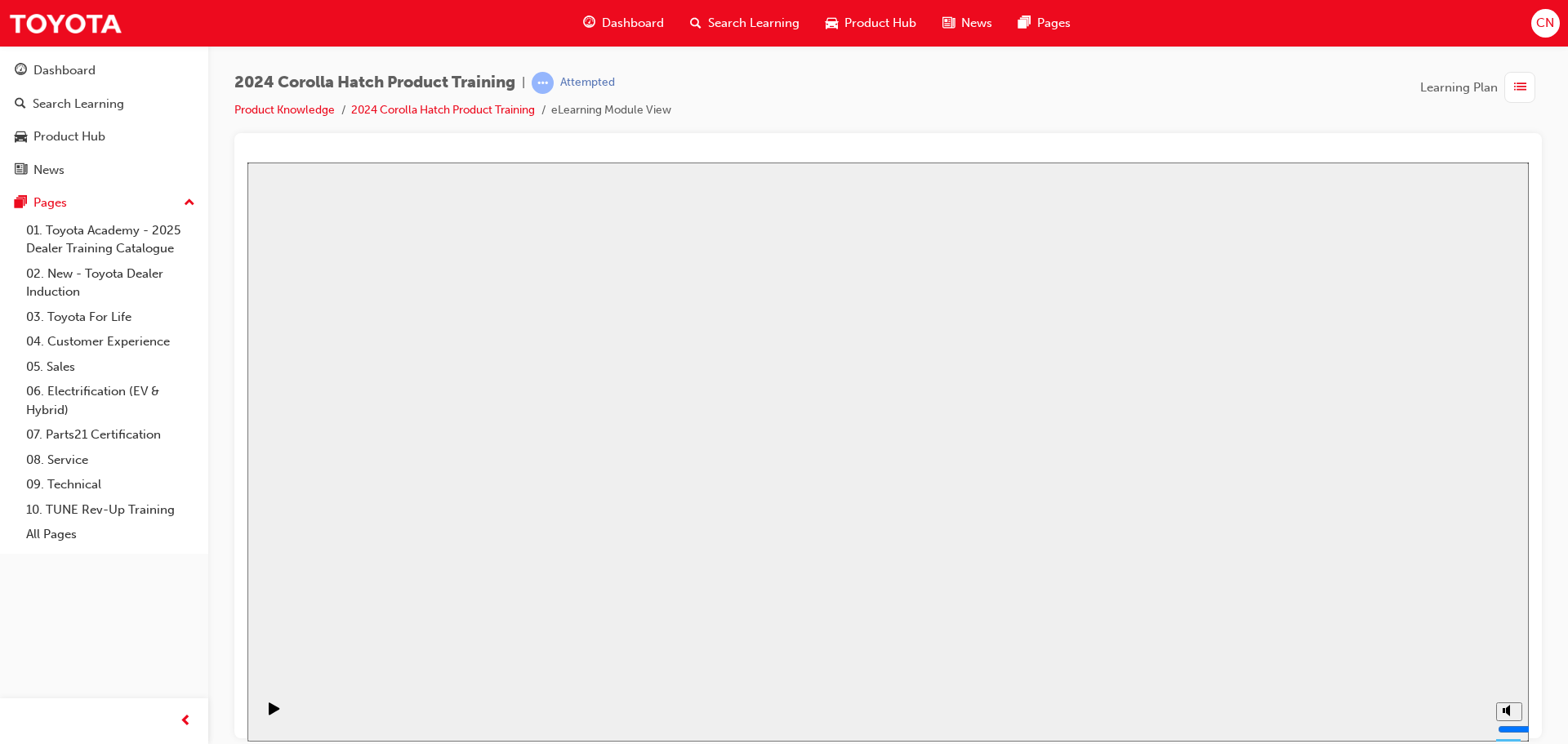 scroll, scrollTop: 0, scrollLeft: 0, axis: both 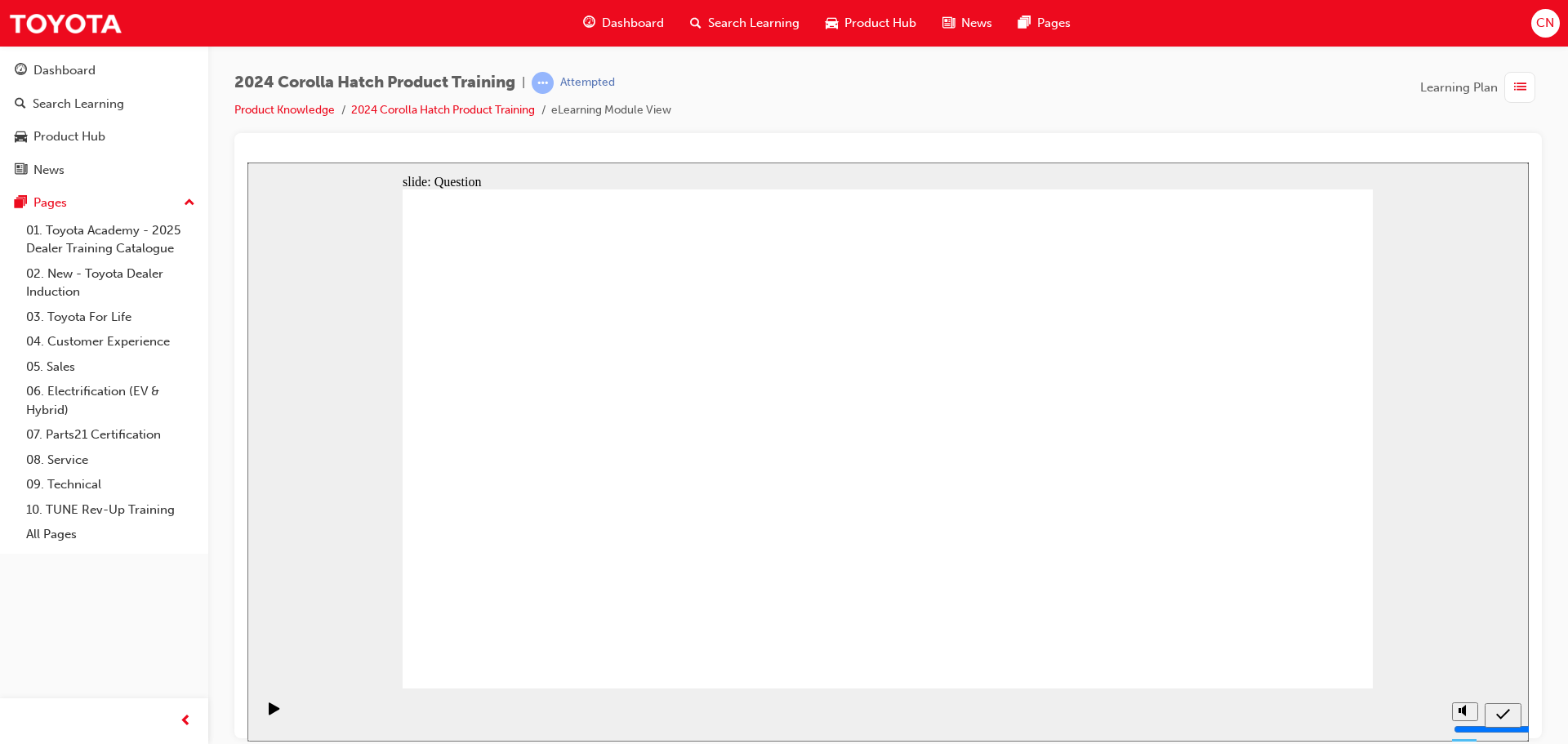 drag, startPoint x: 1080, startPoint y: 581, endPoint x: 884, endPoint y: 427, distance: 249.2629 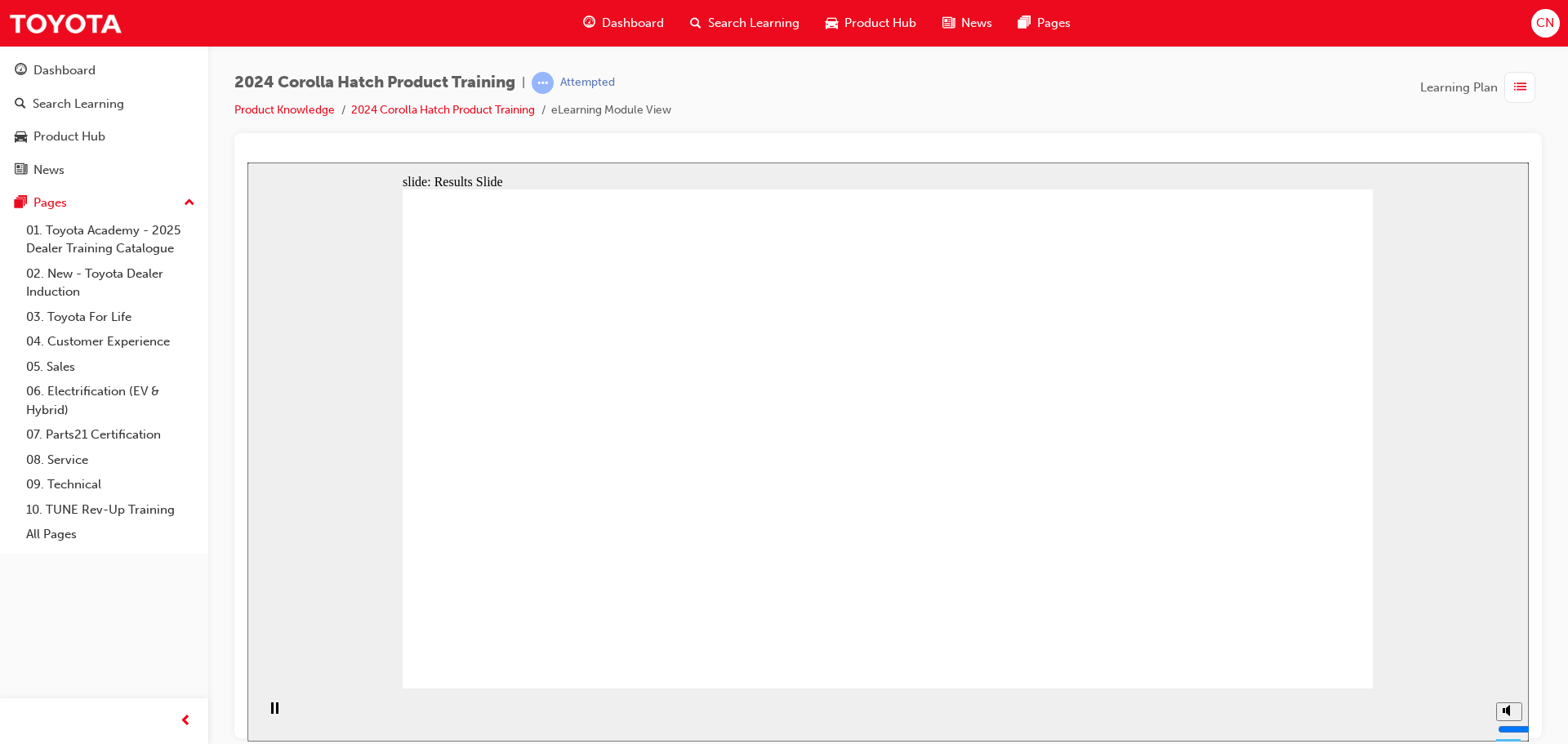 click 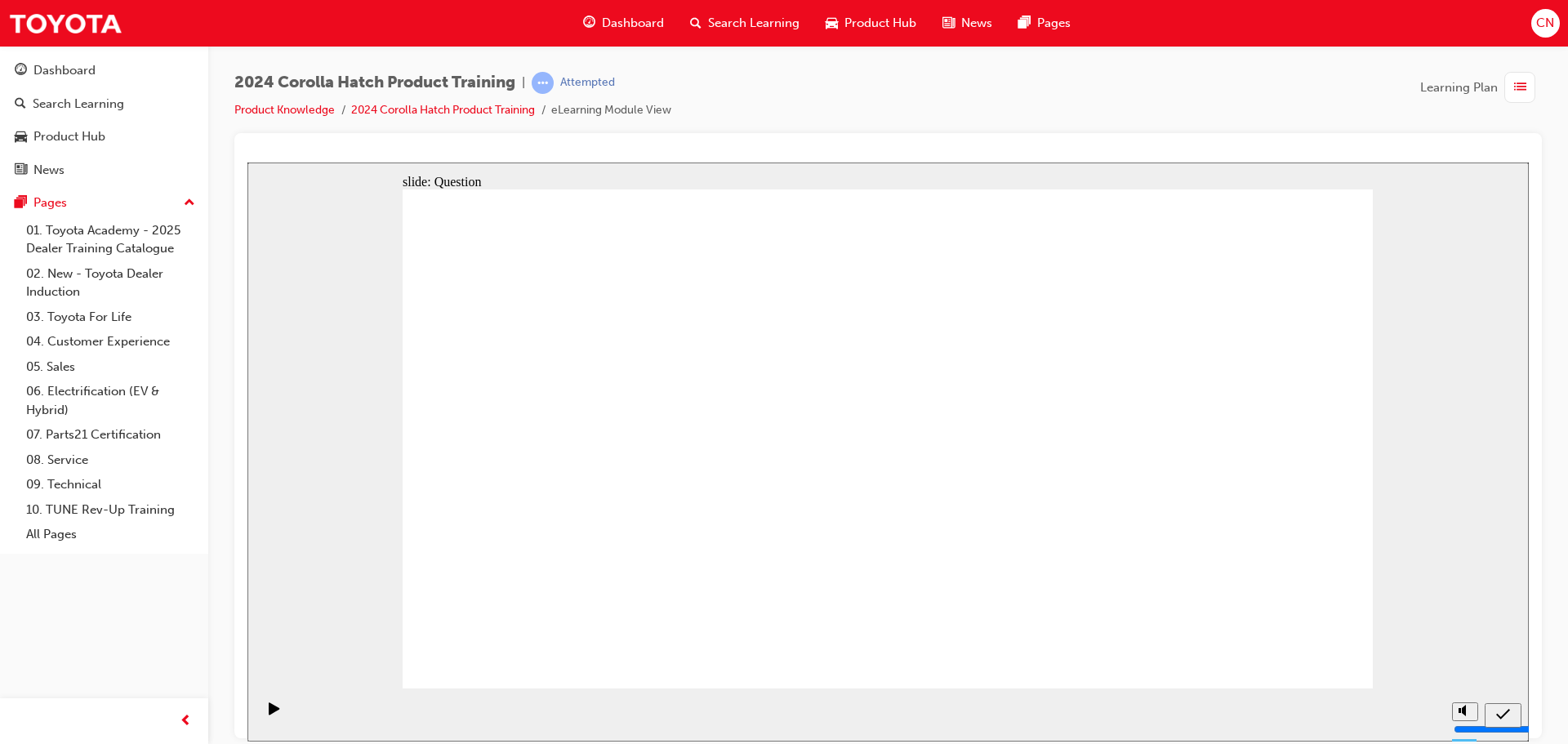 click 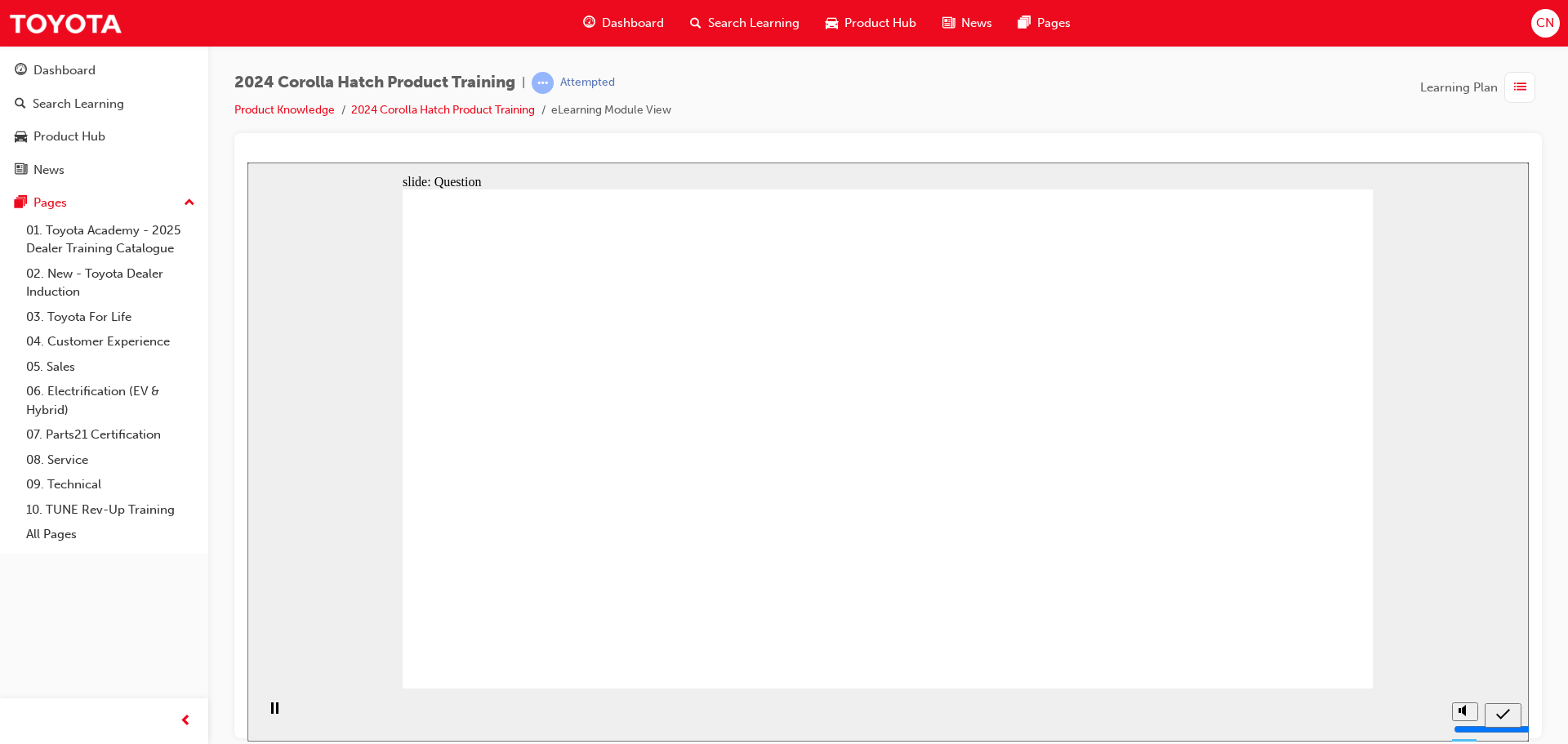 radio on "true" 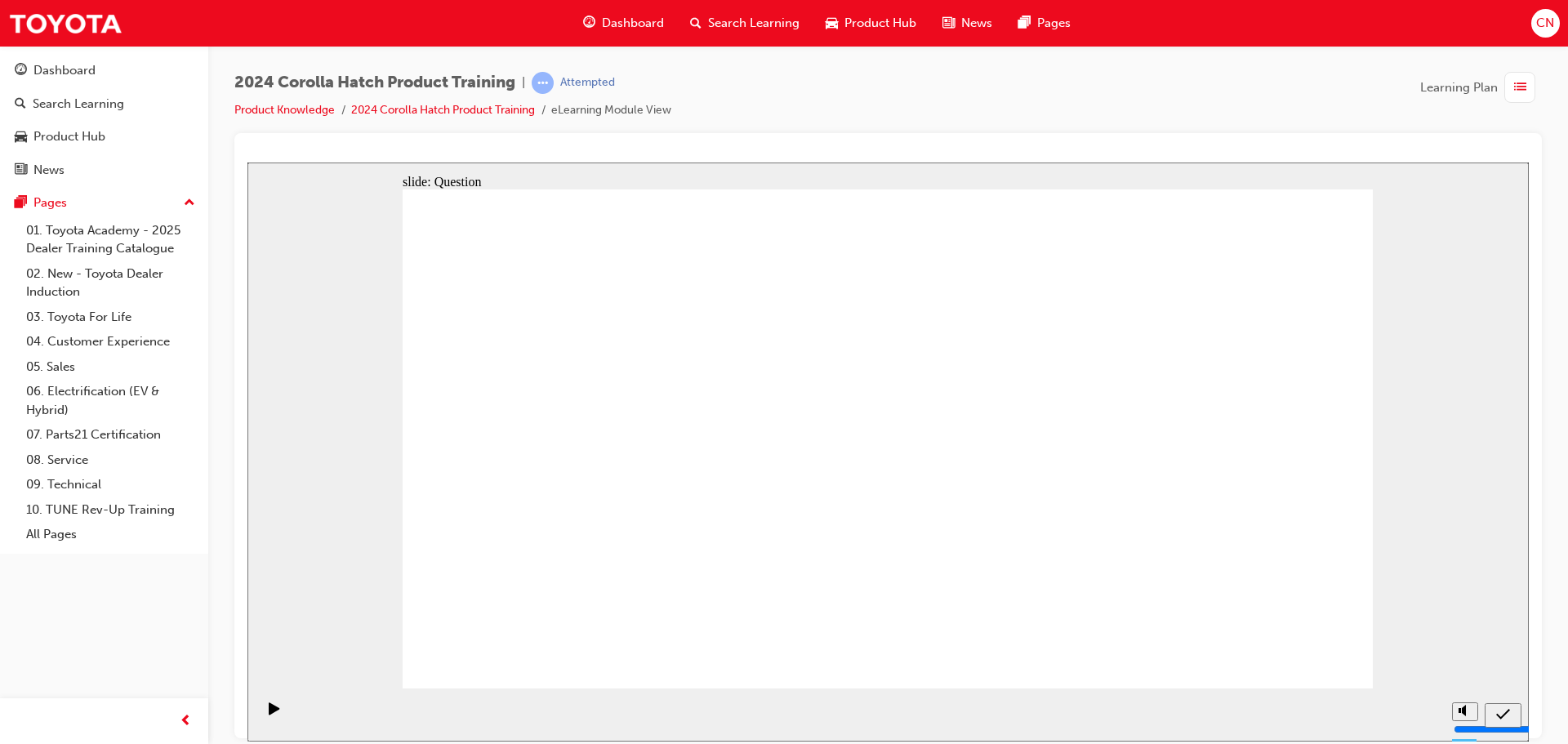 click 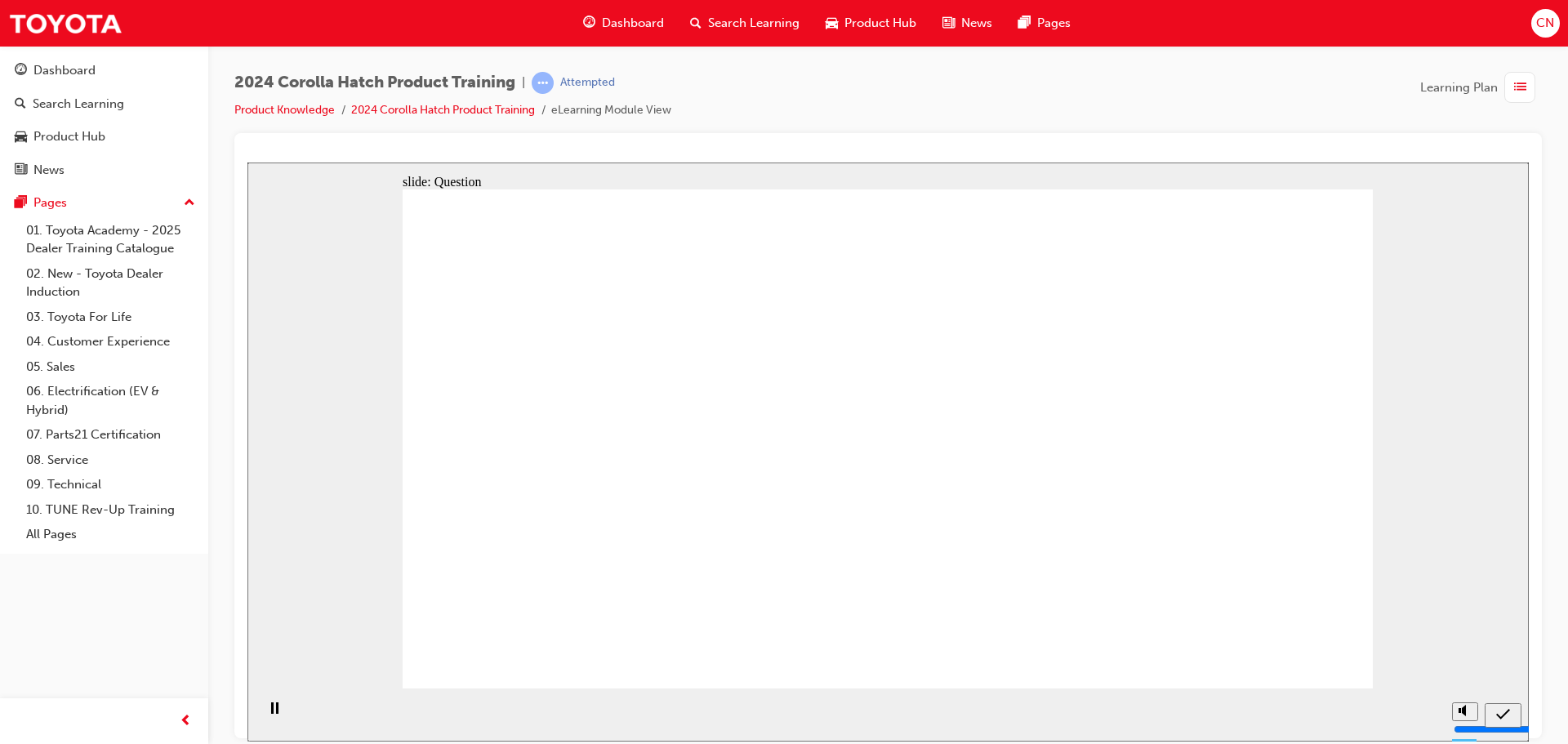 click 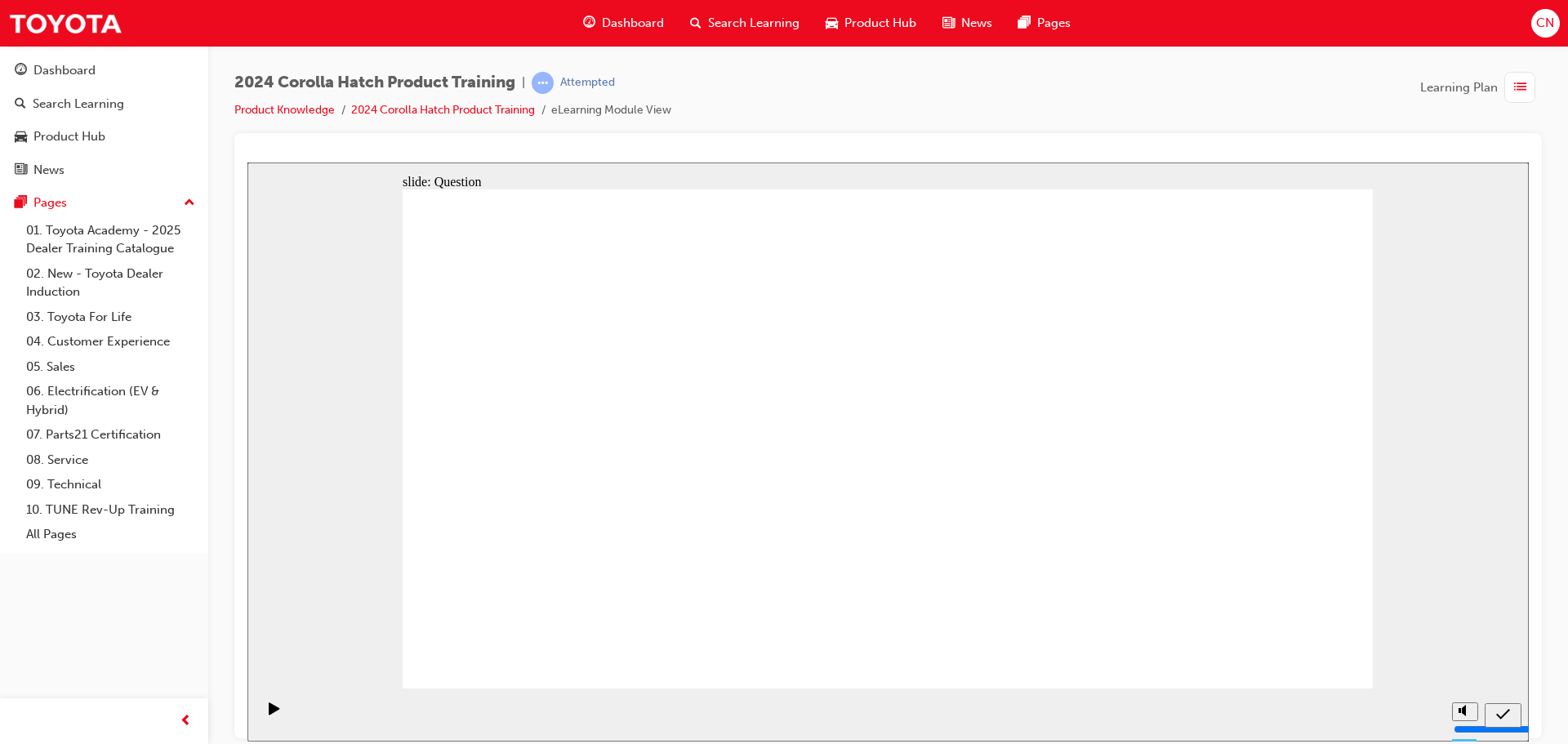 click 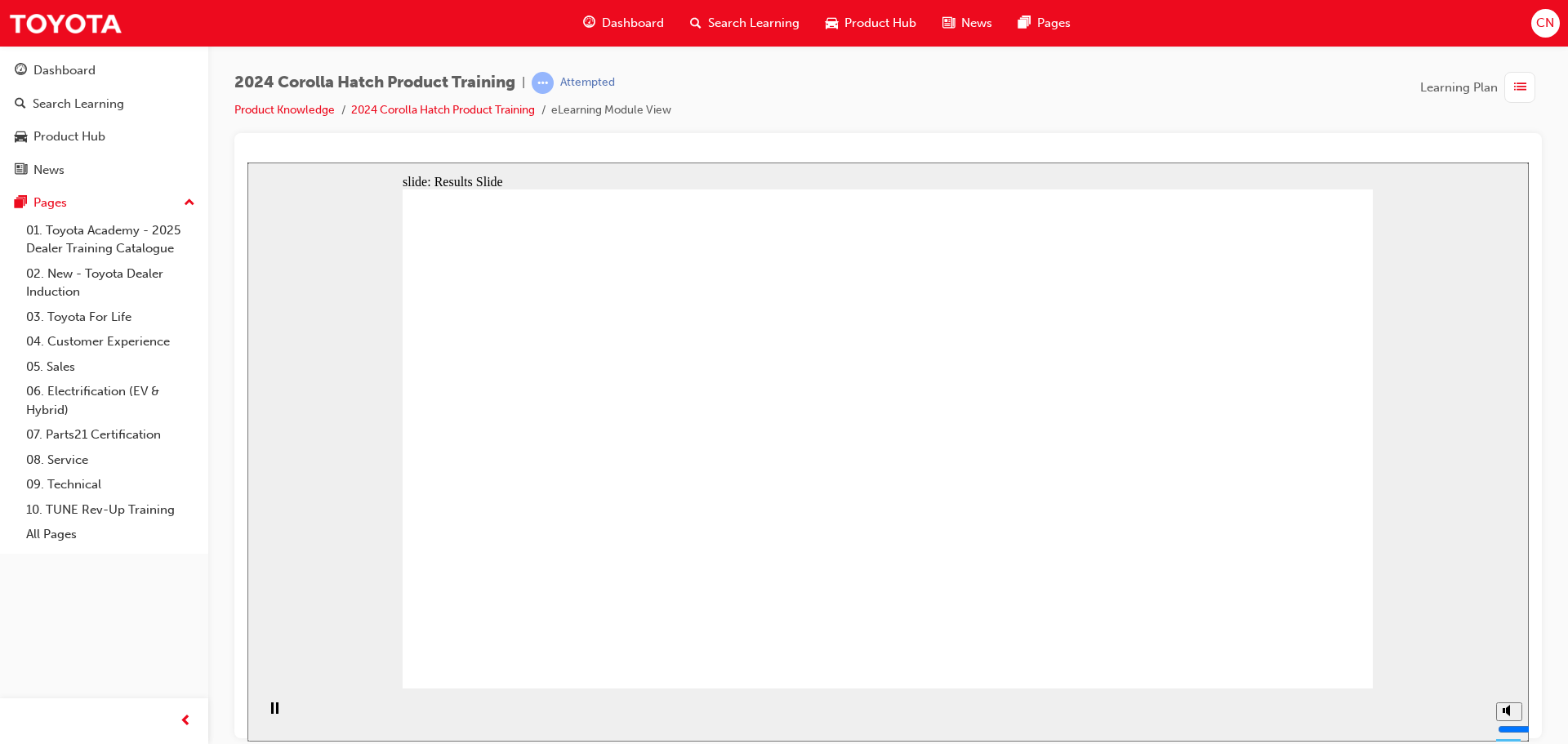 click 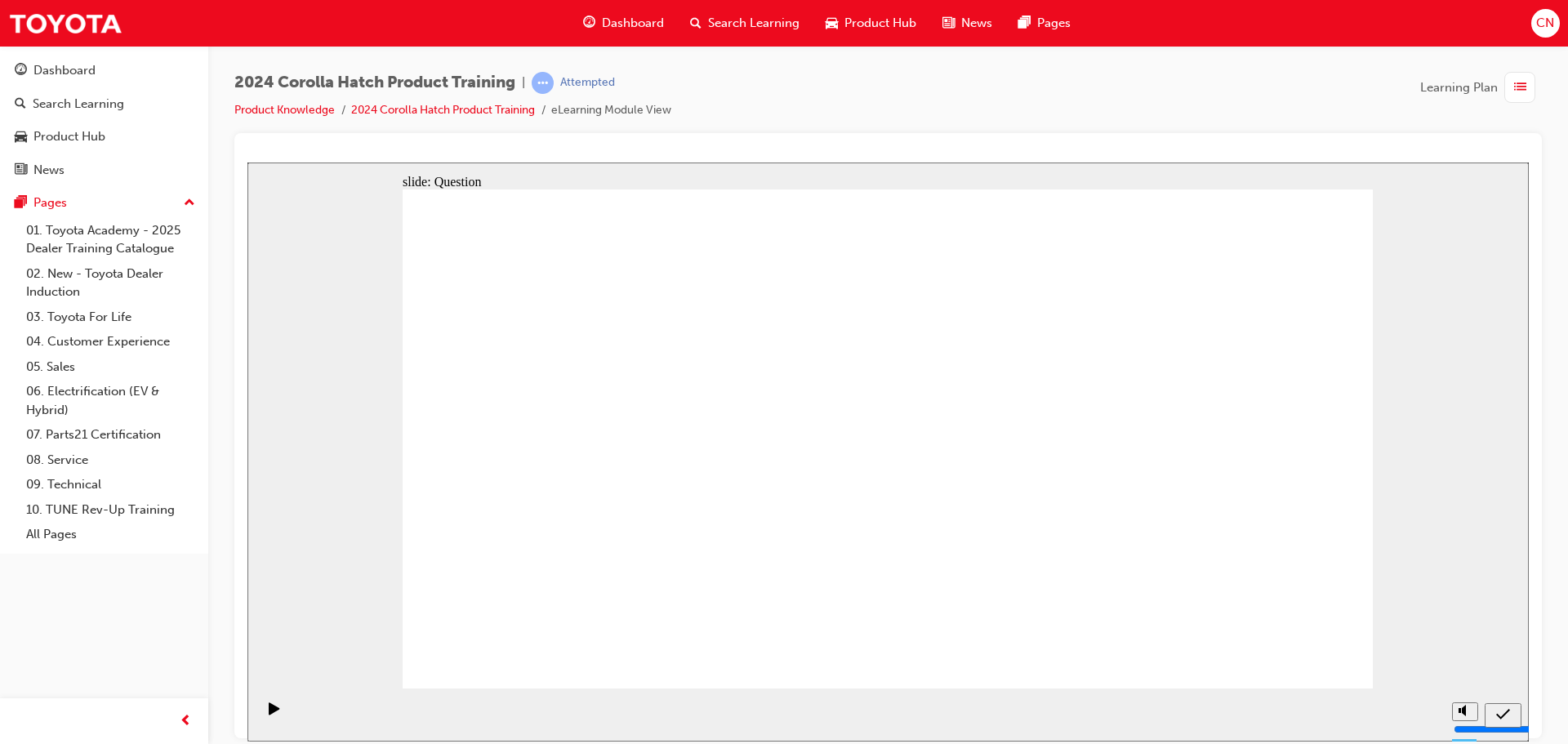 click 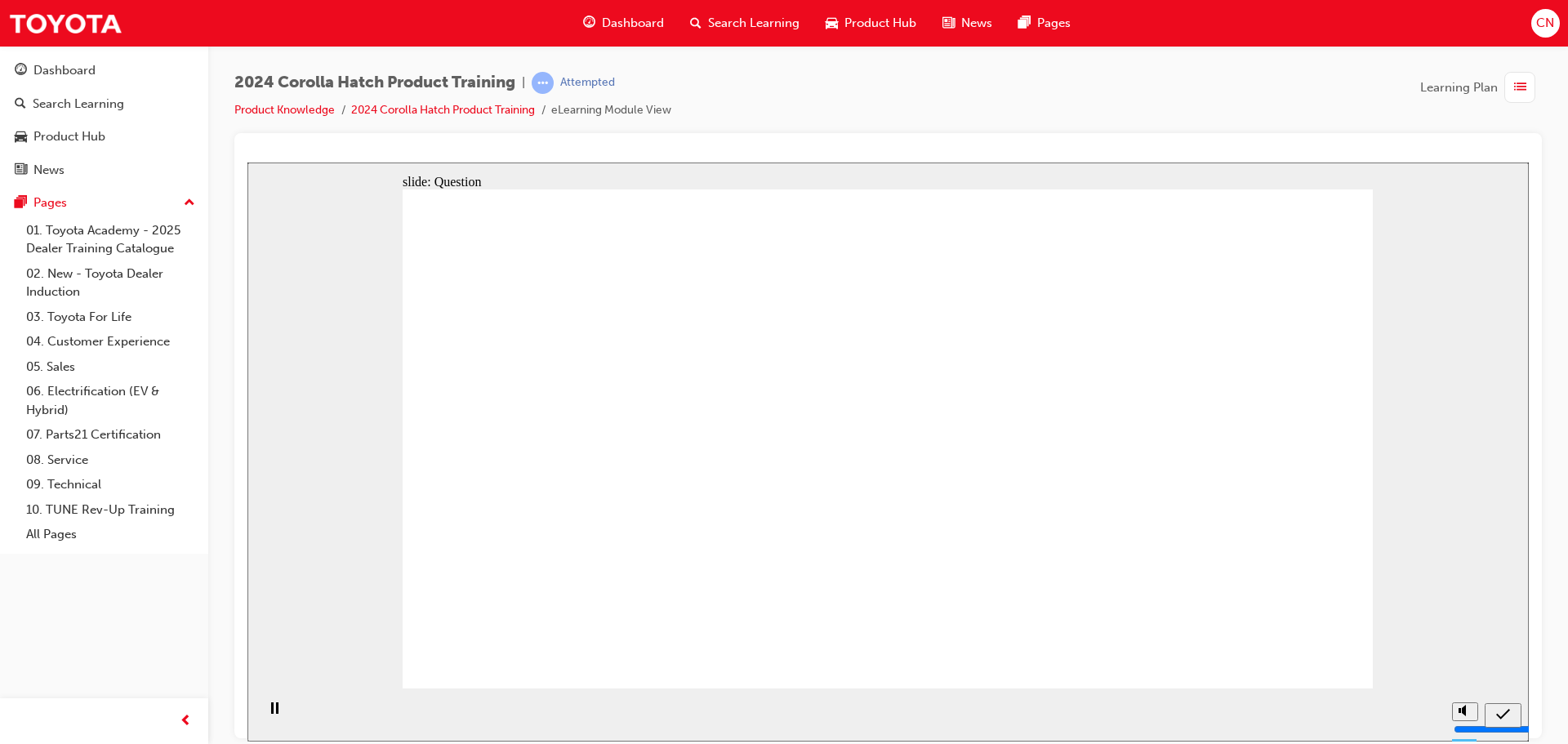 click 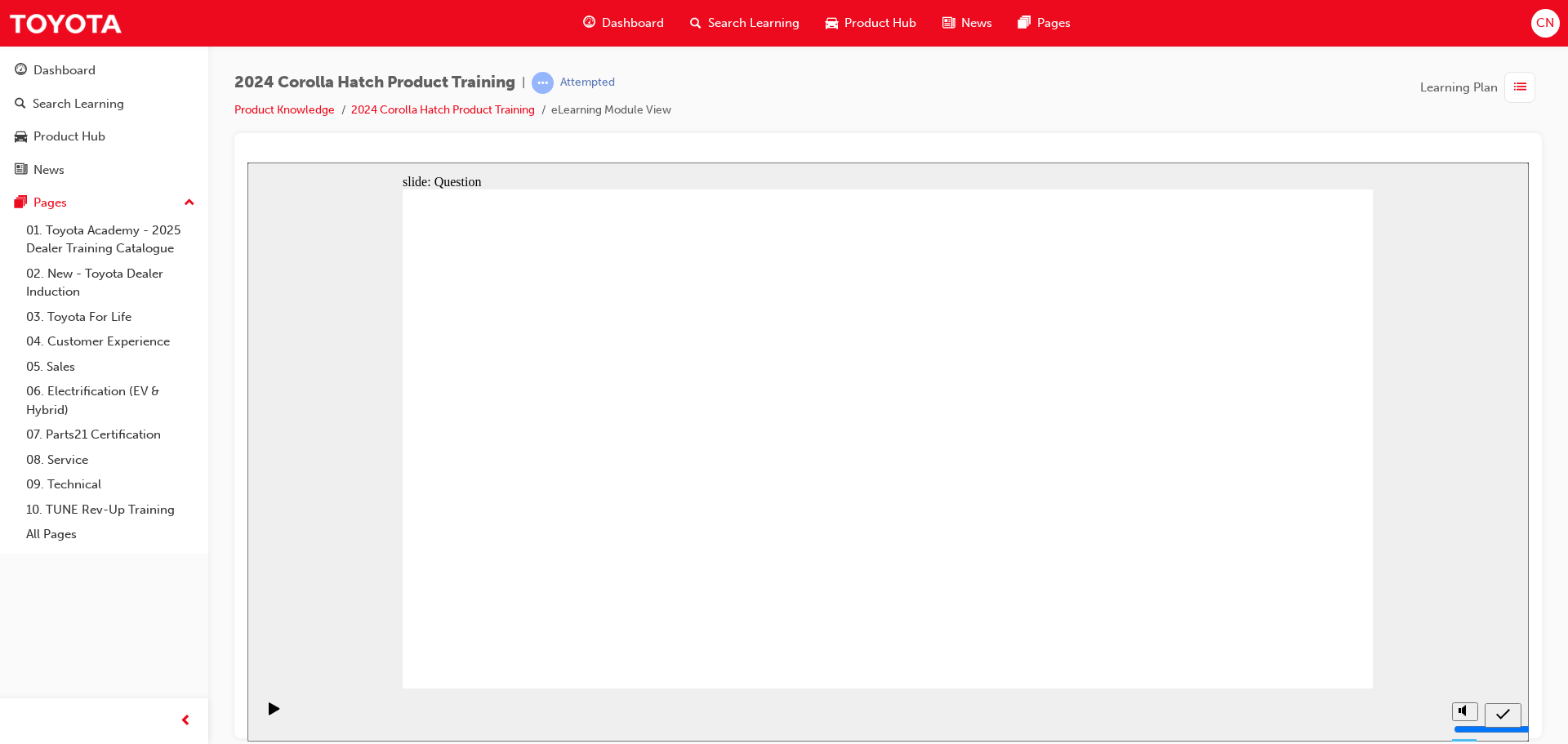 click 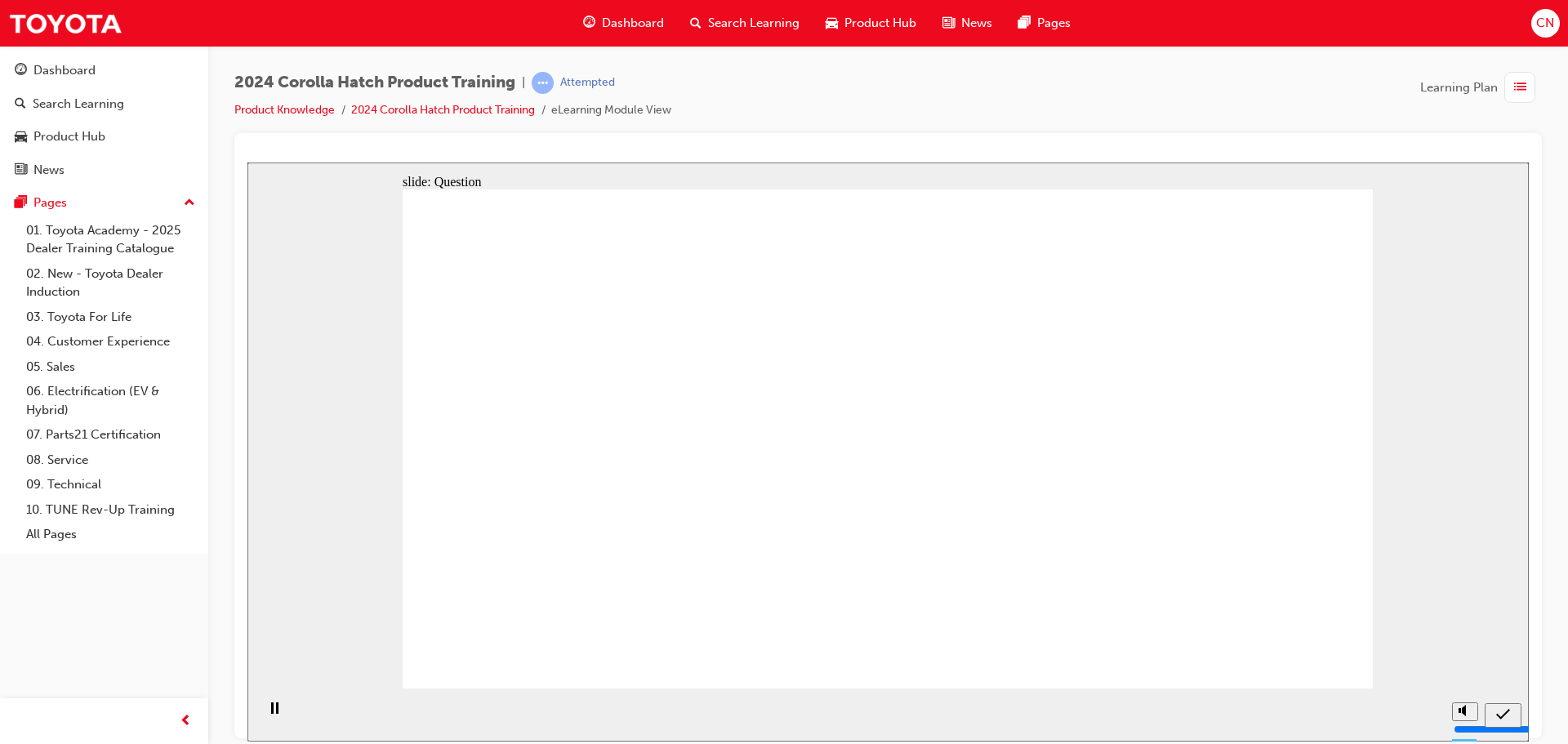 click 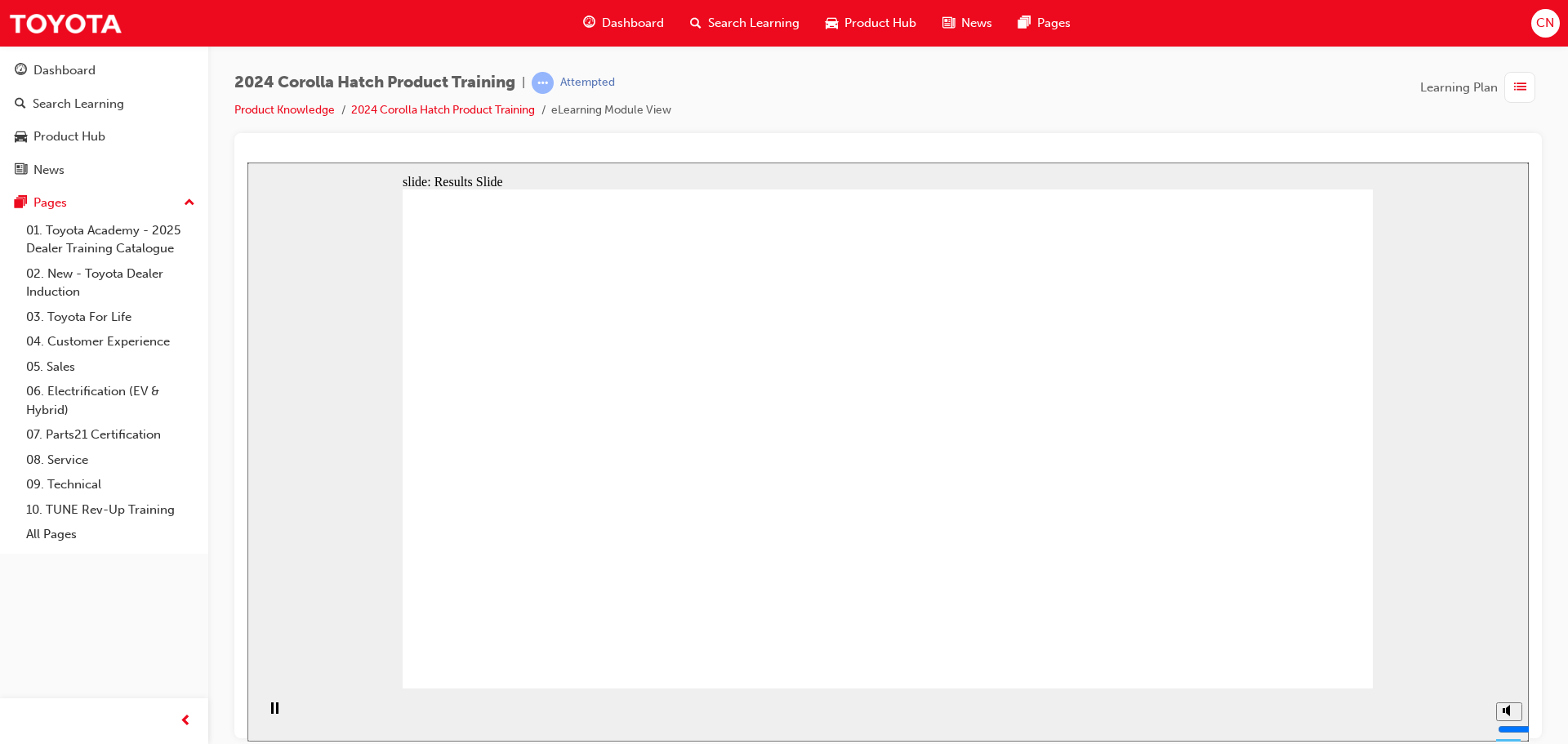 click 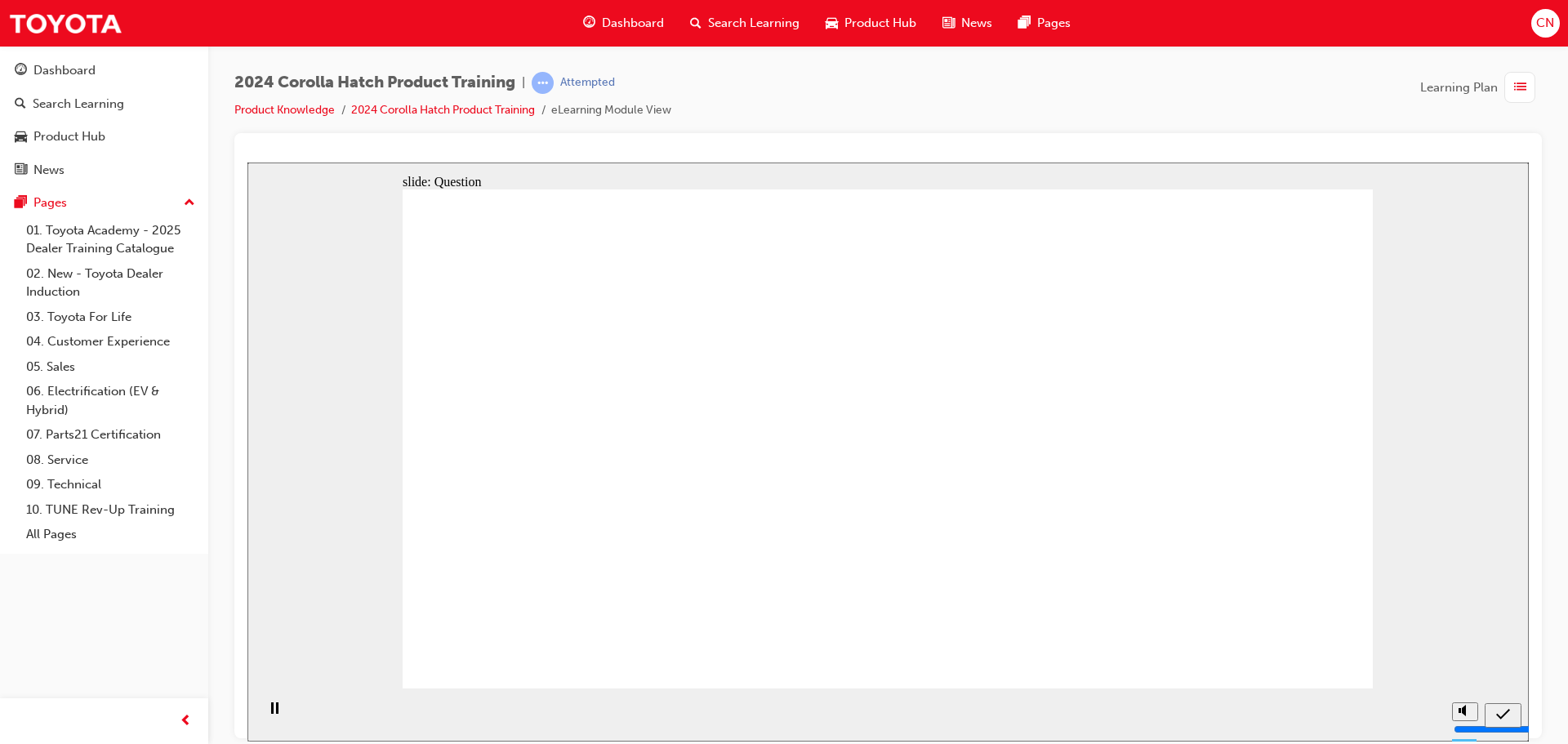 click 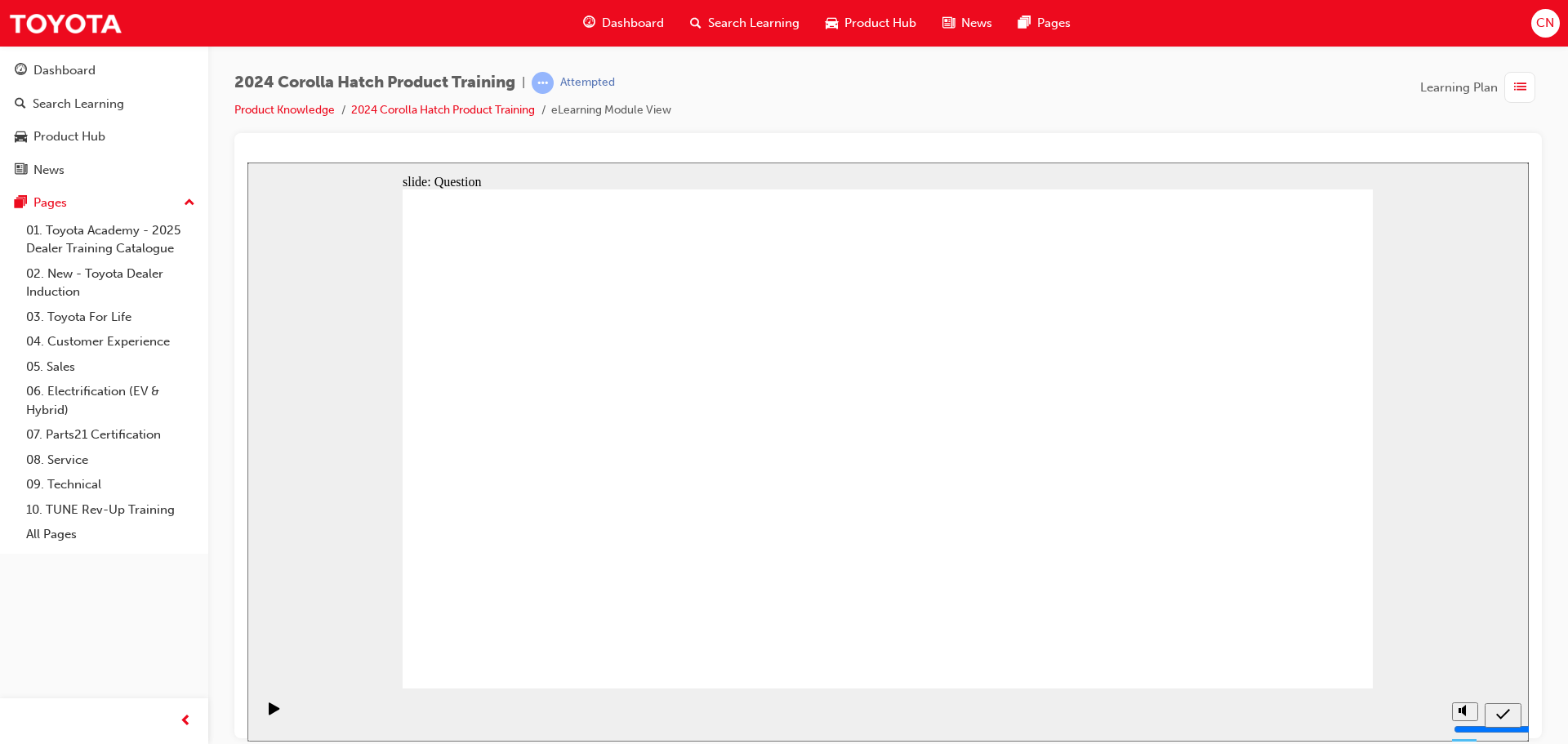 click 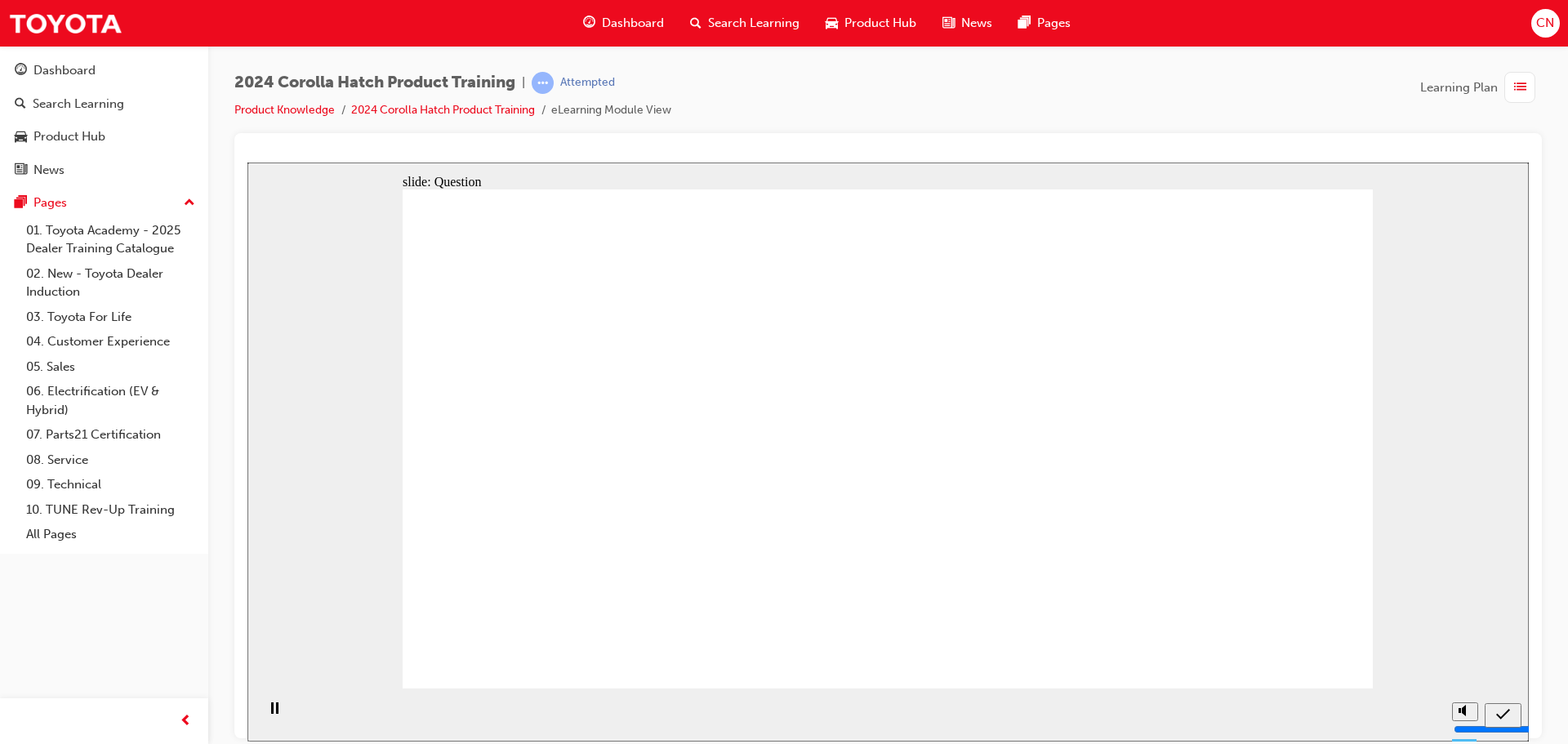 click 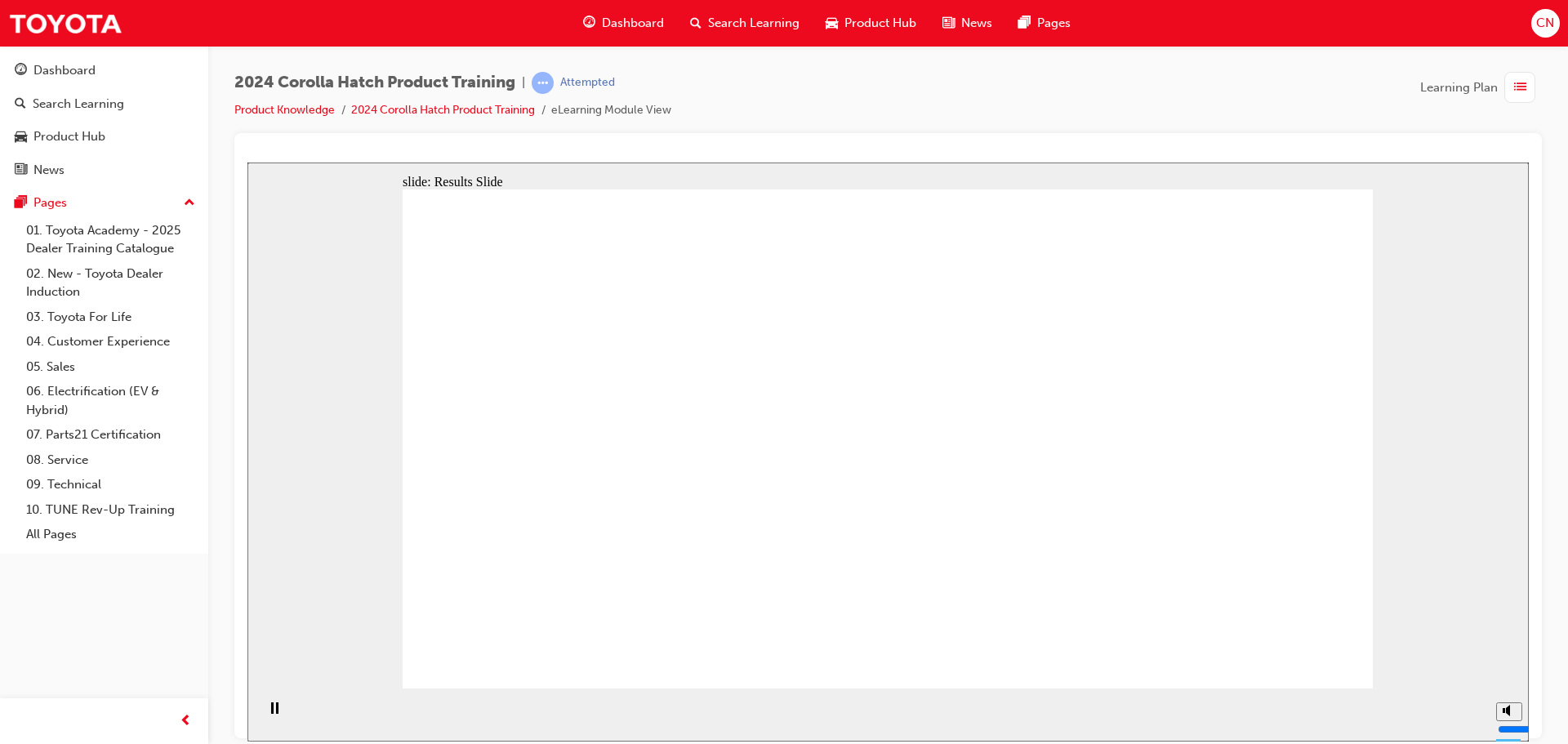 scroll, scrollTop: 0, scrollLeft: 0, axis: both 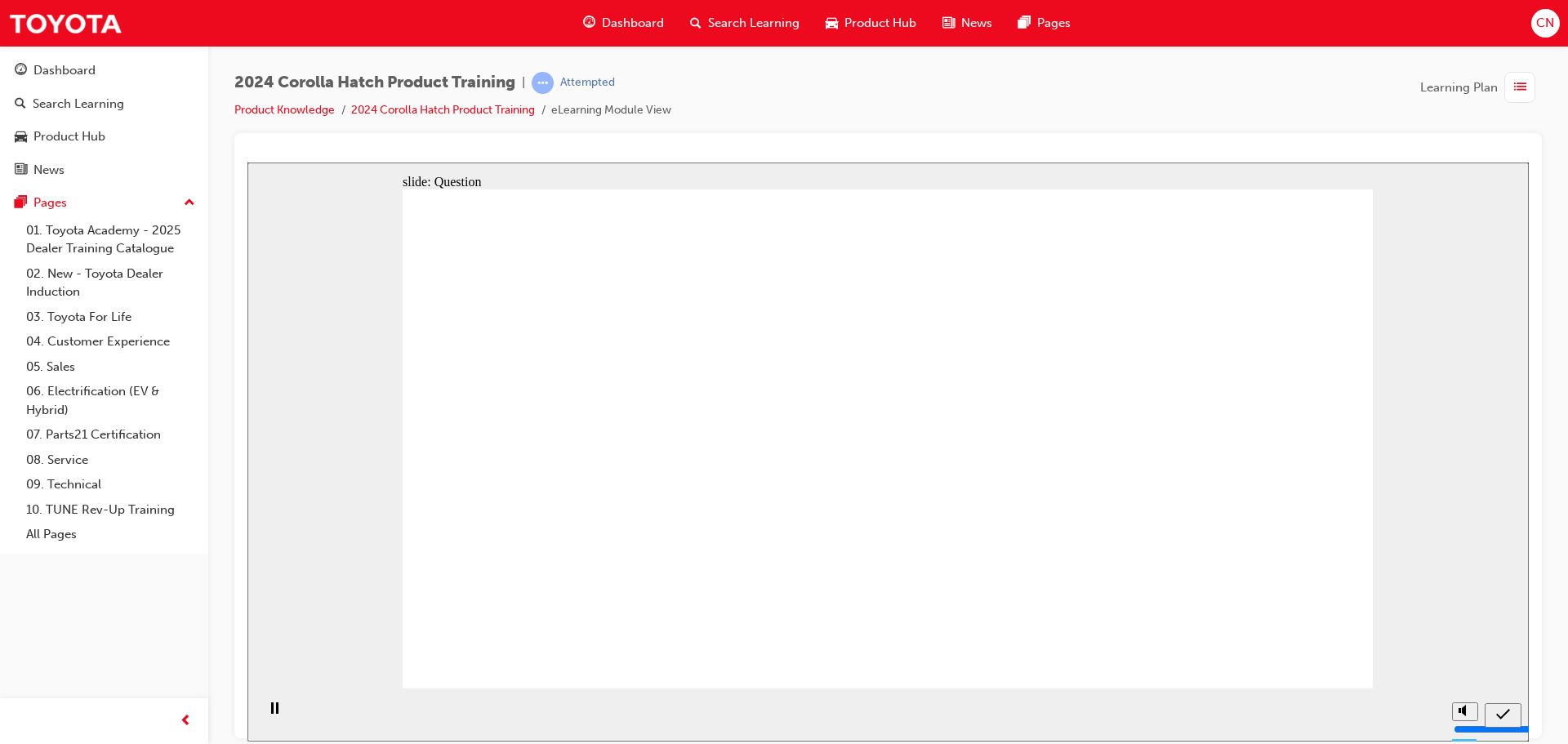 click 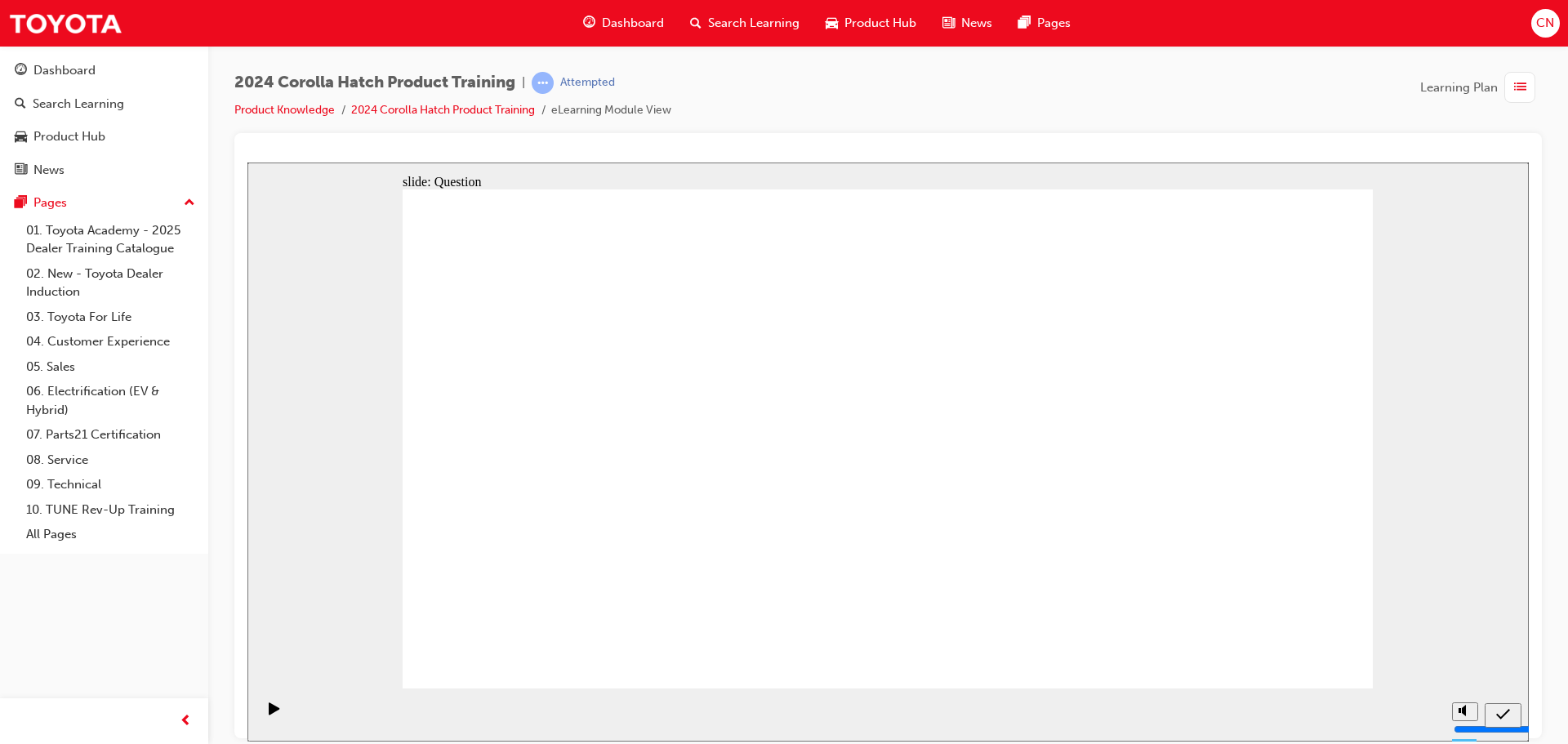 drag, startPoint x: 1085, startPoint y: 425, endPoint x: 935, endPoint y: 565, distance: 205.18285 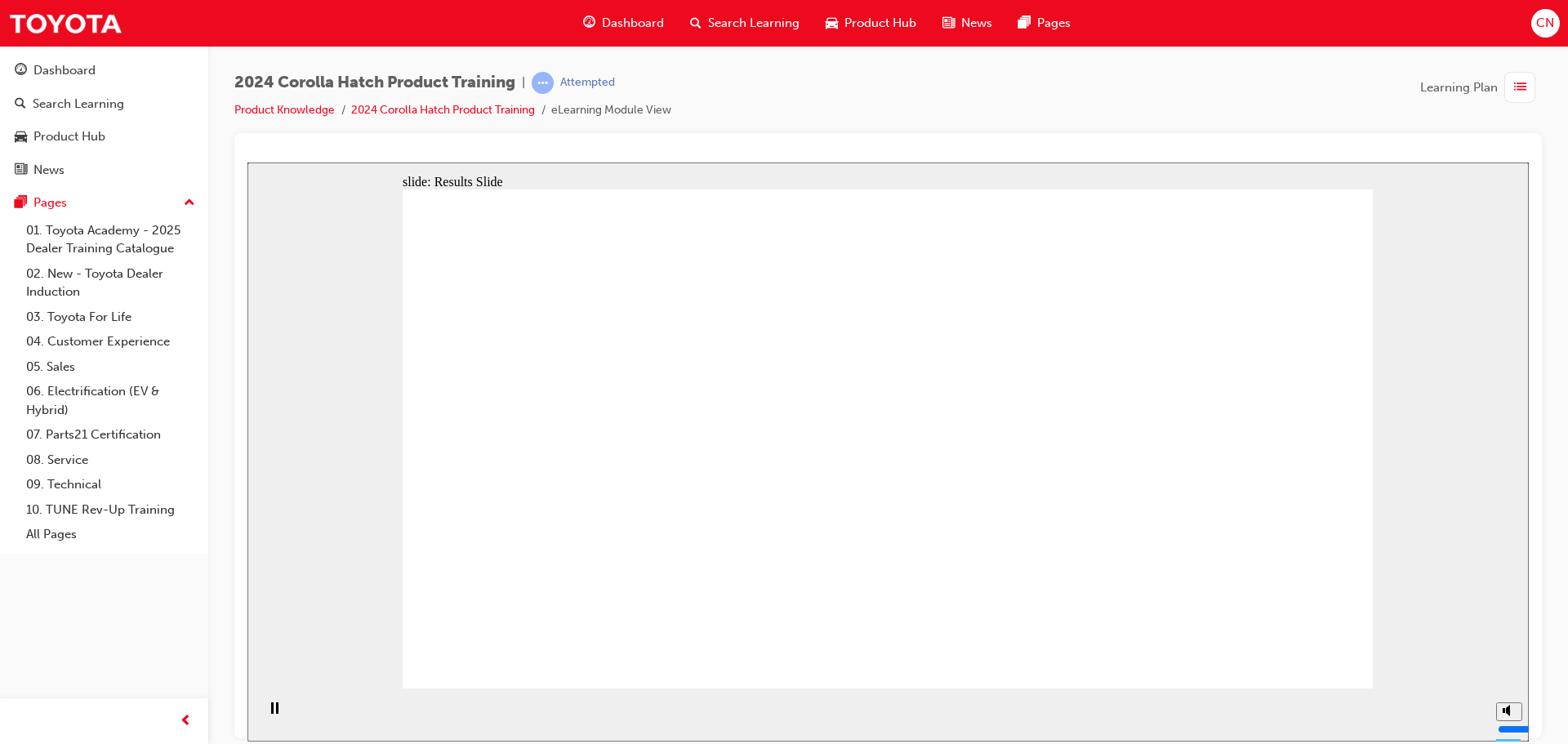 click 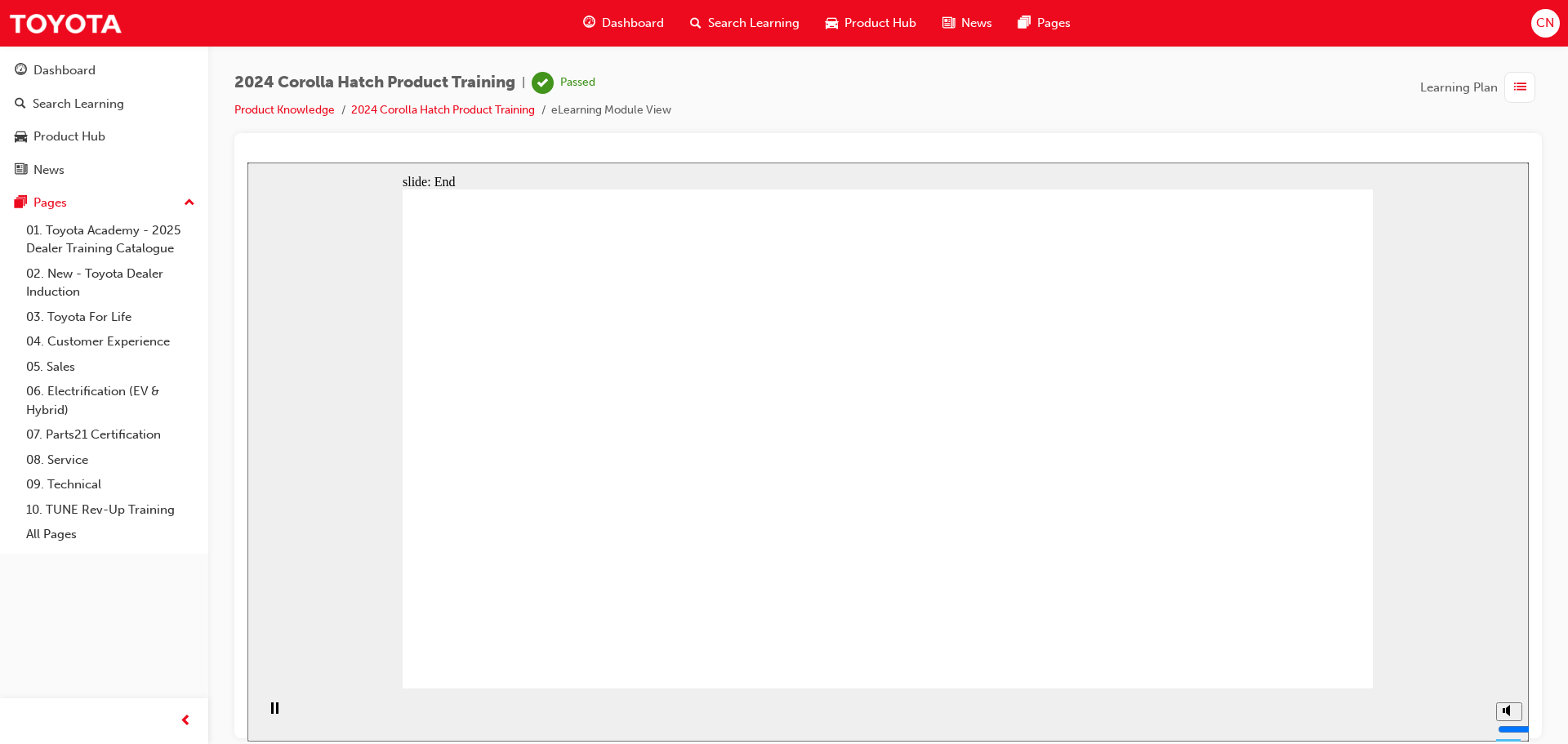 click 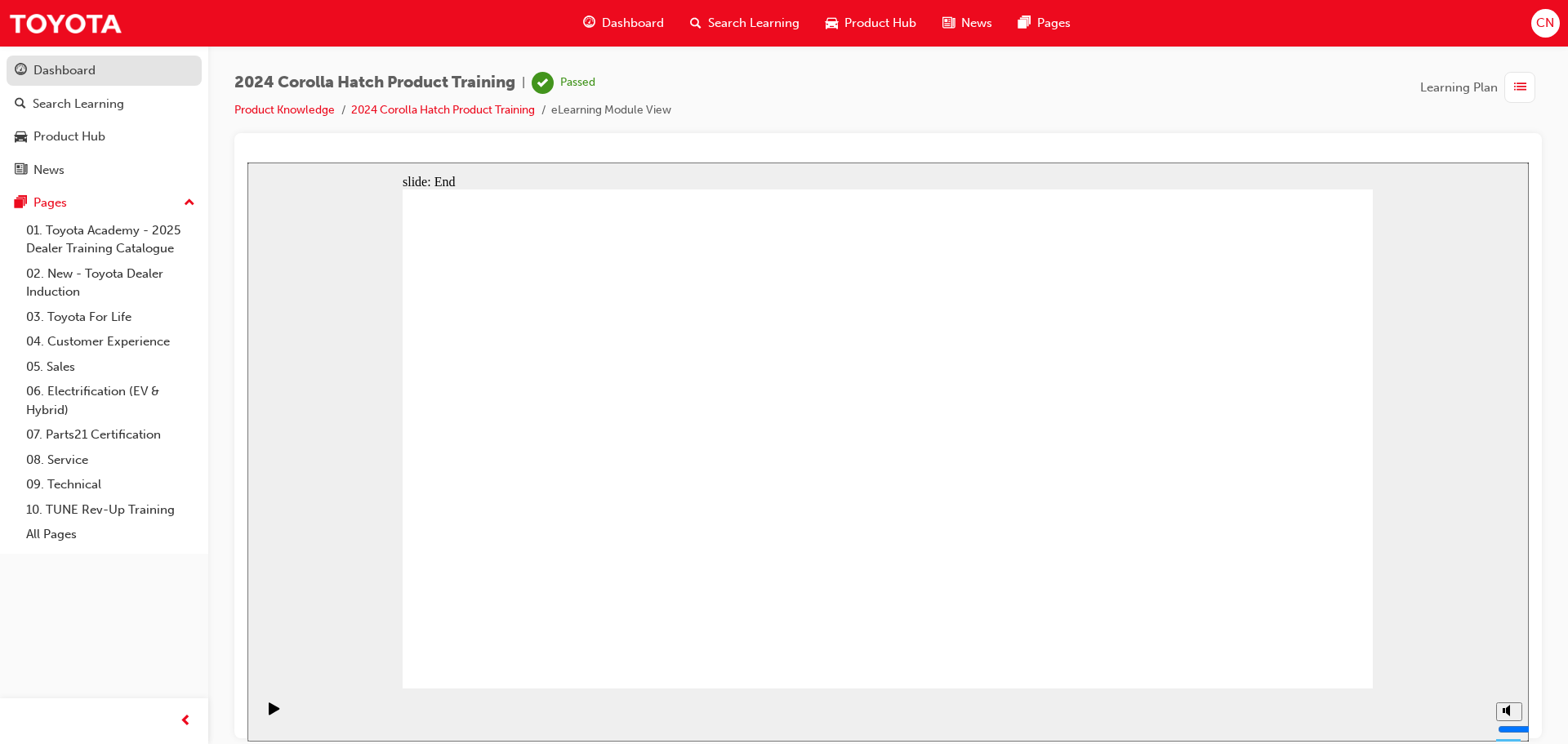 click on "Dashboard" at bounding box center [104, 70] 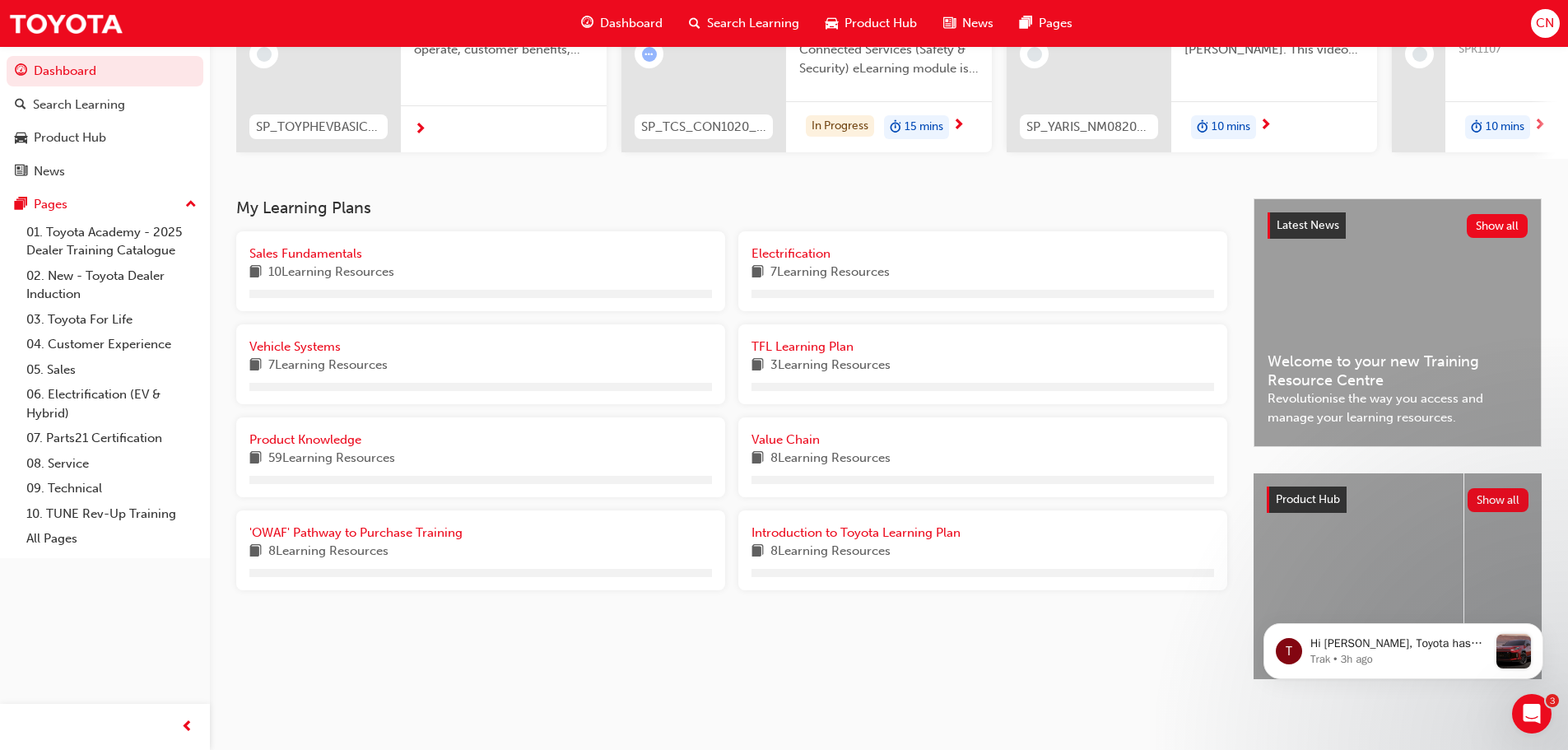 scroll, scrollTop: 234, scrollLeft: 0, axis: vertical 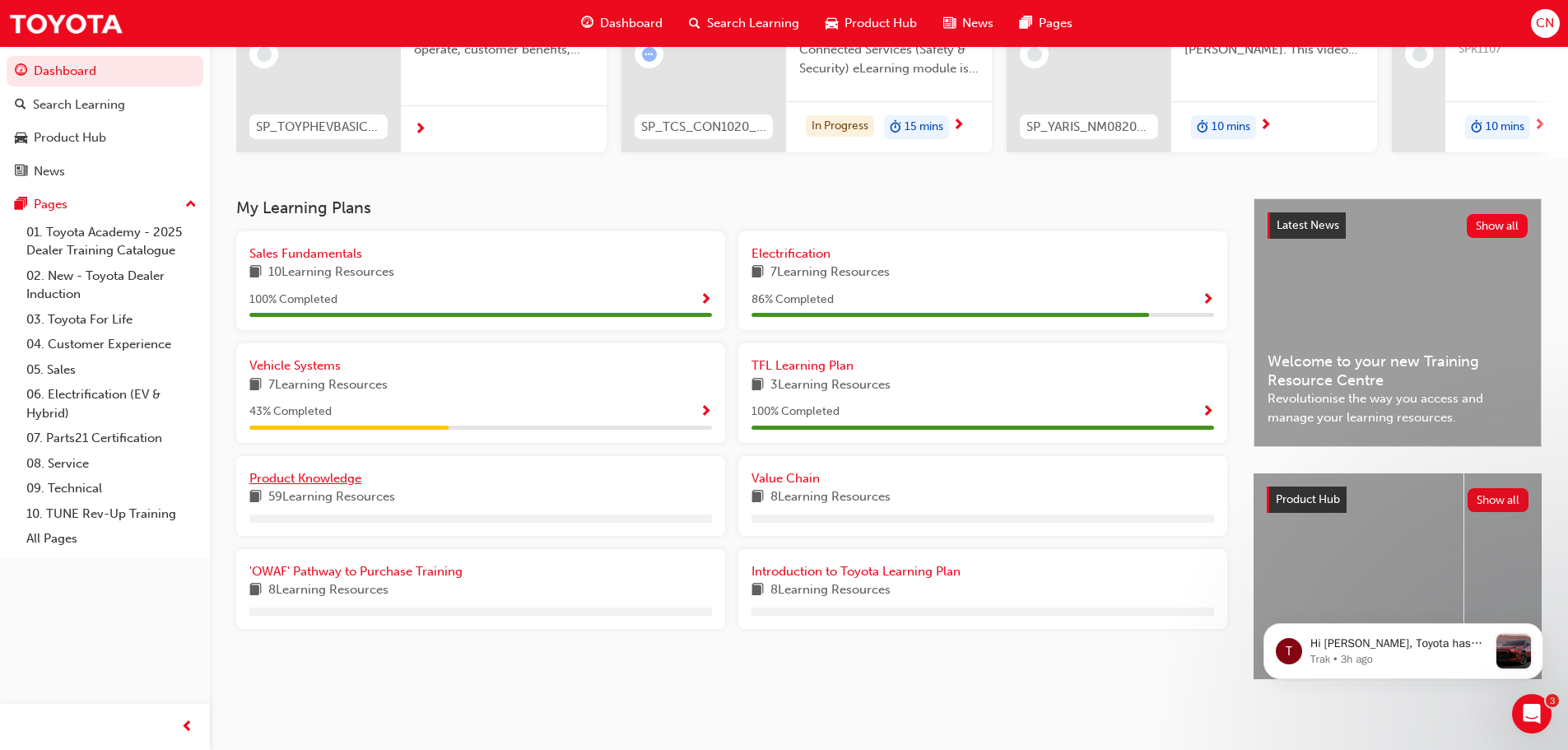click on "Product Knowledge" at bounding box center (305, 478) 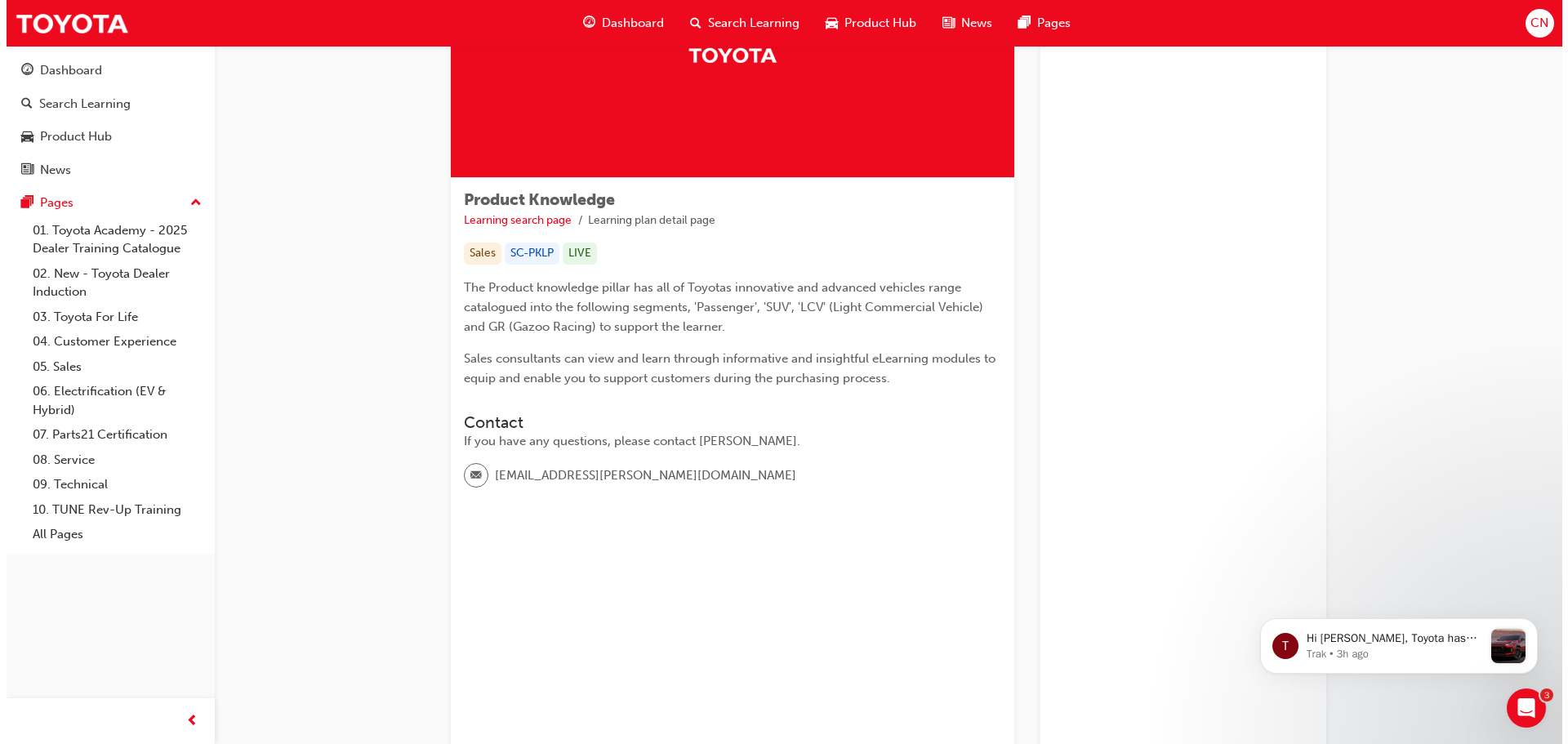 scroll, scrollTop: 0, scrollLeft: 0, axis: both 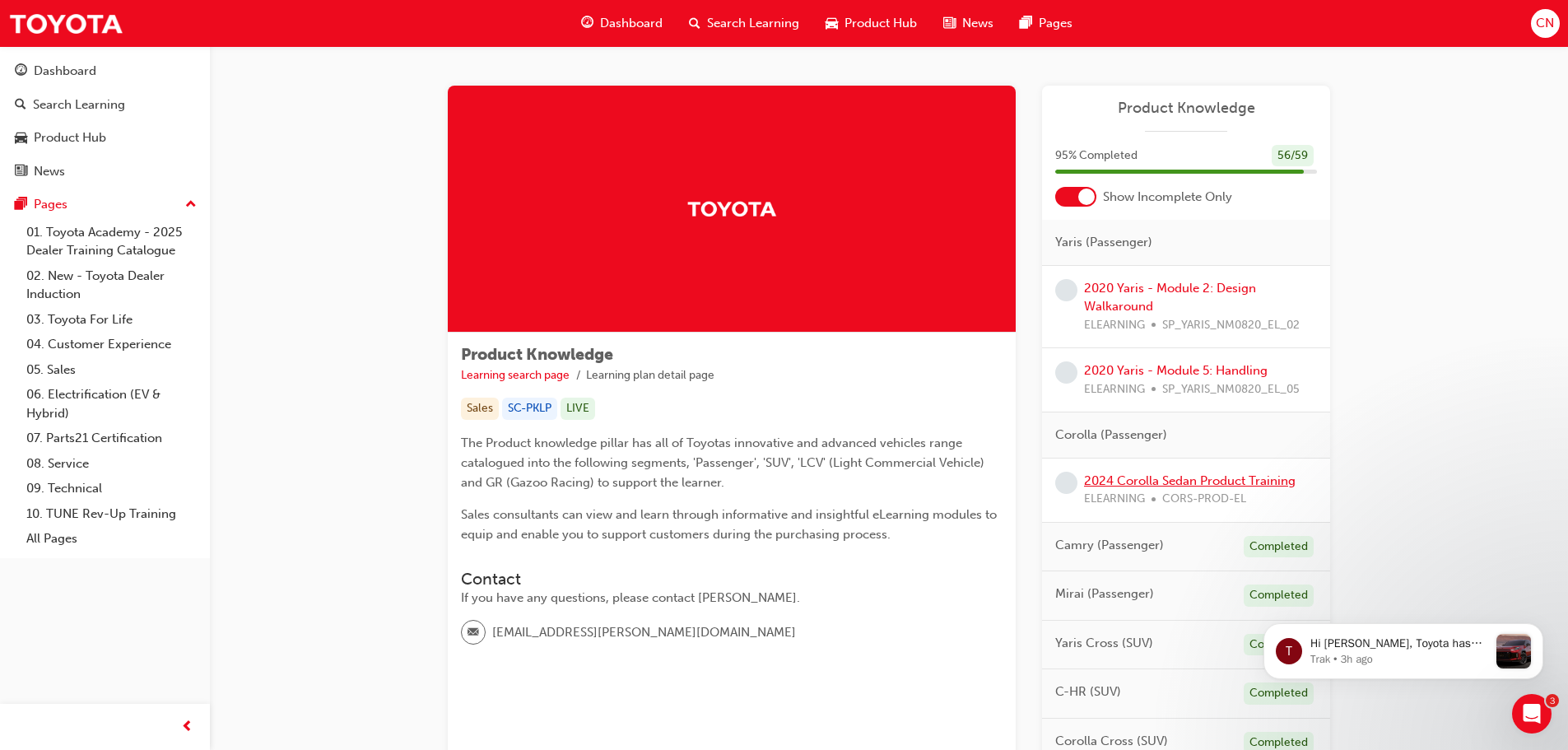 click on "2024 Corolla Sedan Product Training" at bounding box center (1189, 481) 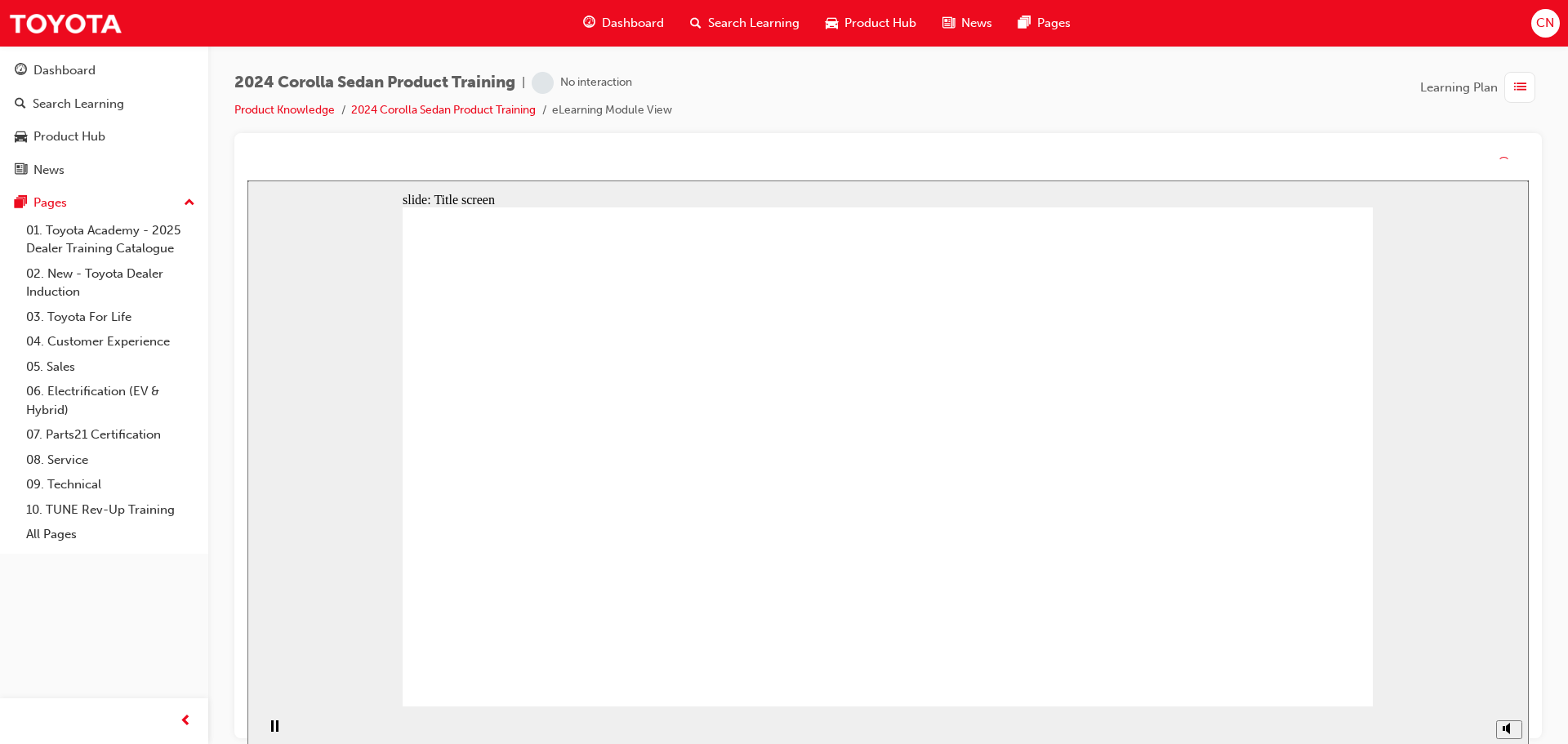 scroll, scrollTop: 0, scrollLeft: 0, axis: both 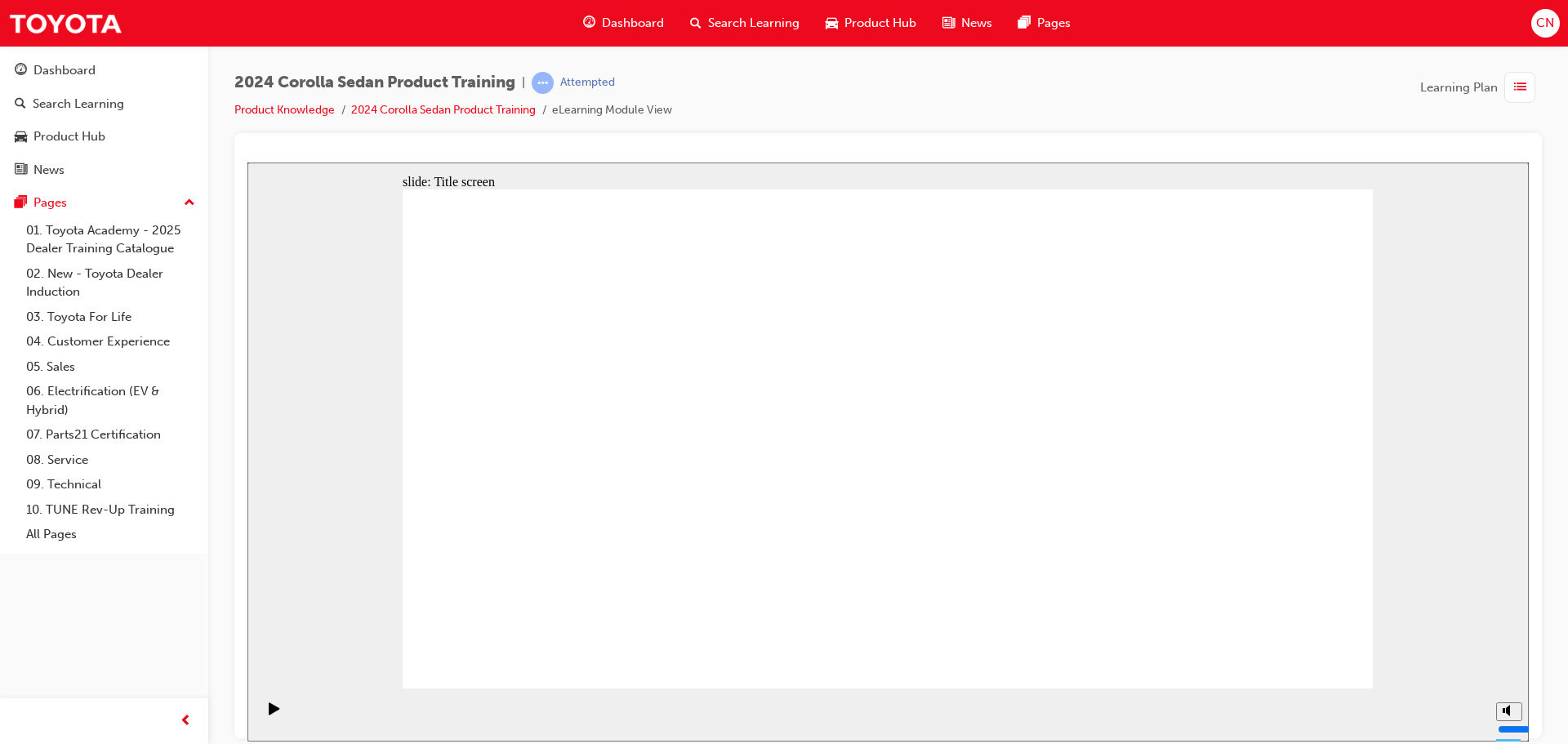 click 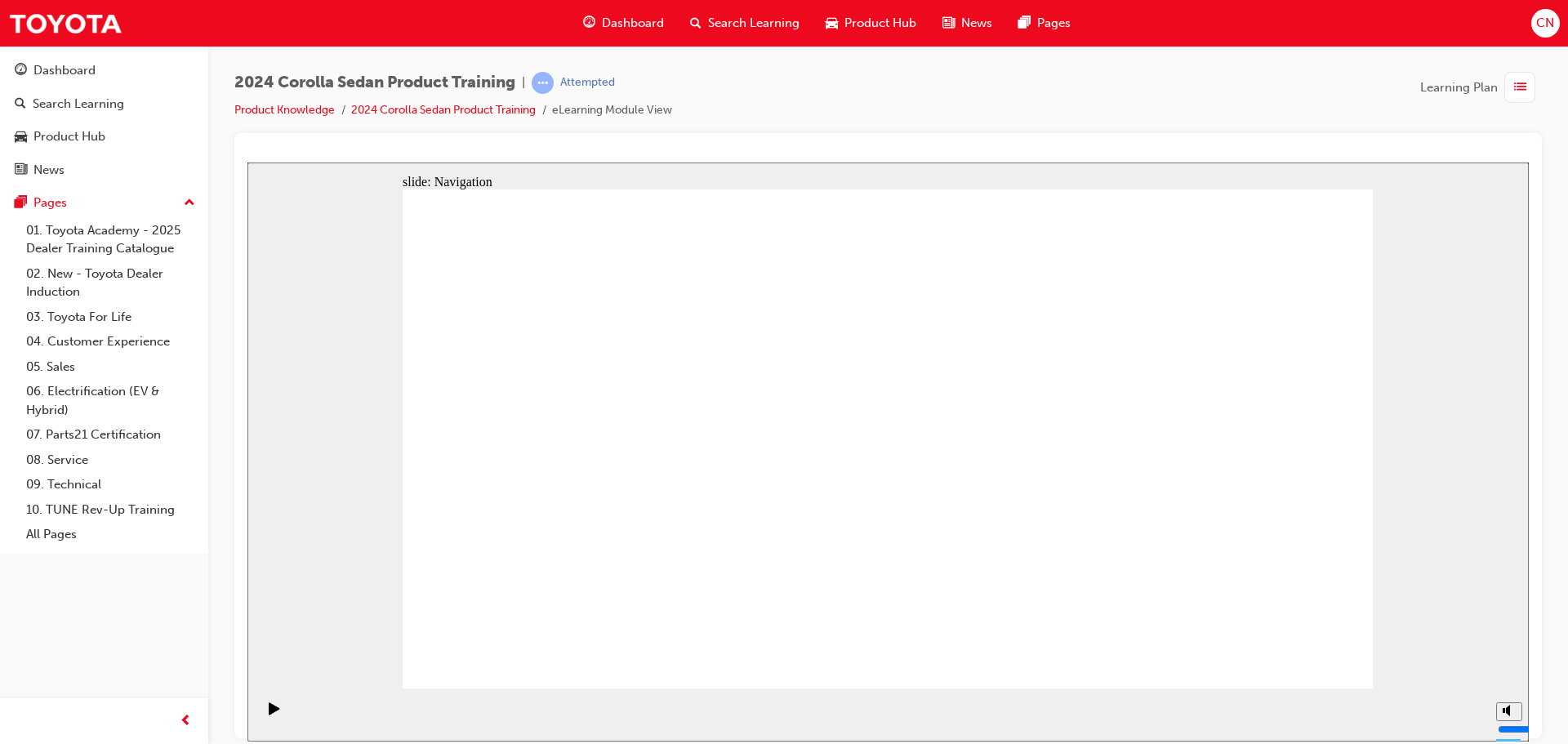 click 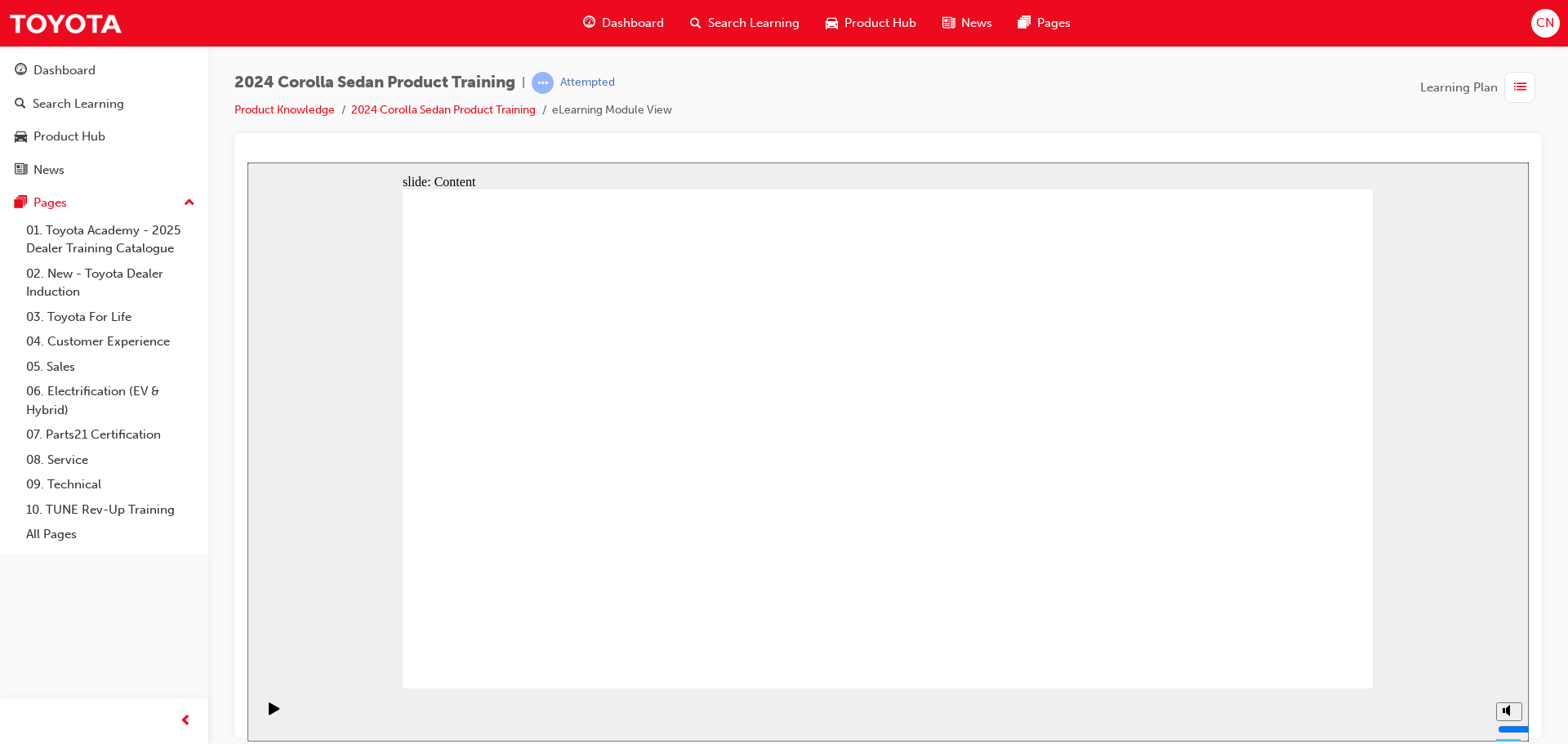 click 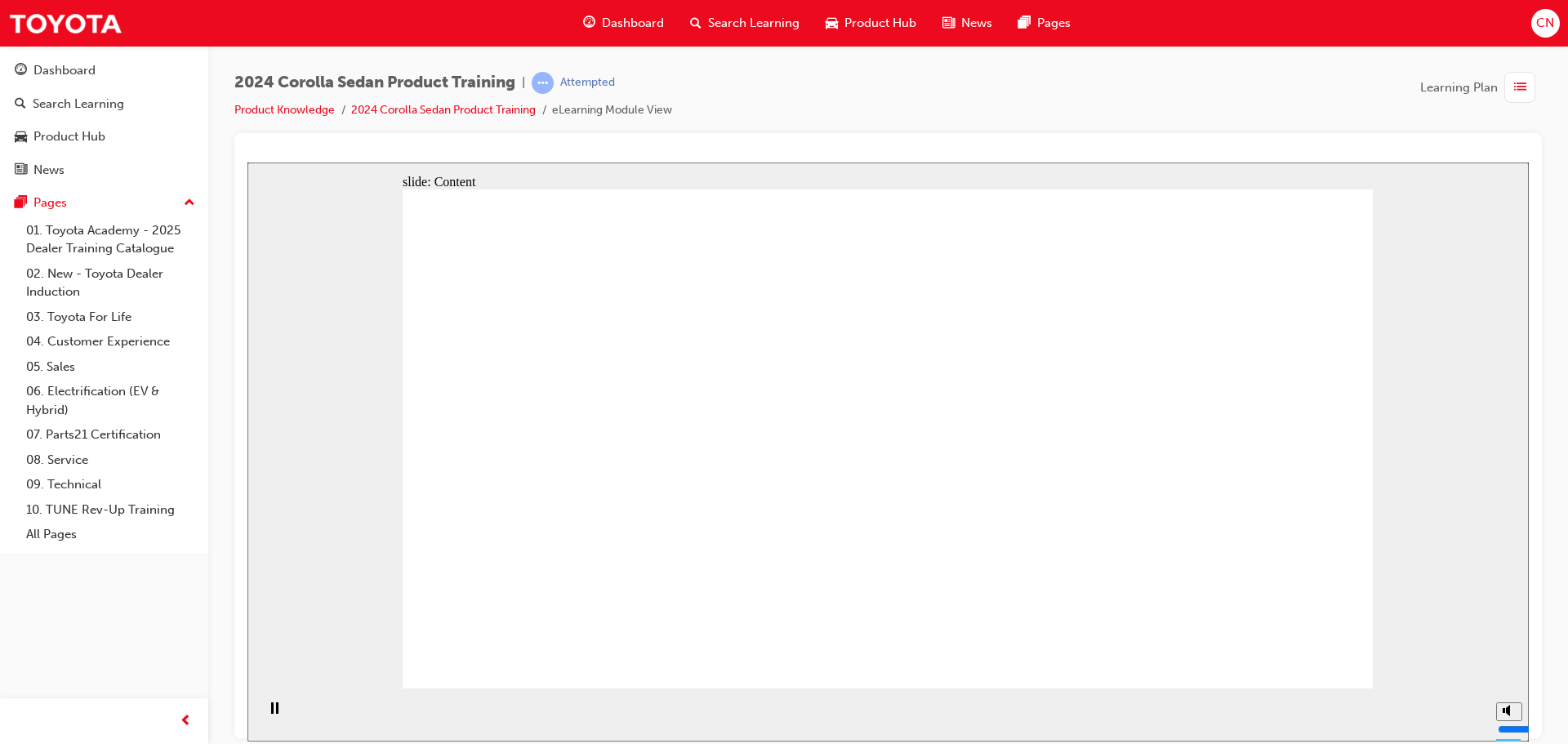 click 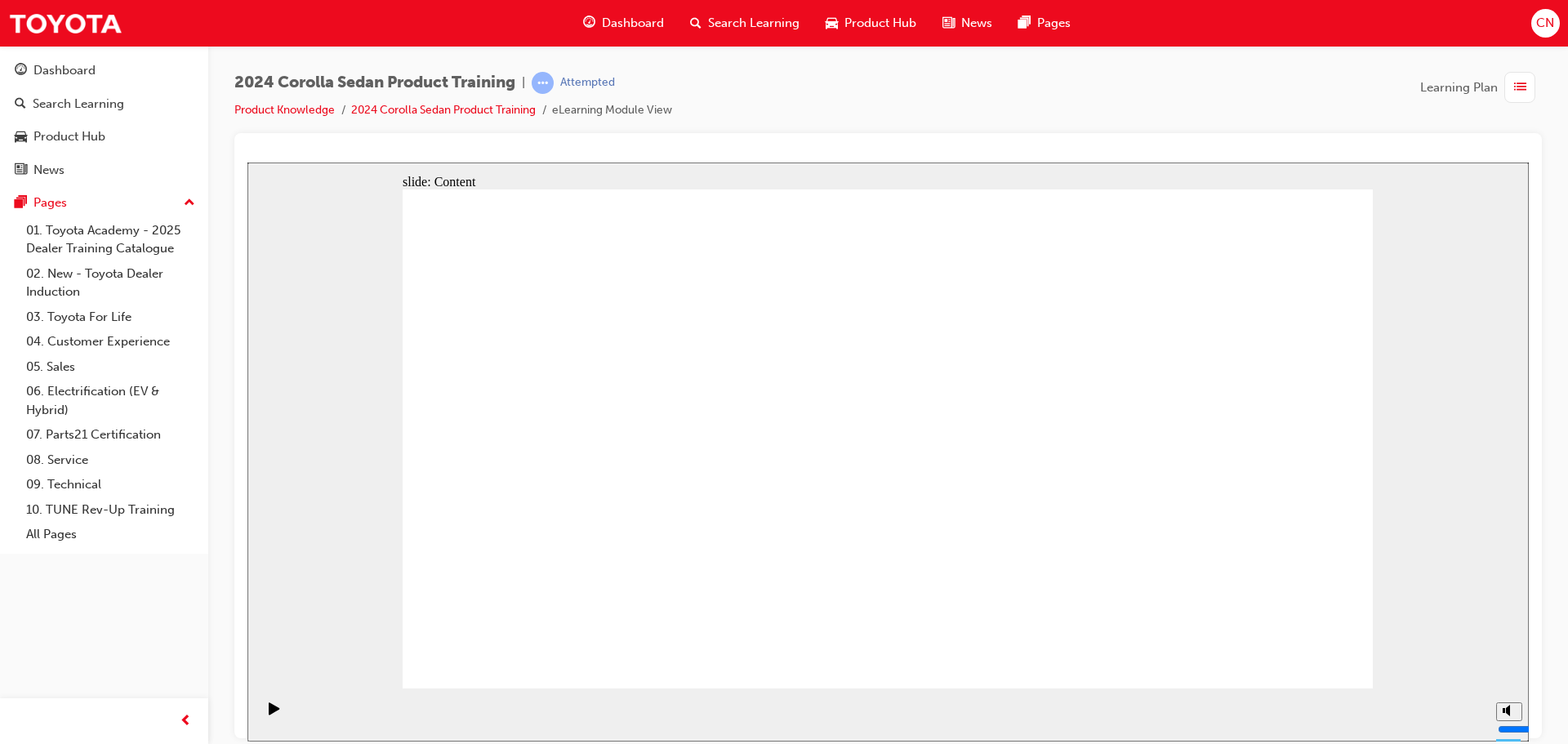 click 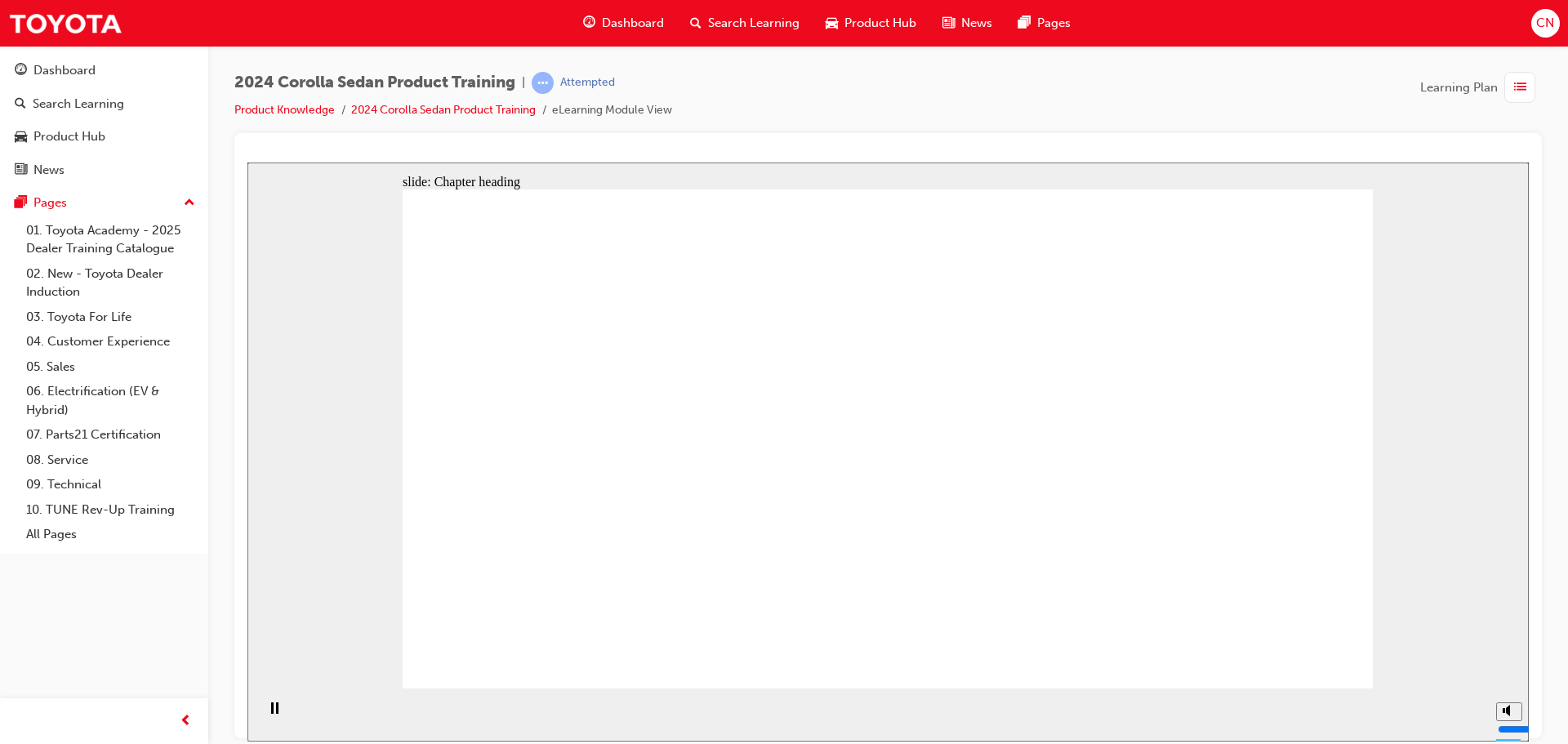 click 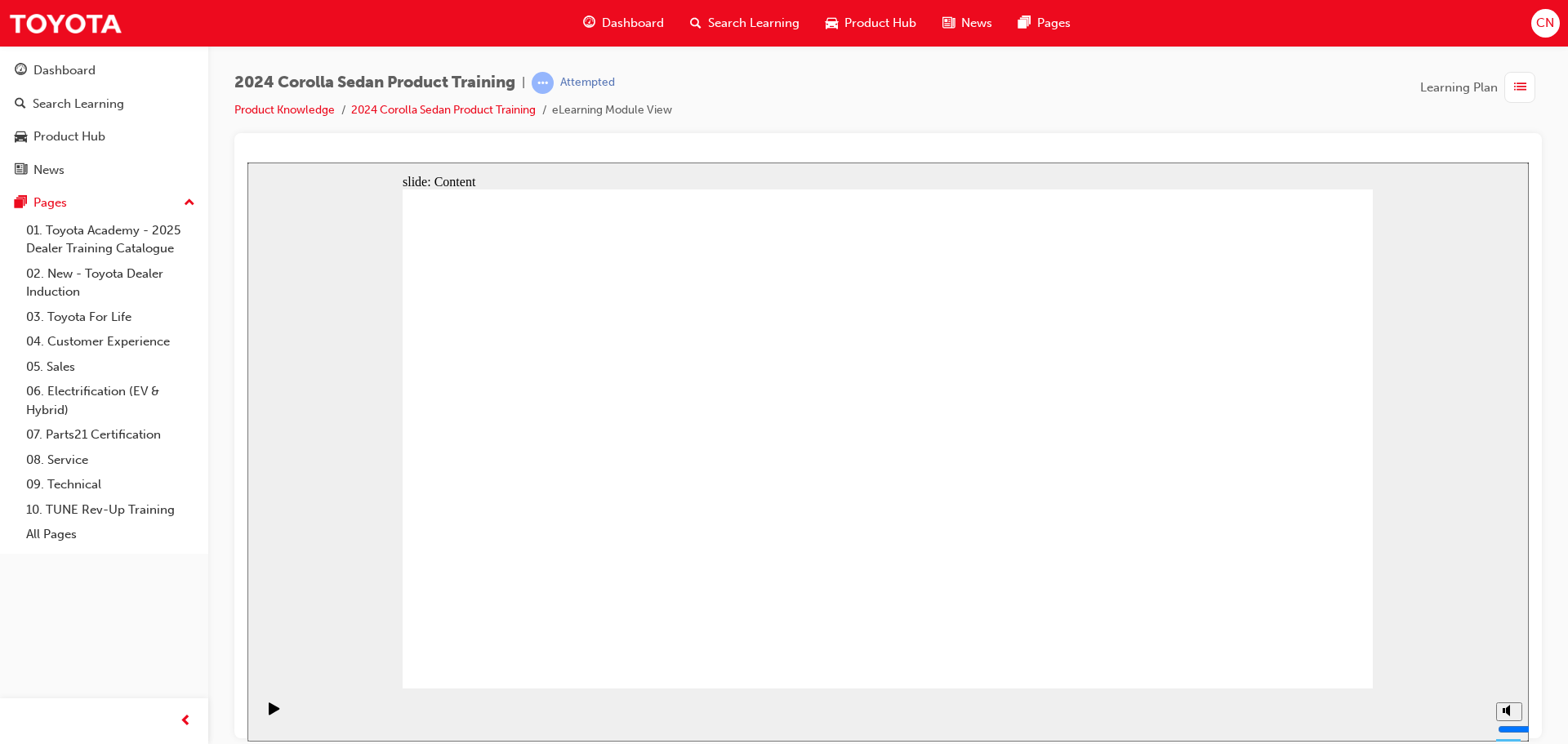 drag, startPoint x: 1293, startPoint y: 639, endPoint x: 1295, endPoint y: 653, distance: 14.14214 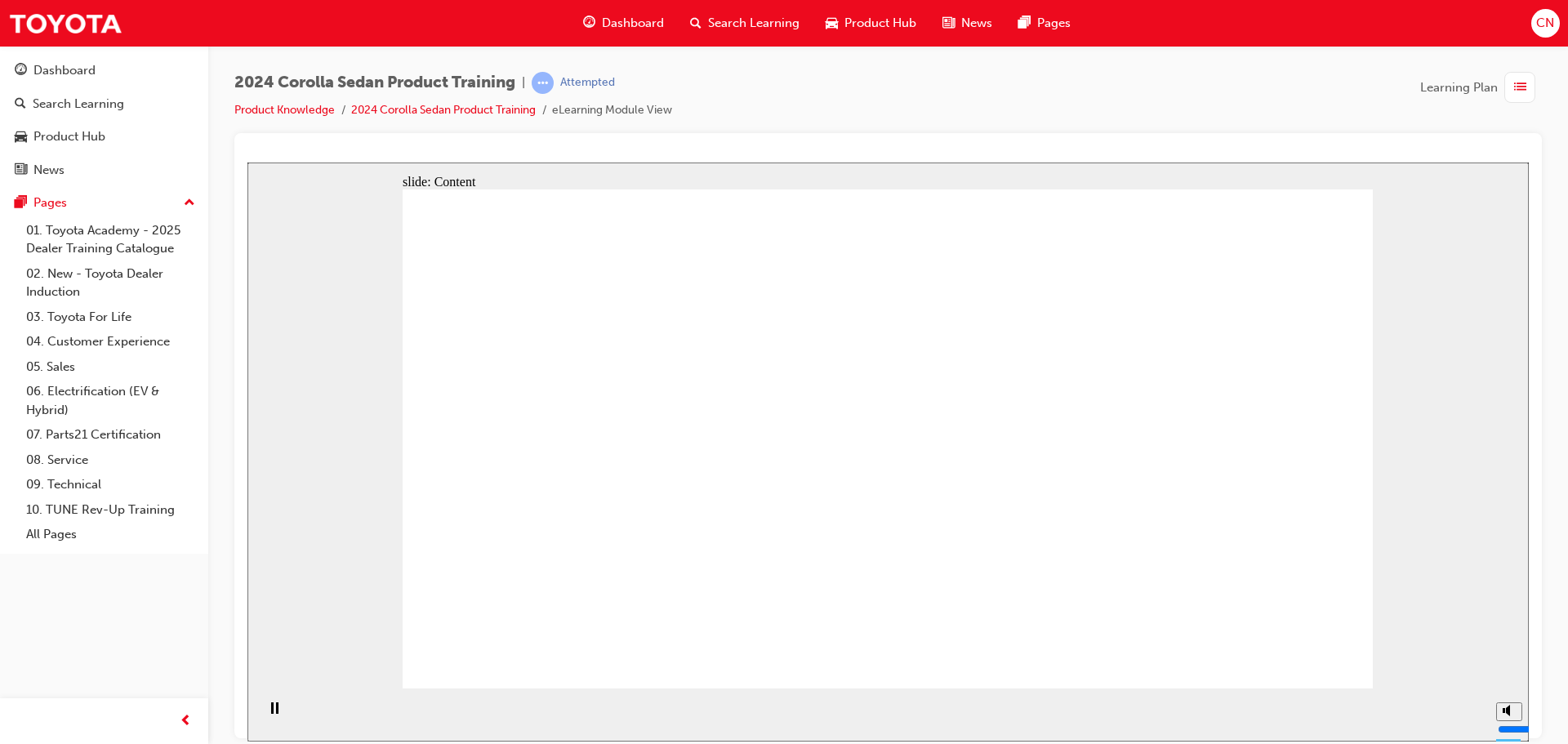 click 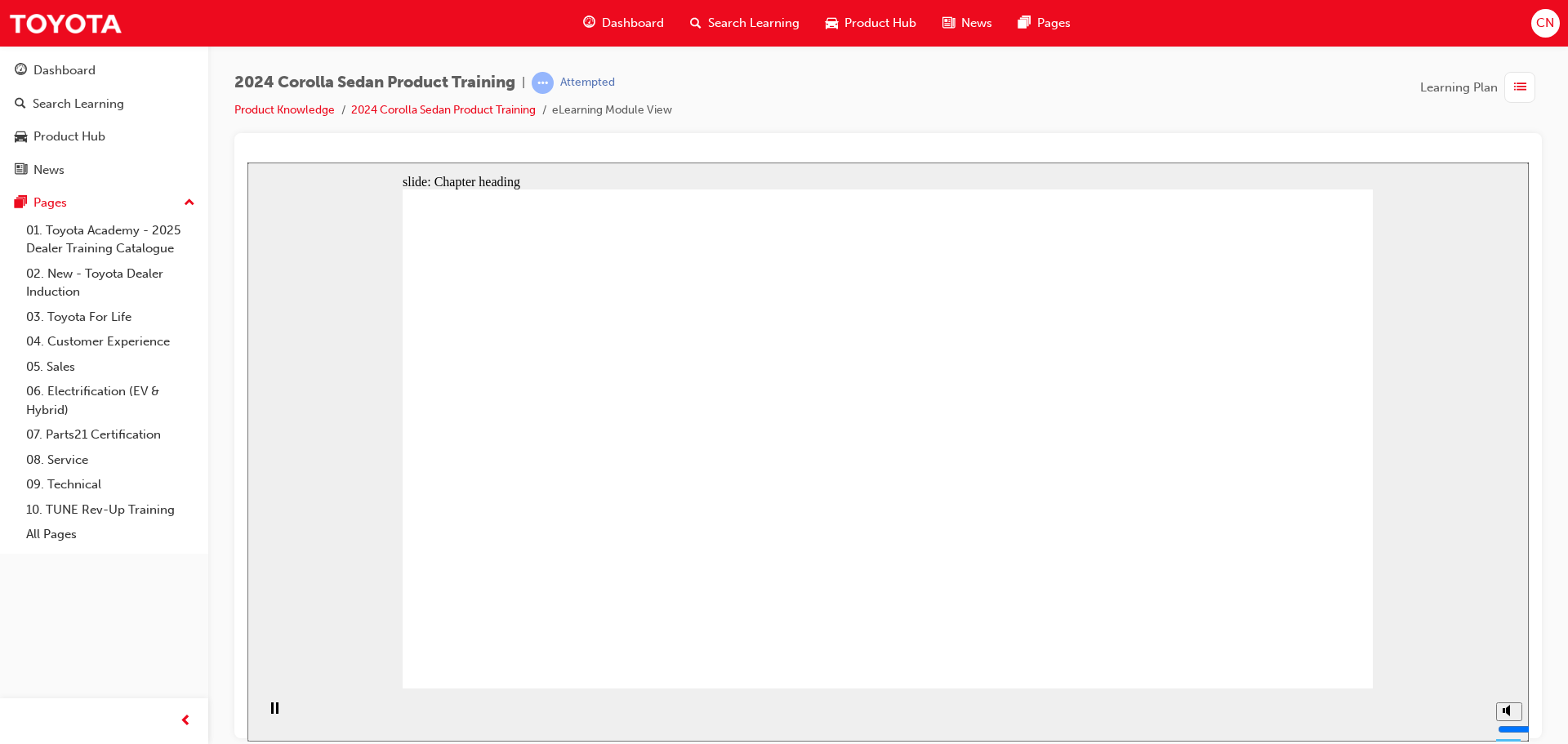 click 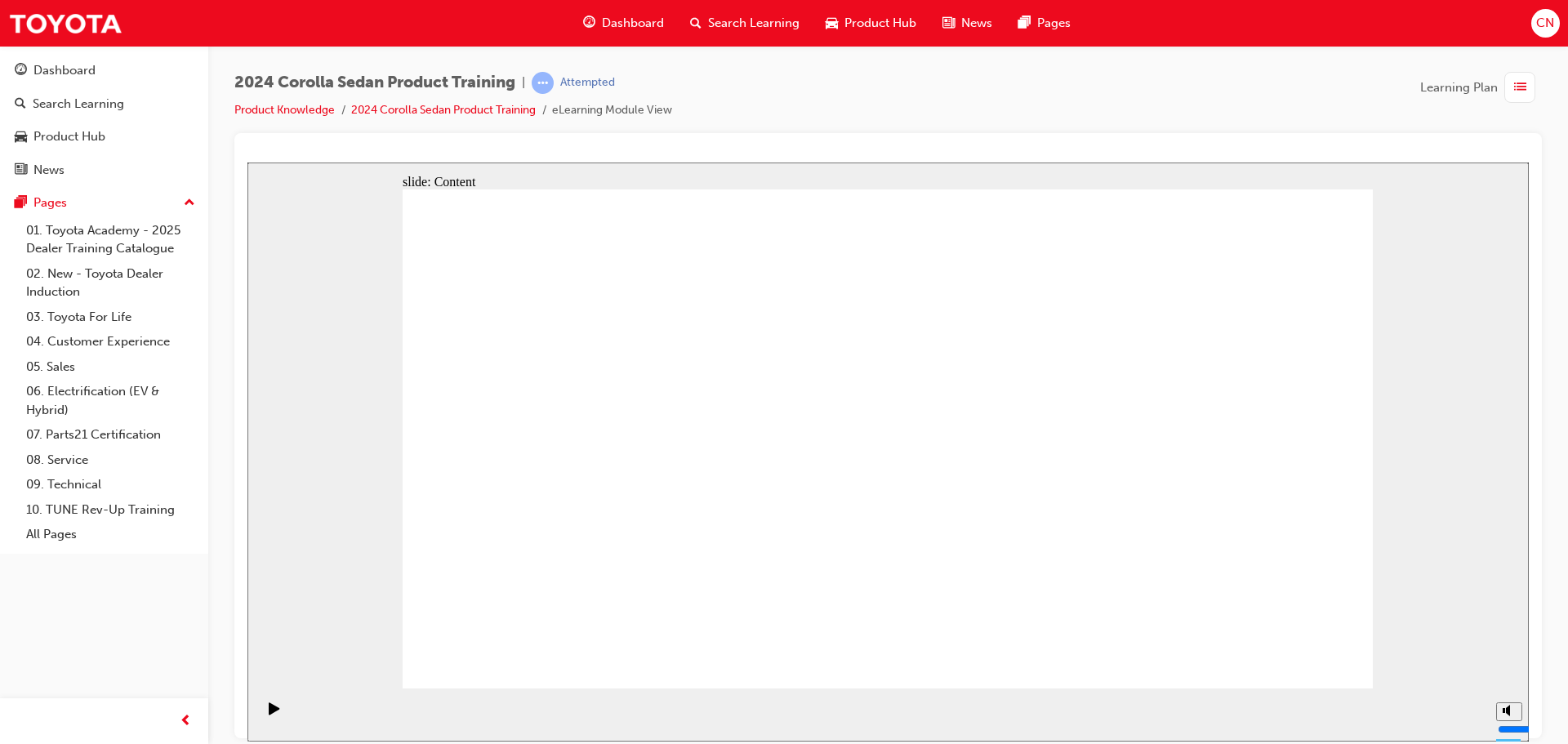 click 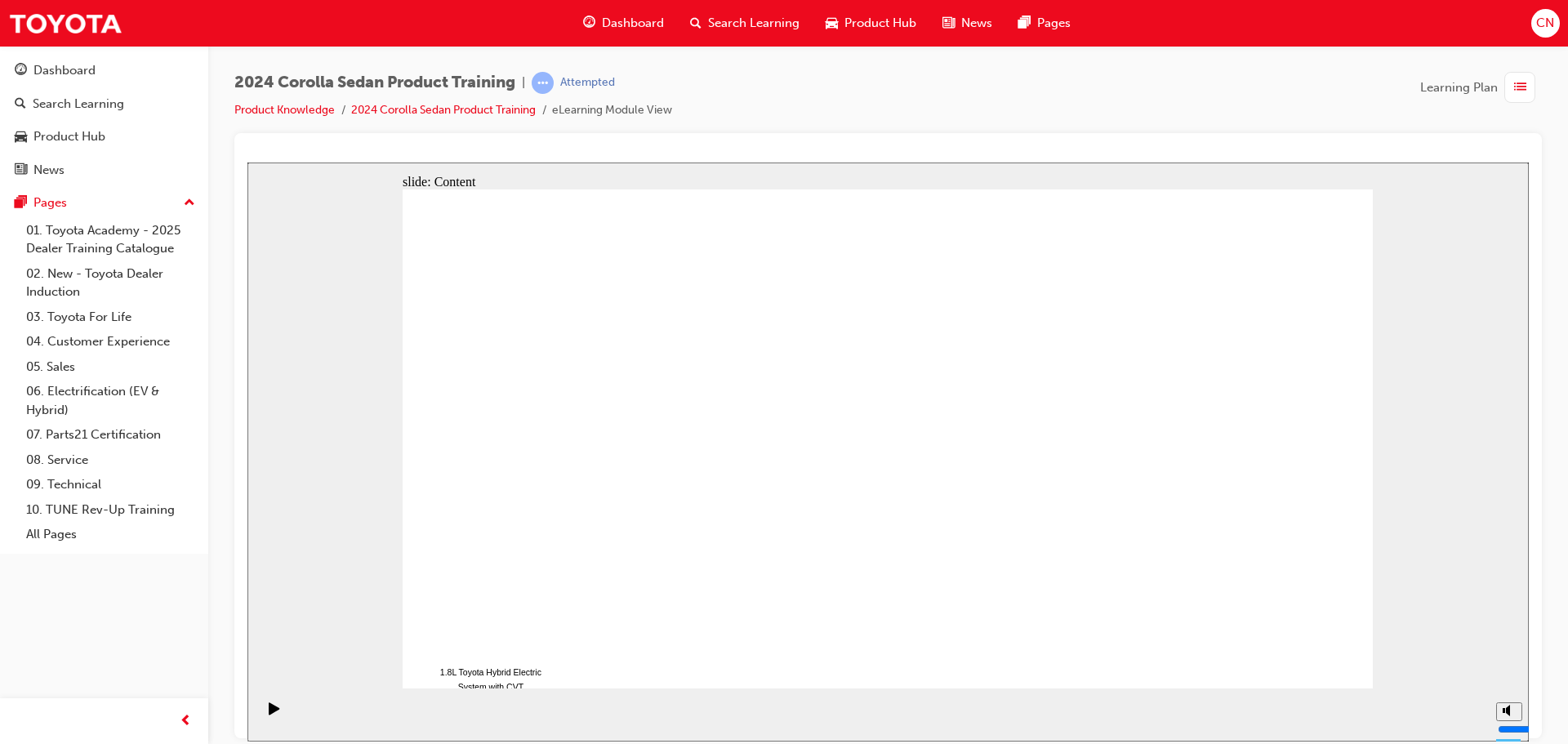 click 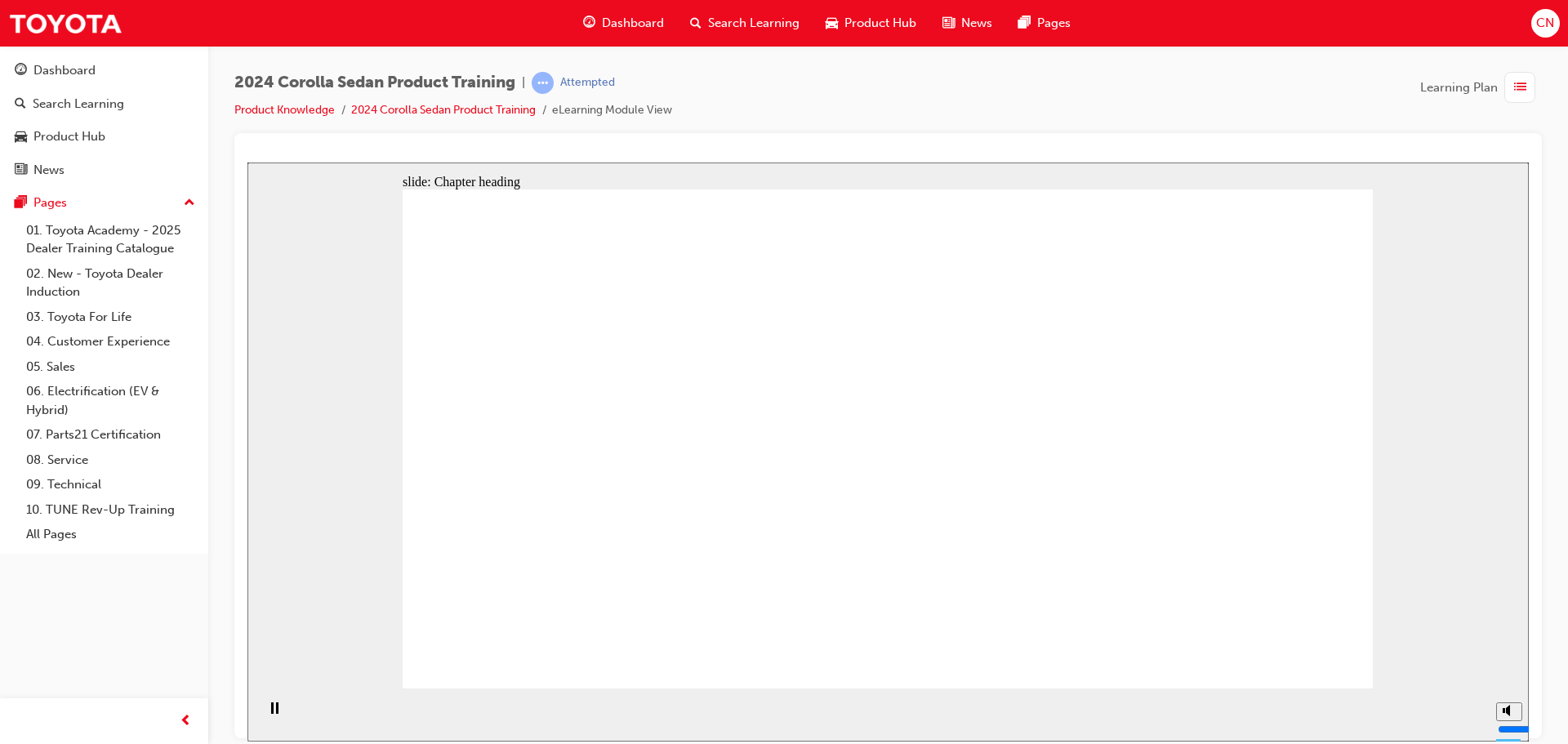click 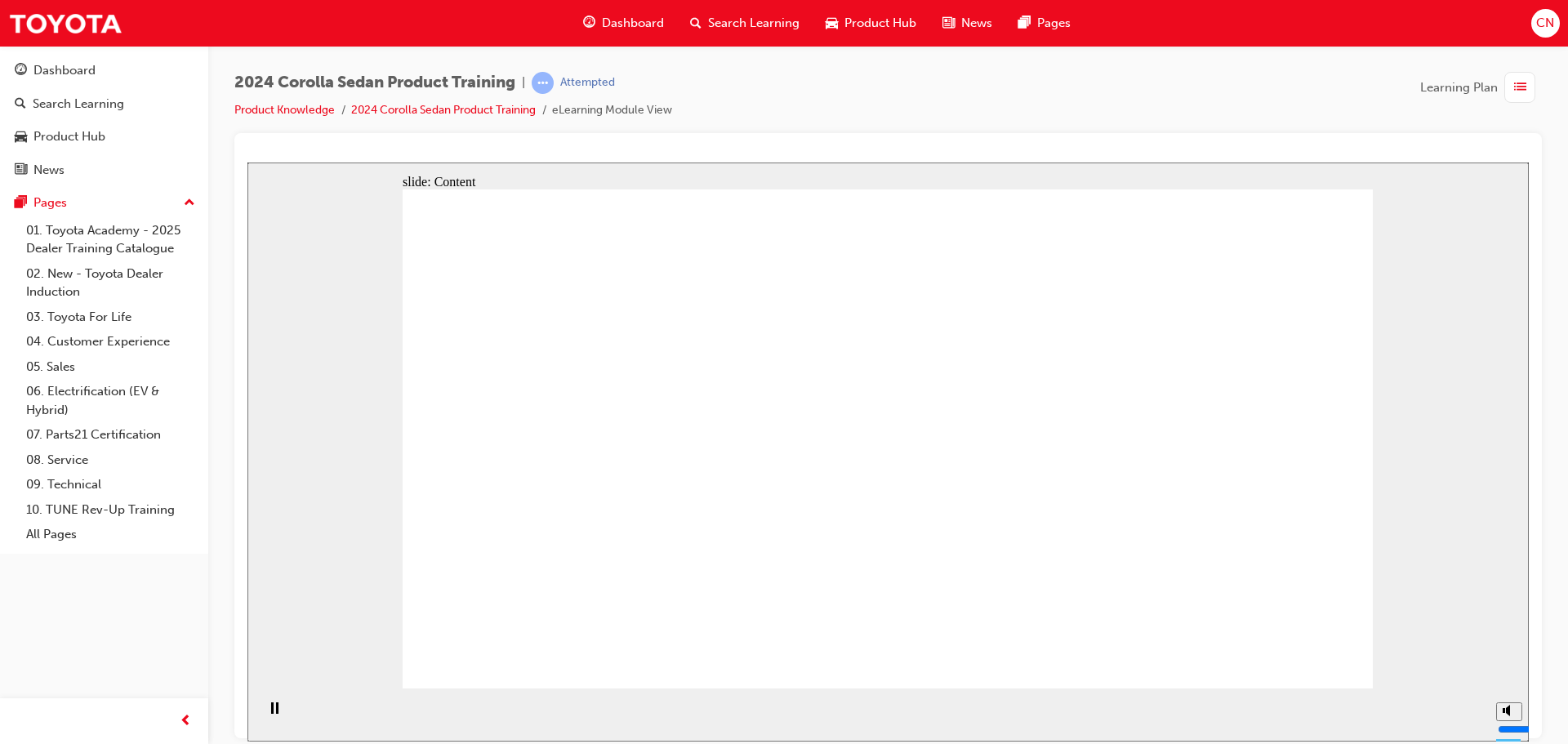 click 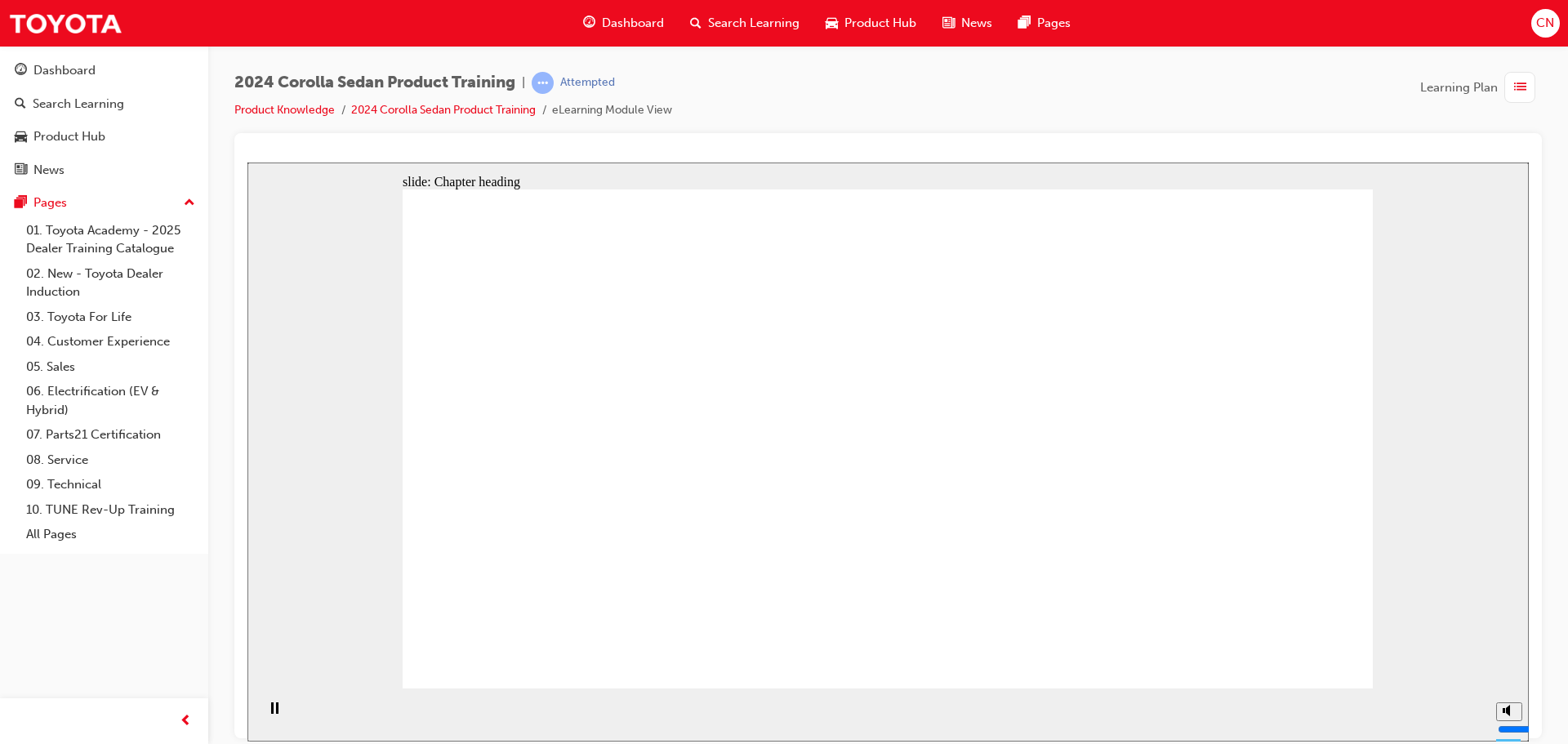 click 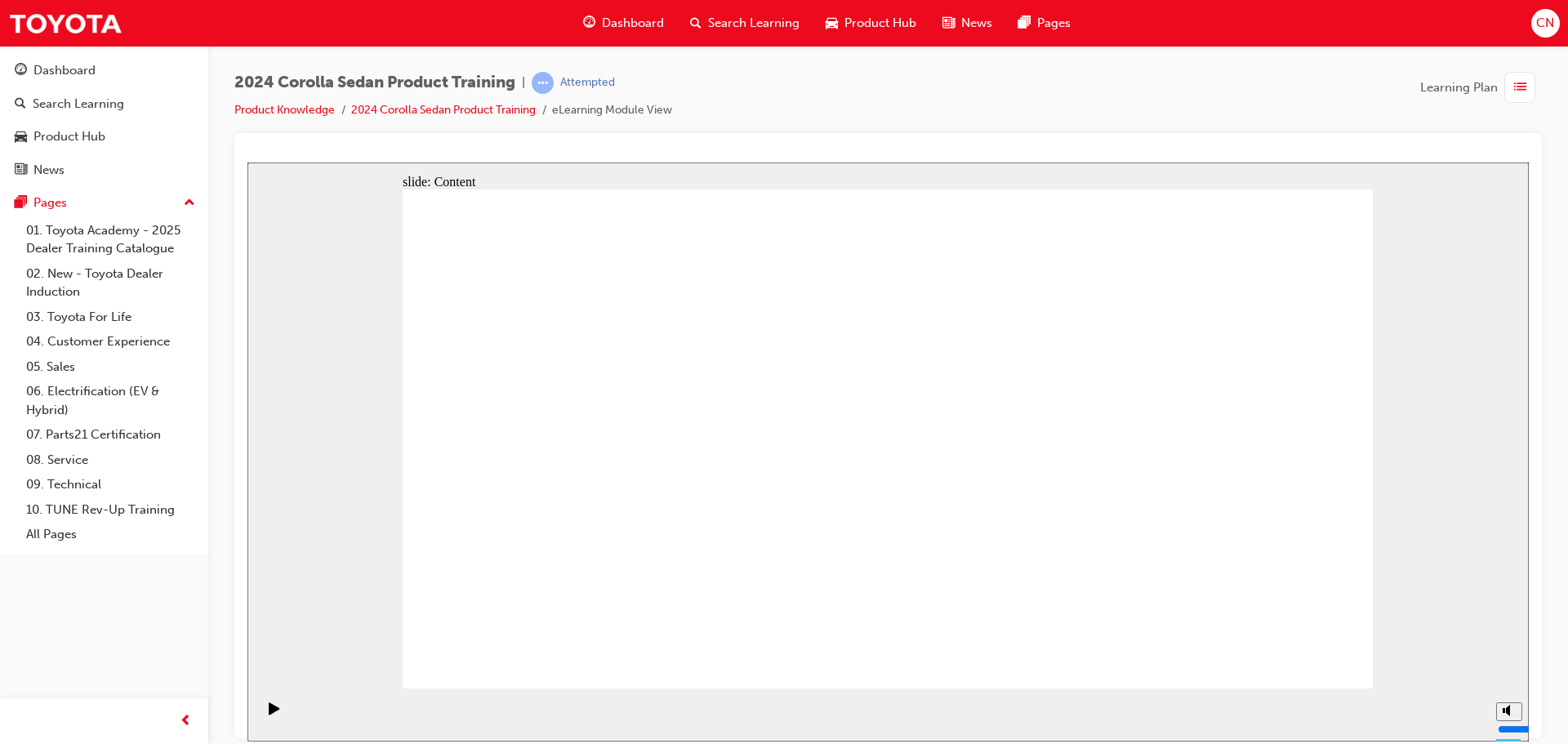 click 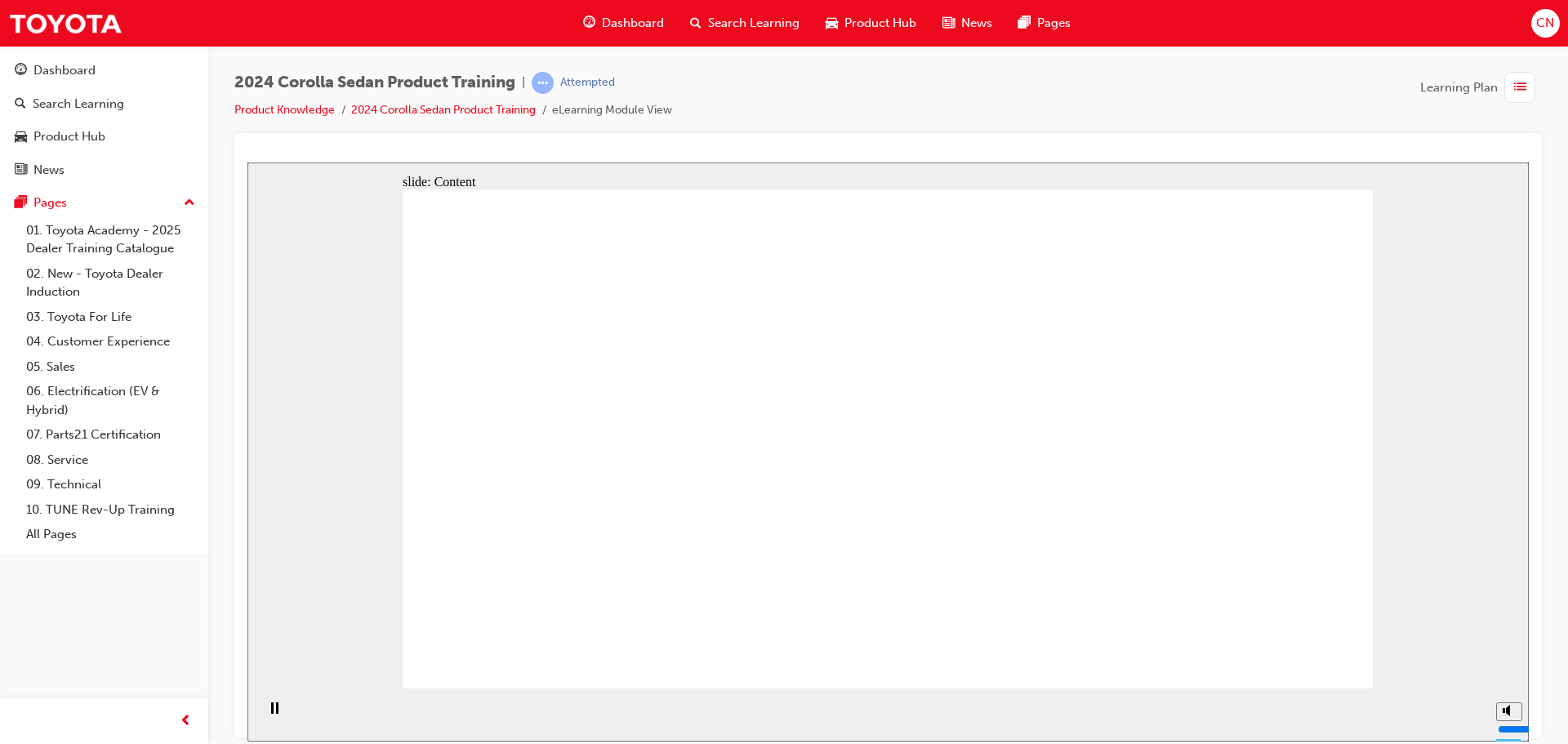 click 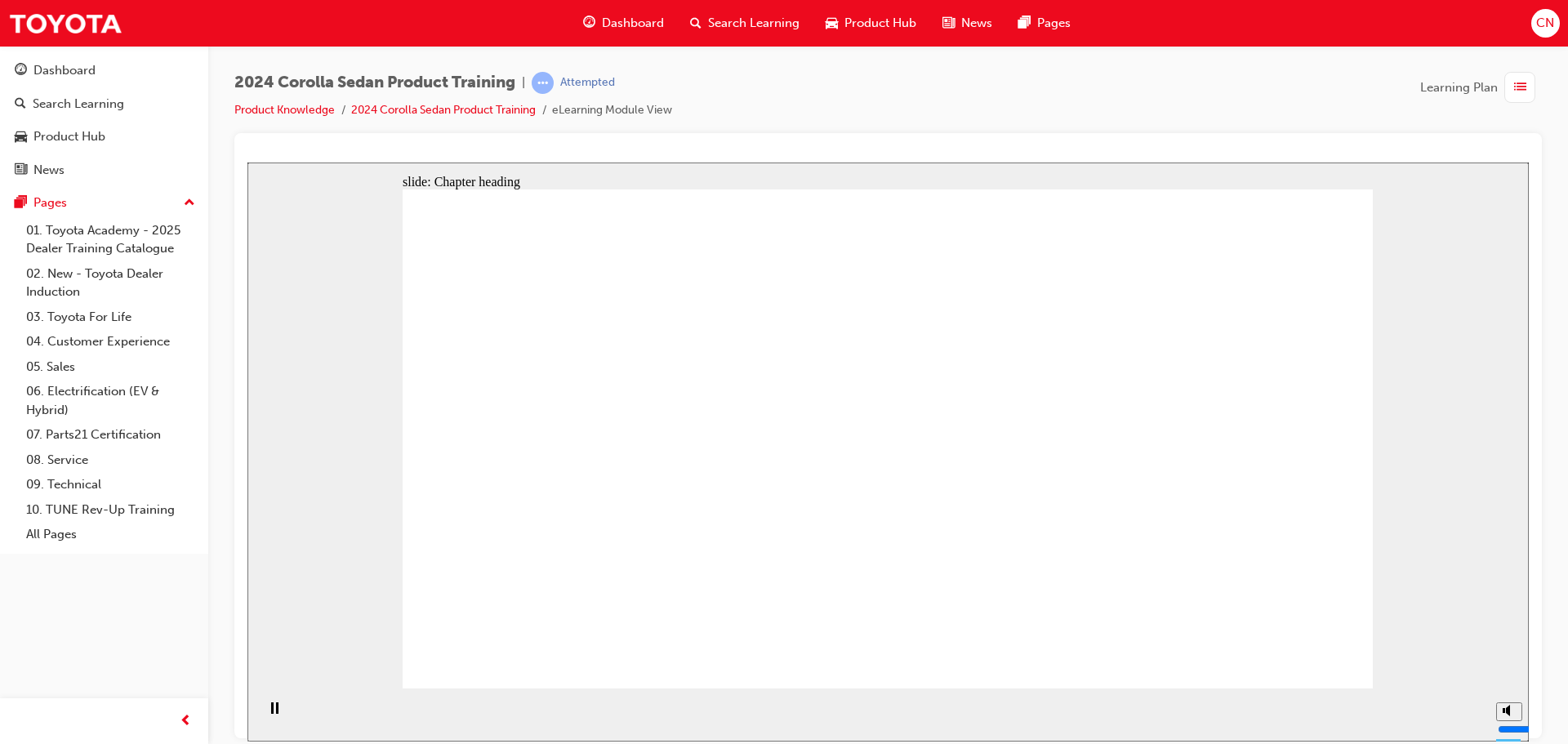 click 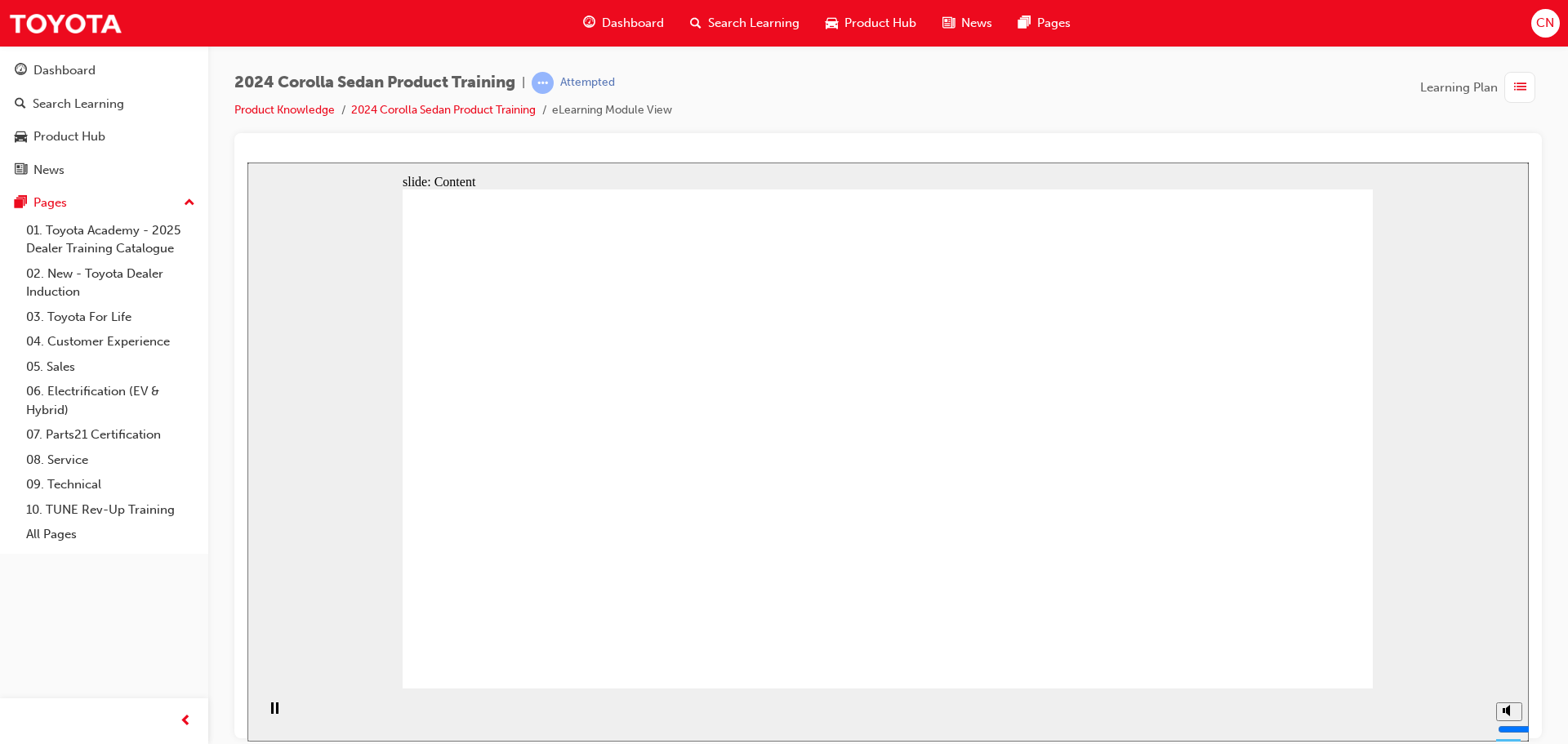 click 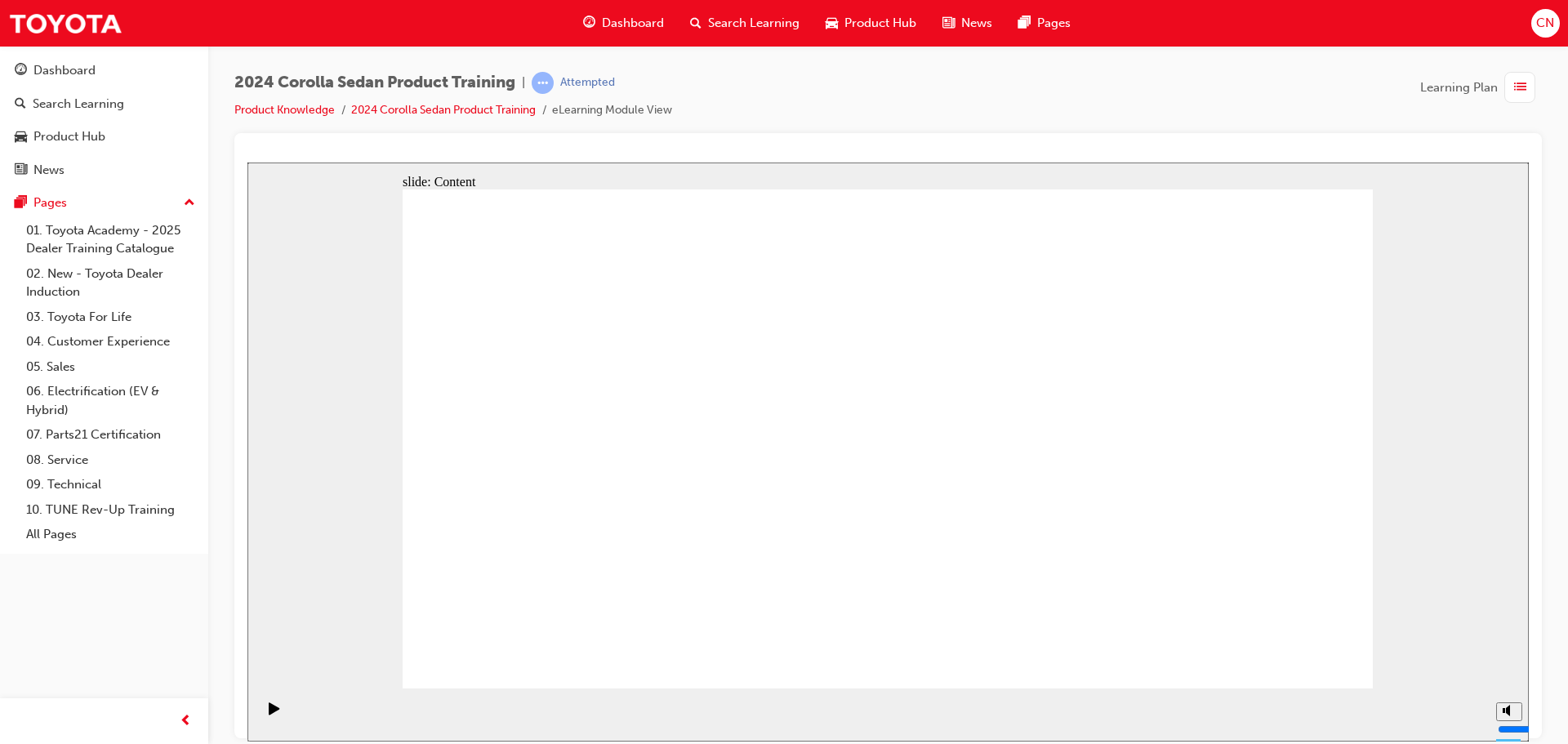 click 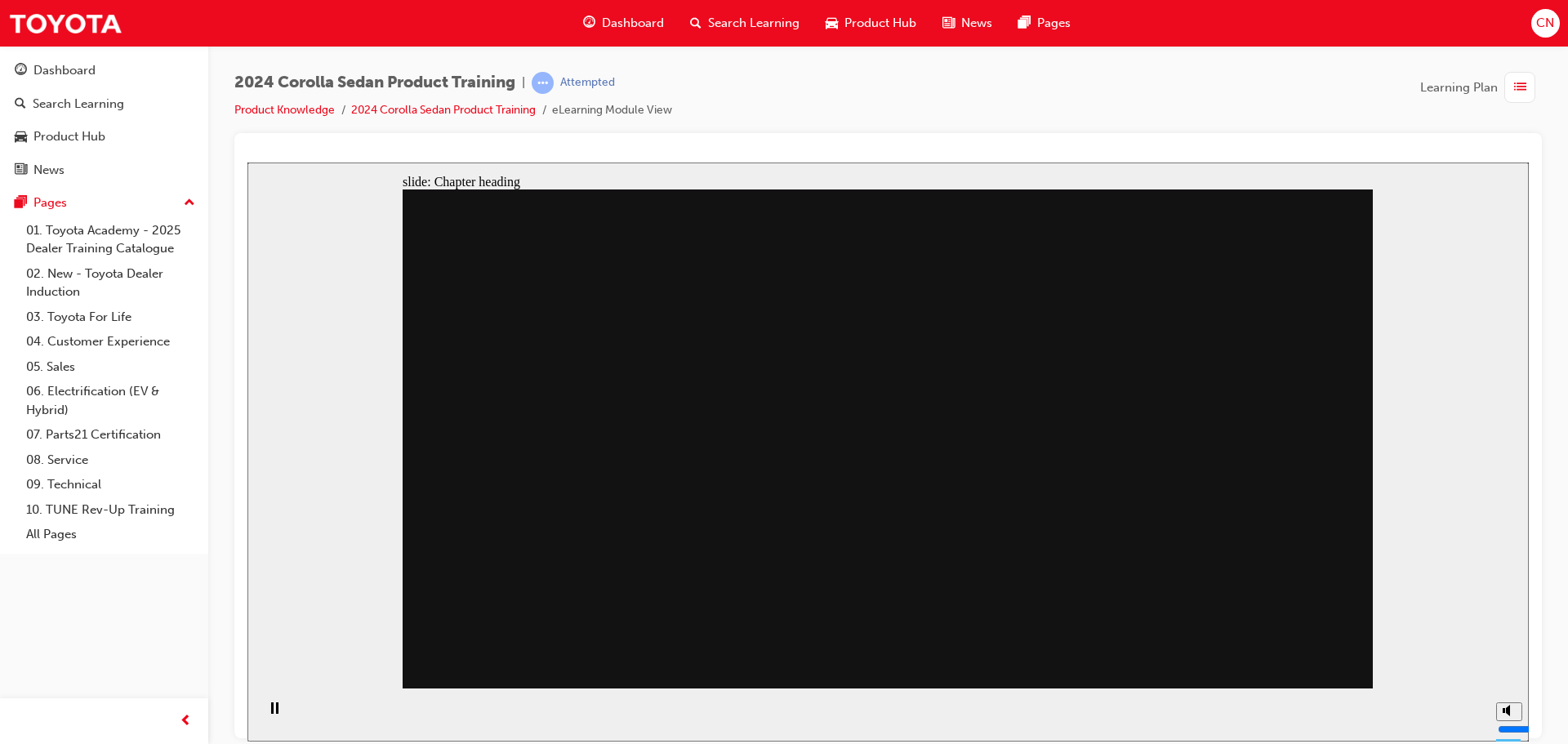 click 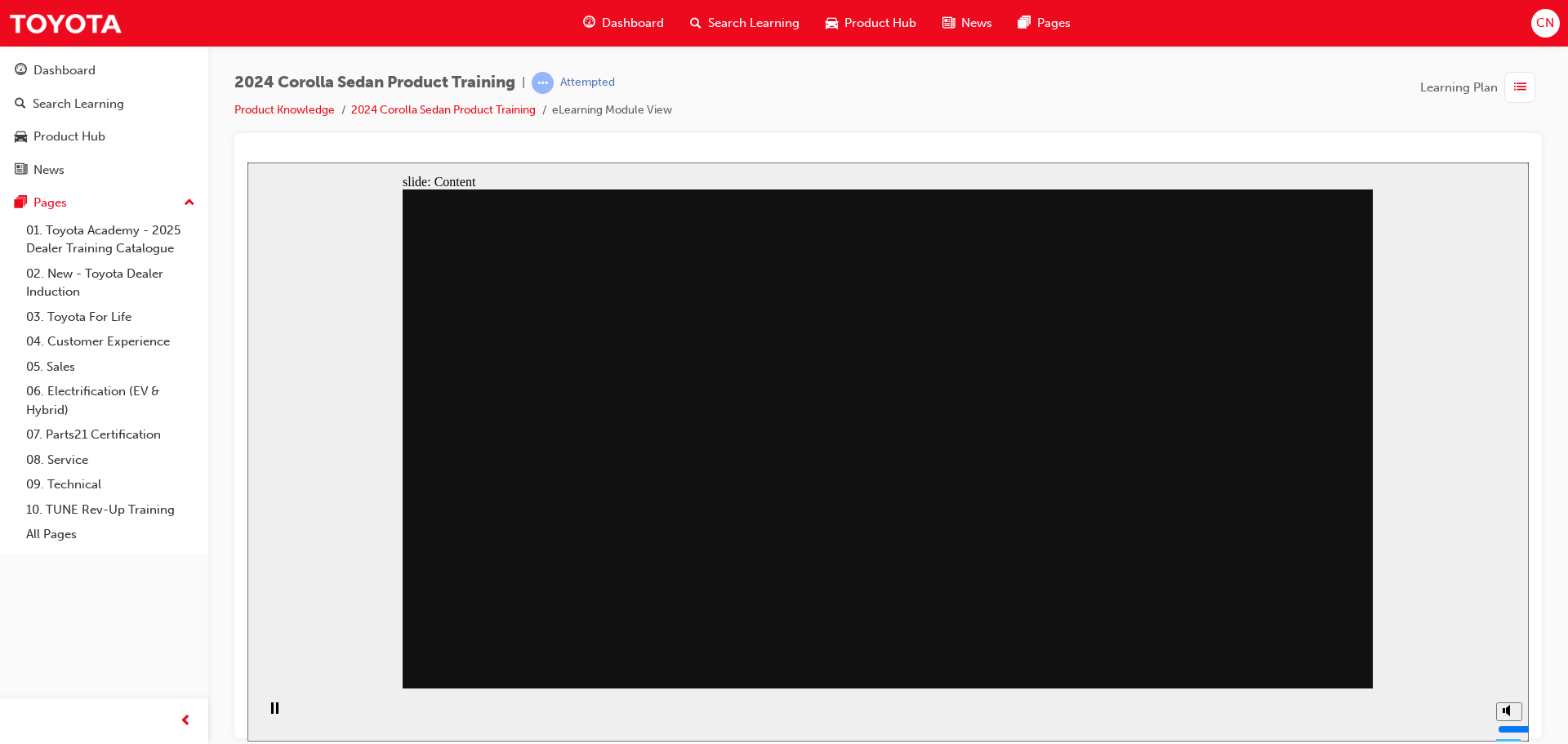 click 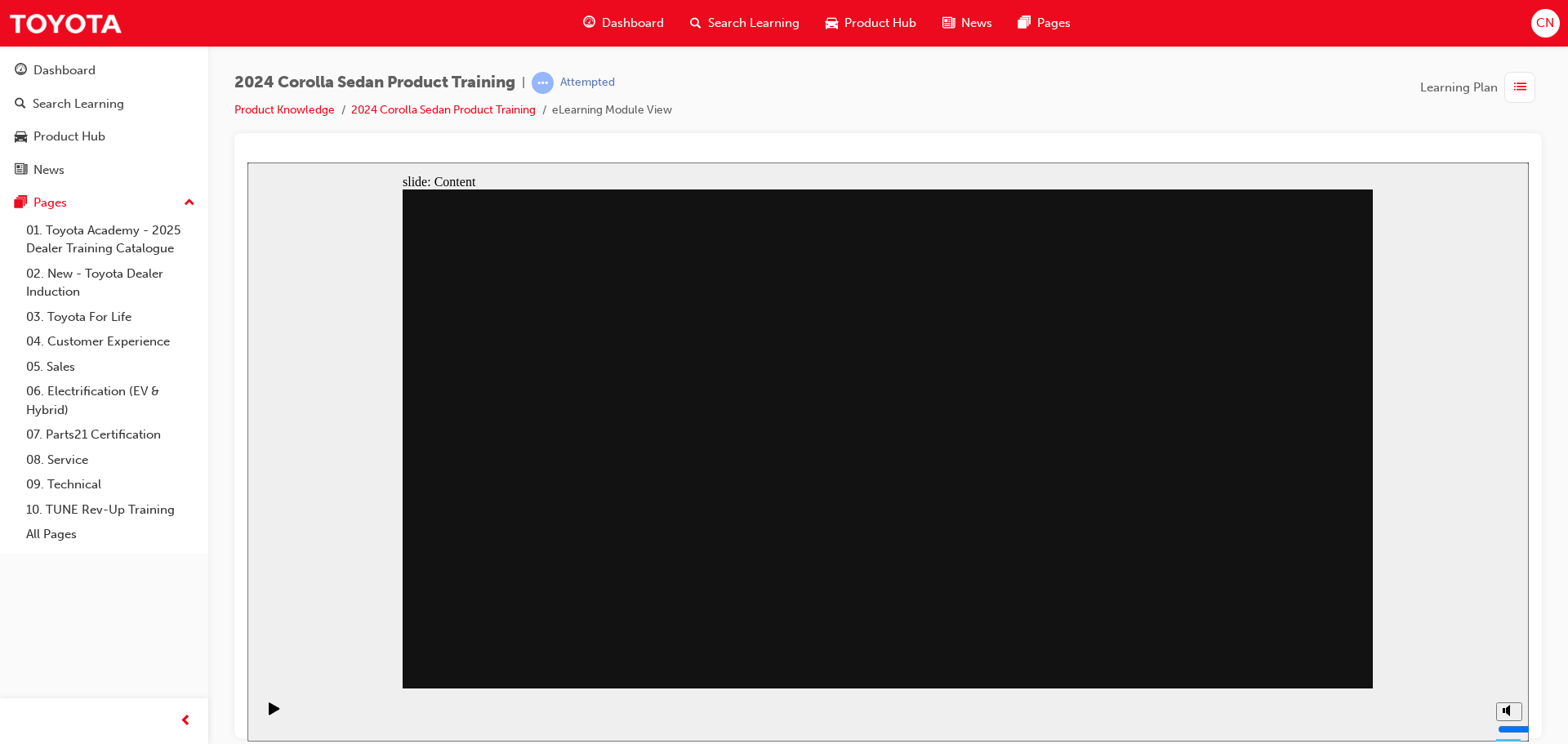 click 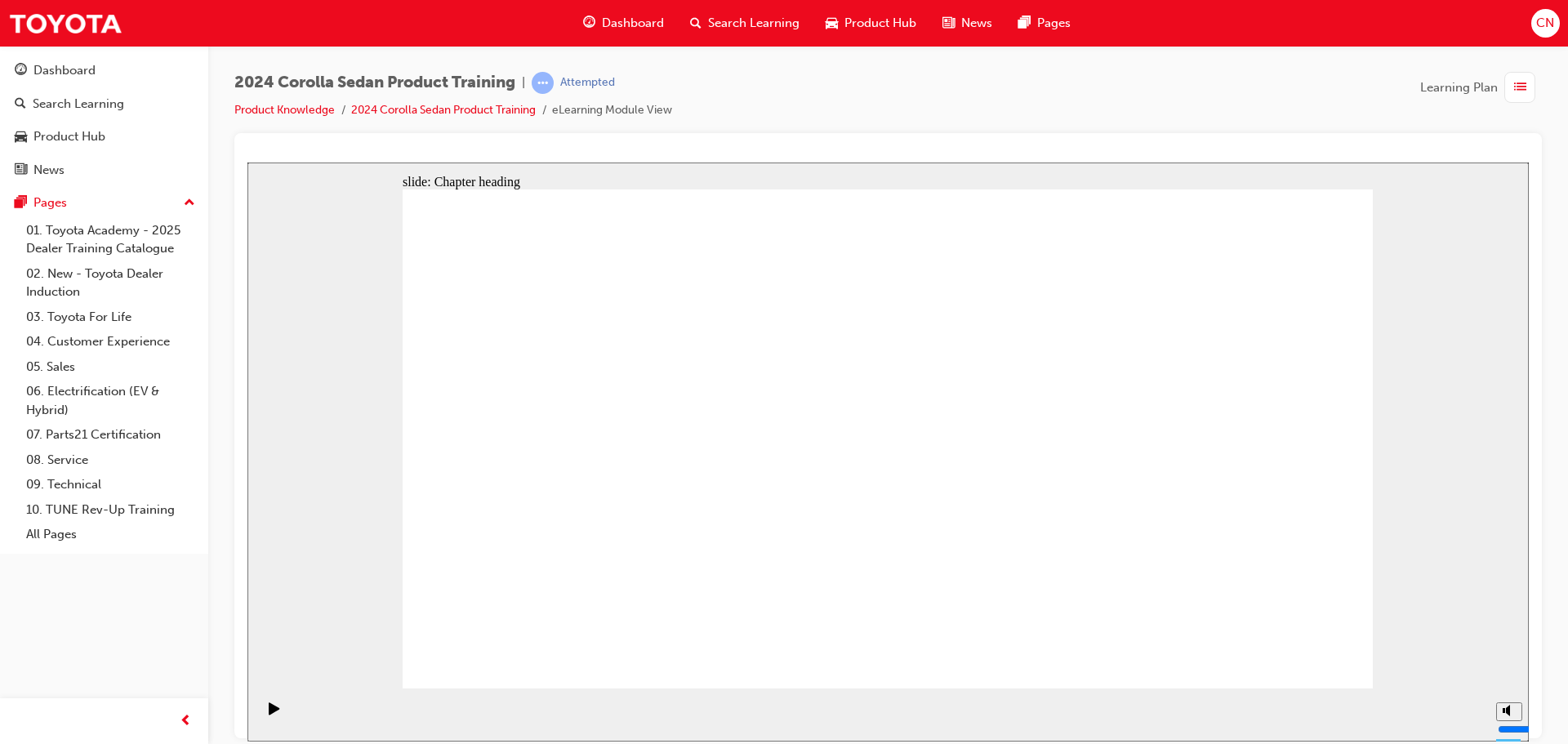 click 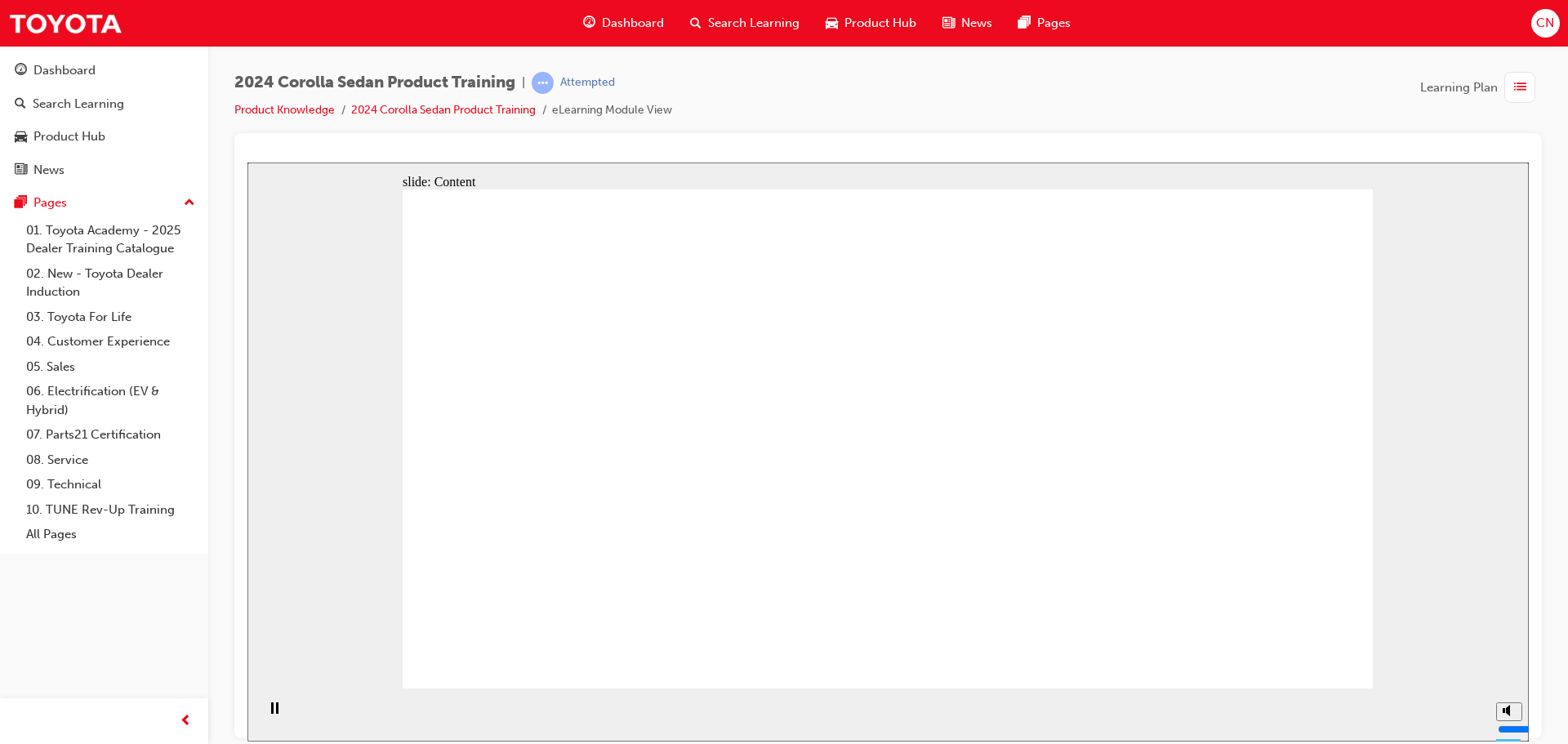 click 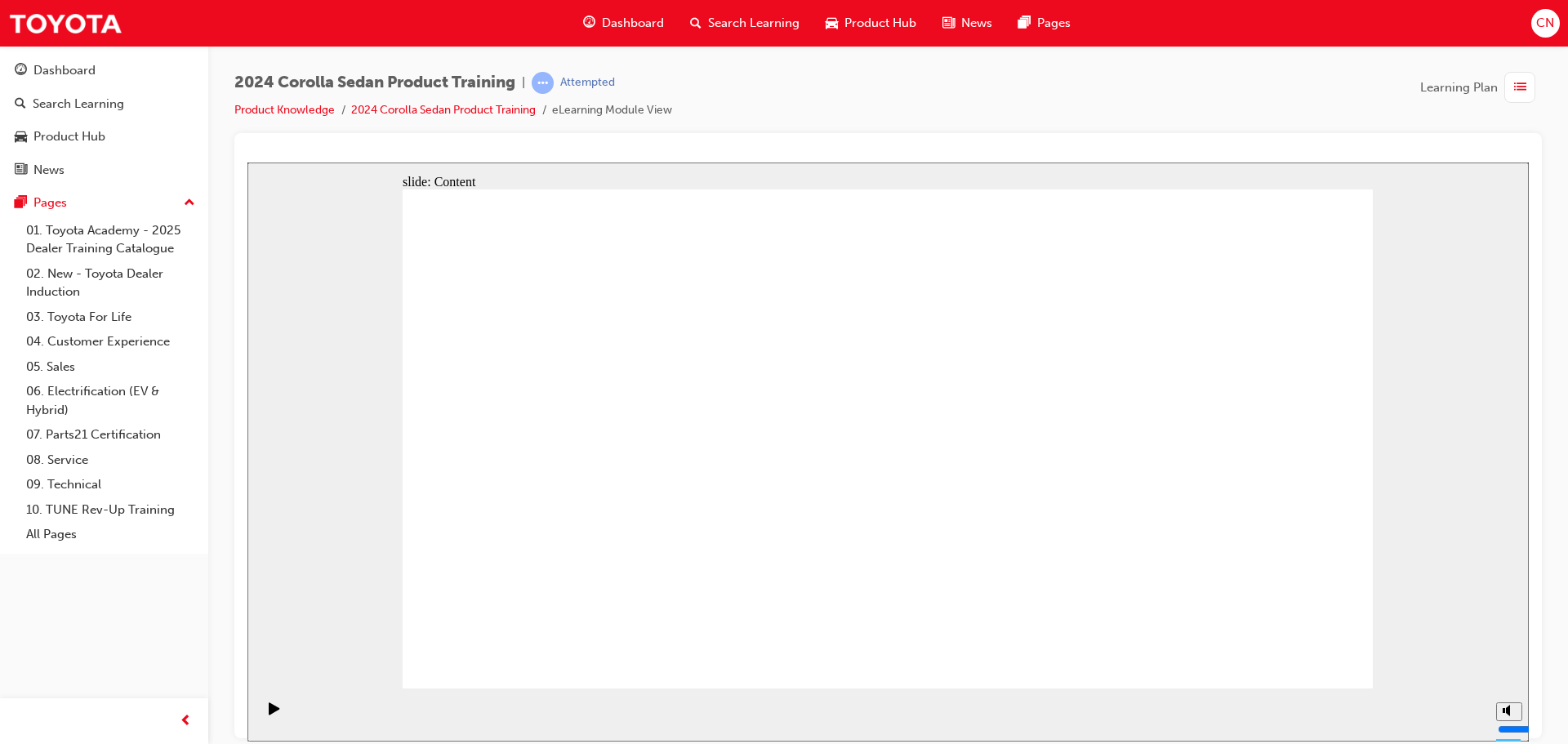 click 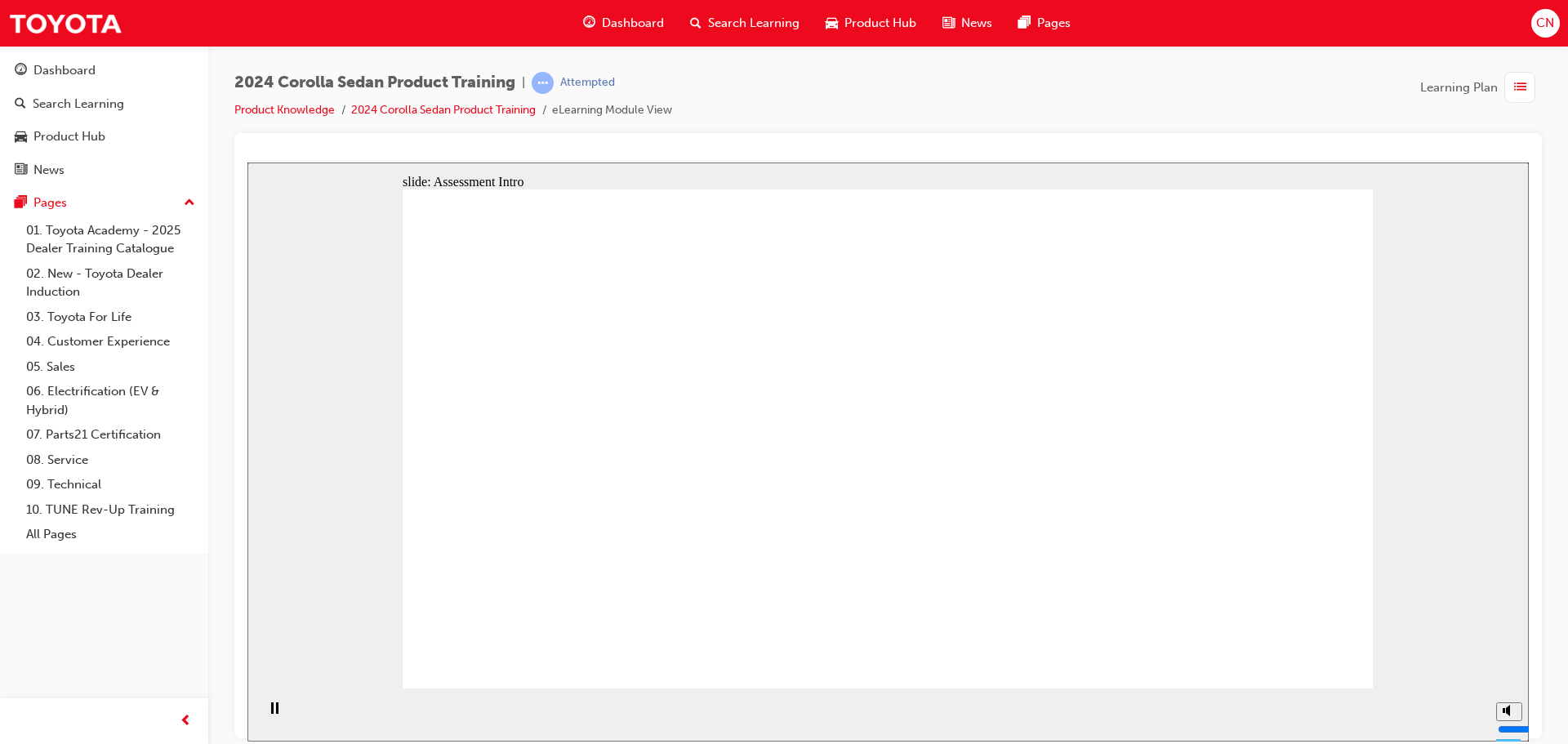 click 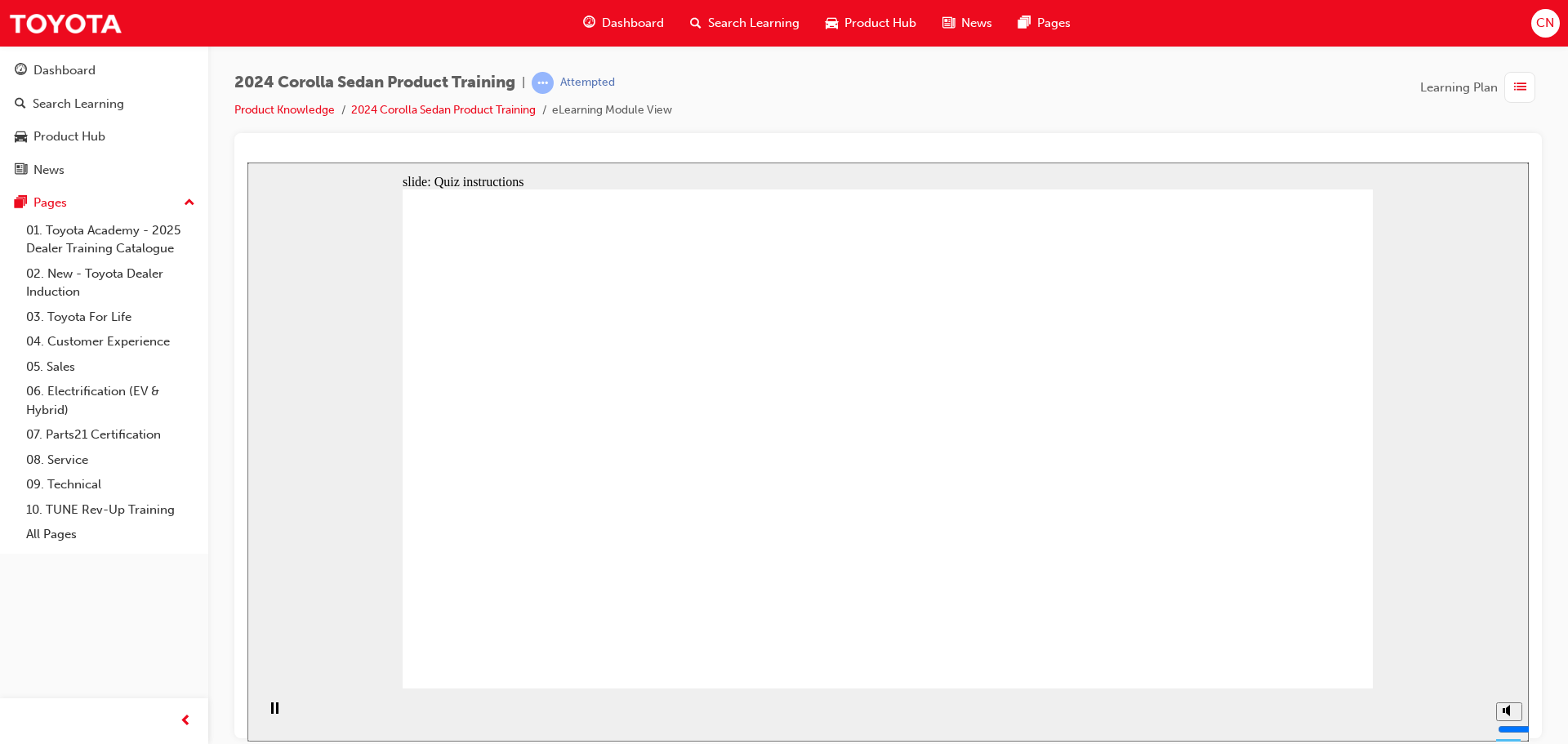 click 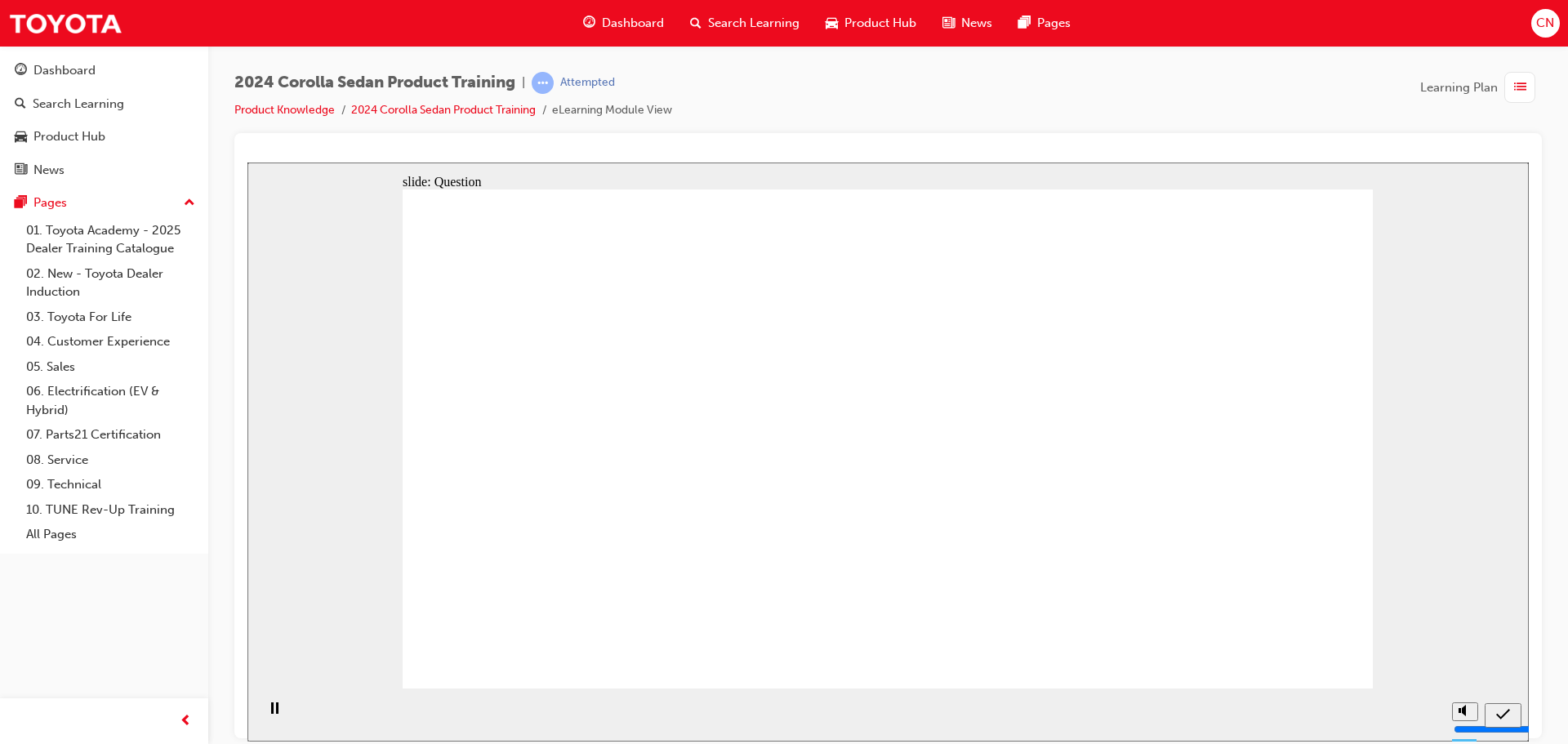 click 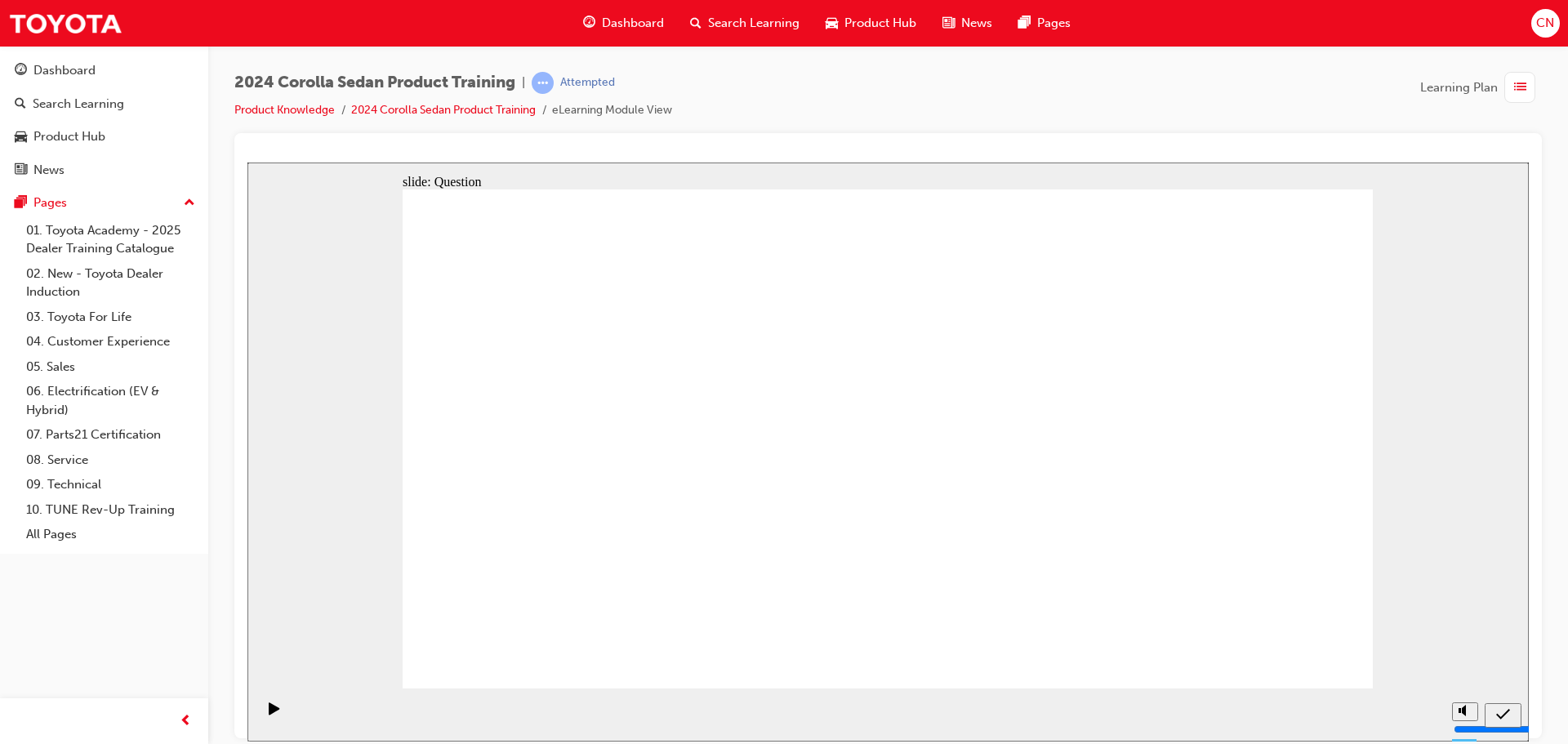 click 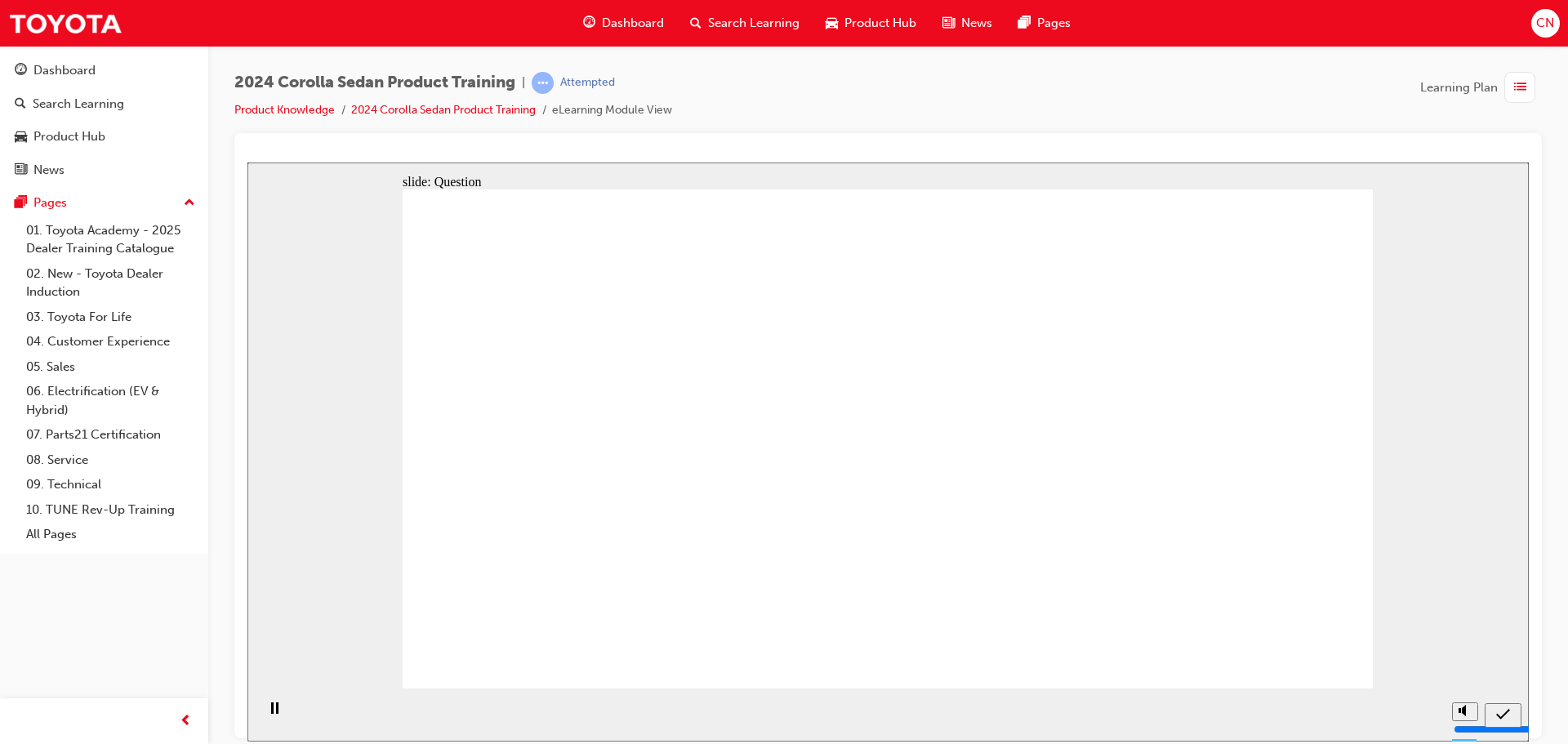 click 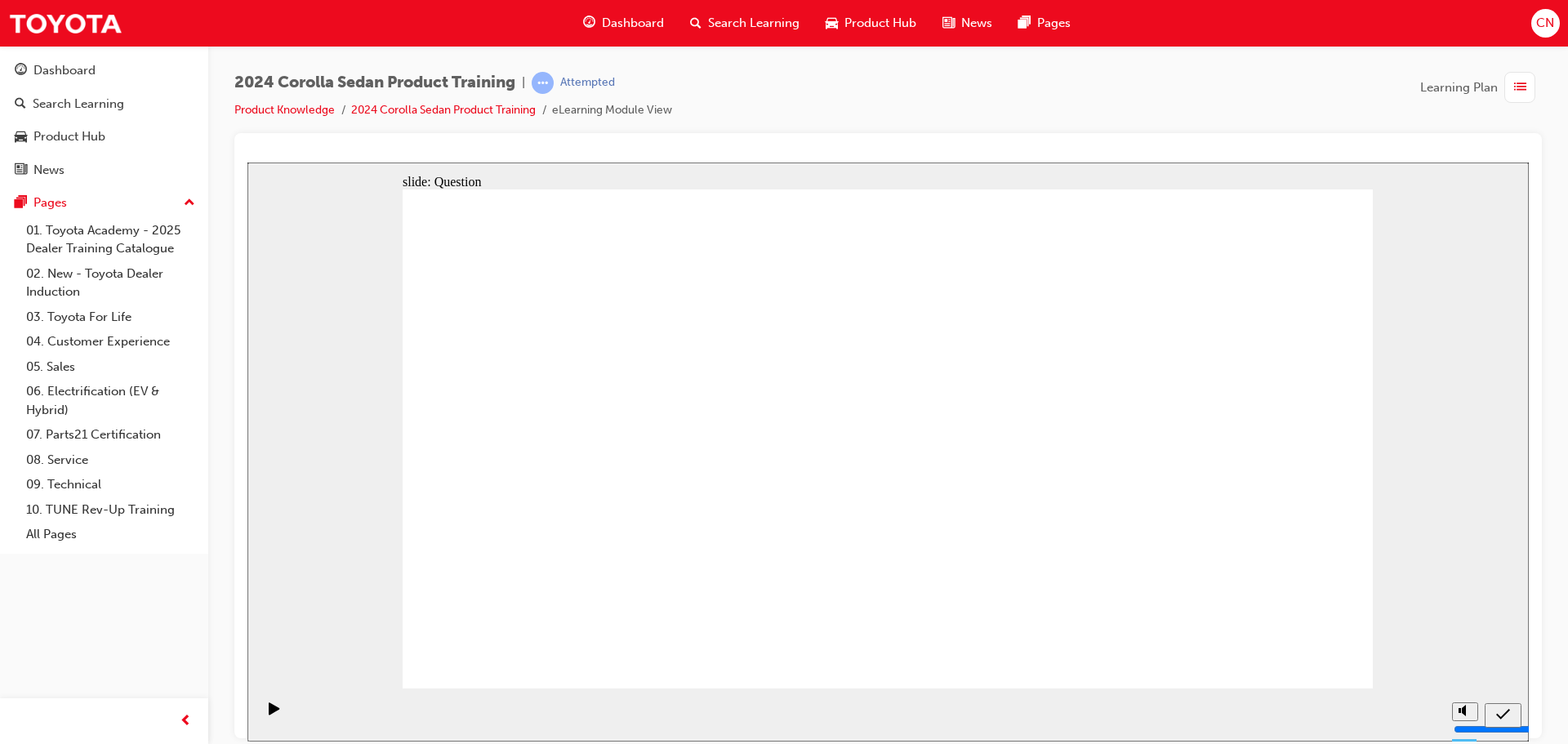 click 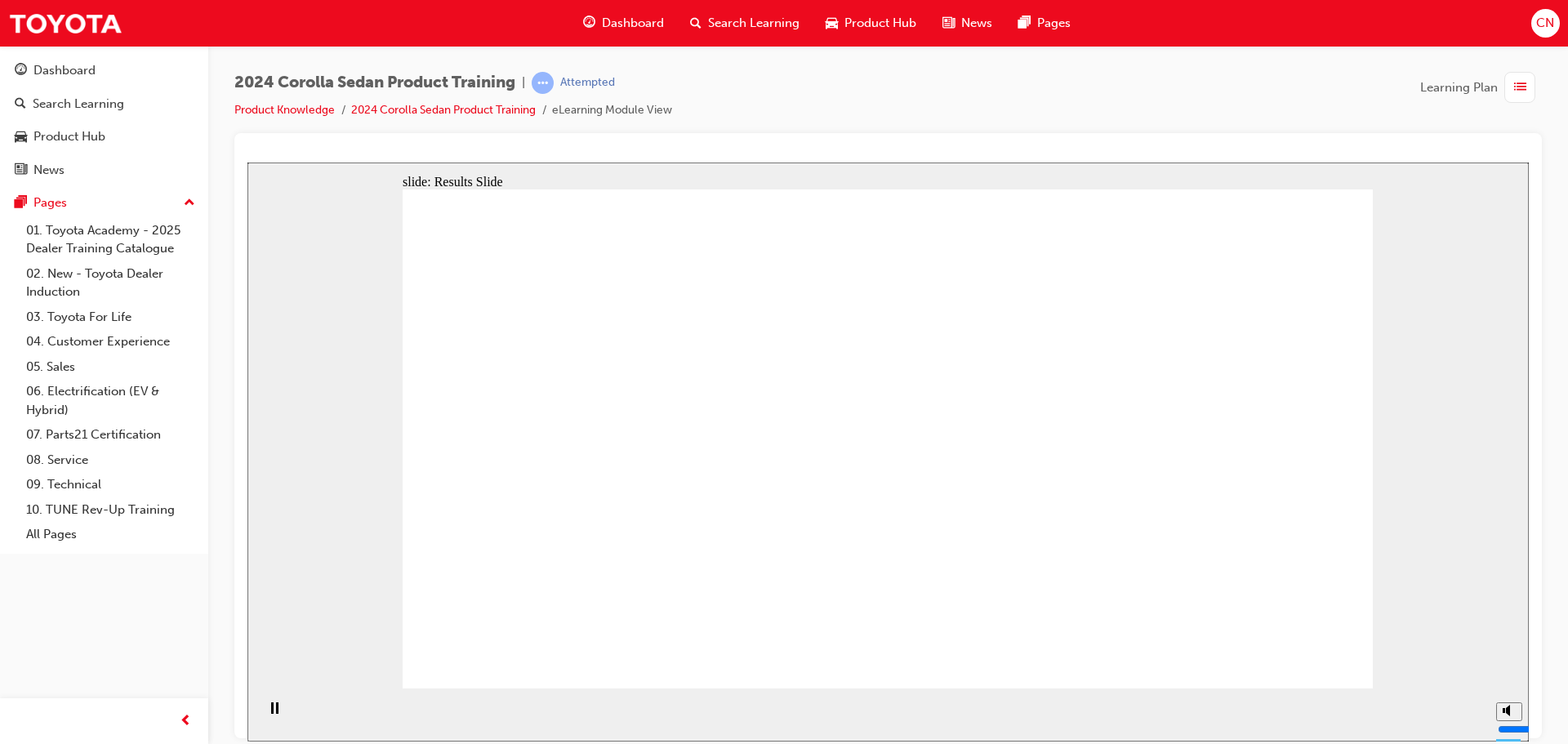 click 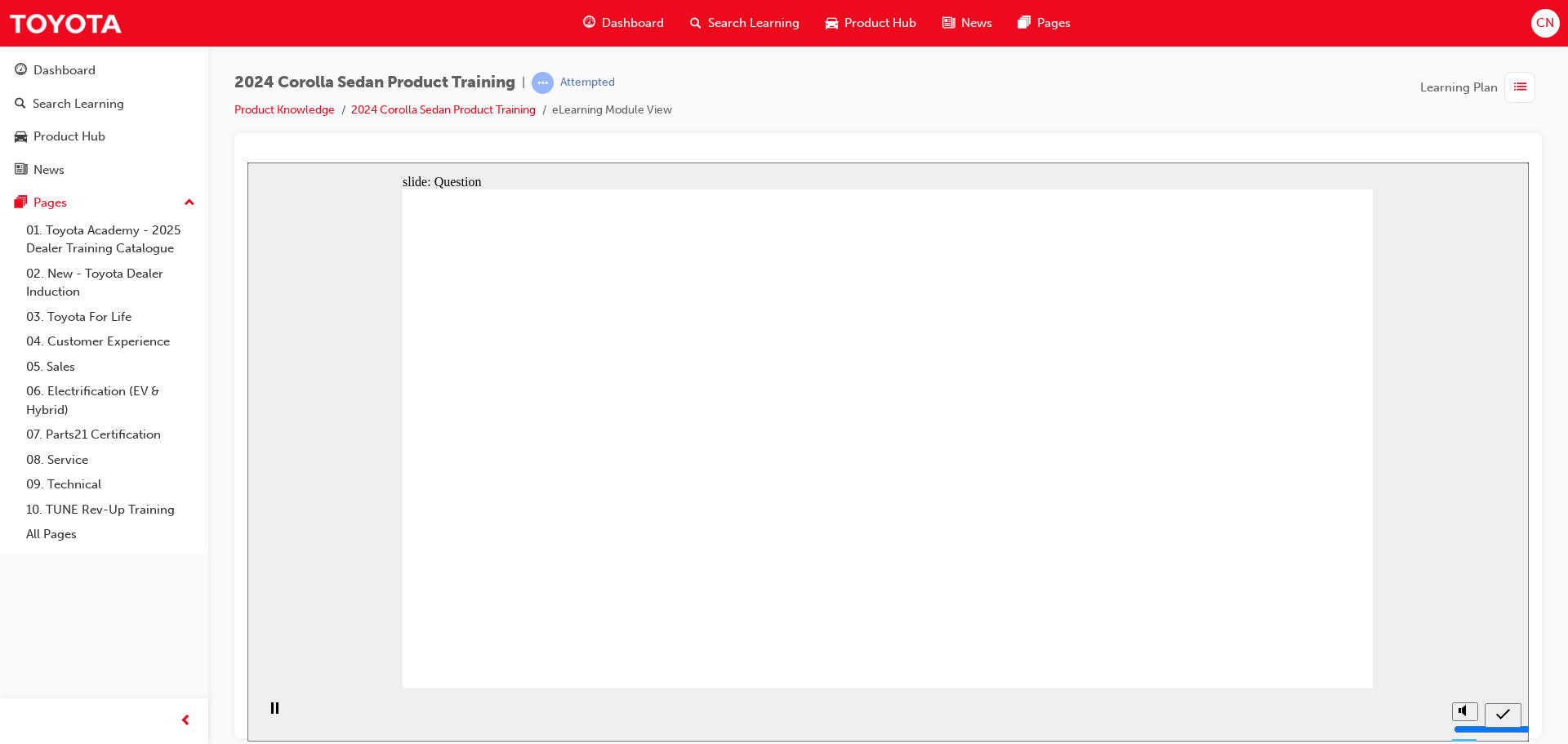 click 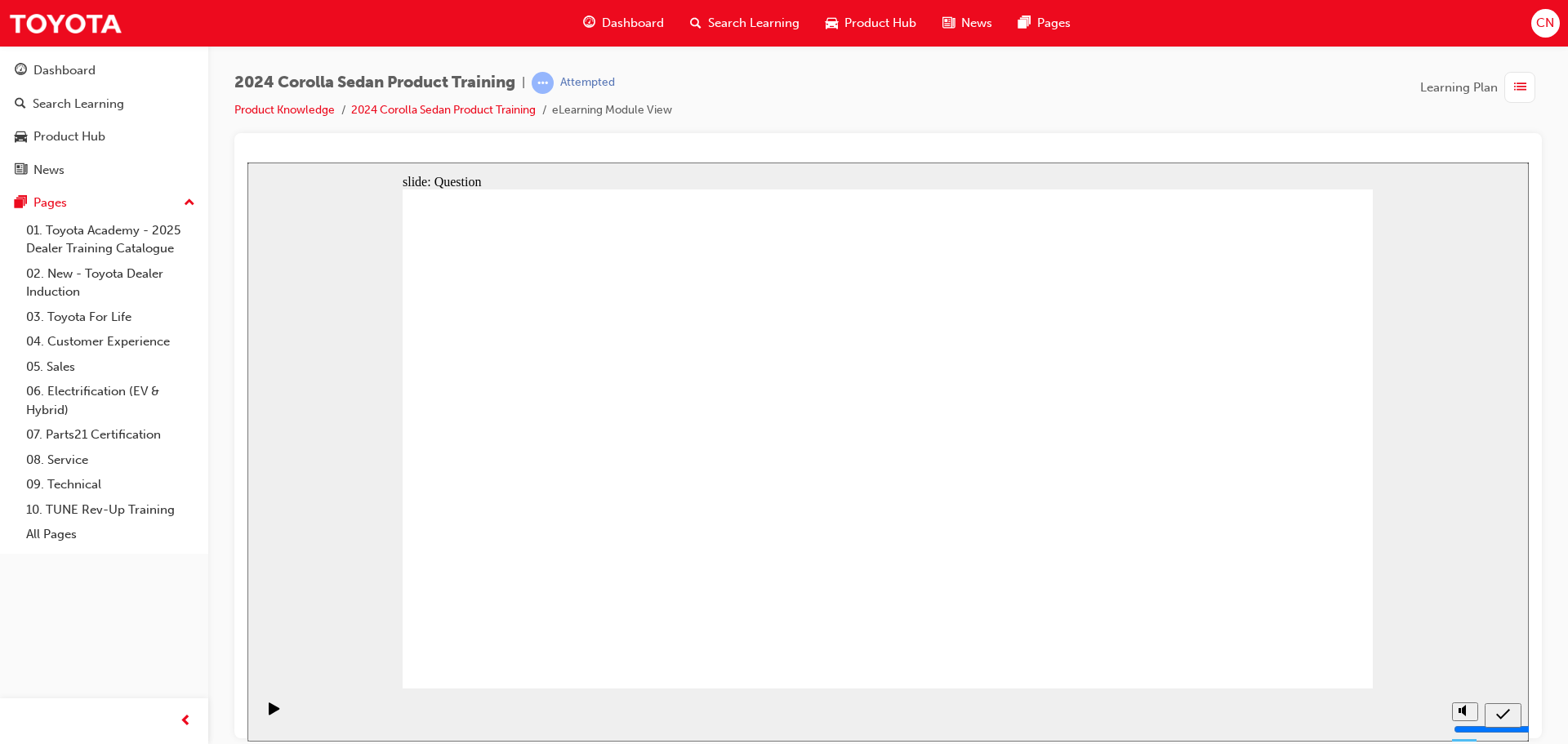click 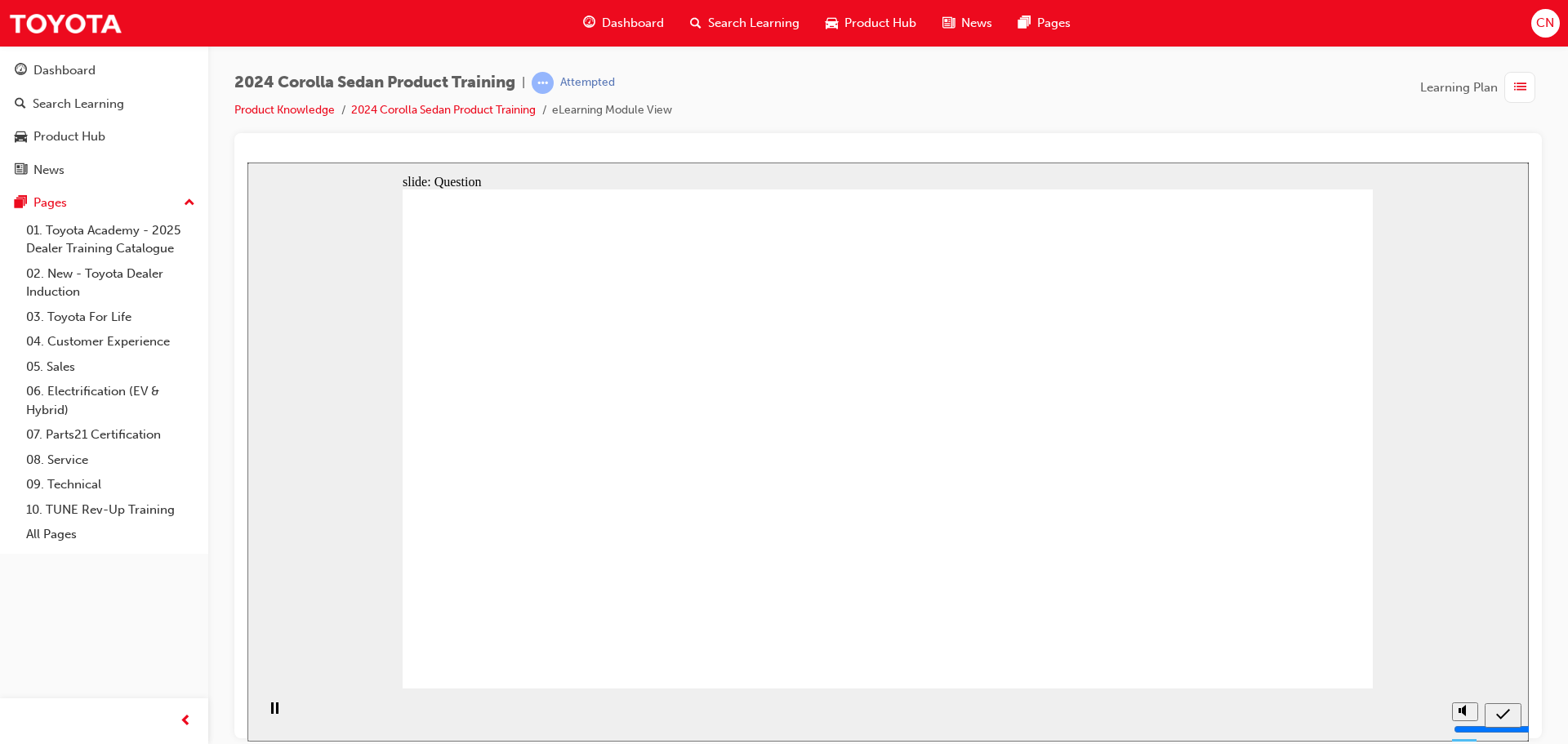 click 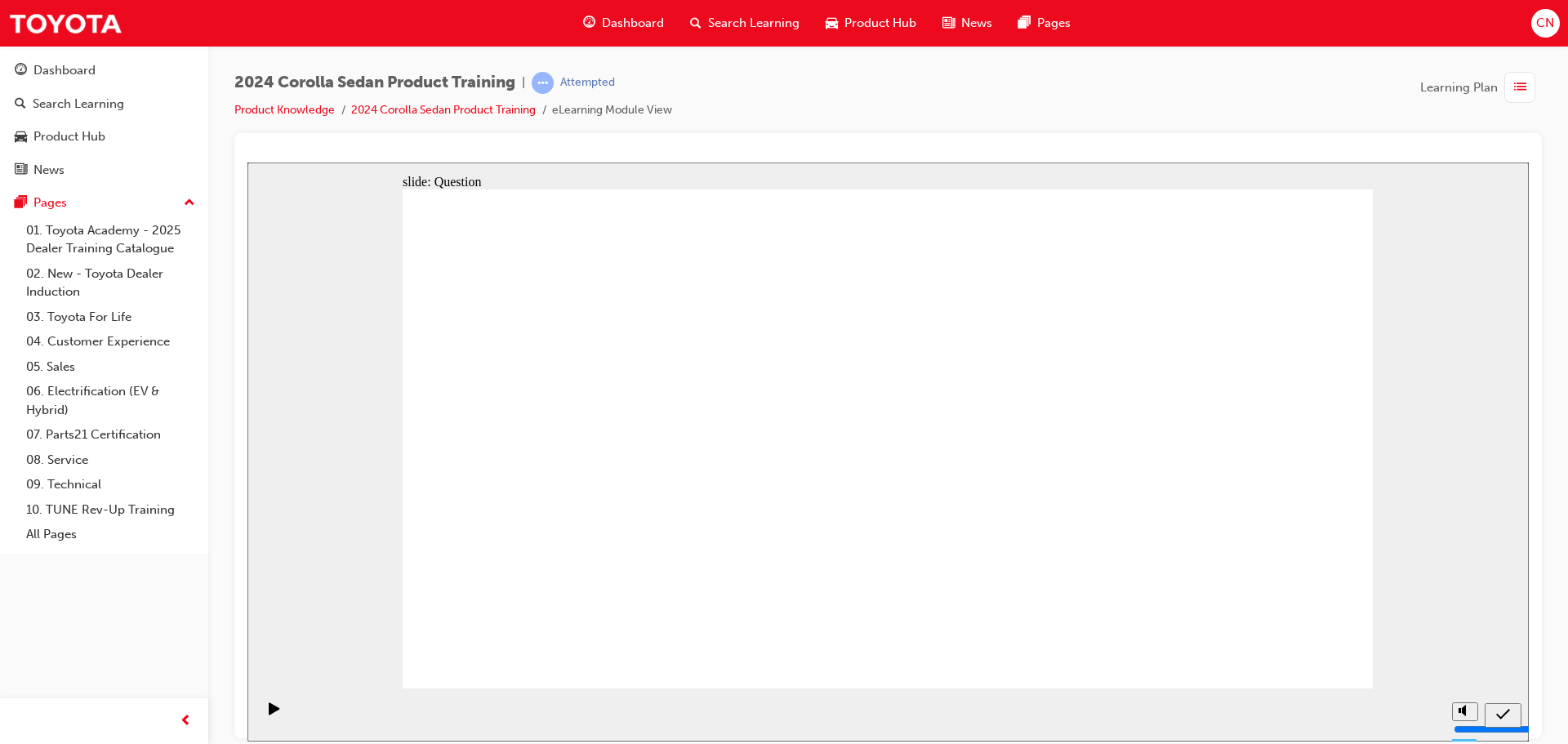 drag, startPoint x: 977, startPoint y: 416, endPoint x: 660, endPoint y: 559, distance: 347.76141 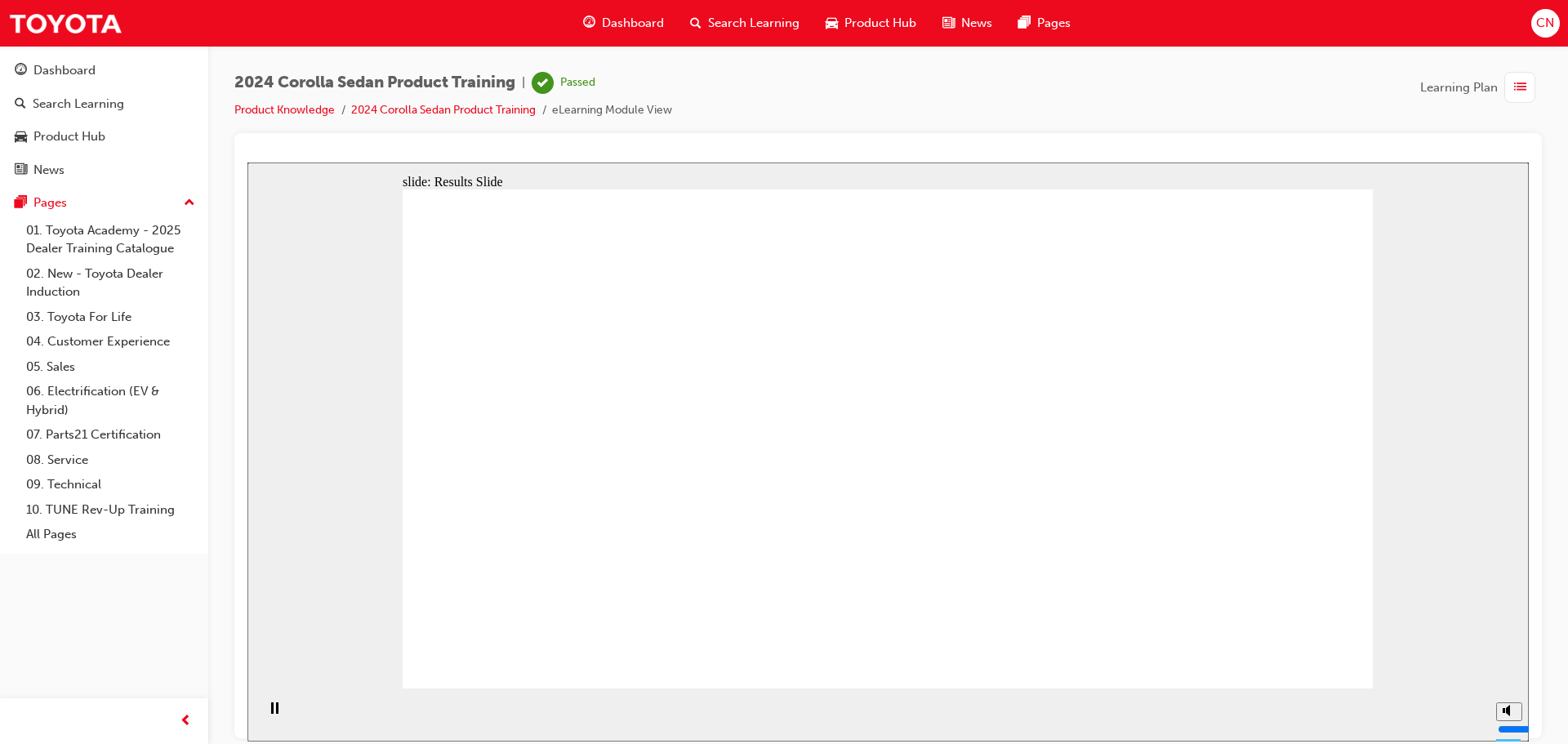 click 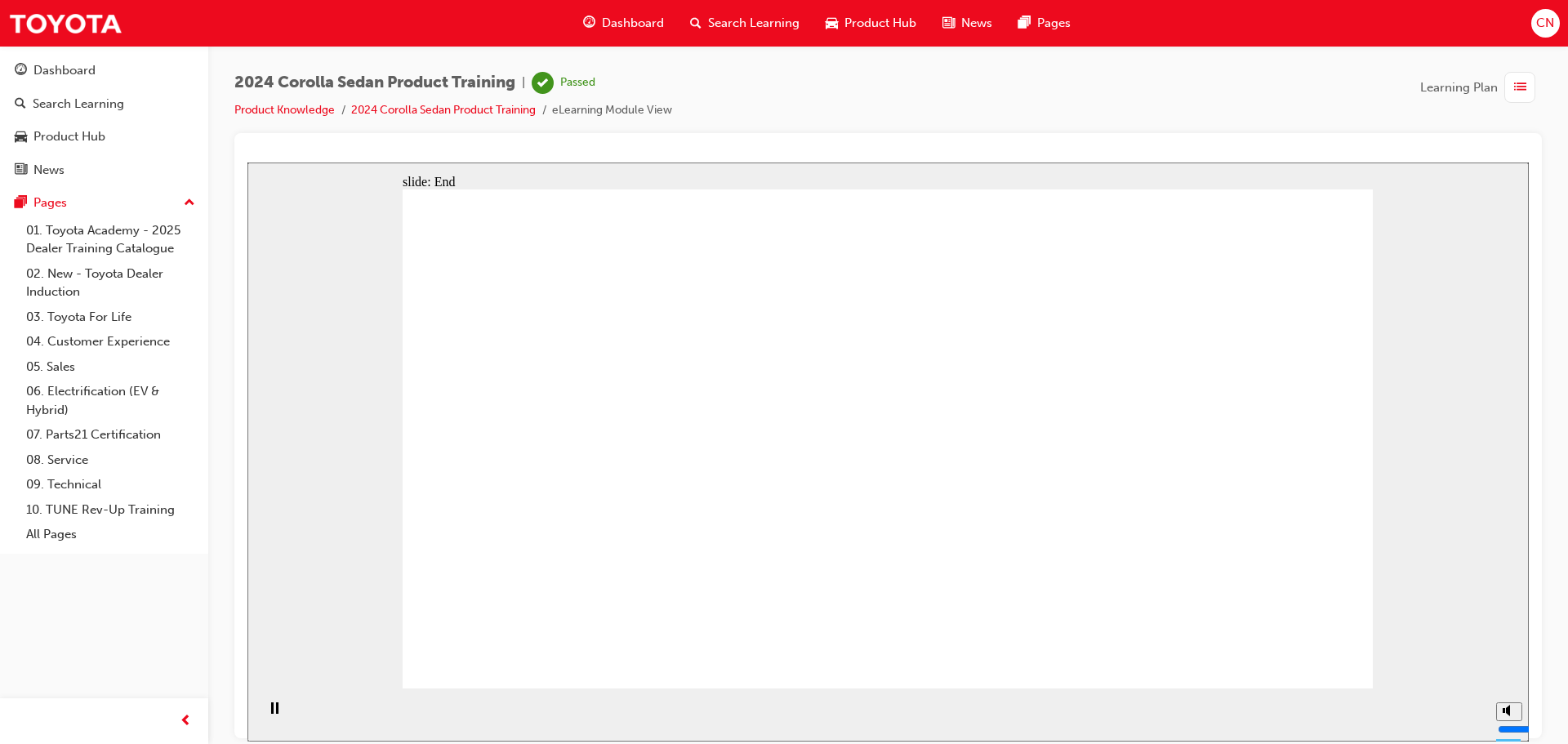 click 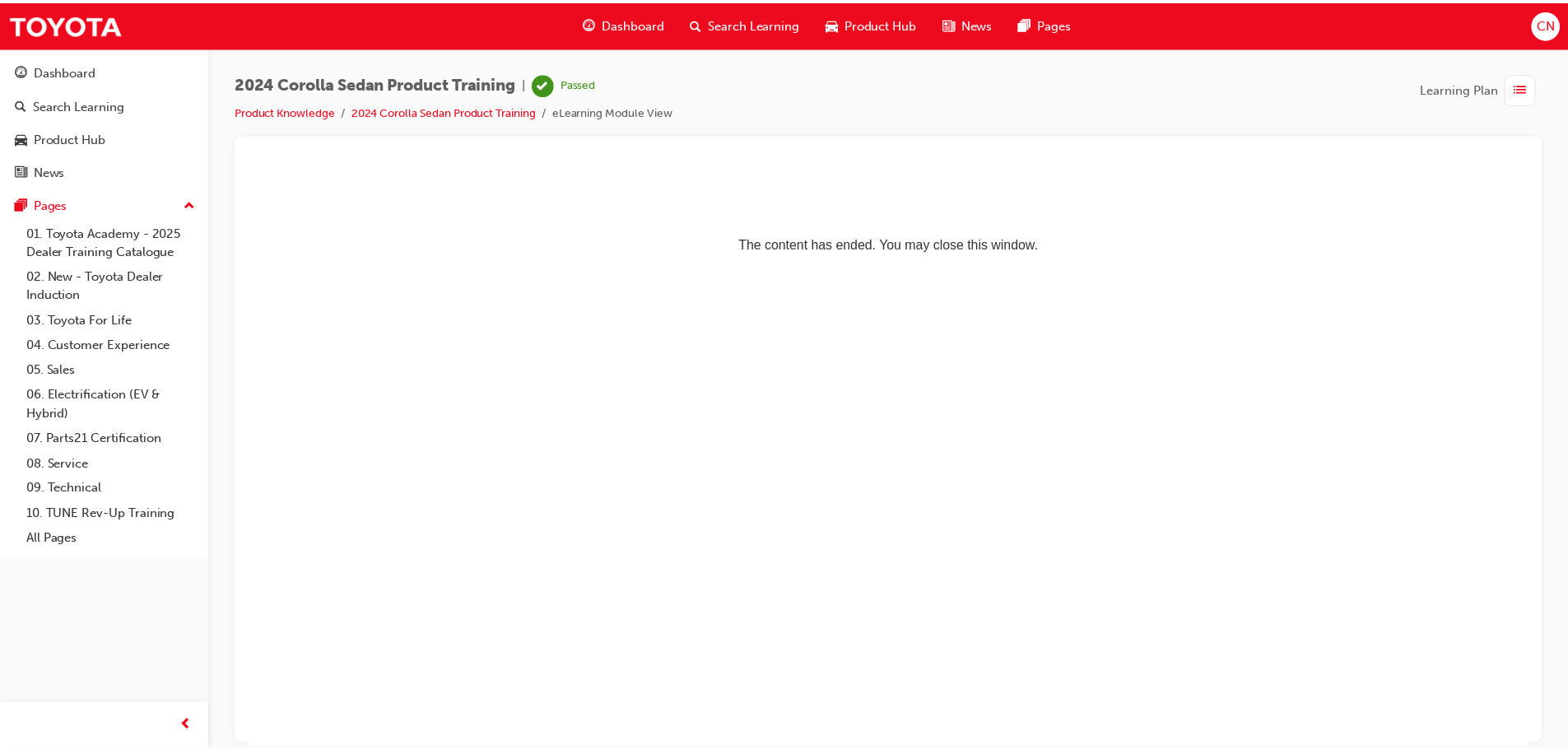 scroll, scrollTop: 0, scrollLeft: 0, axis: both 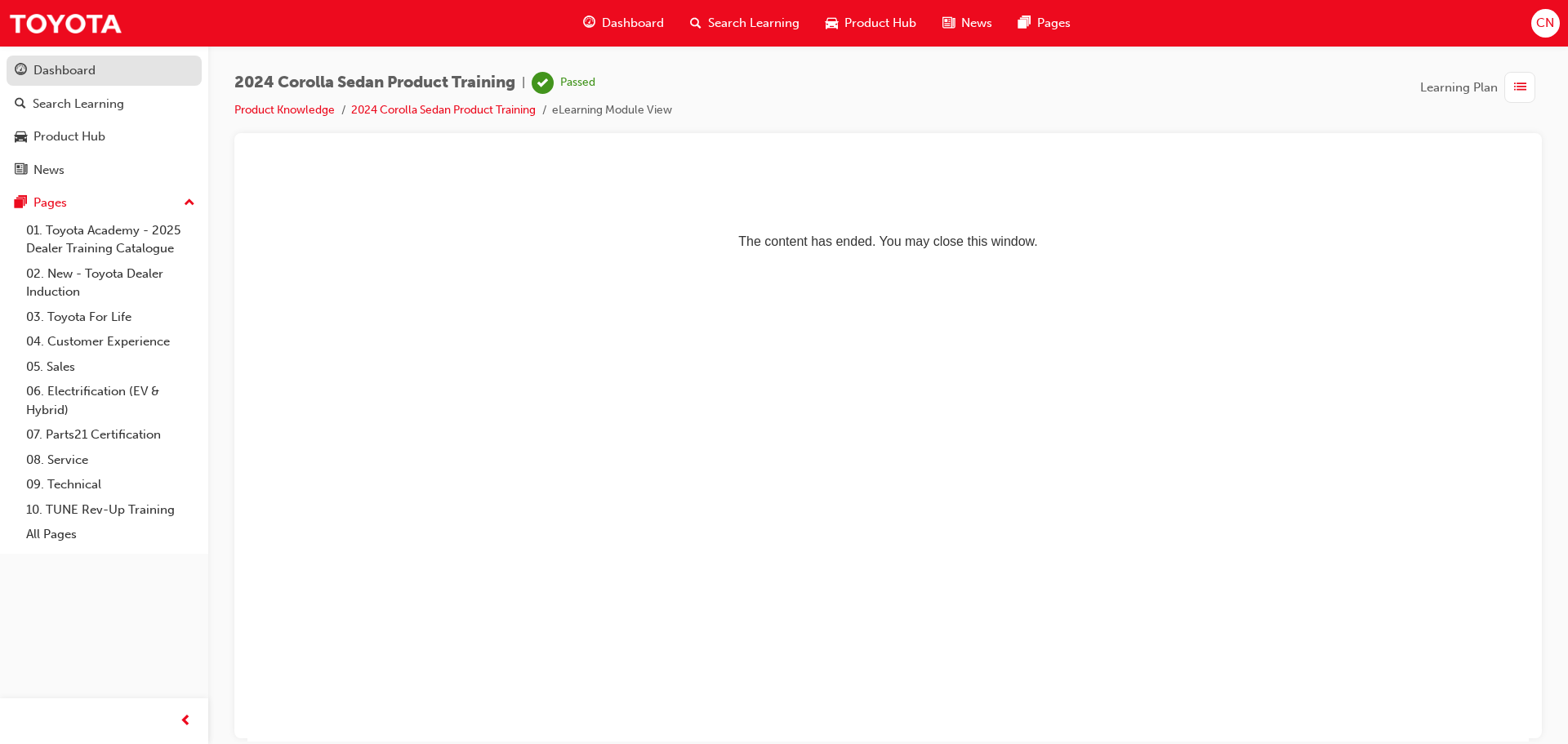 click on "Dashboard" at bounding box center (104, 70) 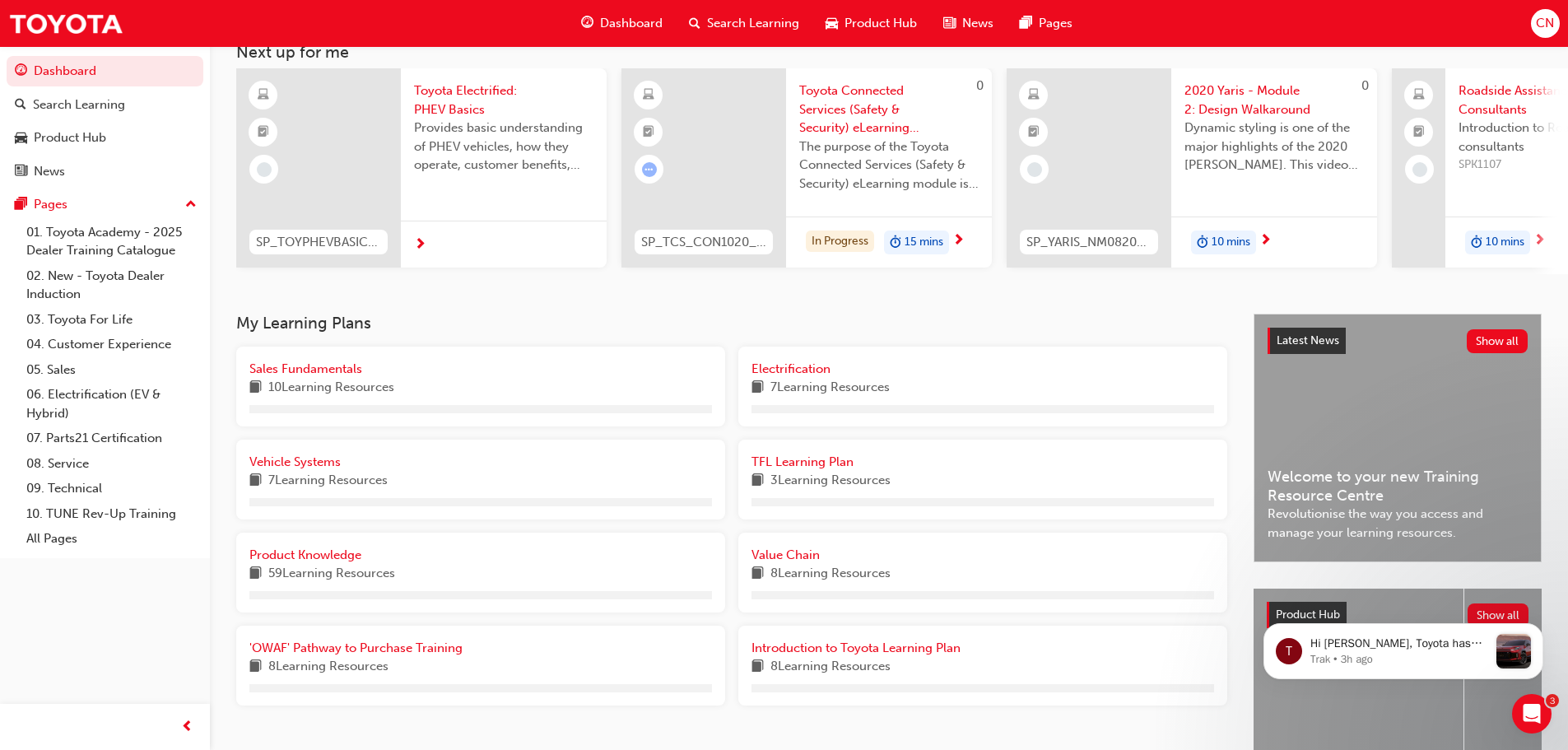 scroll, scrollTop: 234, scrollLeft: 0, axis: vertical 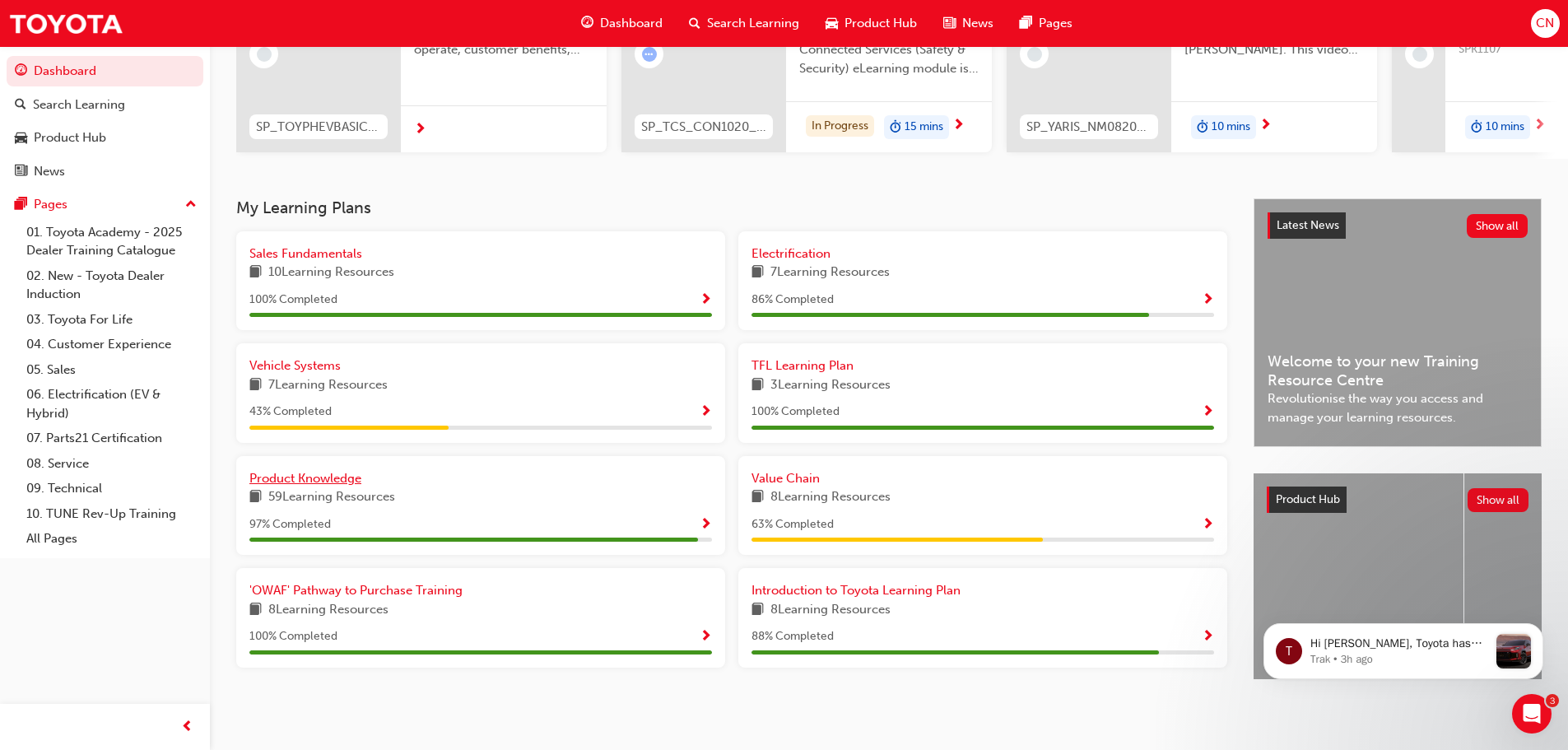 click on "Product Knowledge" at bounding box center [305, 478] 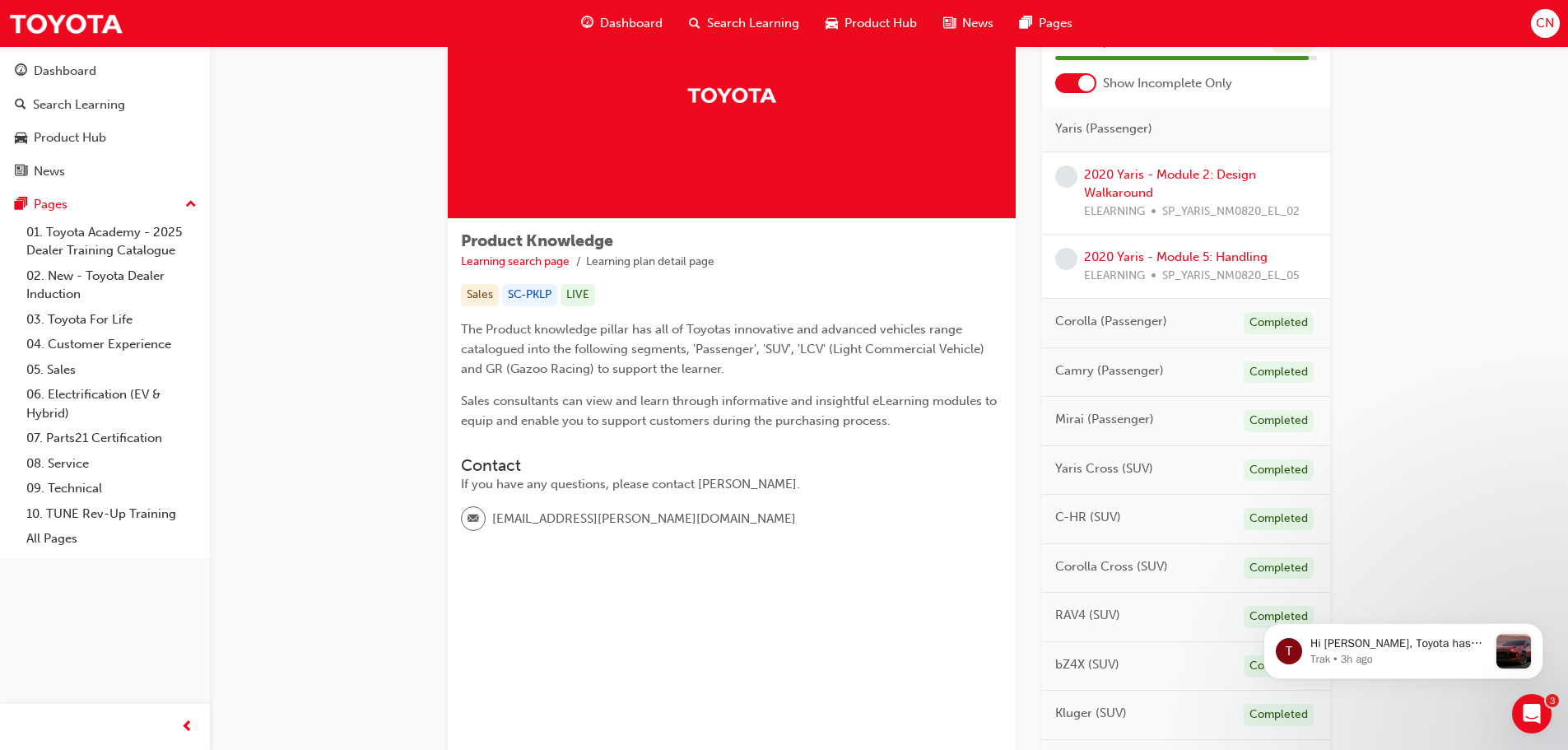 scroll, scrollTop: 0, scrollLeft: 0, axis: both 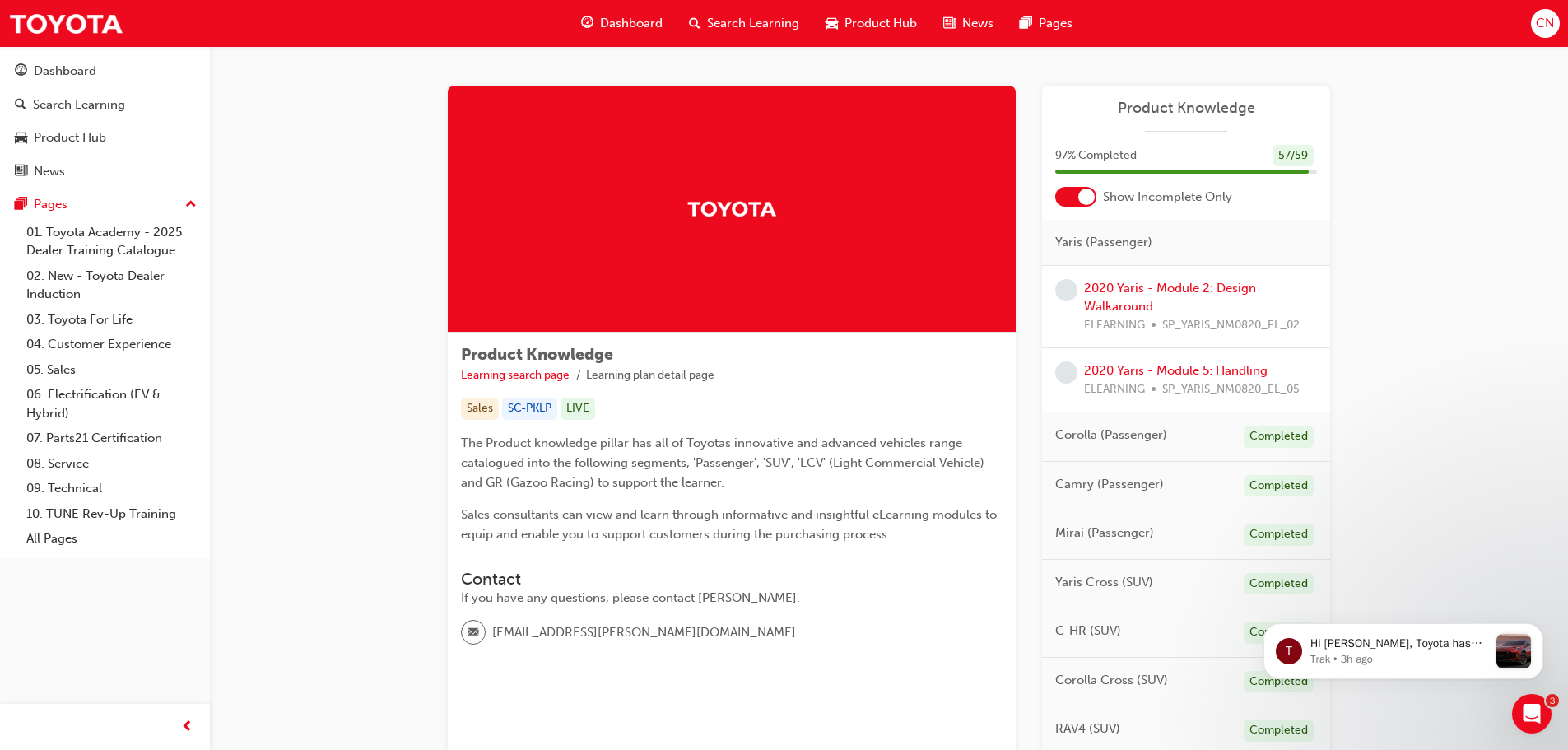 click on "2020 Yaris - Module 2: Design Walkaround  ELEARNING SP_YARIS_NM0820_EL_02" at bounding box center (1200, 307) 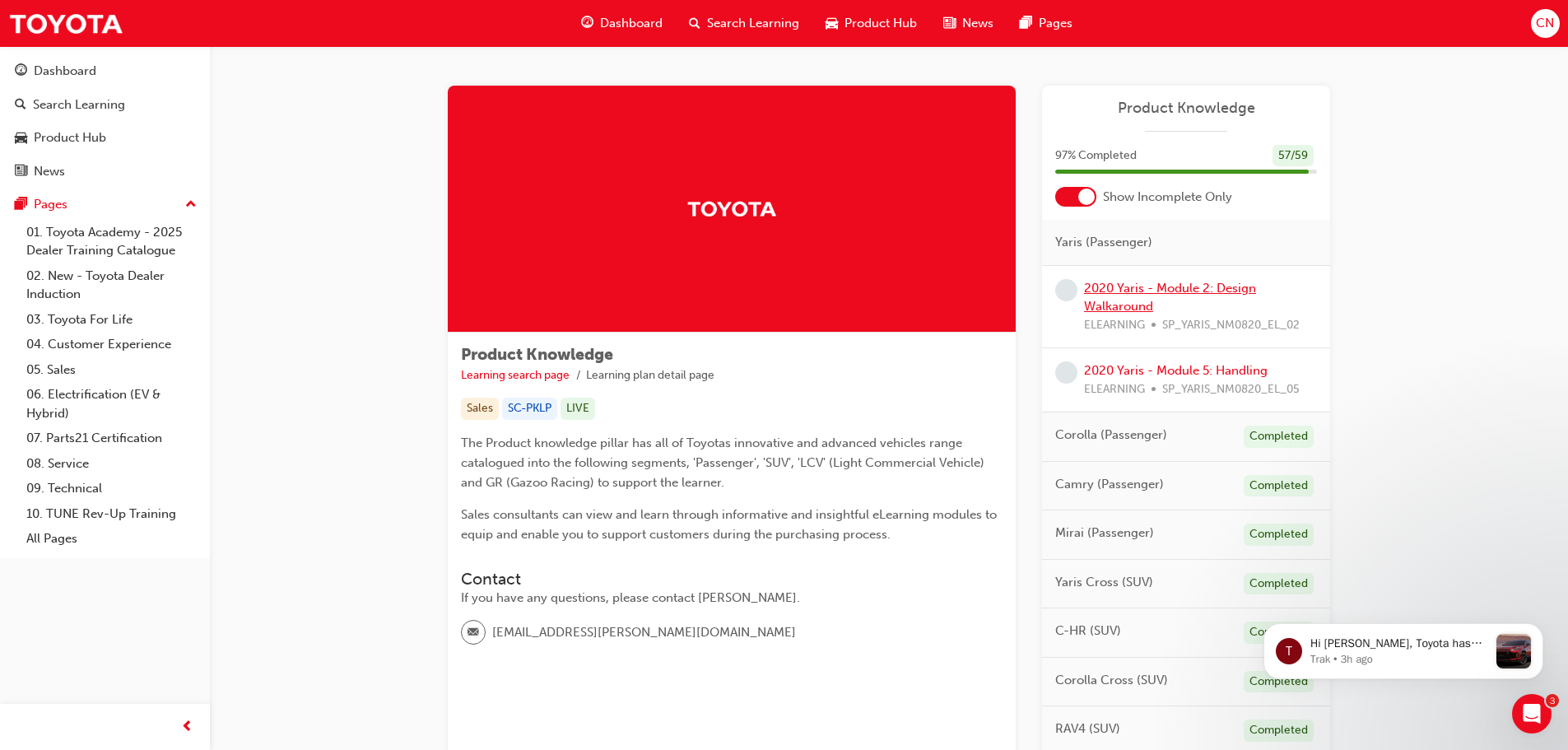 click on "2020 Yaris - Module 2: Design Walkaround" at bounding box center (1170, 297) 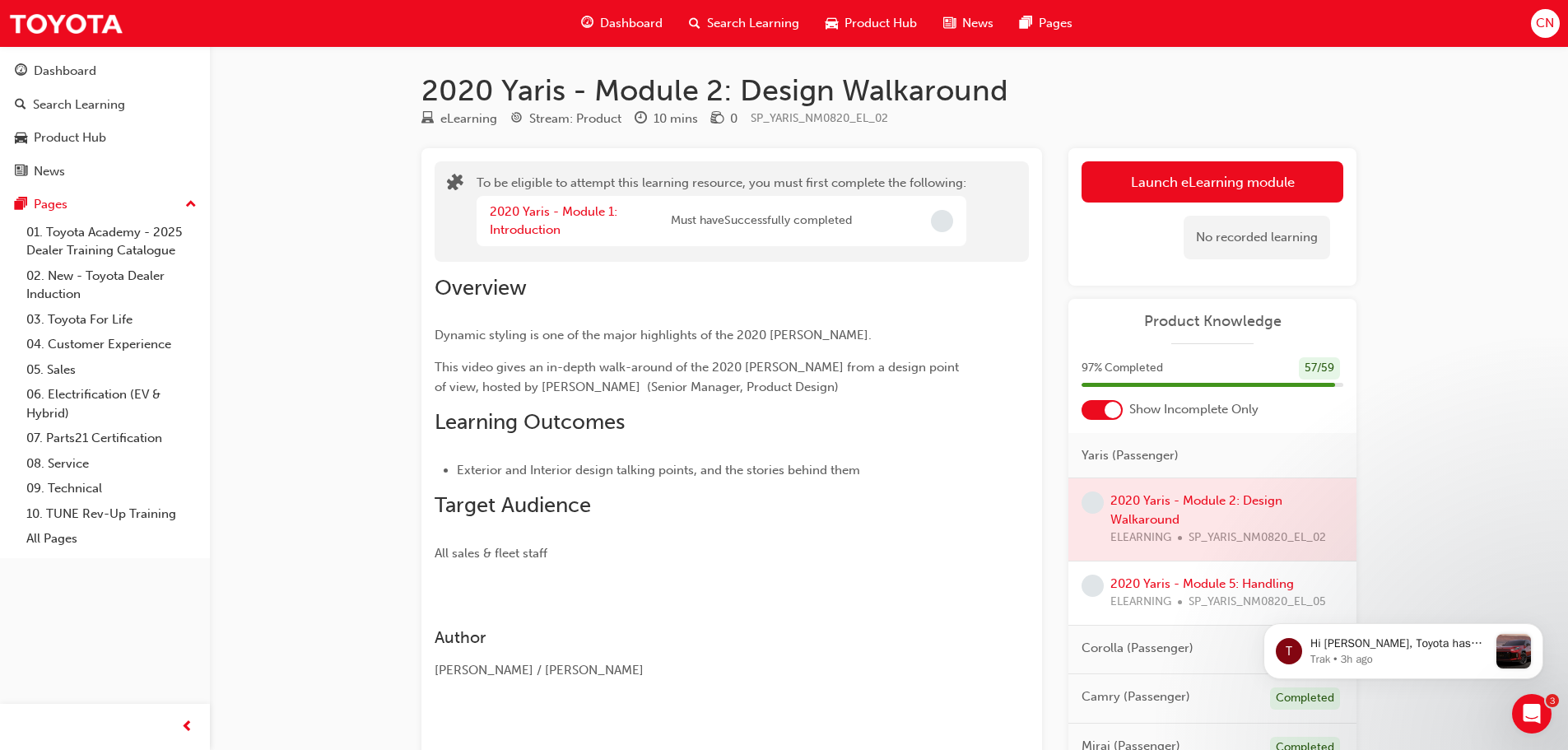 click at bounding box center (1212, 519) 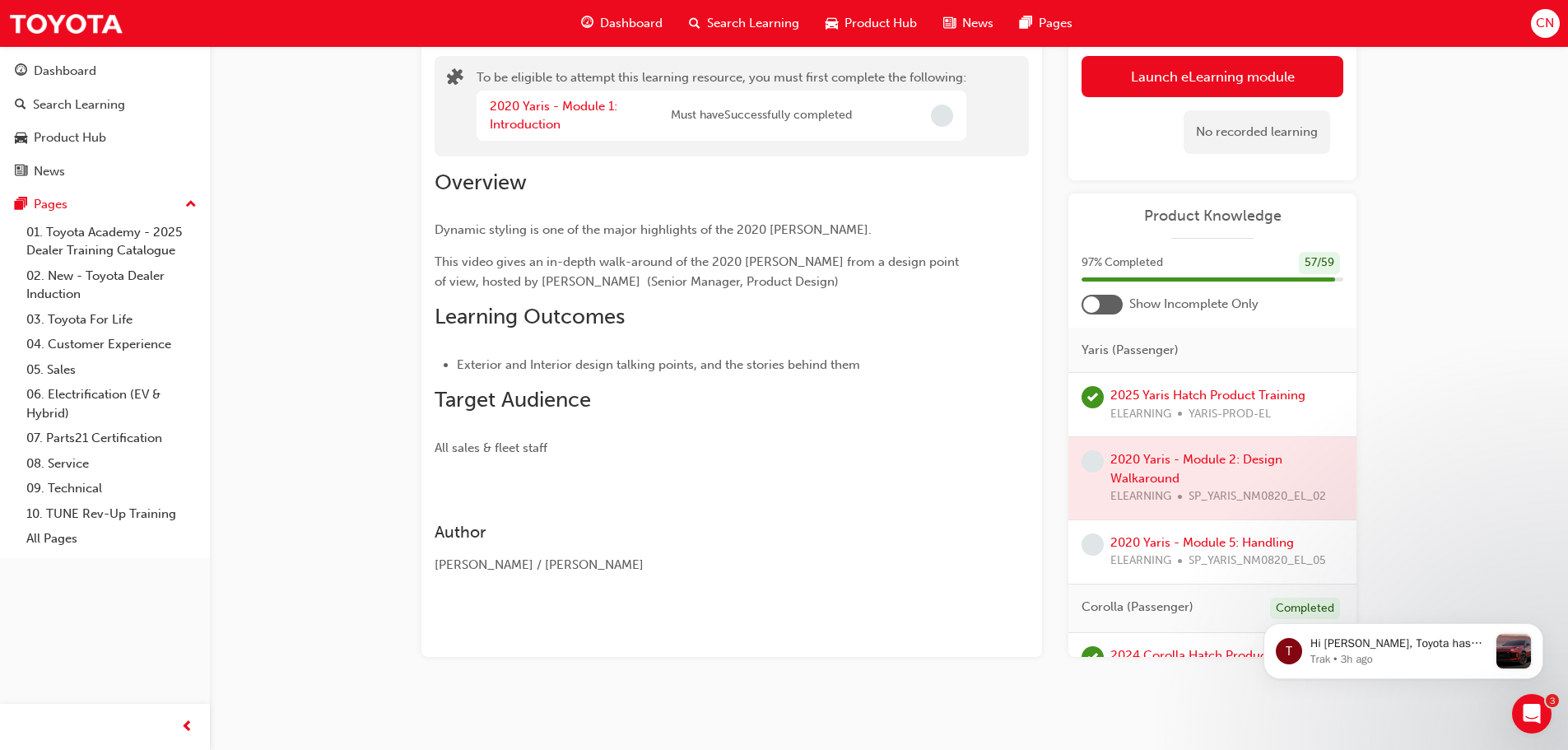 scroll, scrollTop: 106, scrollLeft: 0, axis: vertical 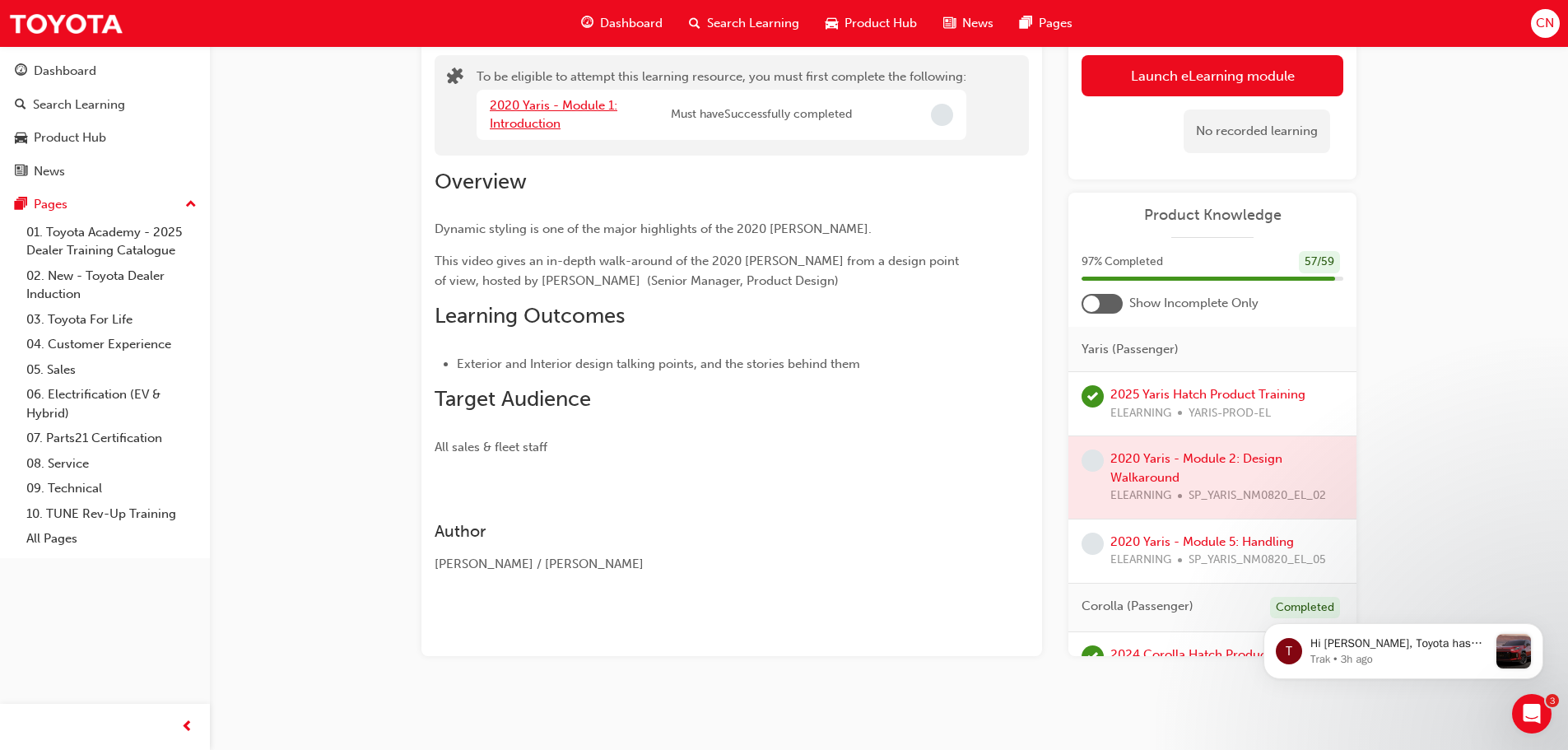 click on "2020 Yaris - Module 1:  Introduction" at bounding box center [553, 114] 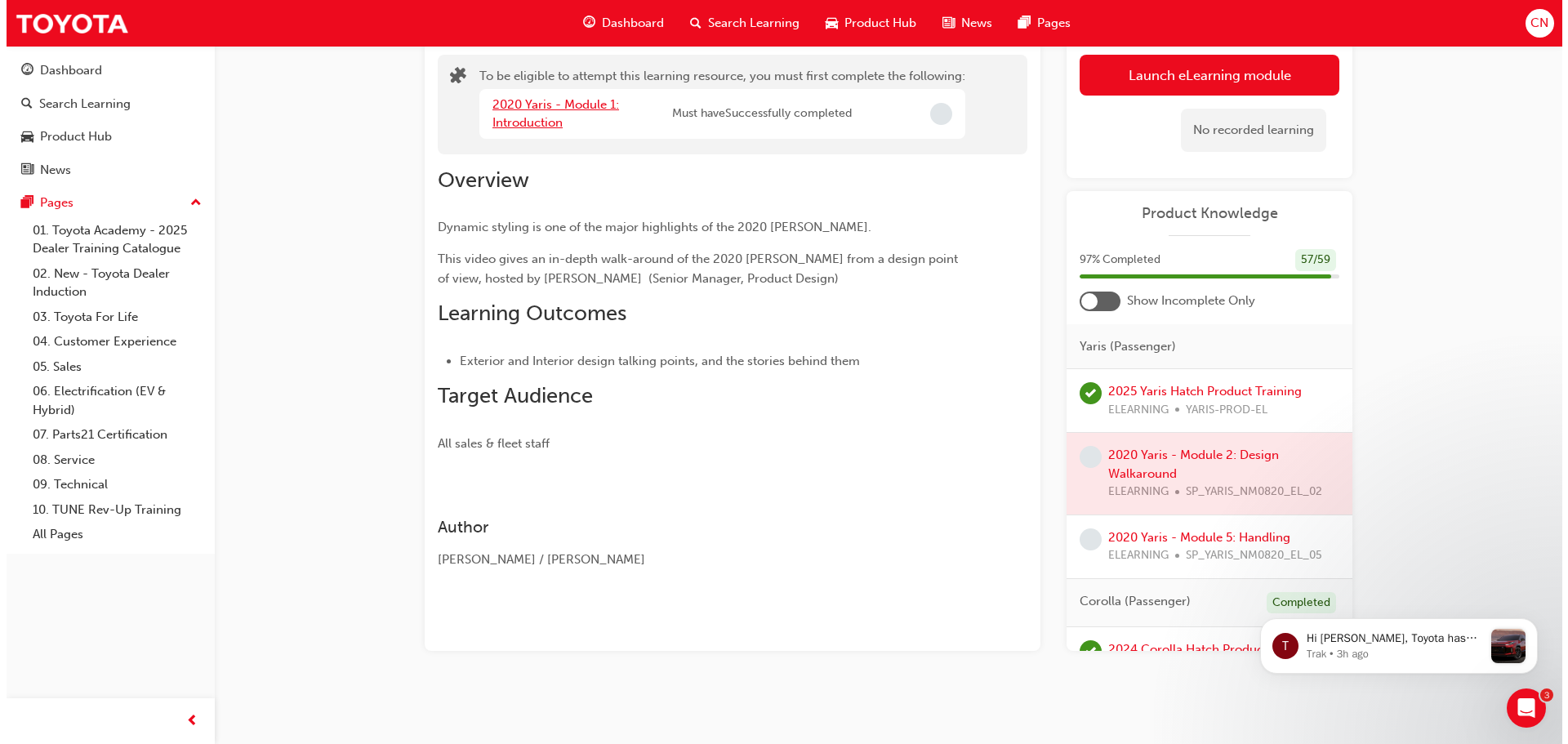 scroll, scrollTop: 0, scrollLeft: 0, axis: both 